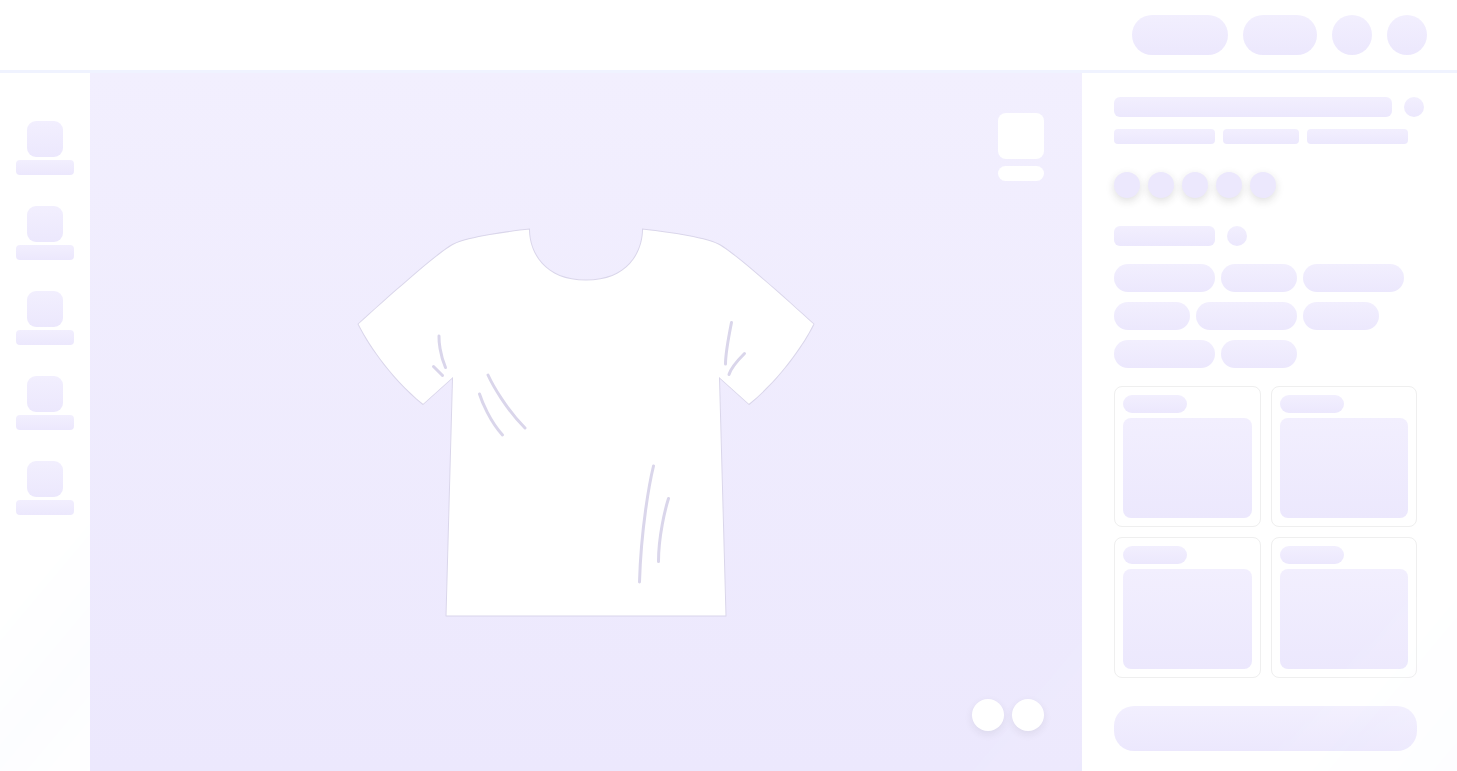 scroll, scrollTop: 0, scrollLeft: 0, axis: both 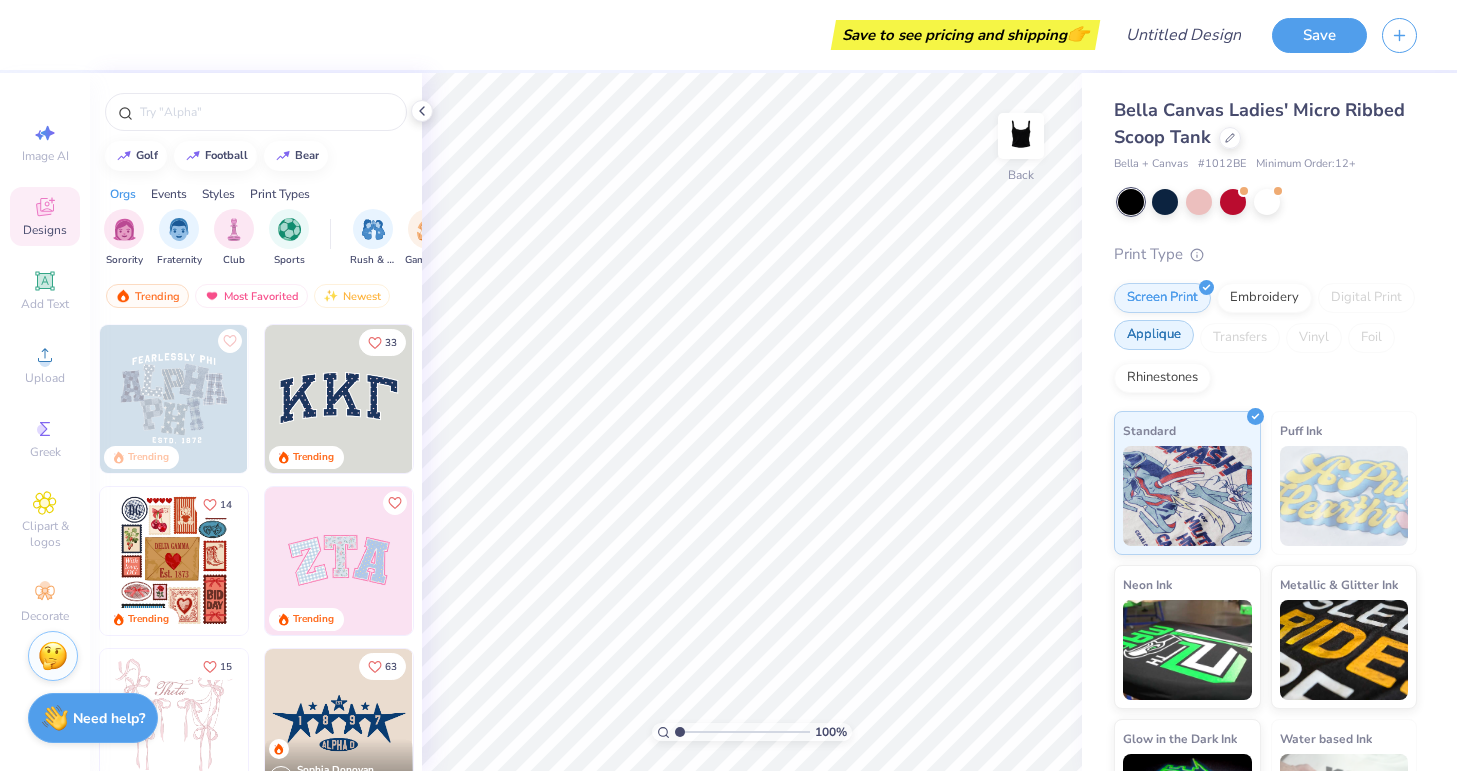 click on "Applique" at bounding box center [1154, 335] 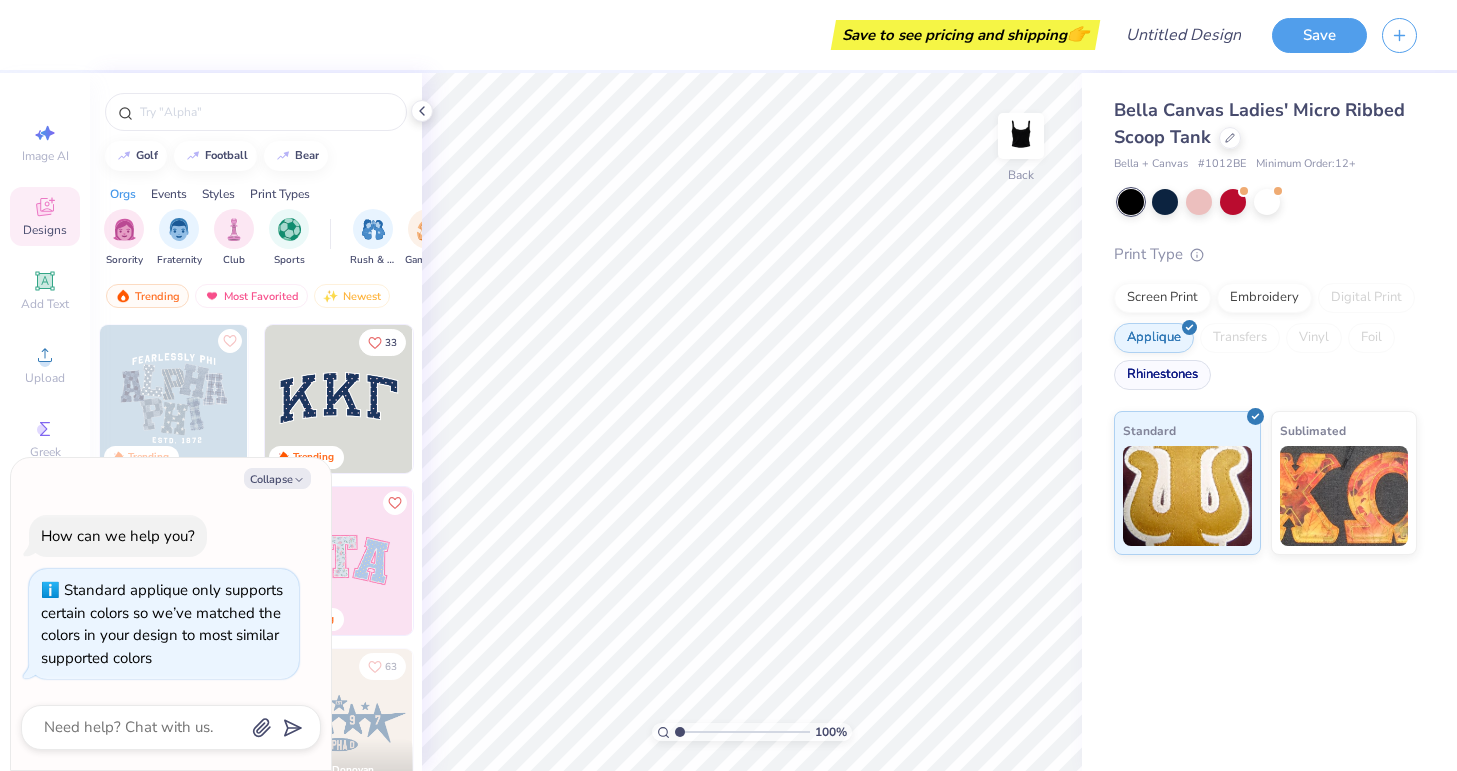 click on "Rhinestones" at bounding box center (1162, 375) 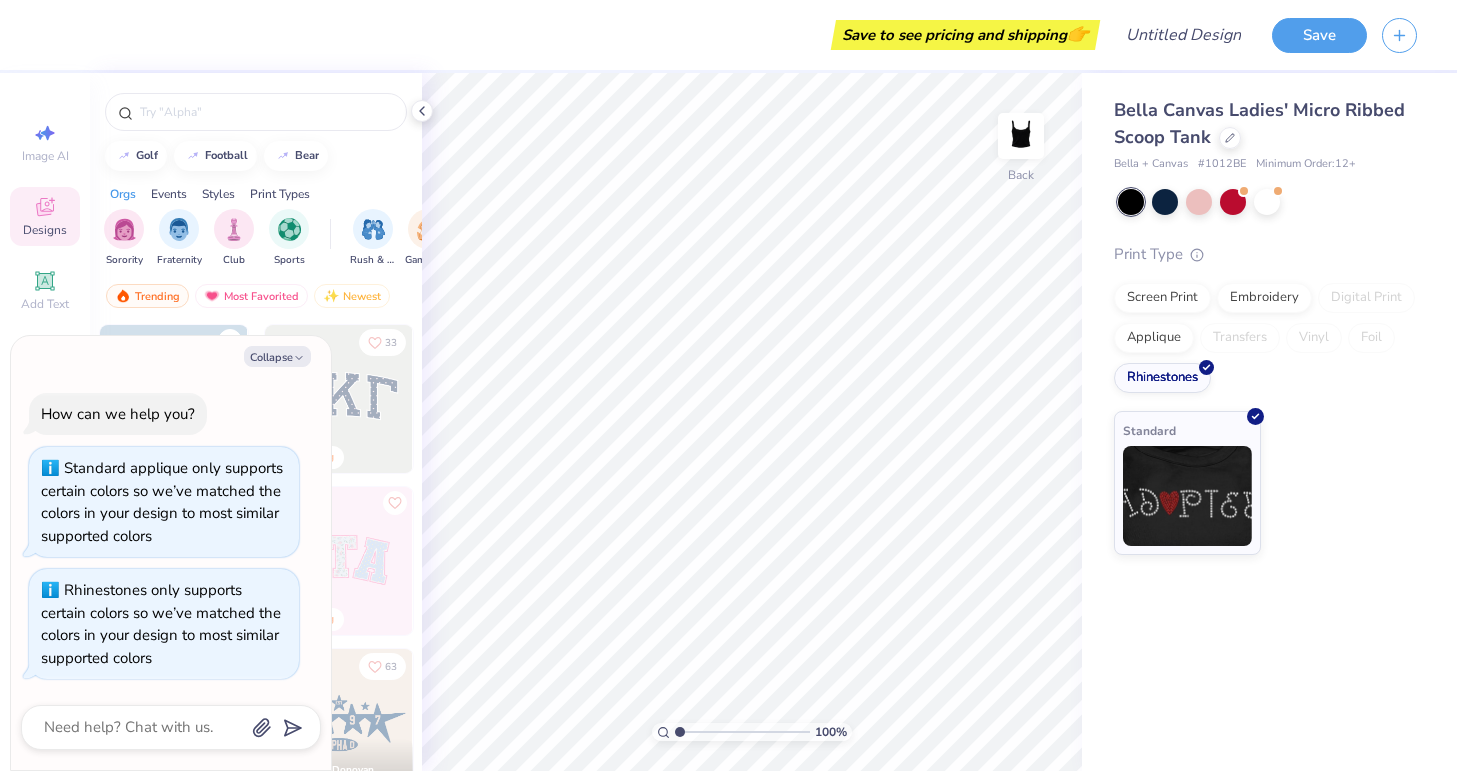 click on "Screen Print Embroidery Digital Print Applique Transfers Vinyl Foil Rhinestones" at bounding box center (1265, 338) 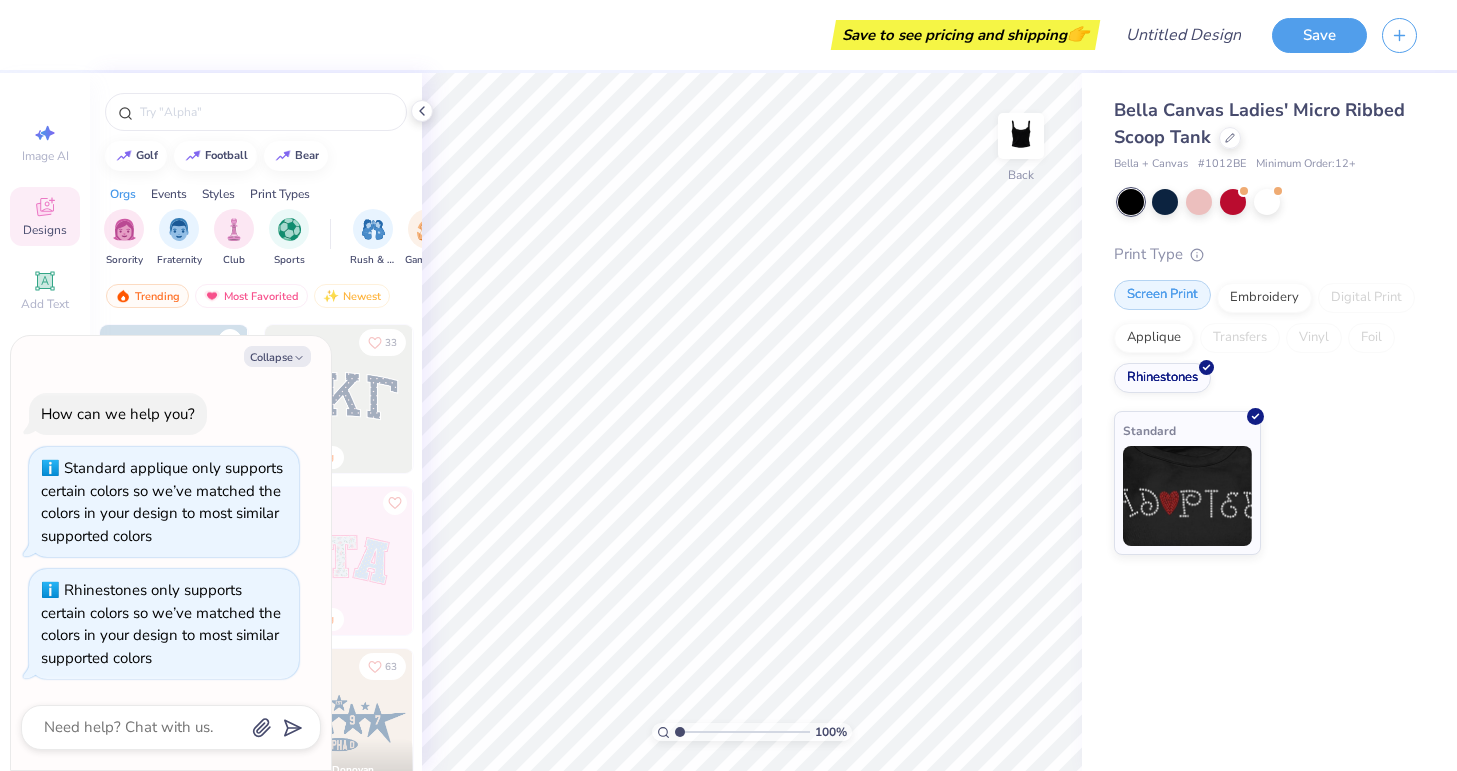 click on "Screen Print" at bounding box center [1162, 295] 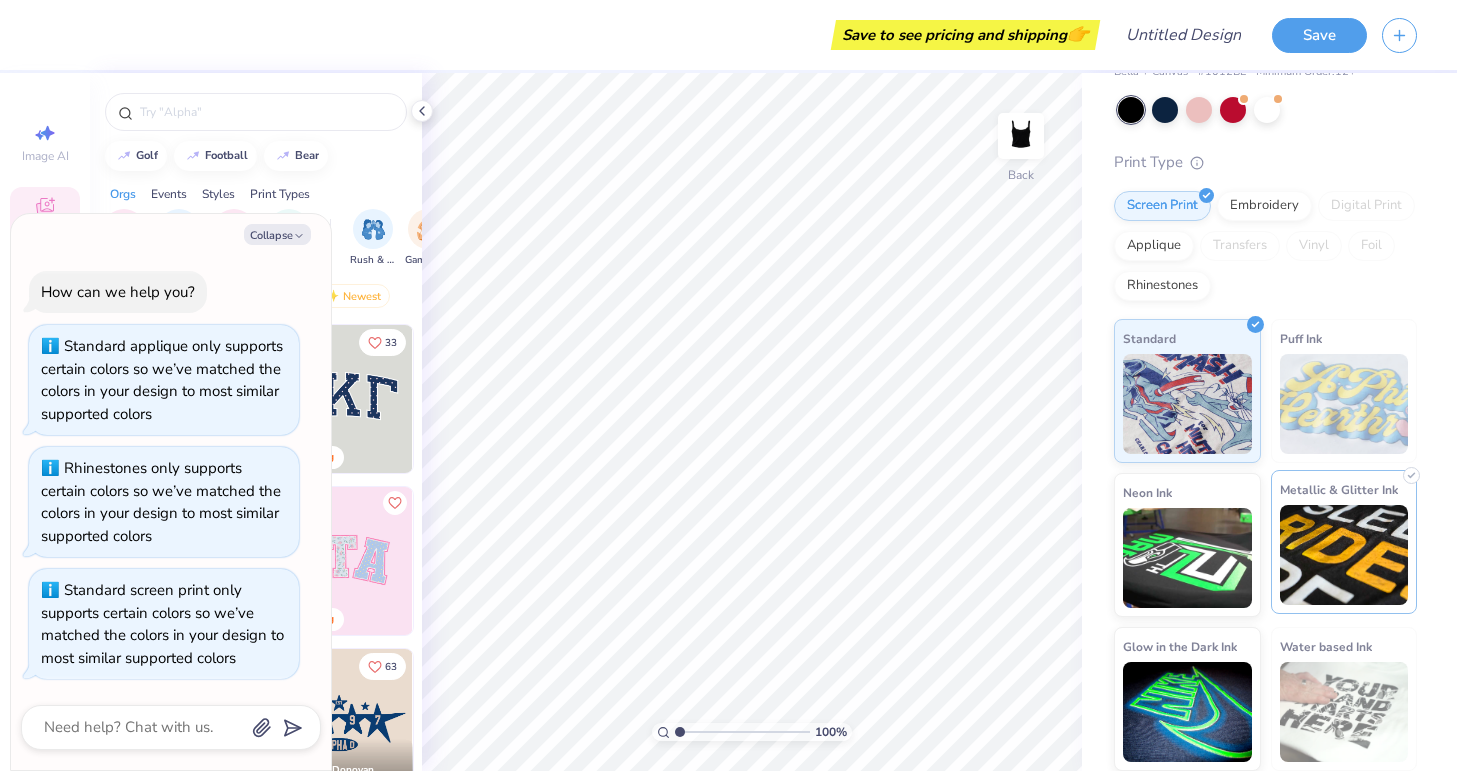 scroll, scrollTop: 0, scrollLeft: 0, axis: both 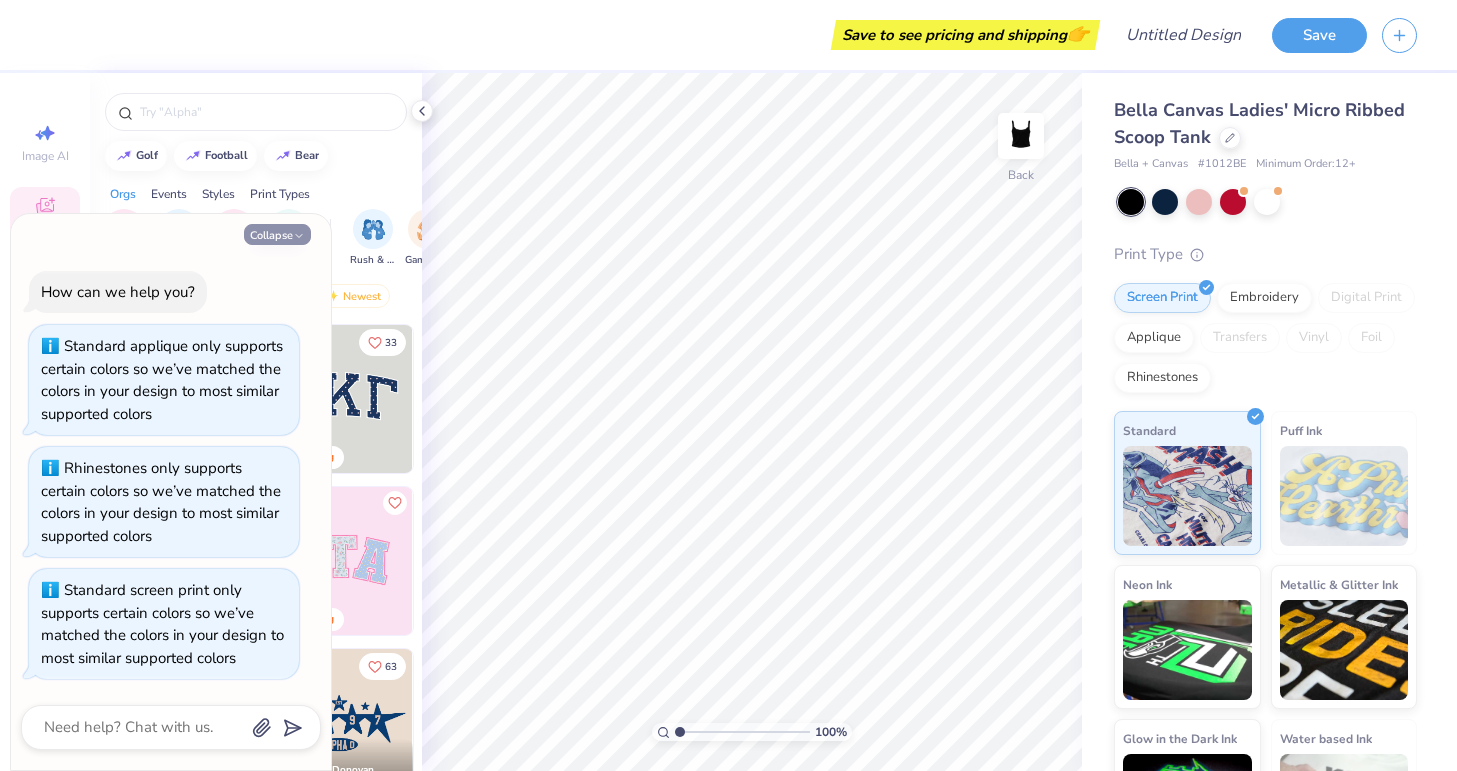 click 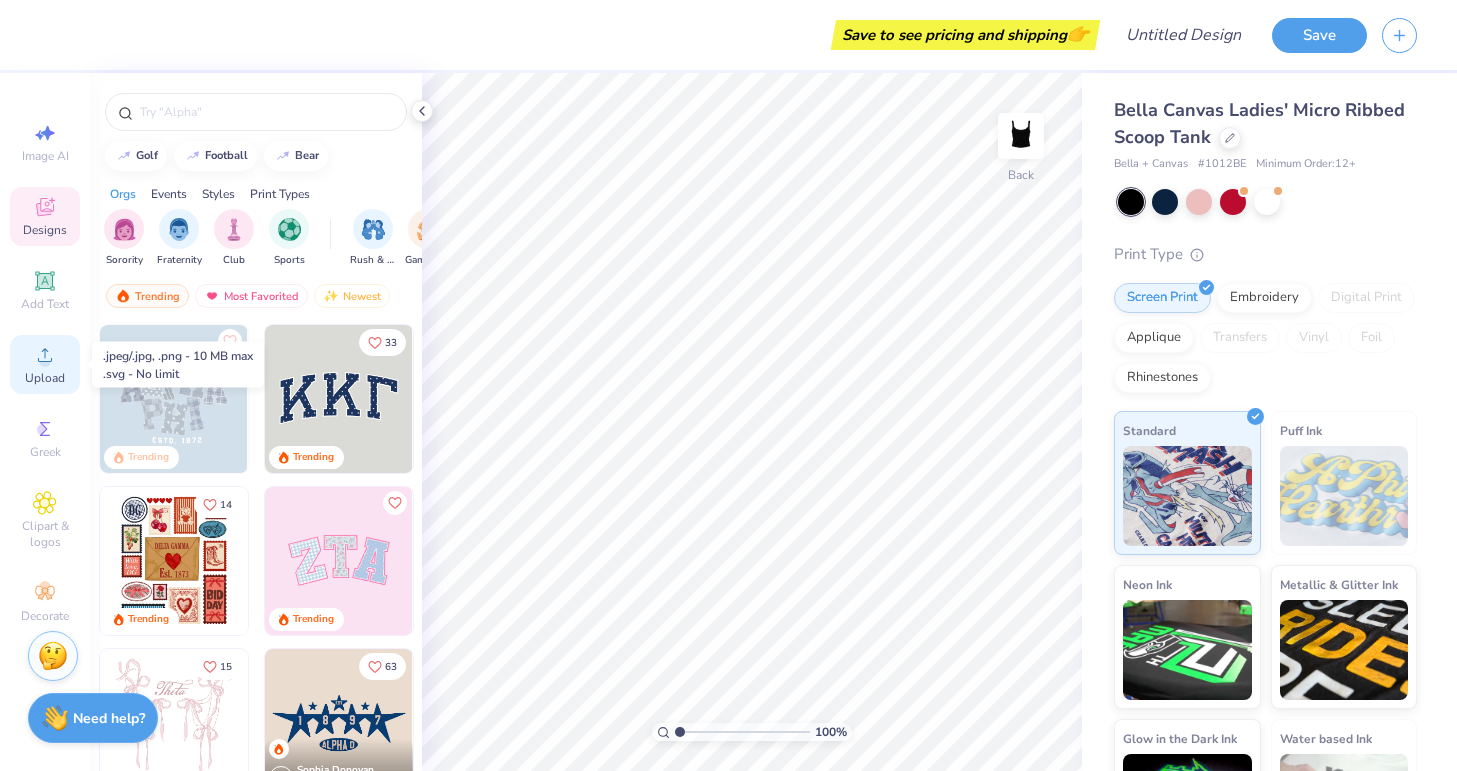 click on "Upload" at bounding box center (45, 378) 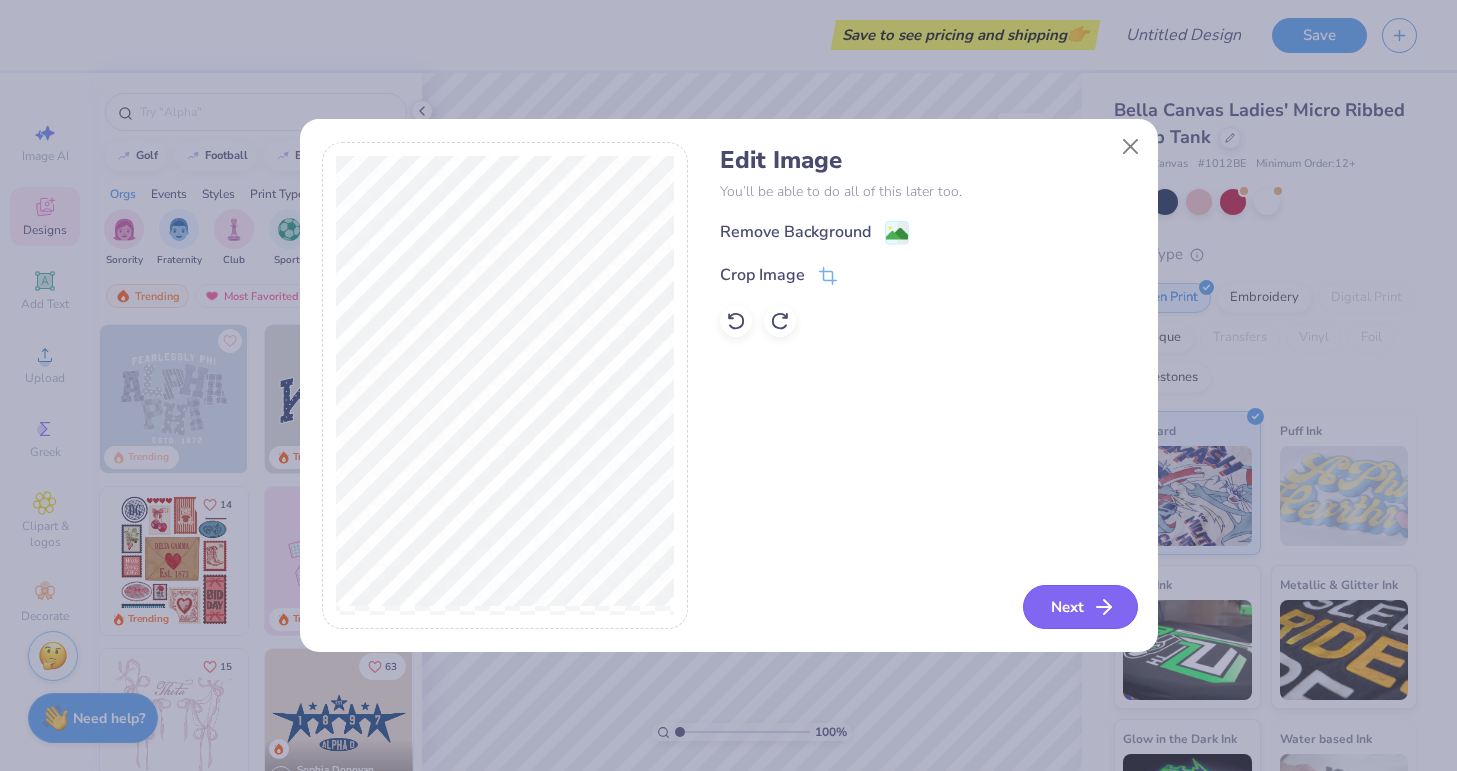 click 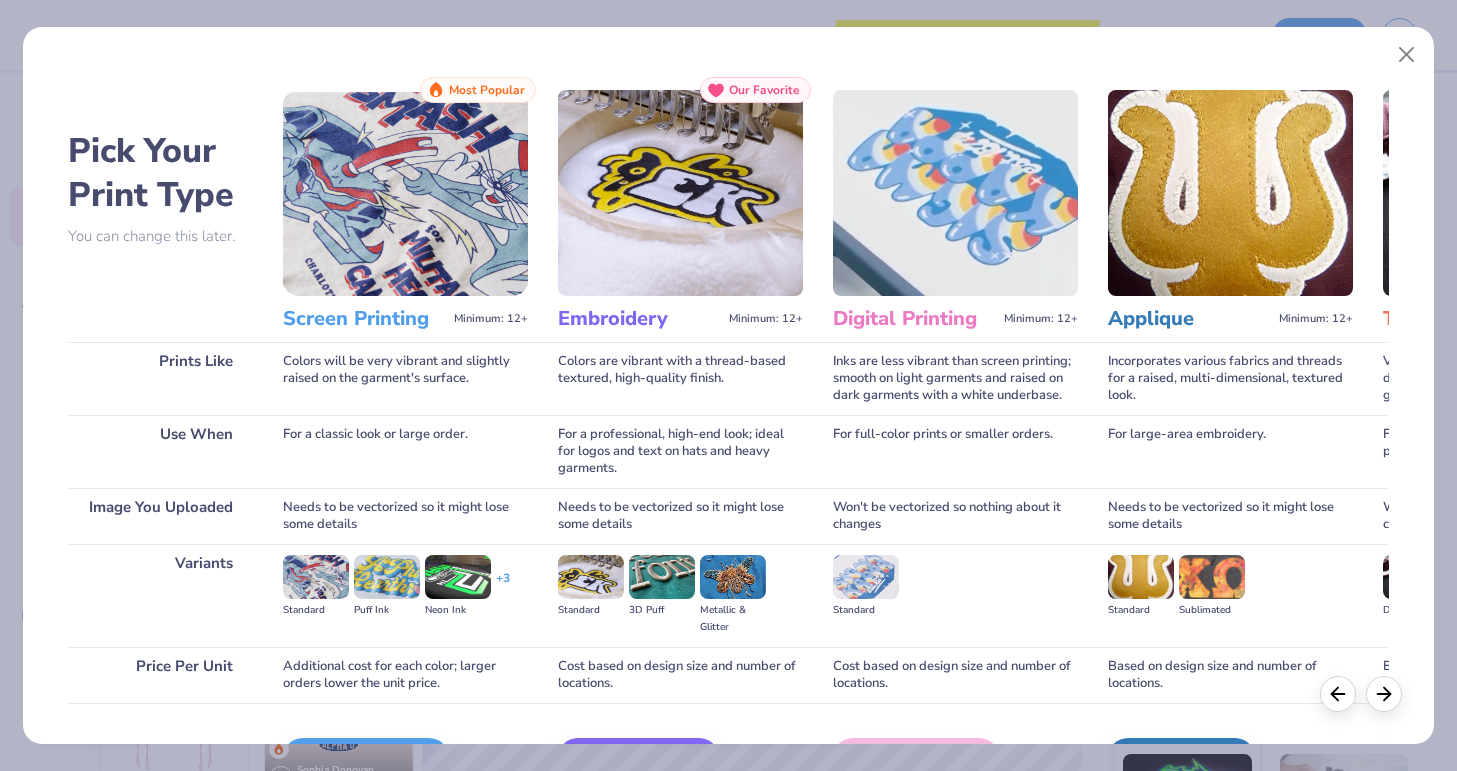 scroll, scrollTop: 126, scrollLeft: 0, axis: vertical 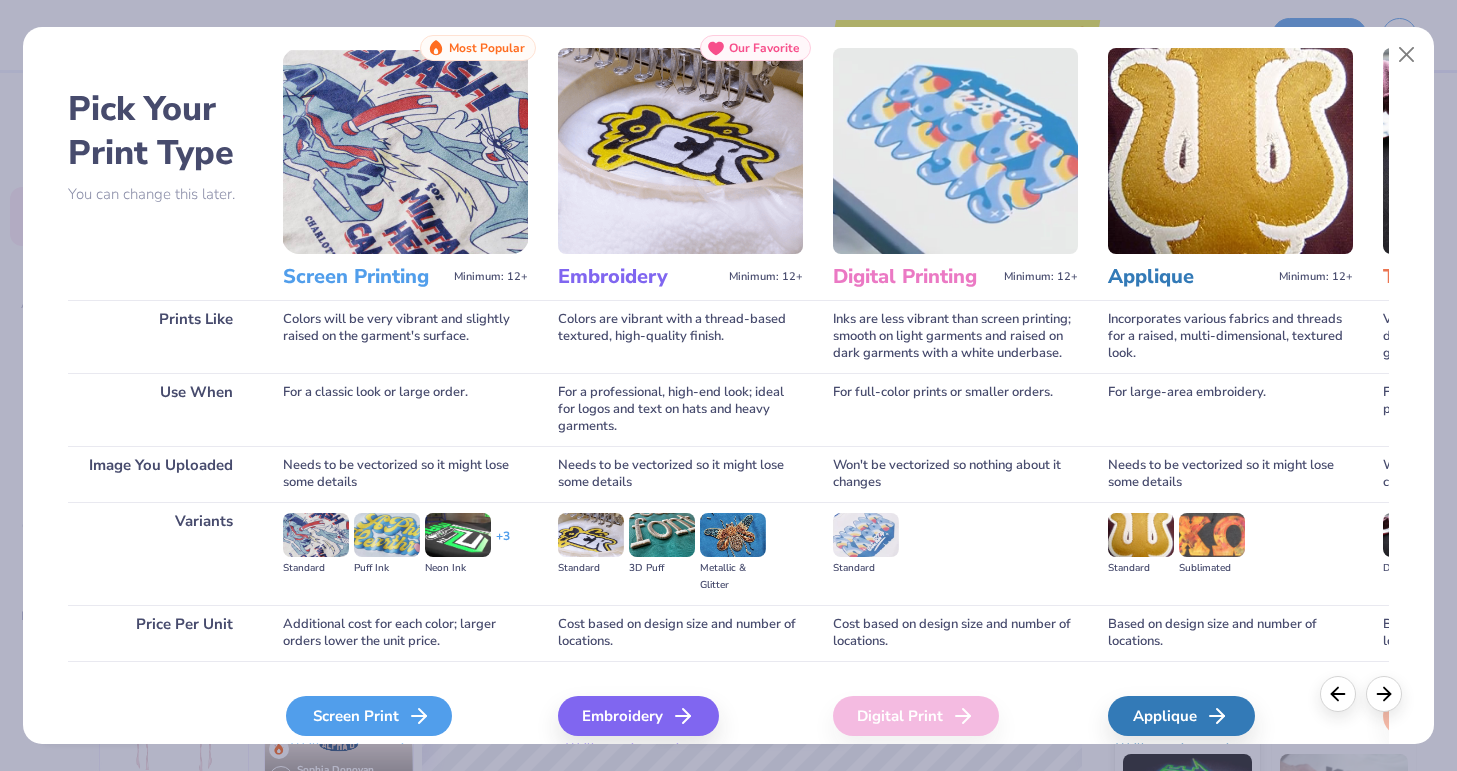 click on "Screen Print" at bounding box center (369, 716) 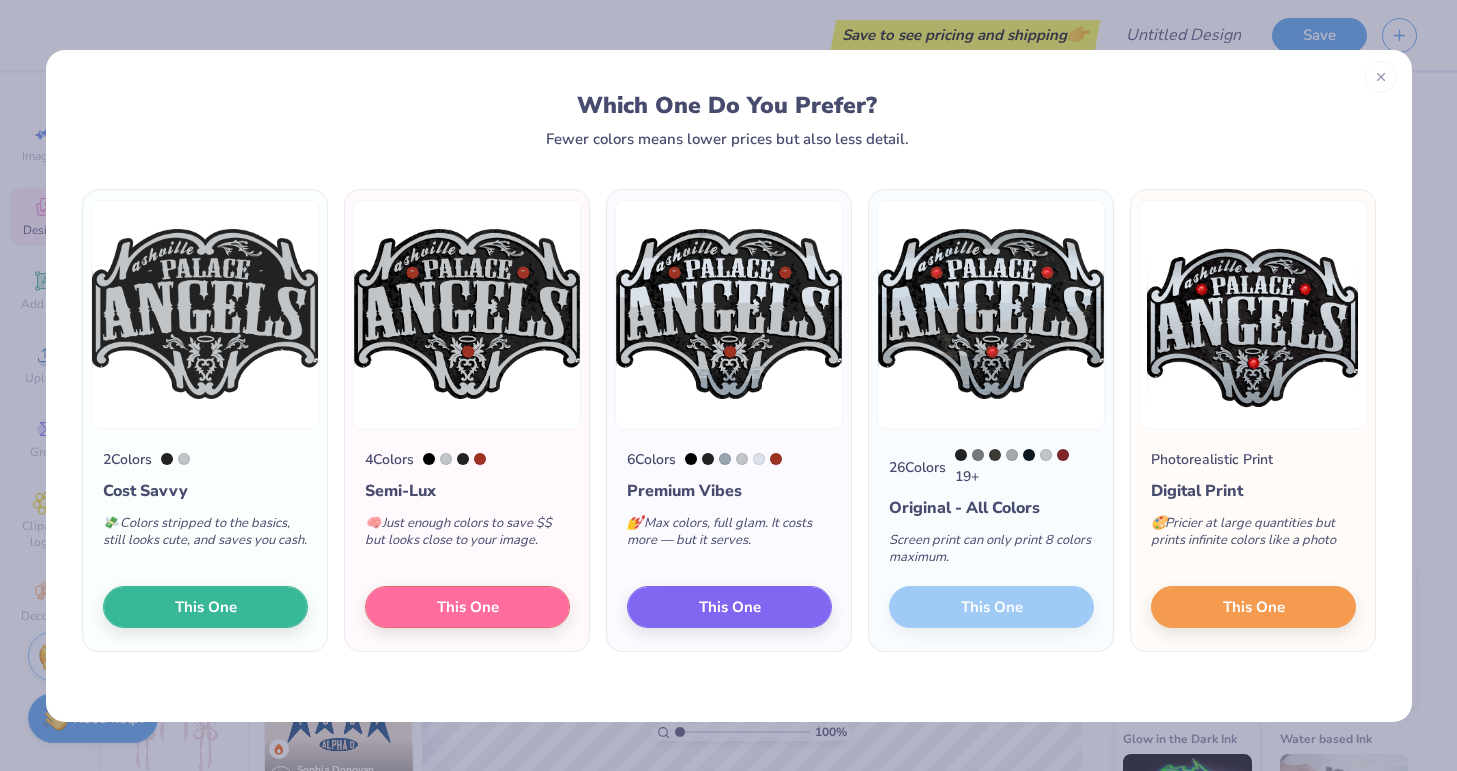 click on "Screen print can only print 8 colors maximum." at bounding box center (991, 553) 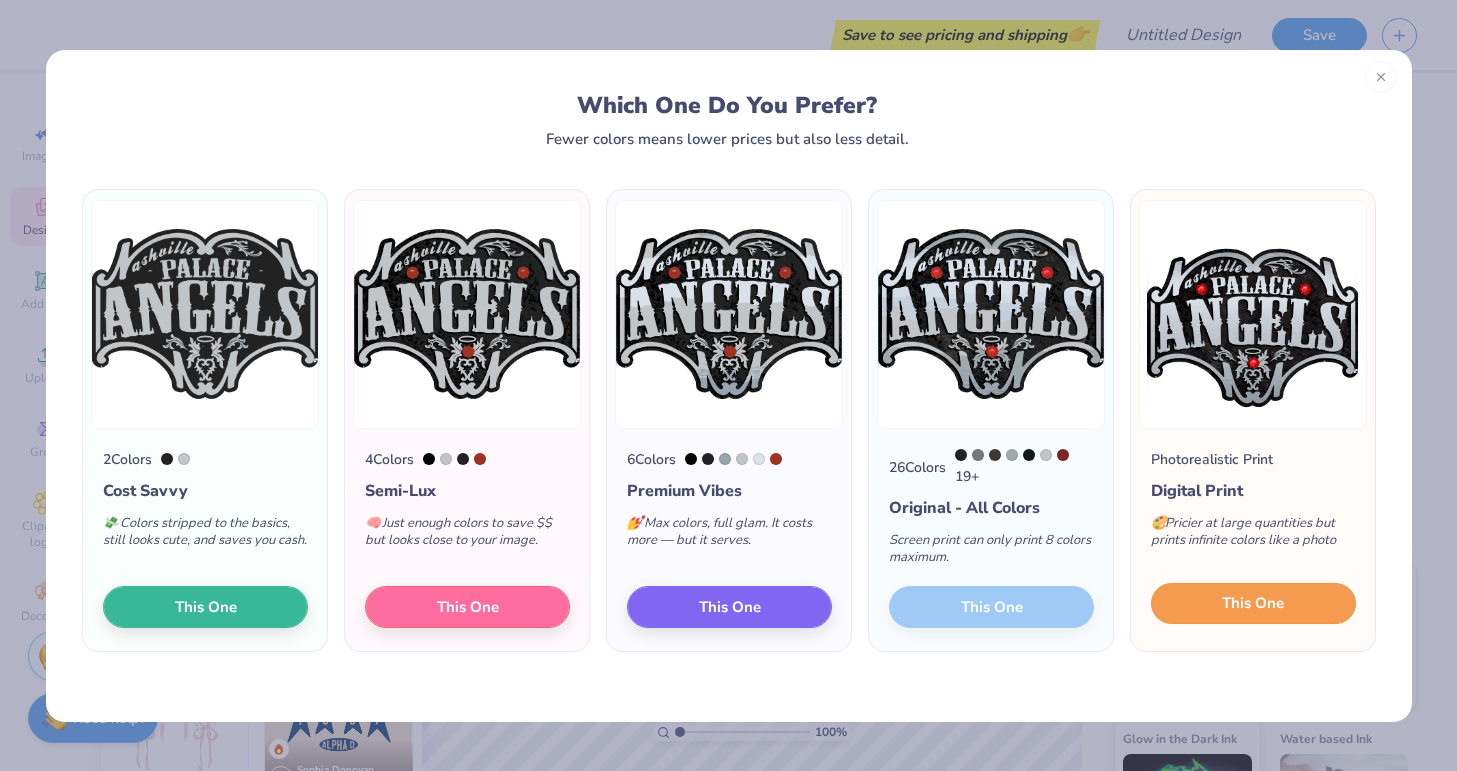 click on "This One" at bounding box center (1253, 603) 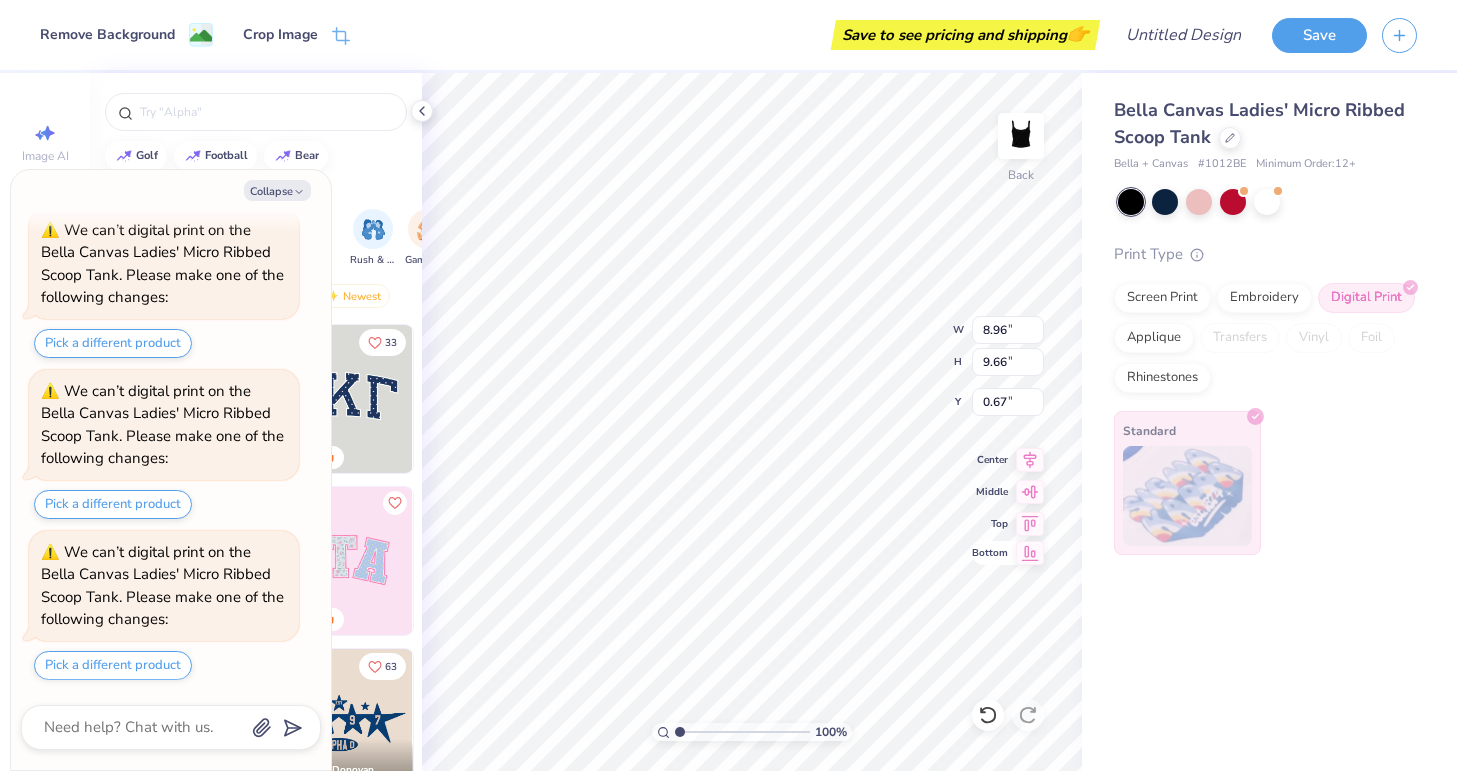 scroll, scrollTop: 600, scrollLeft: 0, axis: vertical 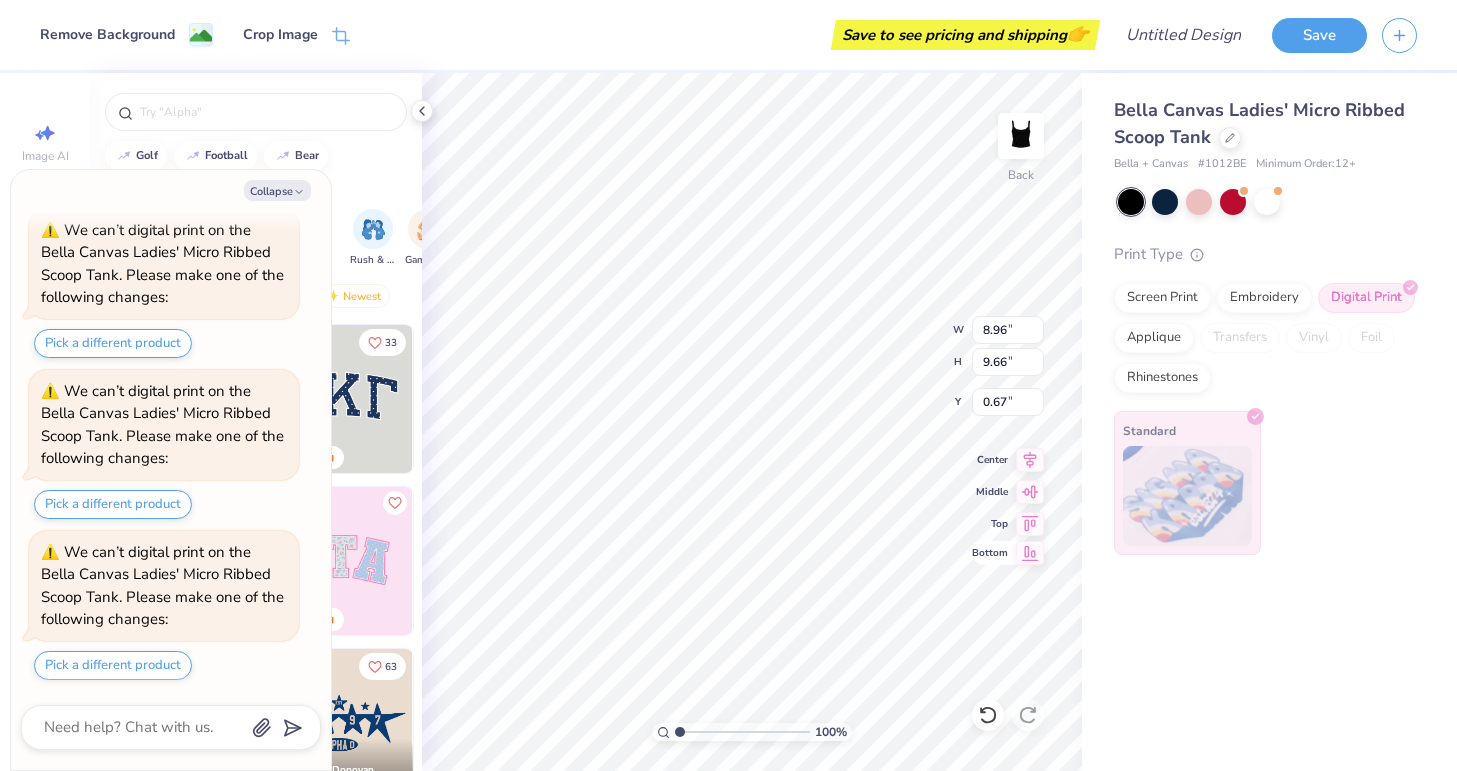 type on "x" 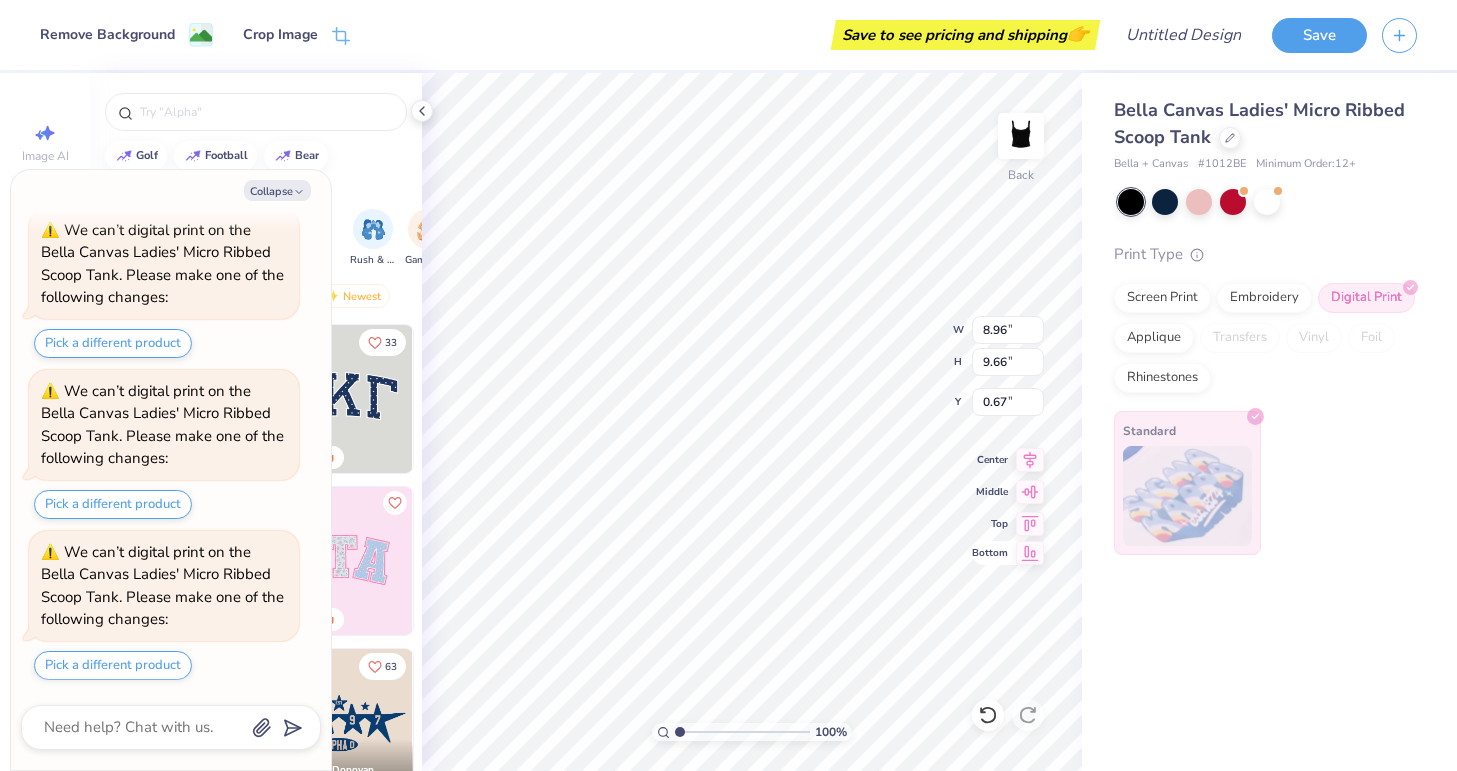 type on "7.33" 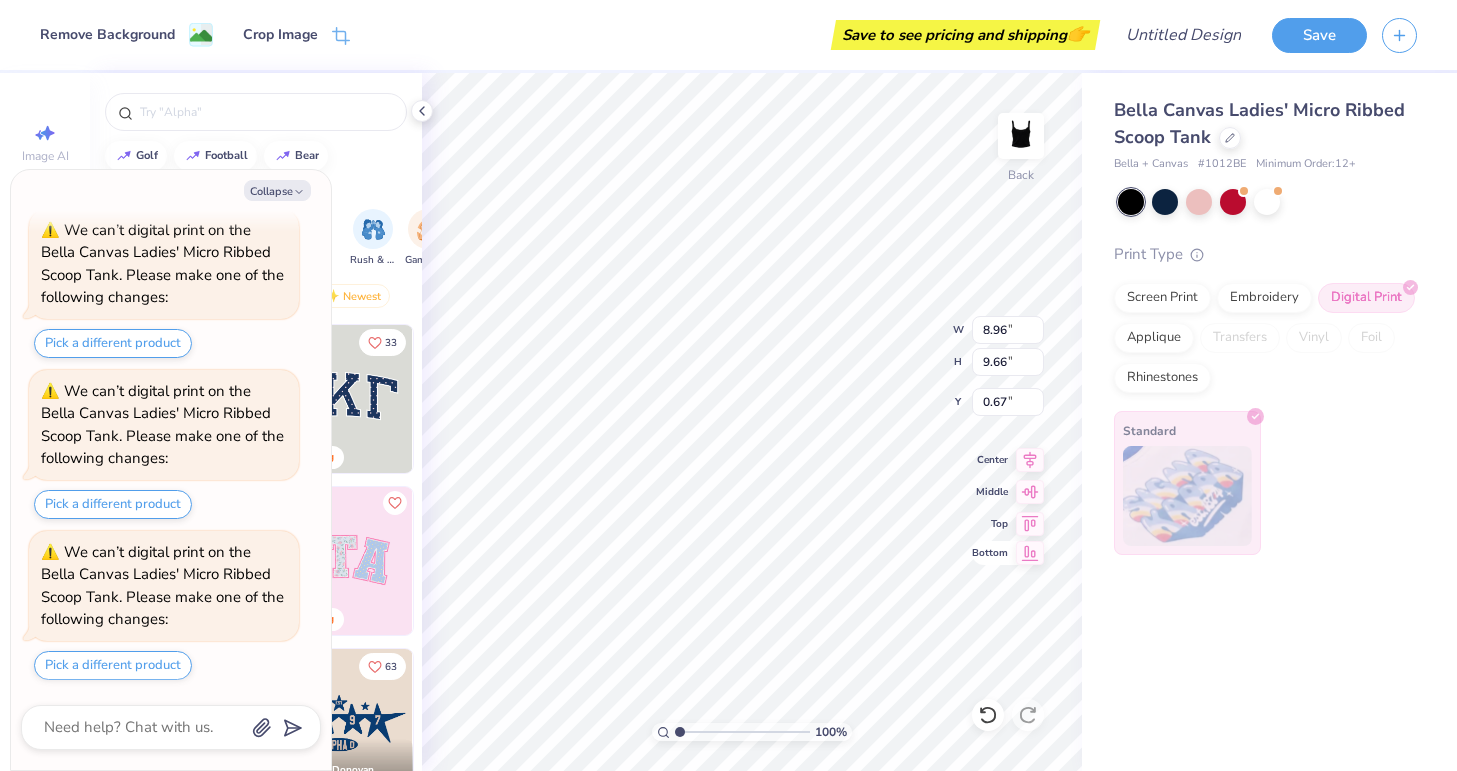 type on "7.91" 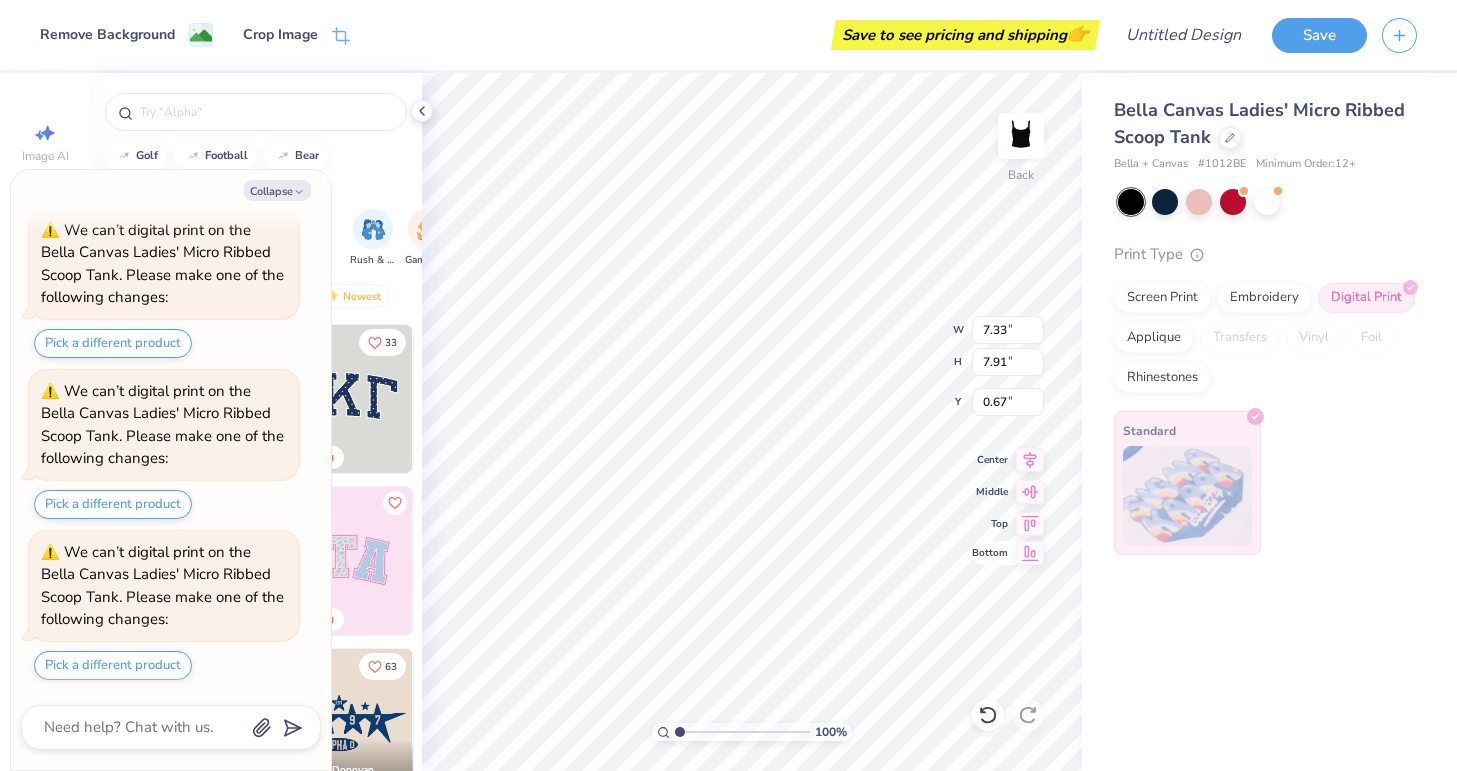 scroll, scrollTop: 922, scrollLeft: 0, axis: vertical 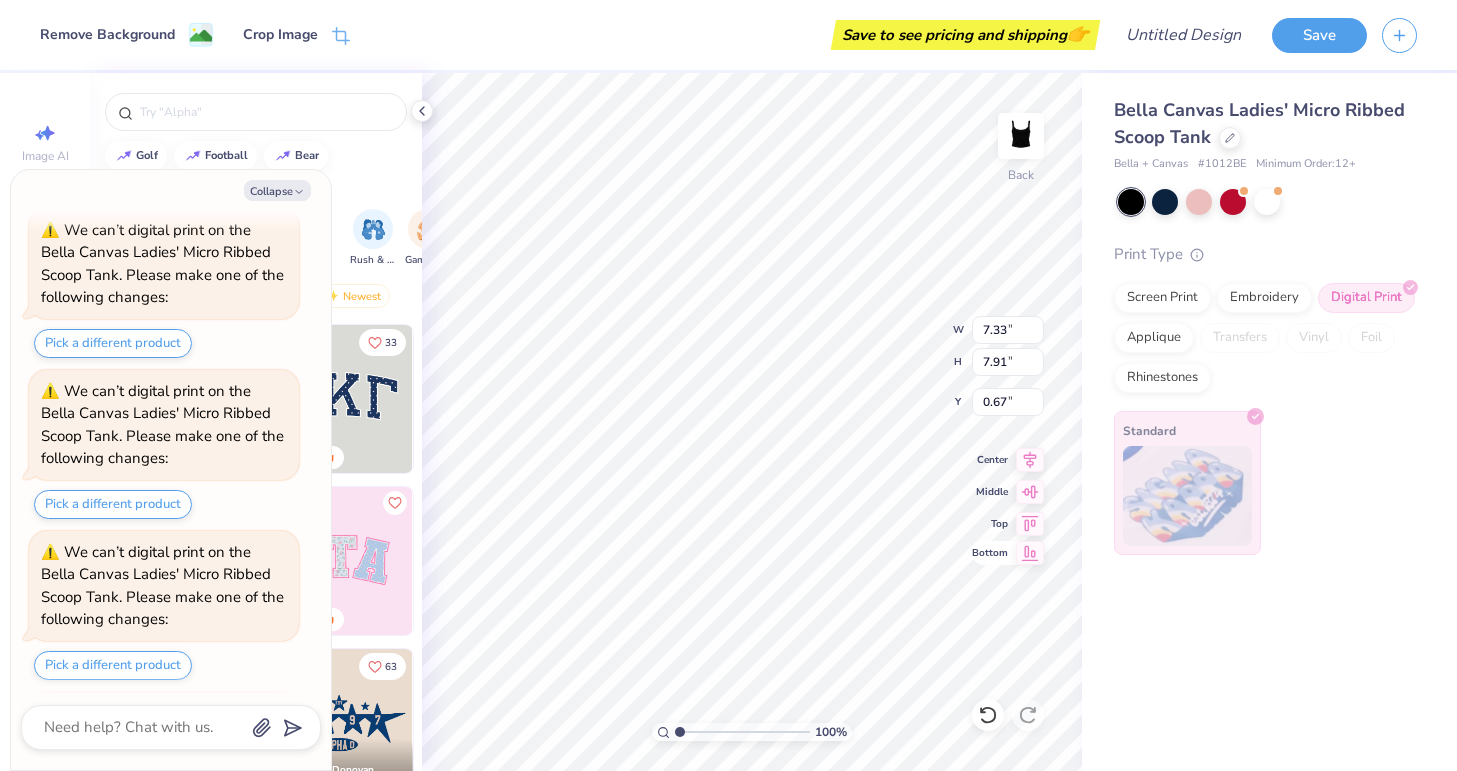 type on "x" 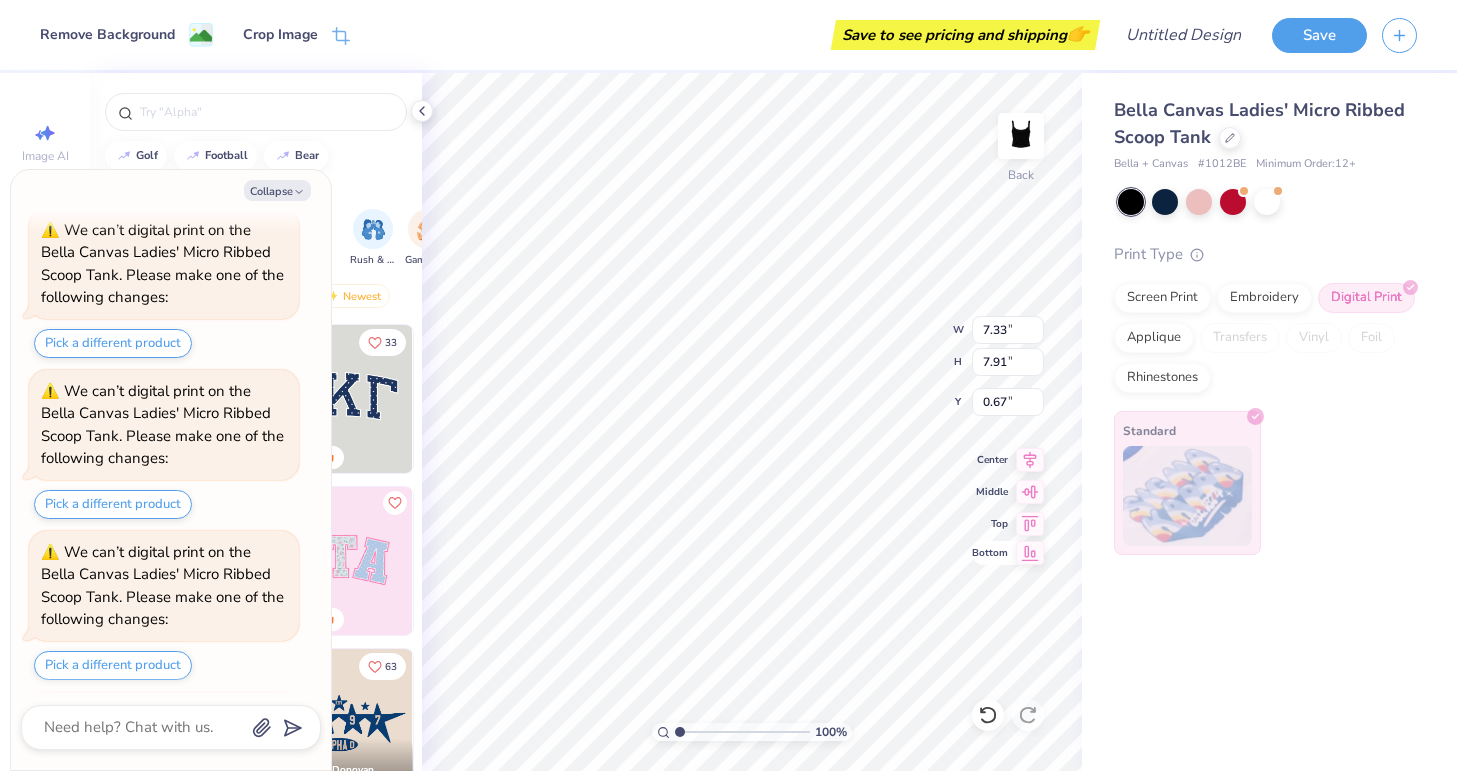 type on "6.10" 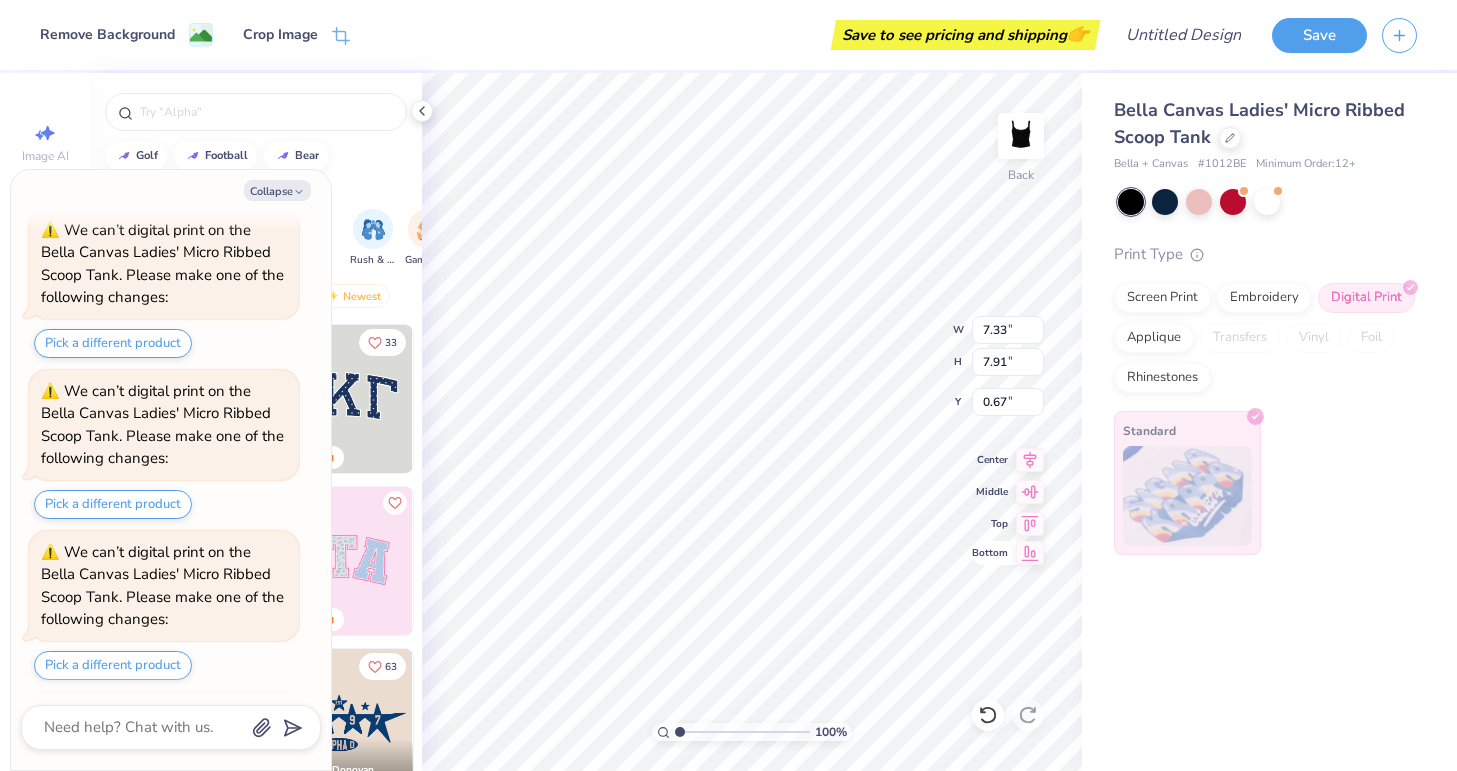 type on "6.58" 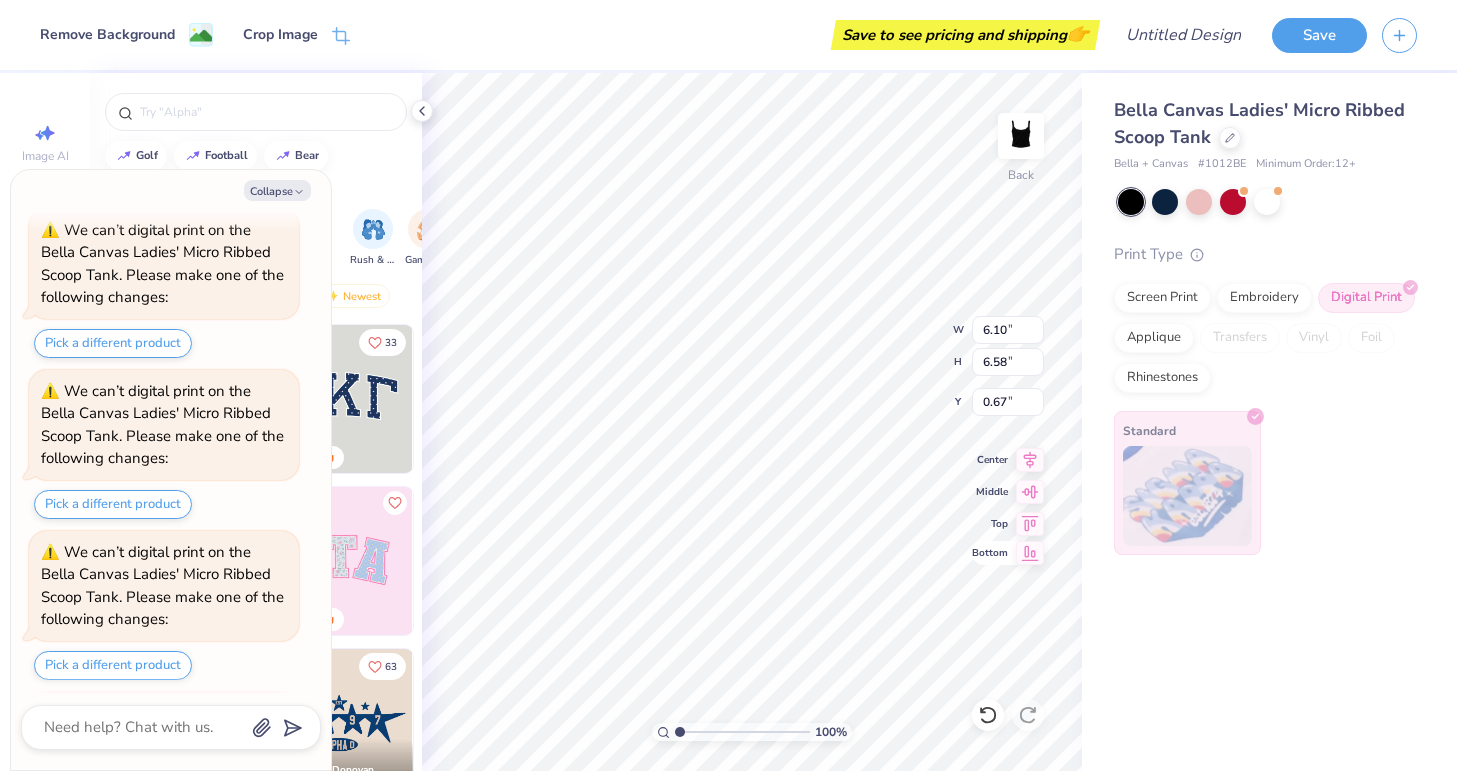 scroll, scrollTop: 1083, scrollLeft: 0, axis: vertical 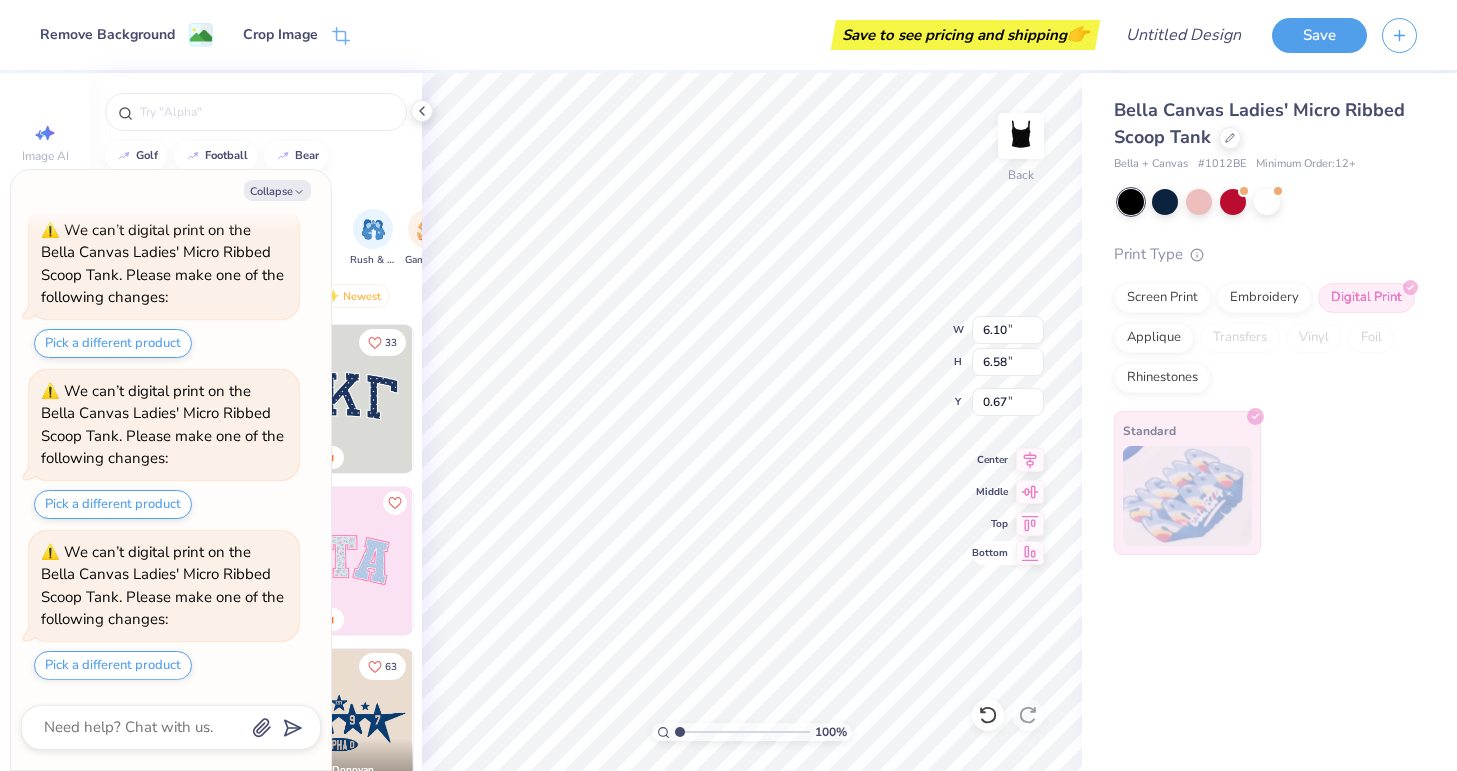 type on "x" 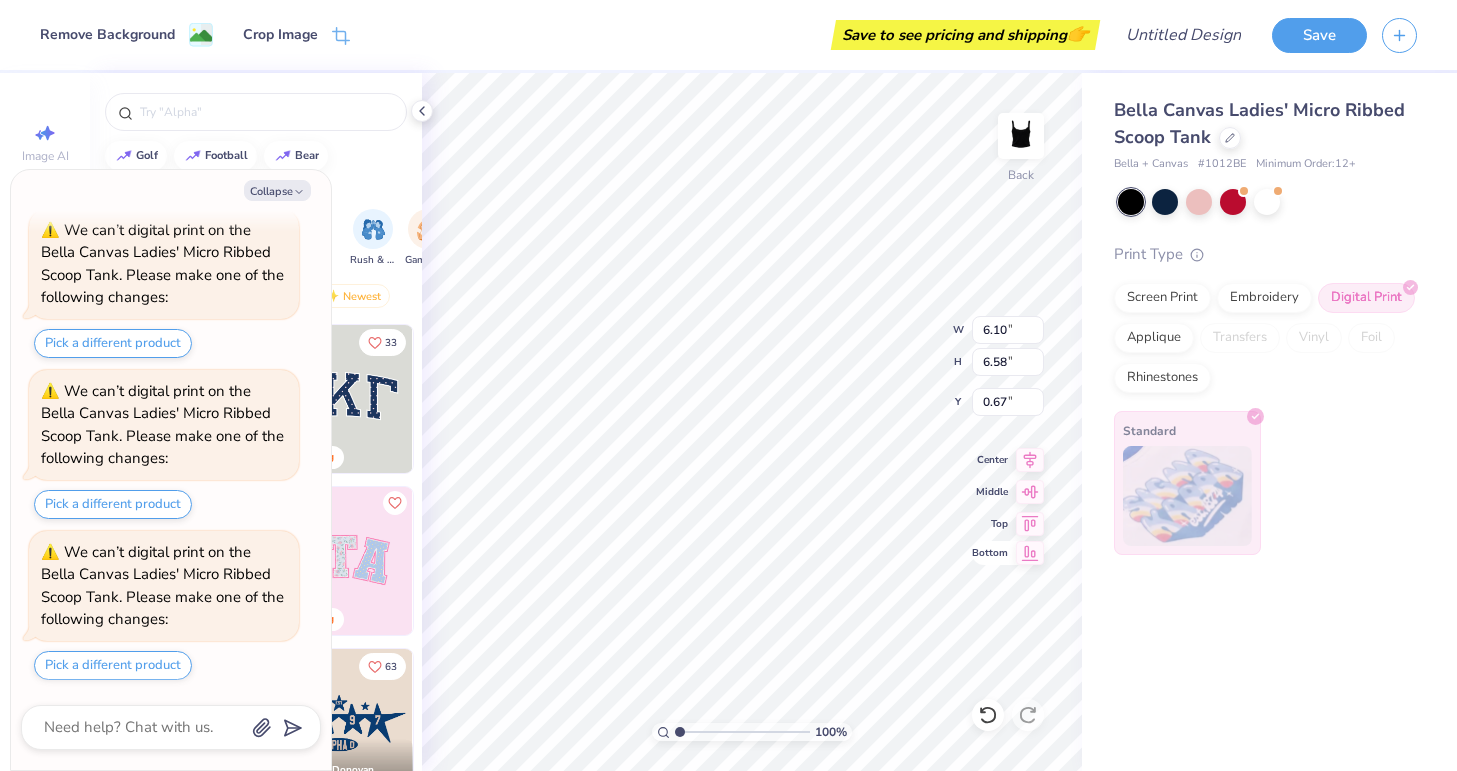 type on "0.50" 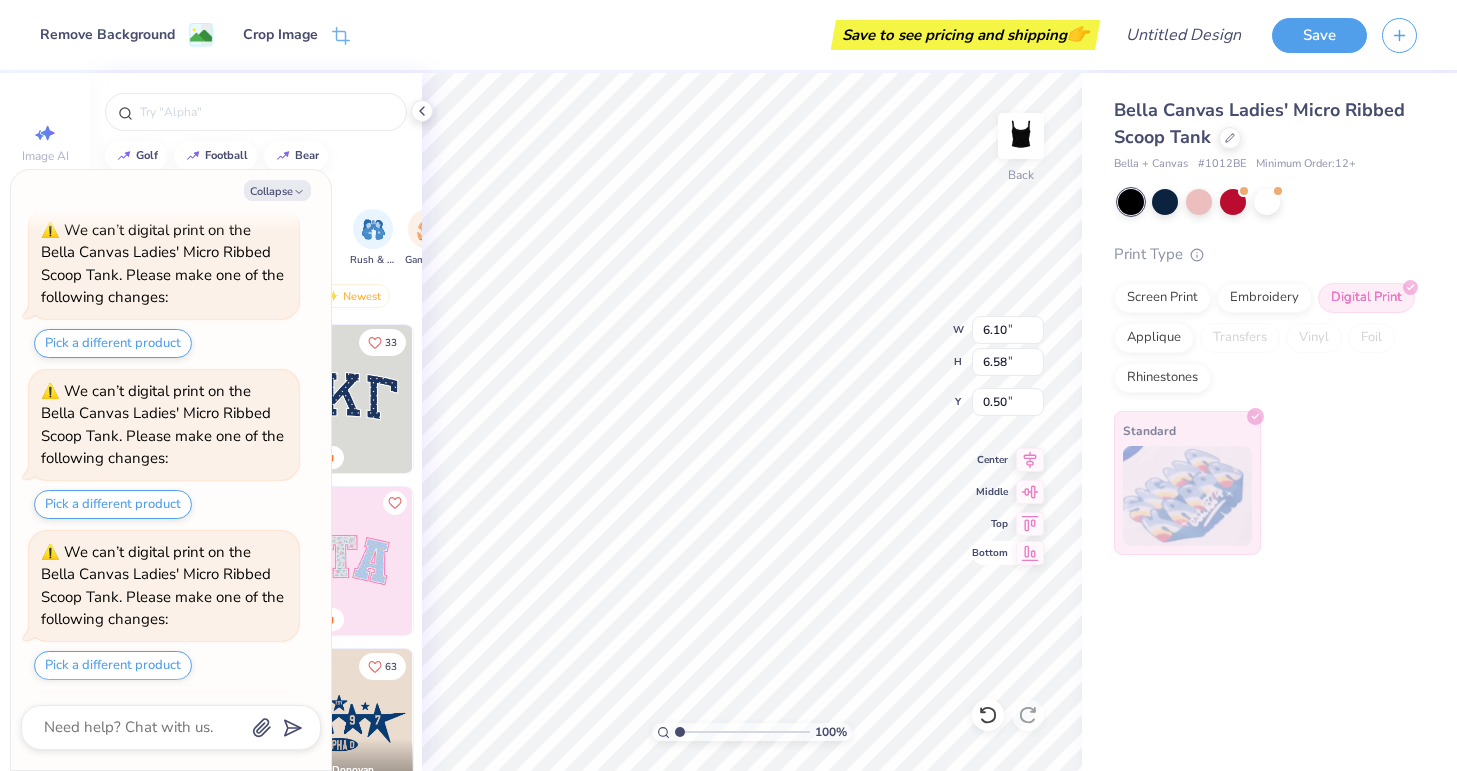 scroll, scrollTop: 1566, scrollLeft: 0, axis: vertical 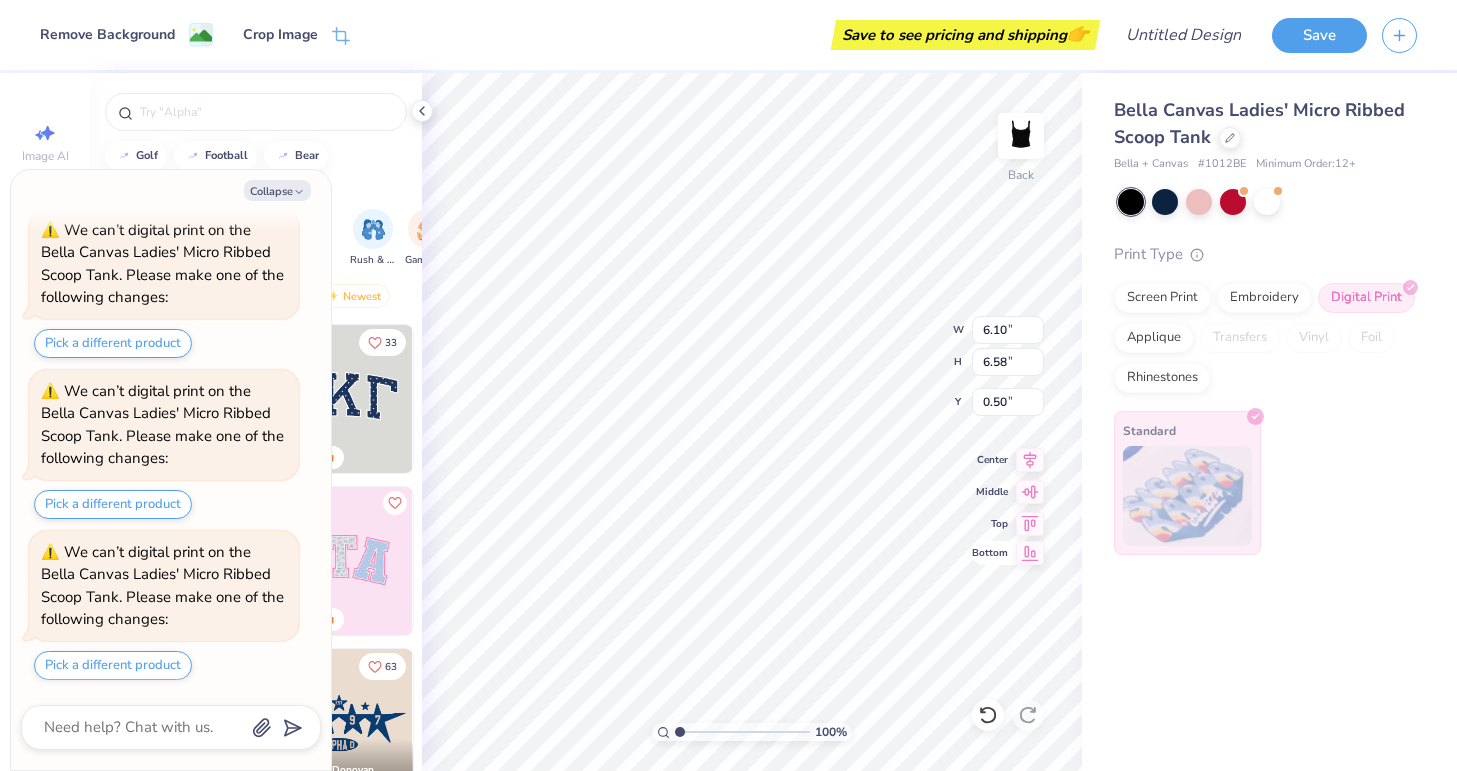 type on "x" 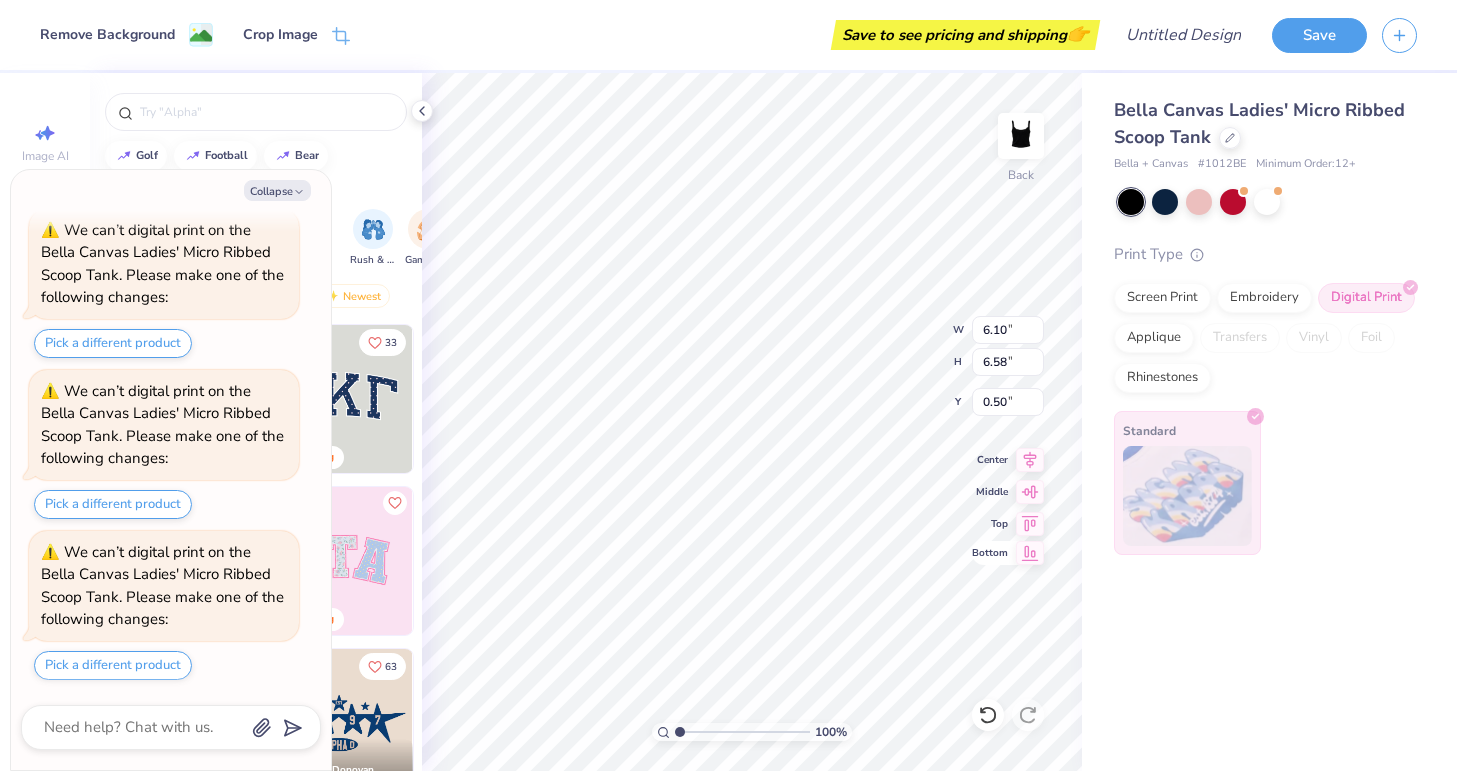 type on "6.51" 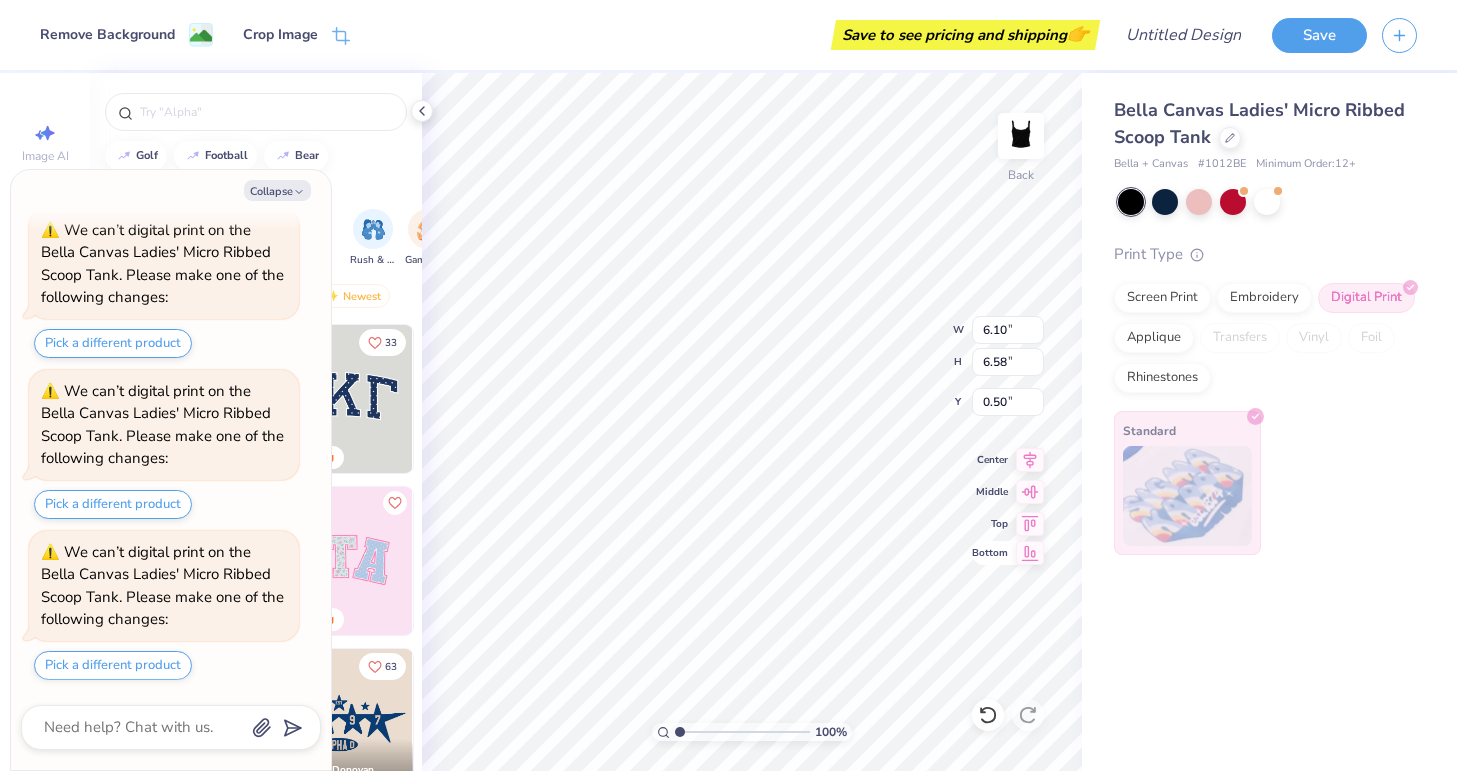 type on "7.02" 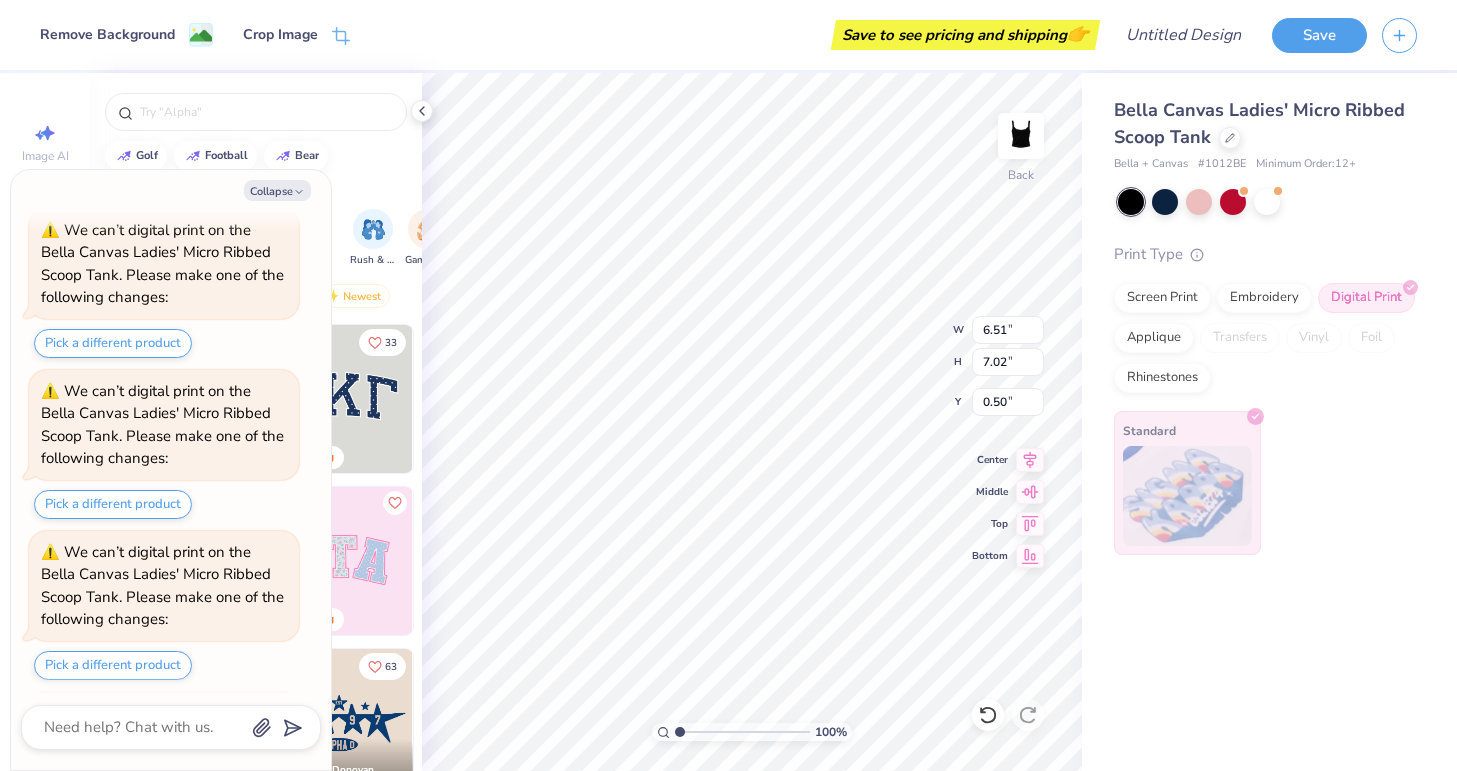 scroll, scrollTop: 2049, scrollLeft: 0, axis: vertical 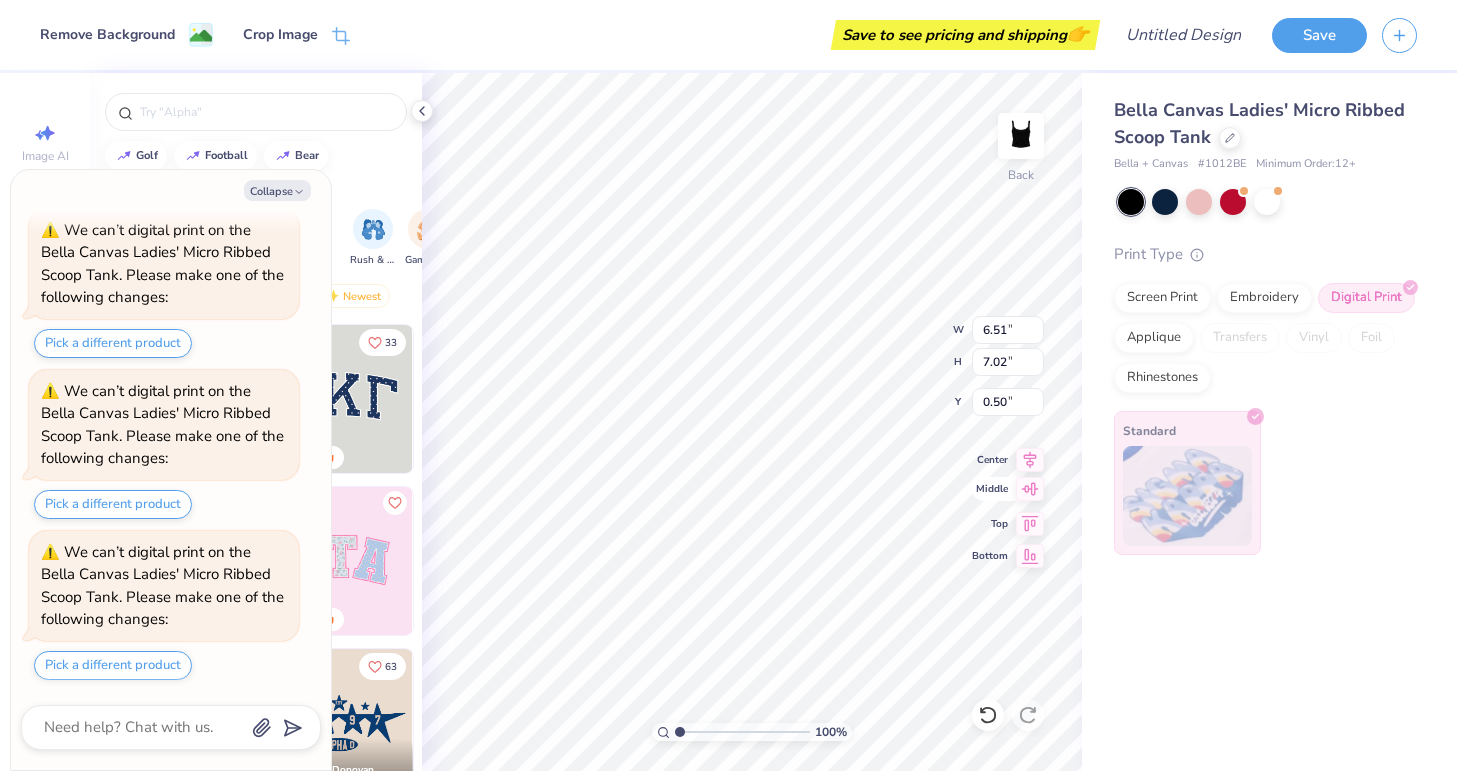 click 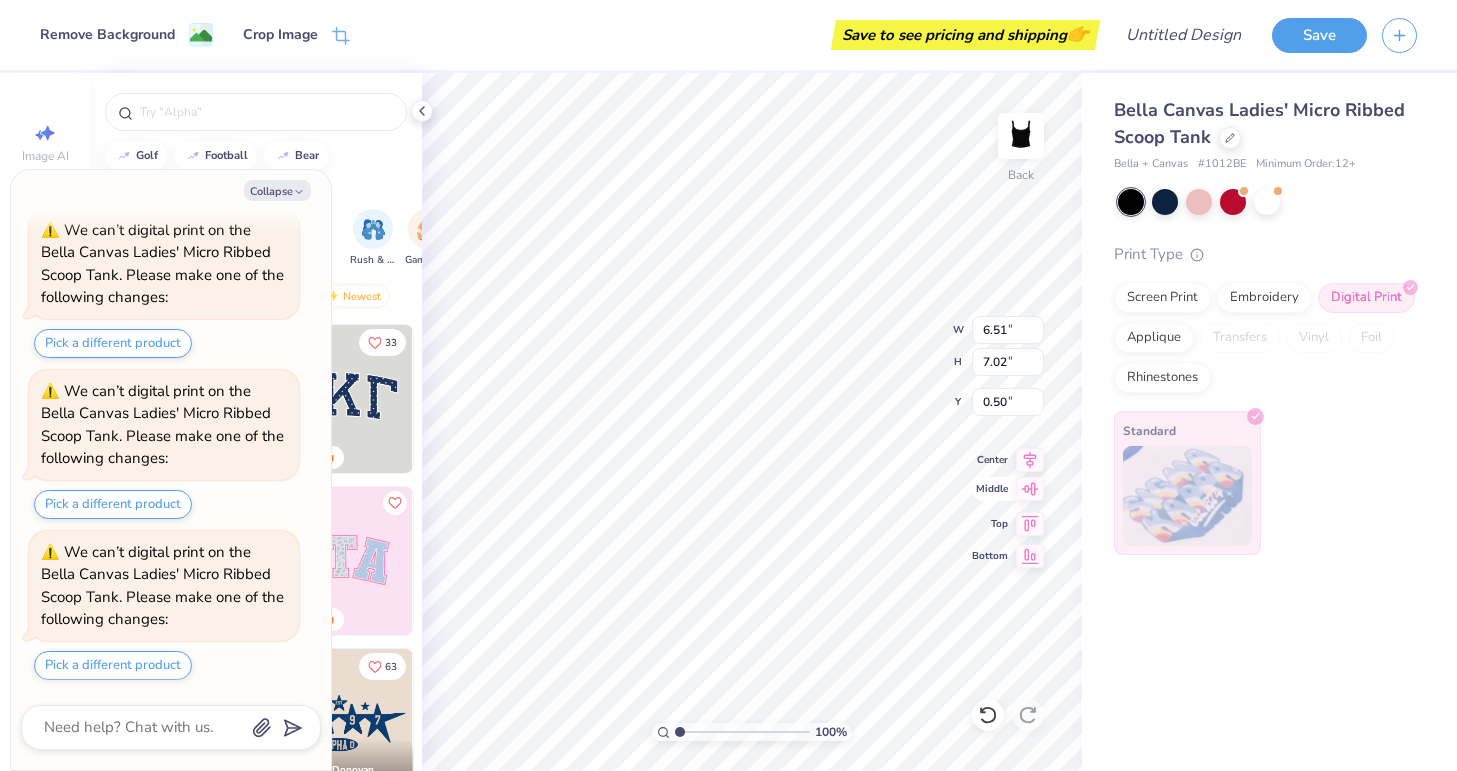 type on "x" 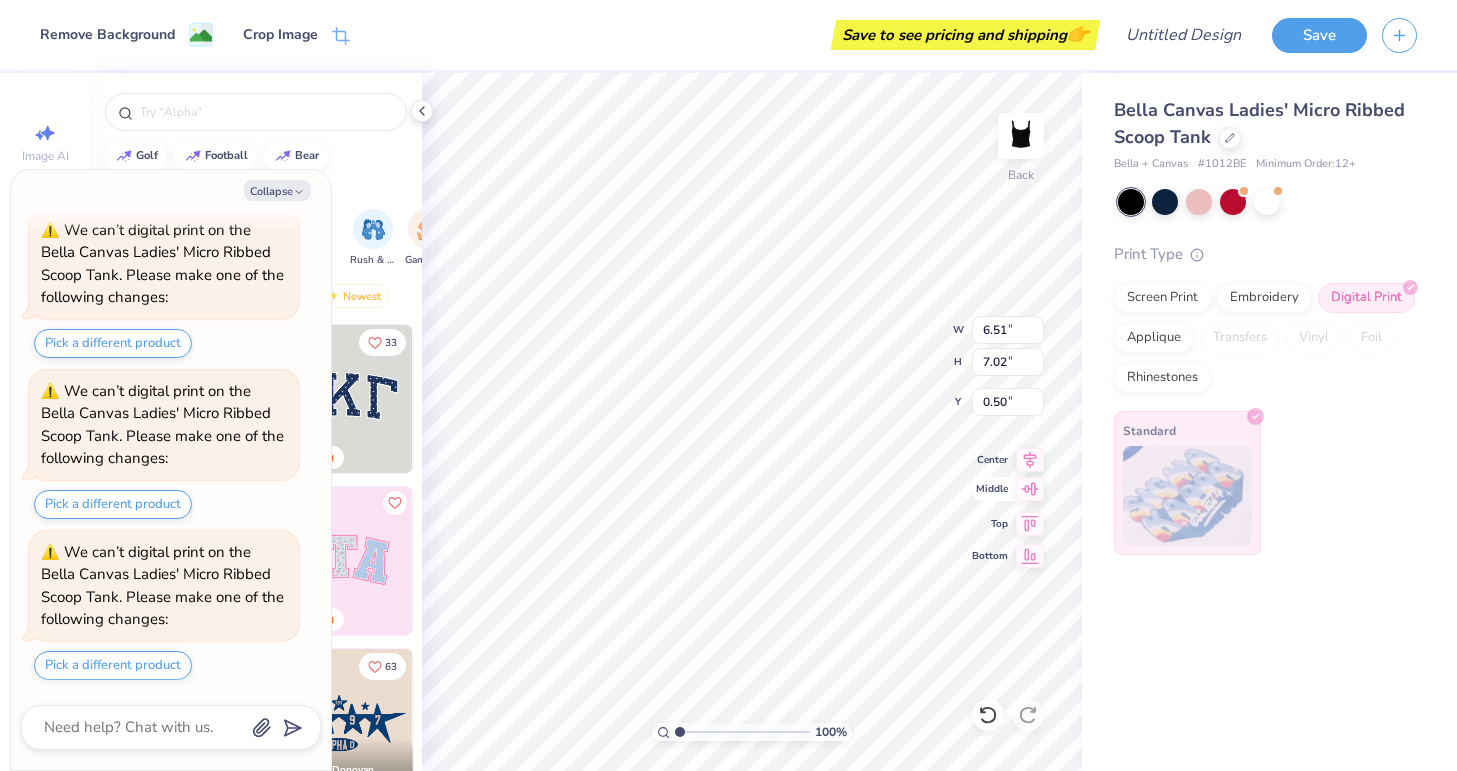 type on "1.99" 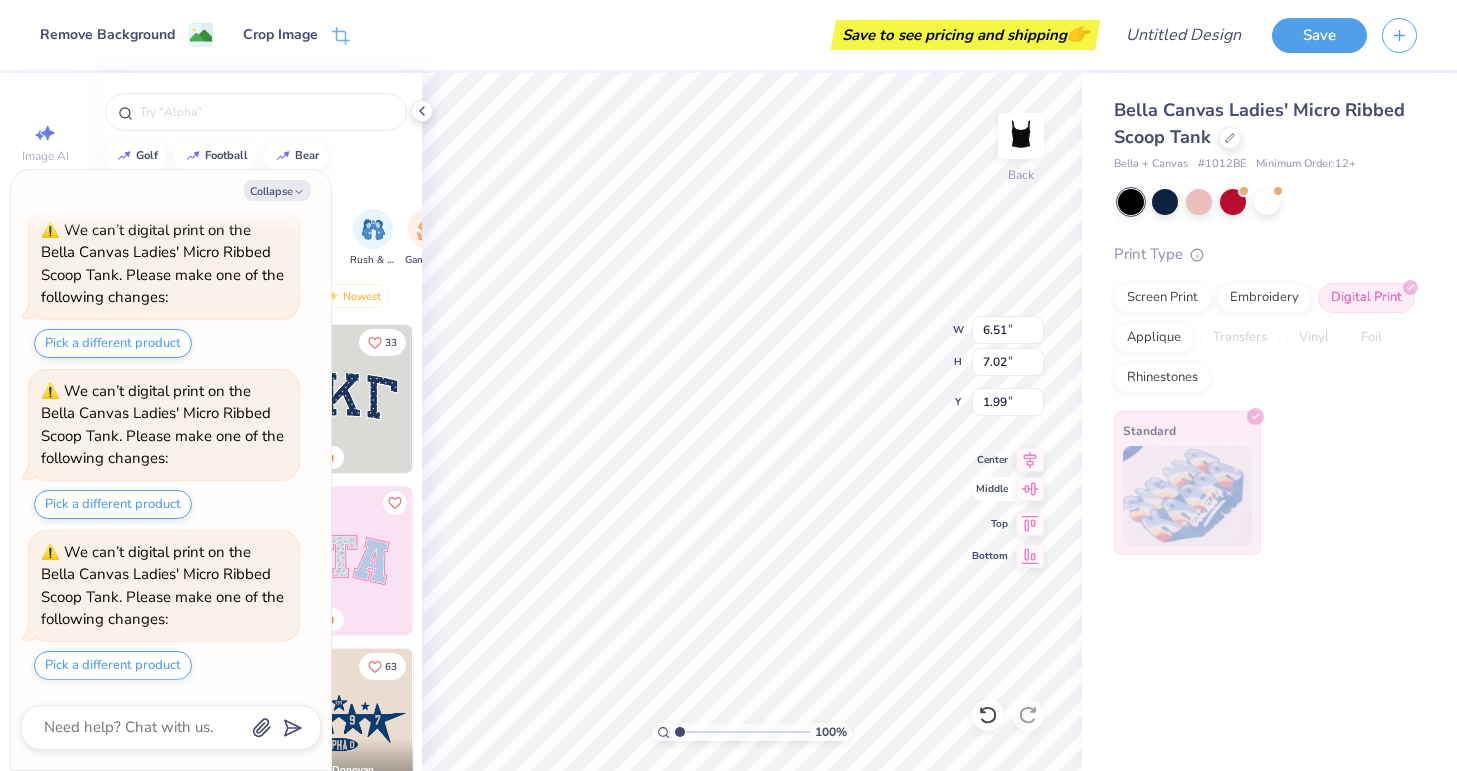 scroll, scrollTop: 2210, scrollLeft: 0, axis: vertical 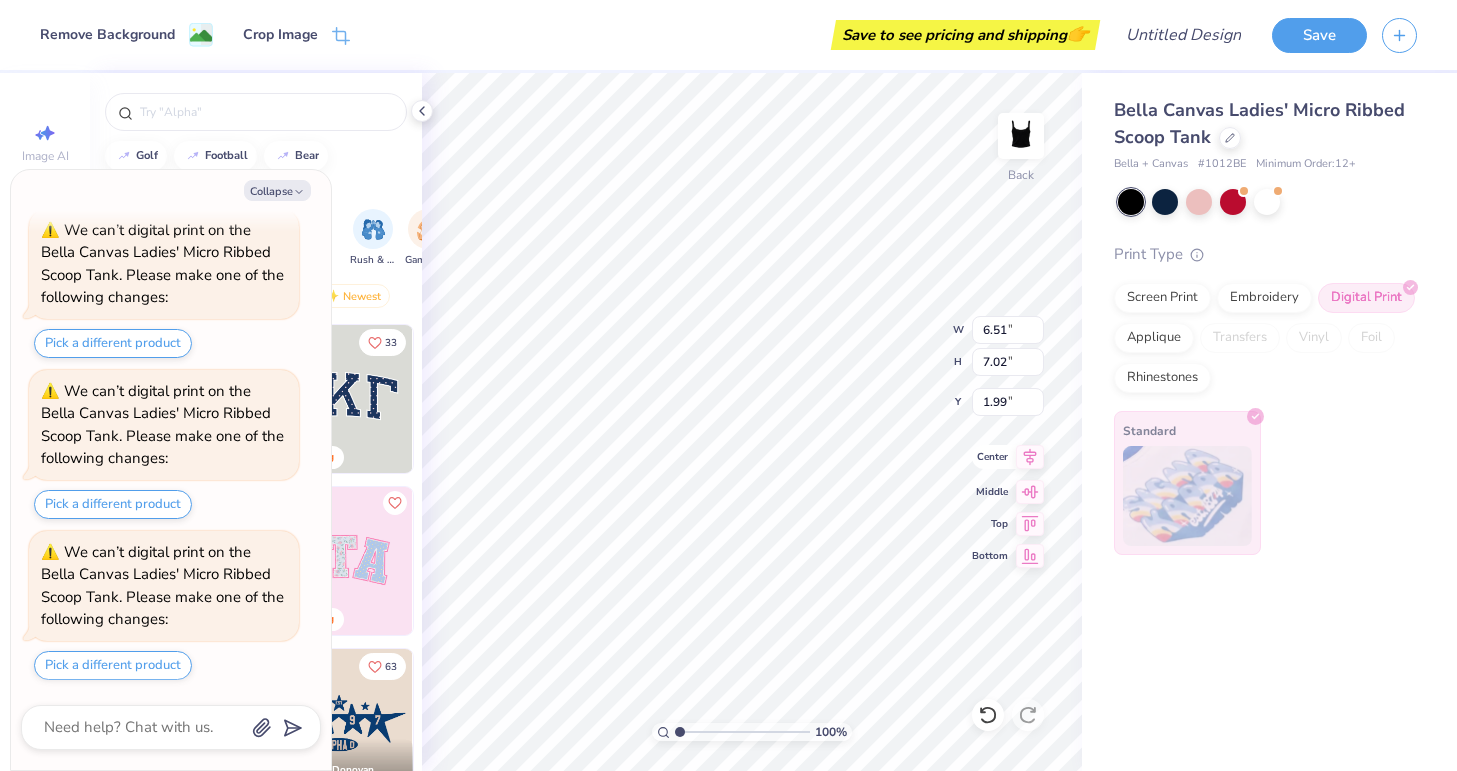 click 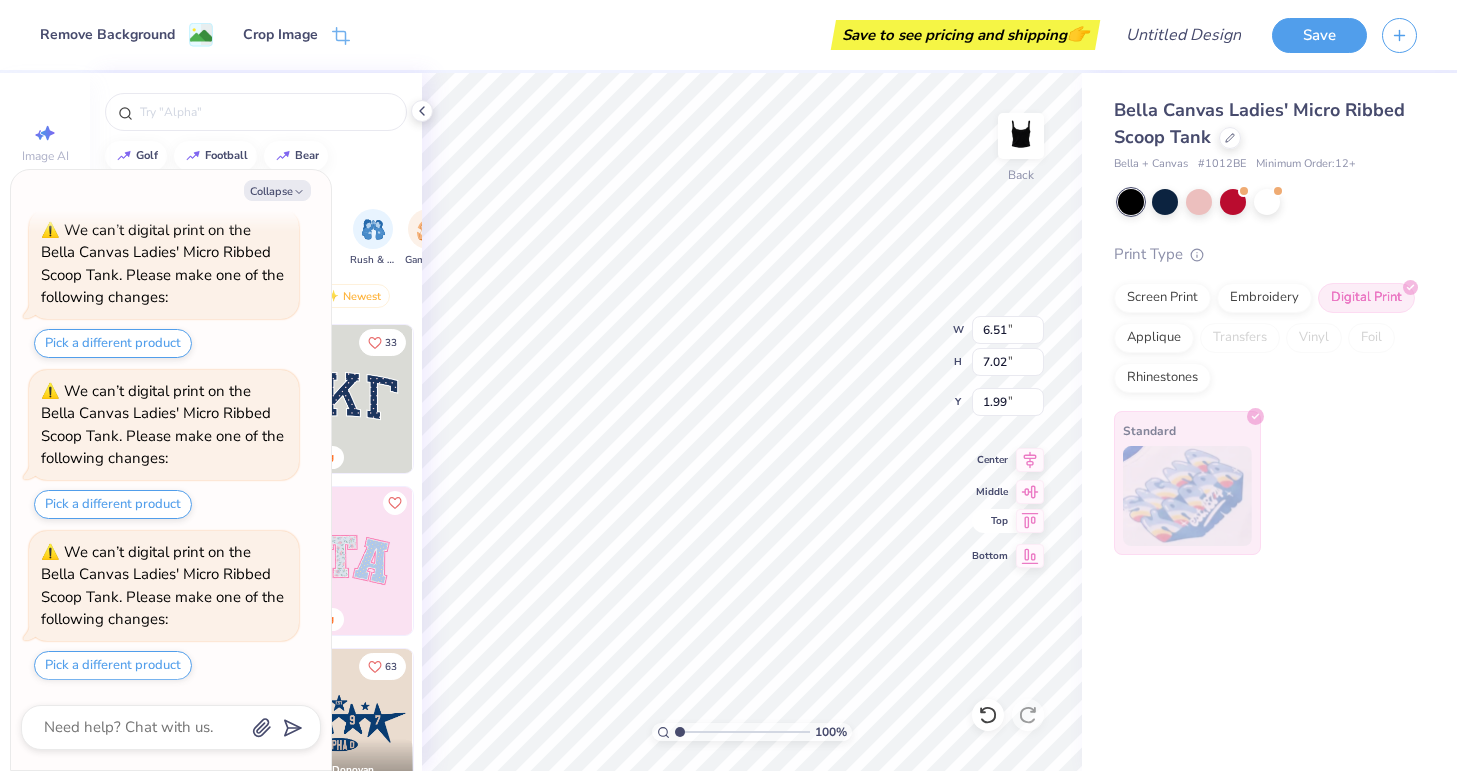 click 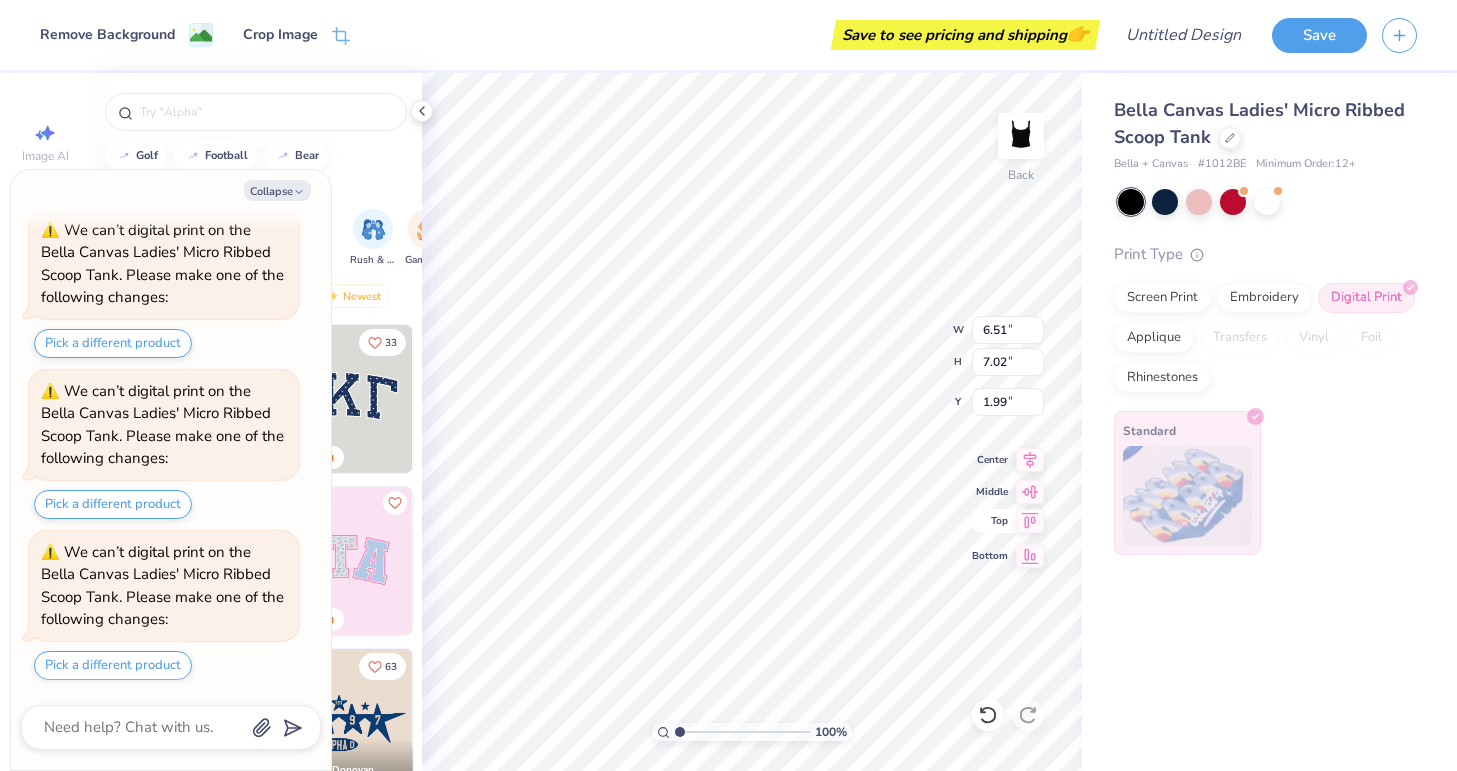 type on "x" 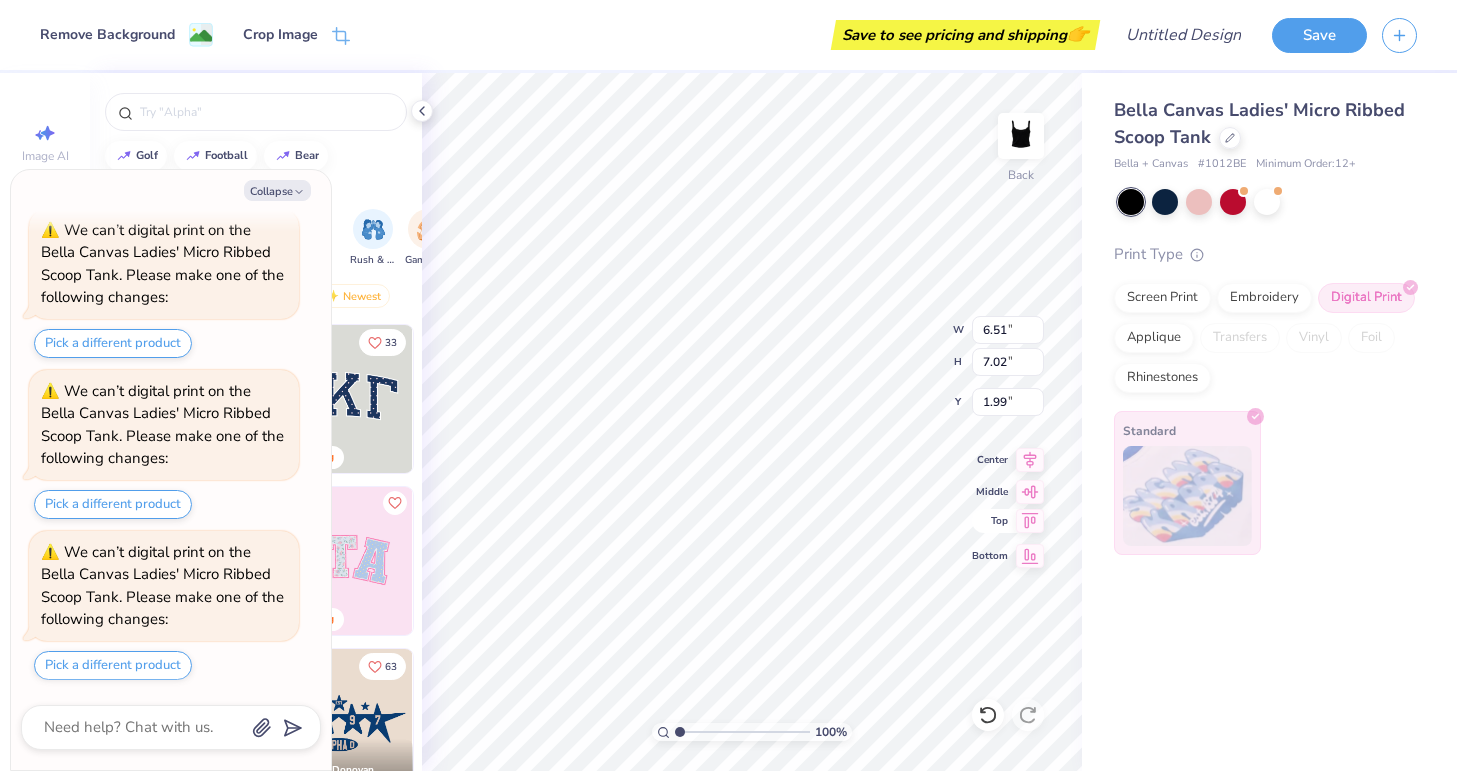 type on "0.50" 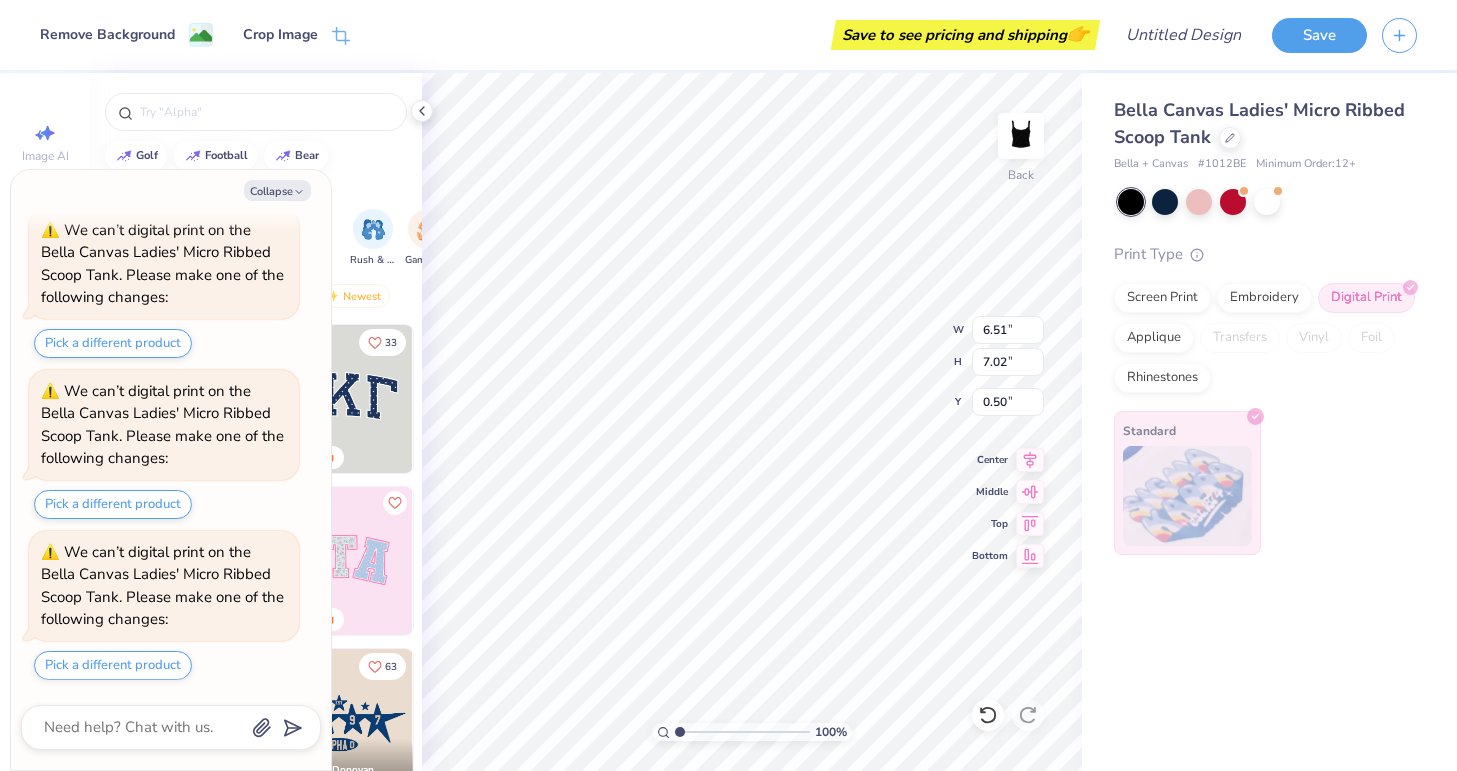 scroll, scrollTop: 2532, scrollLeft: 0, axis: vertical 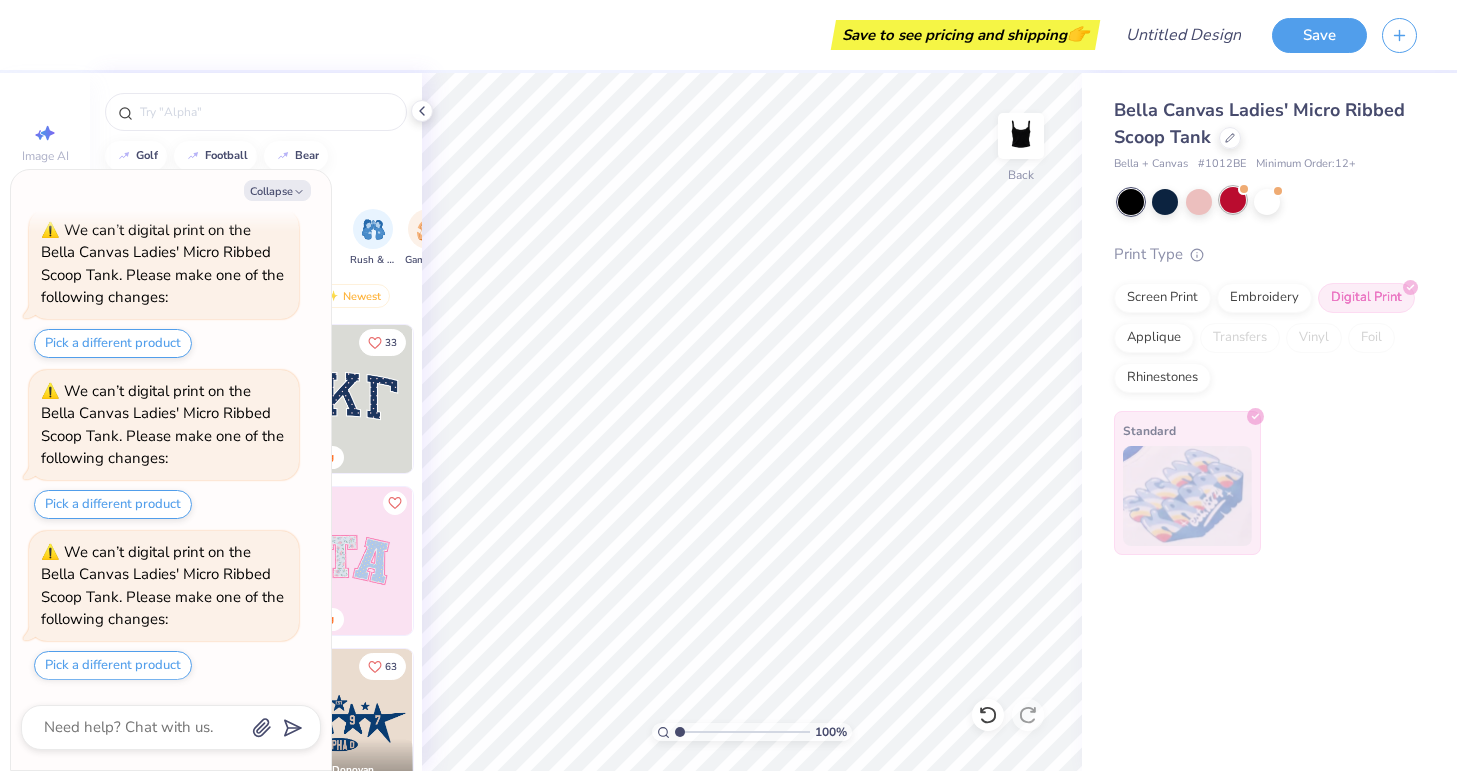 click at bounding box center (1233, 200) 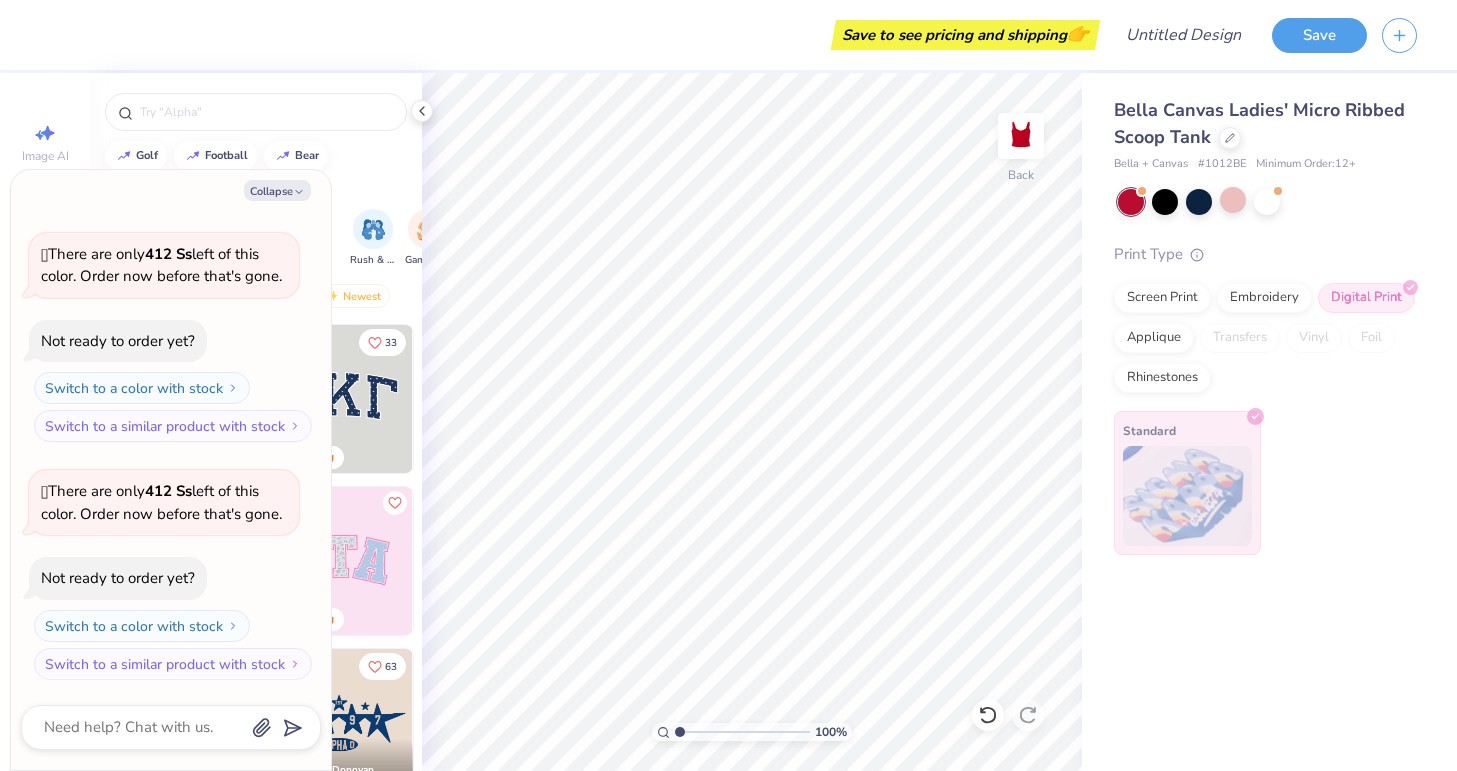scroll, scrollTop: 3329, scrollLeft: 0, axis: vertical 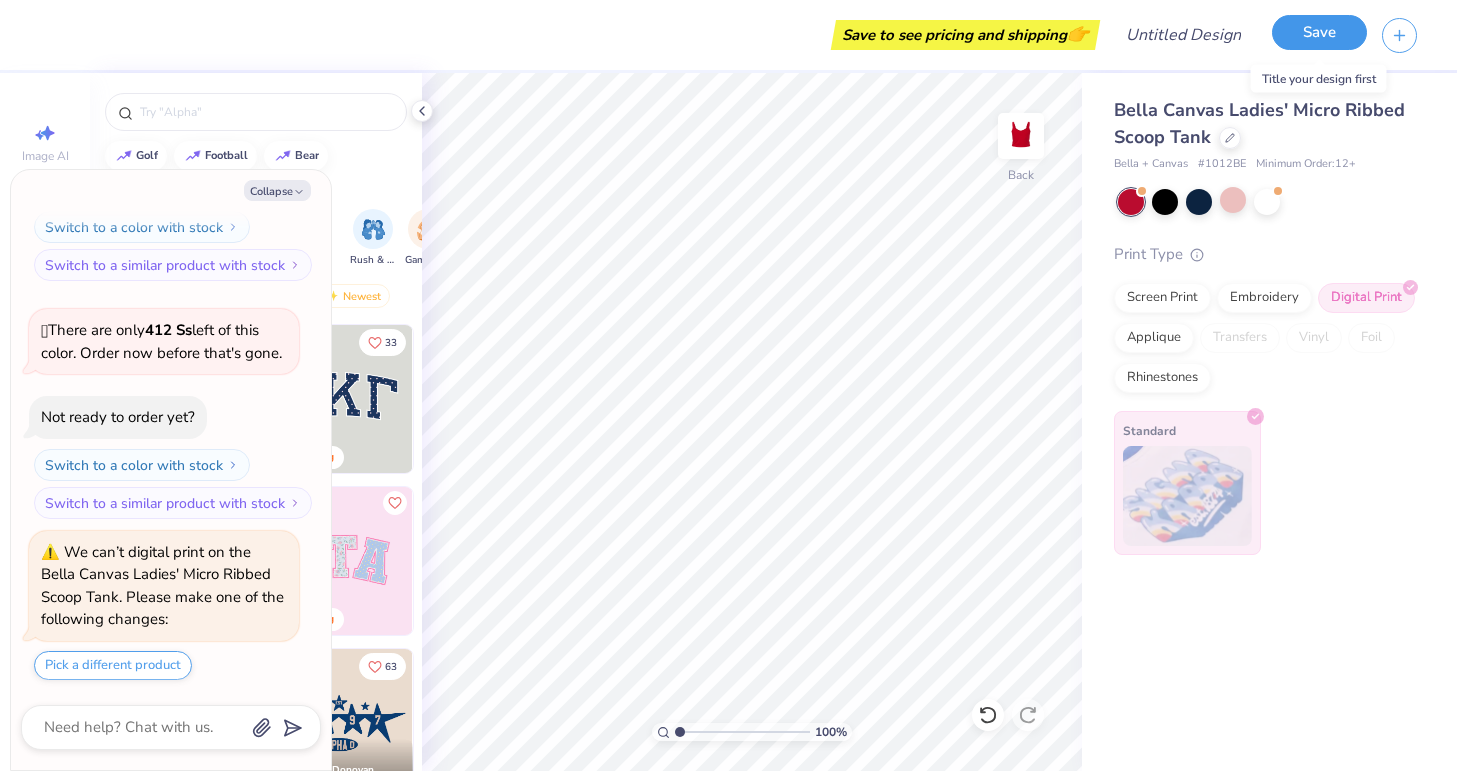 click on "Save" at bounding box center [1319, 32] 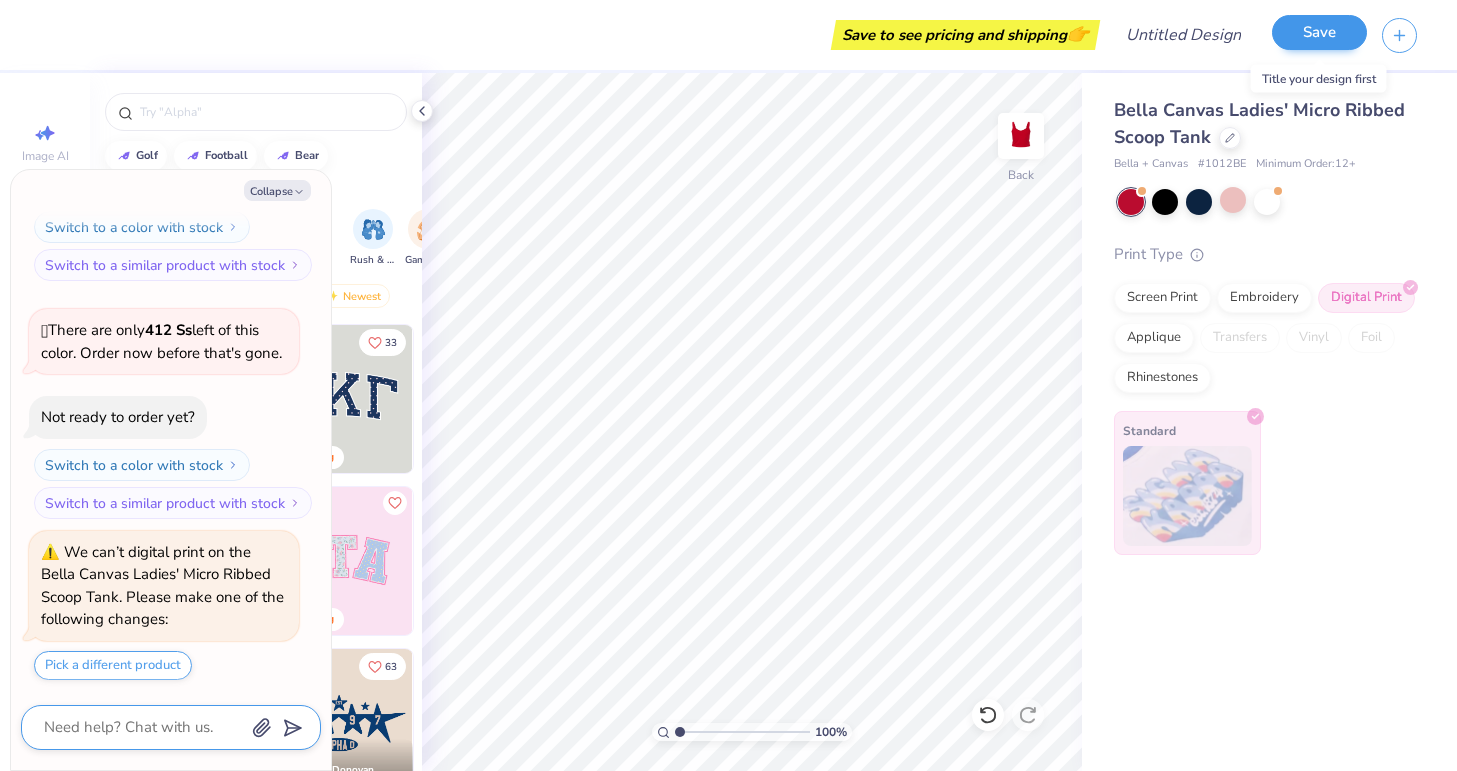 scroll, scrollTop: 3545, scrollLeft: 0, axis: vertical 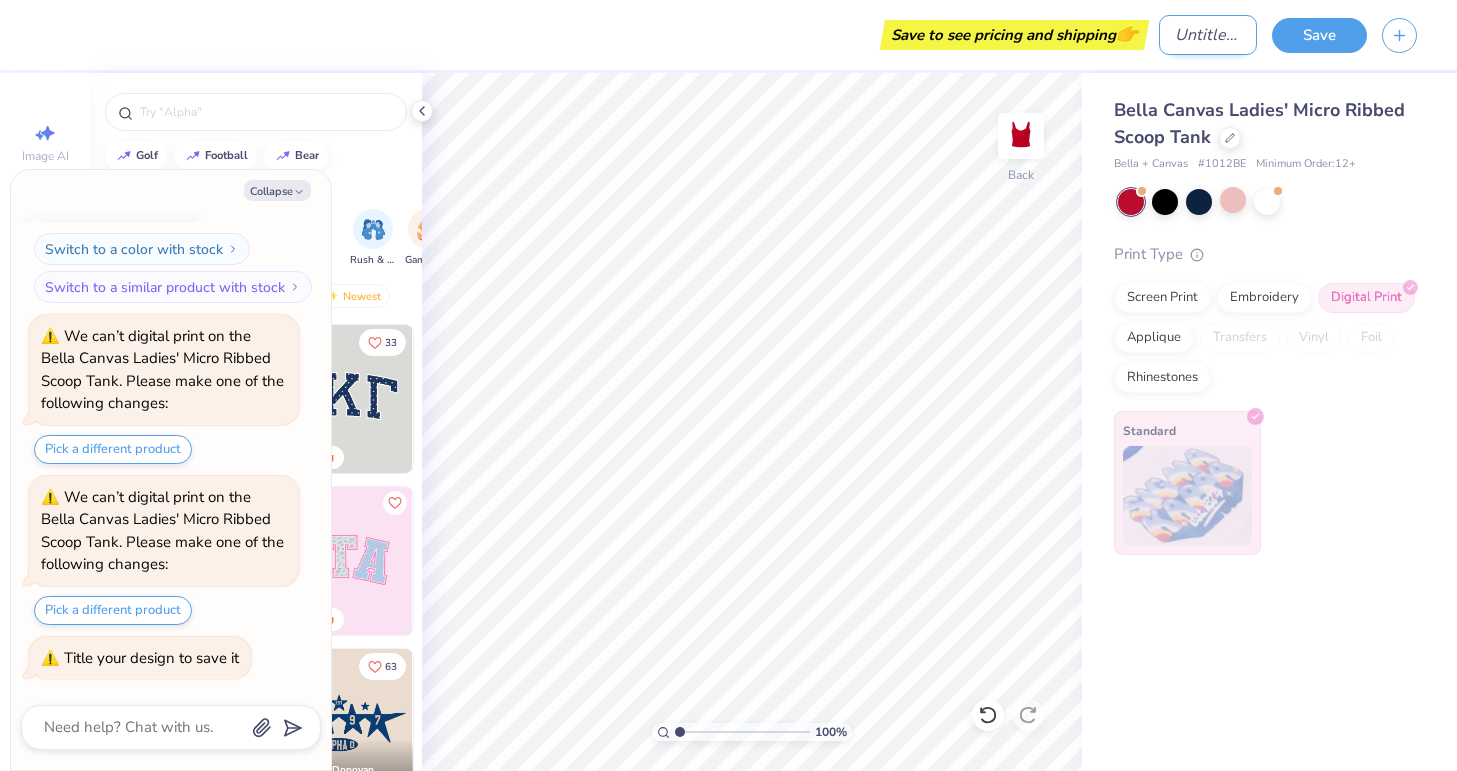 type on "x" 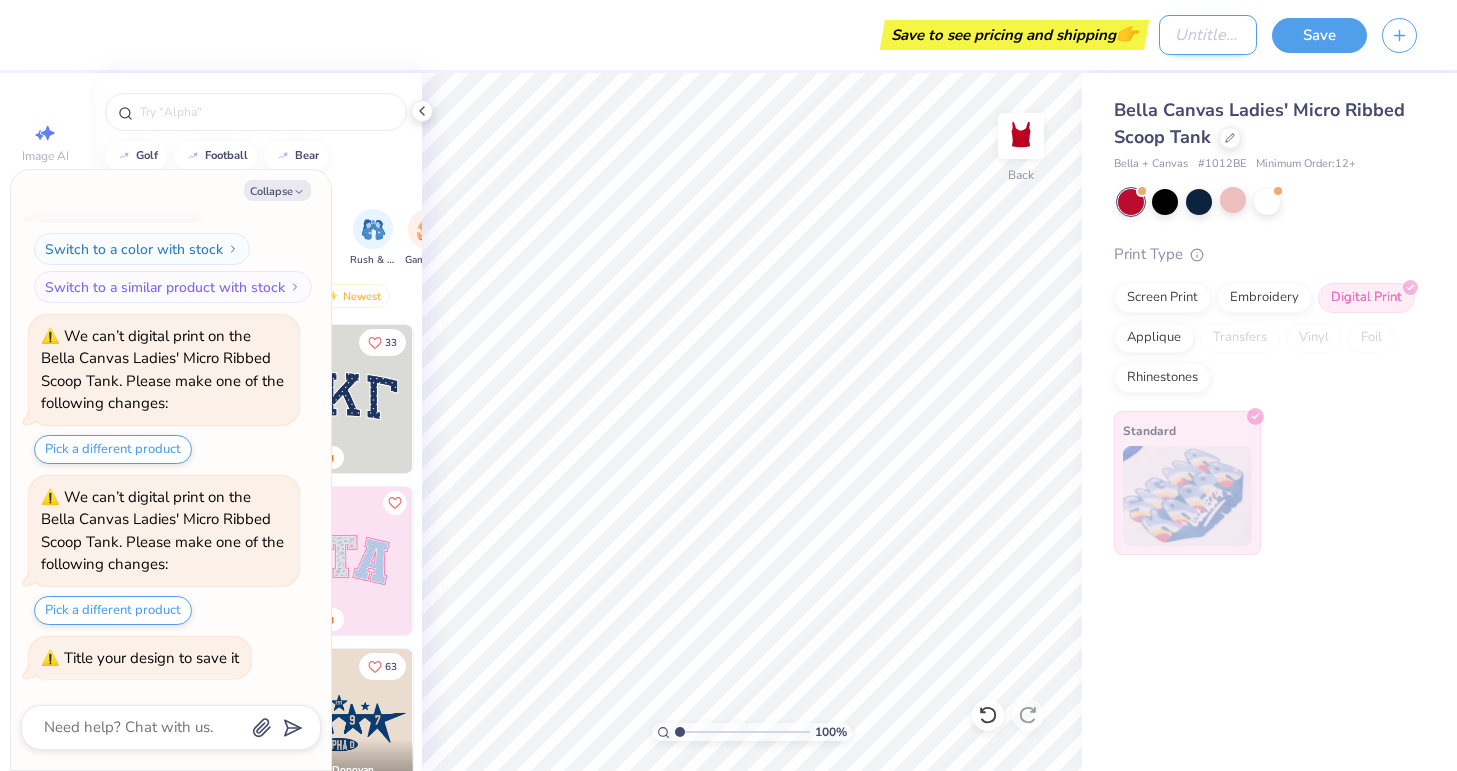 click on "Design Title" at bounding box center (1208, 35) 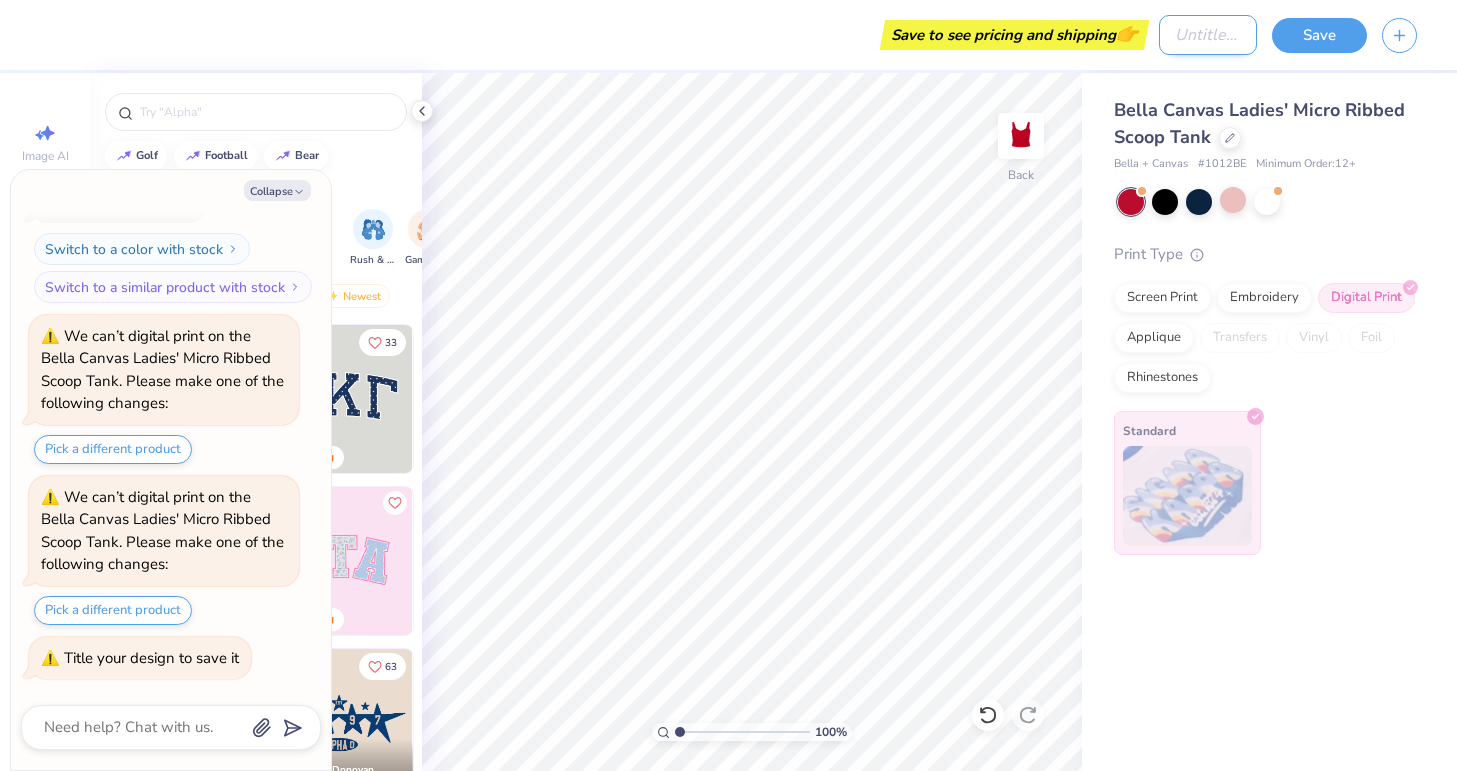 type on "P" 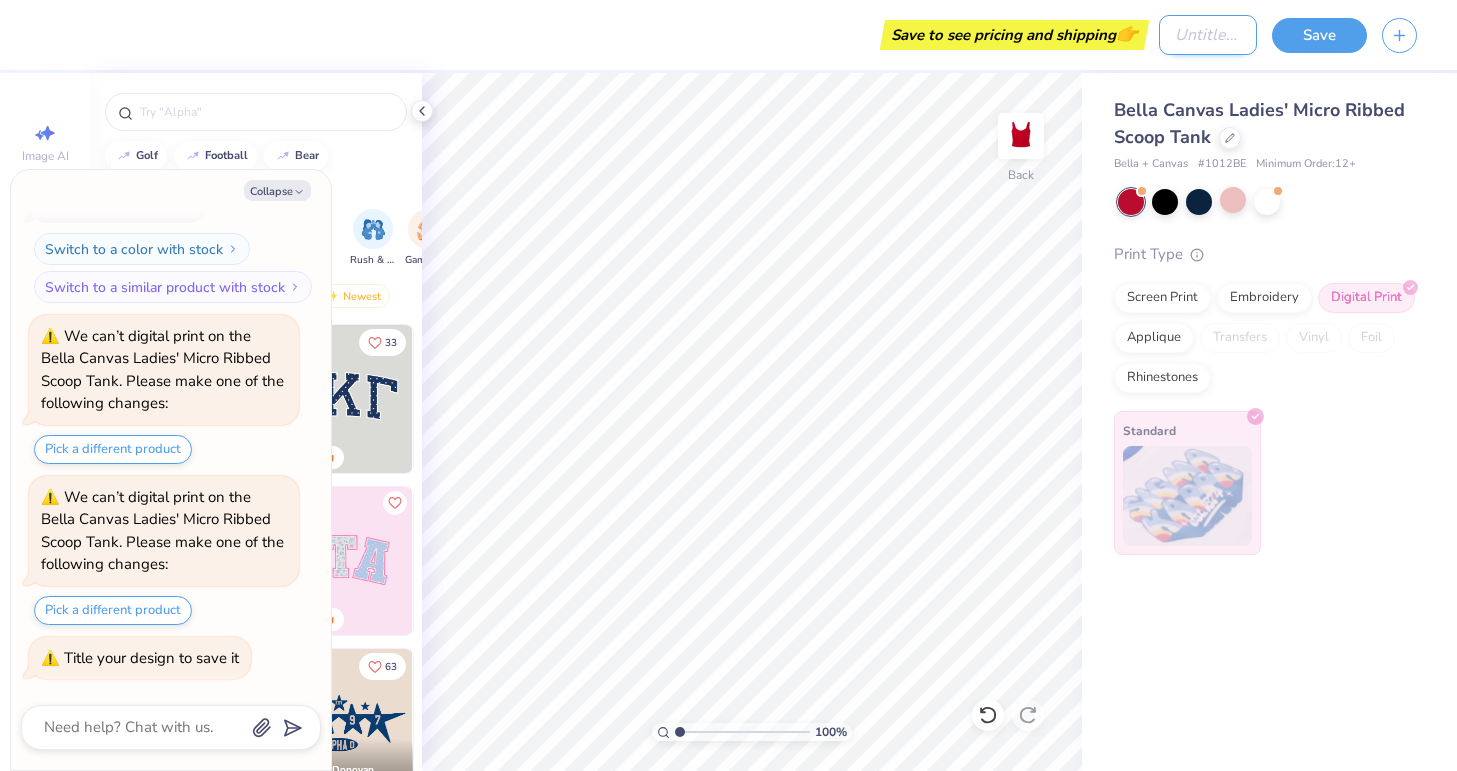 type on "x" 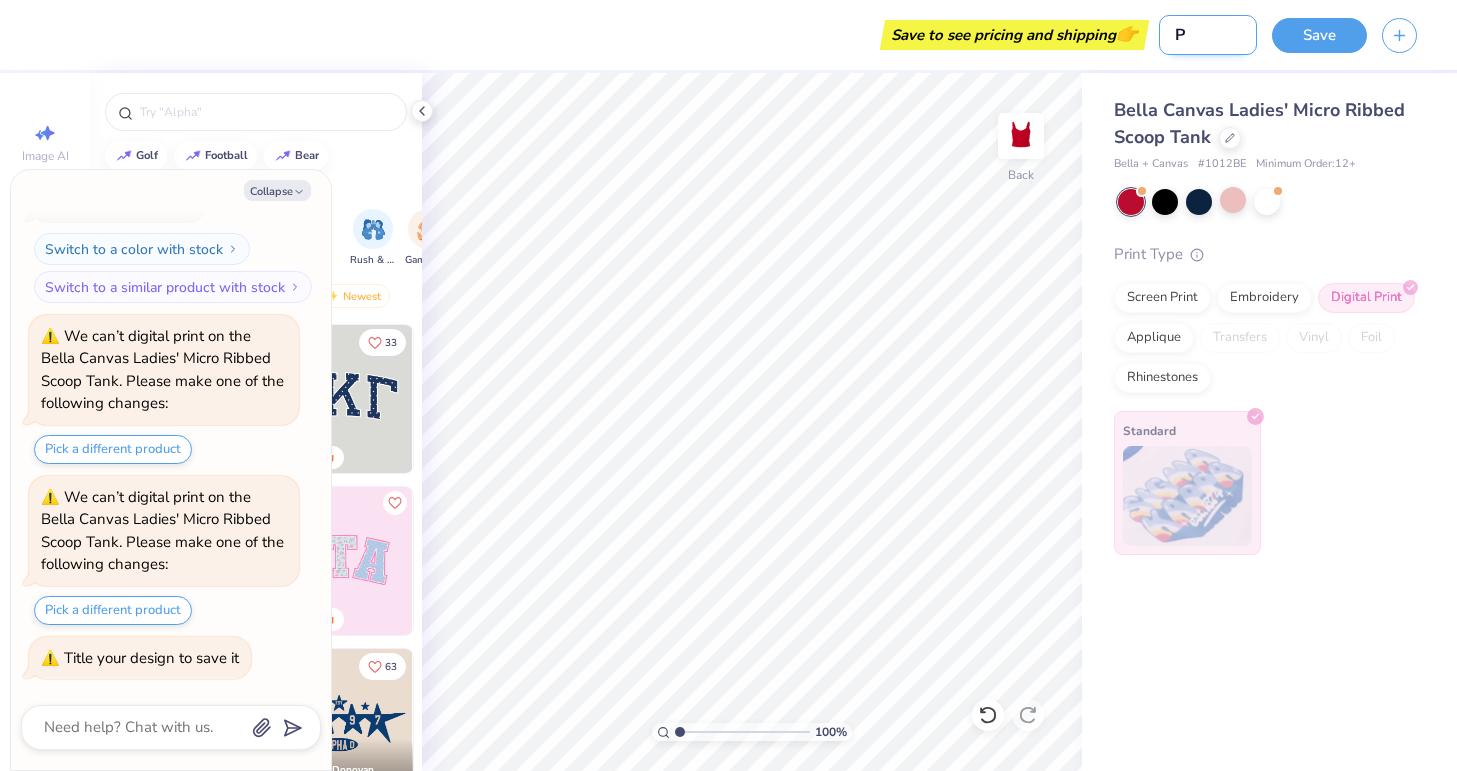 type on "Pa" 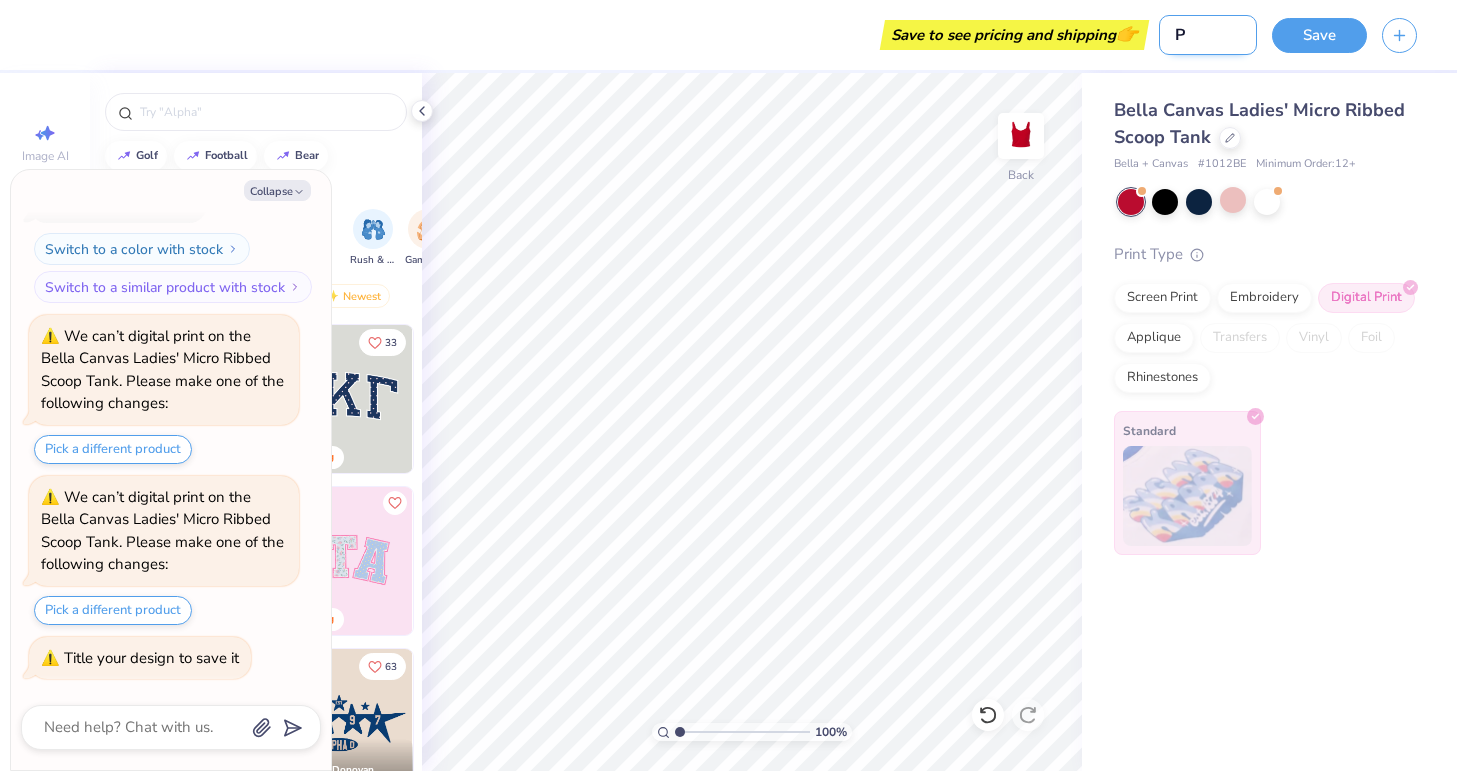 type on "x" 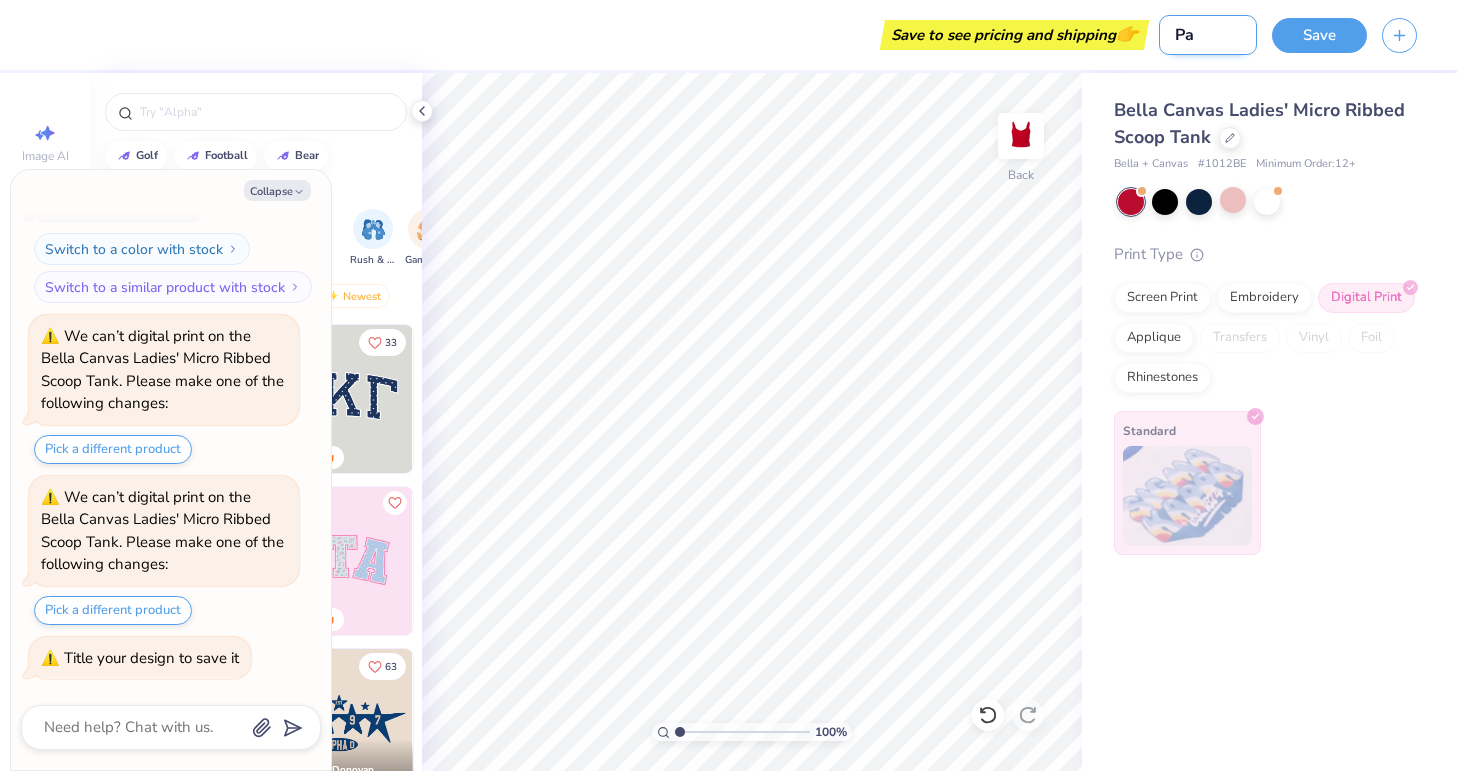 type on "[PLACE]" 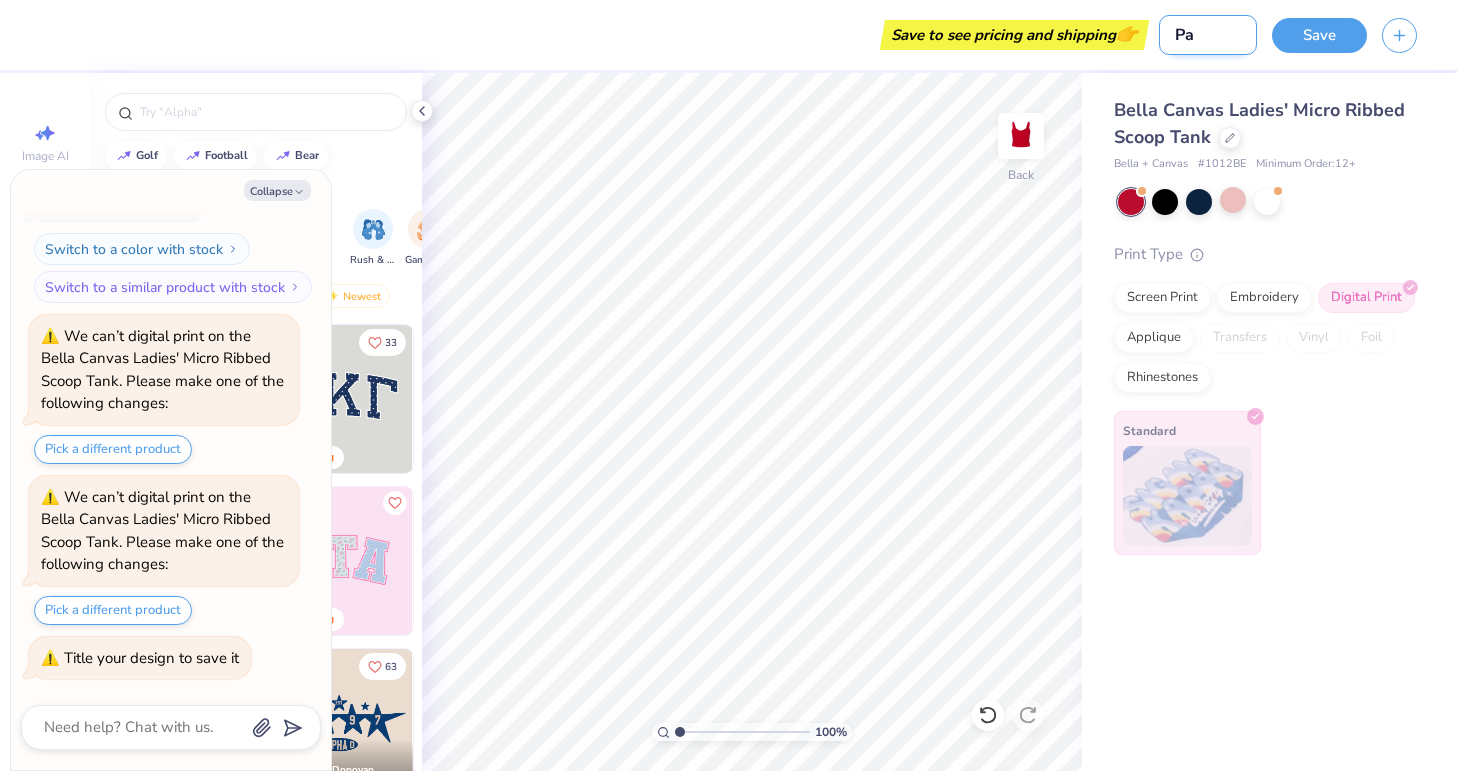 type on "x" 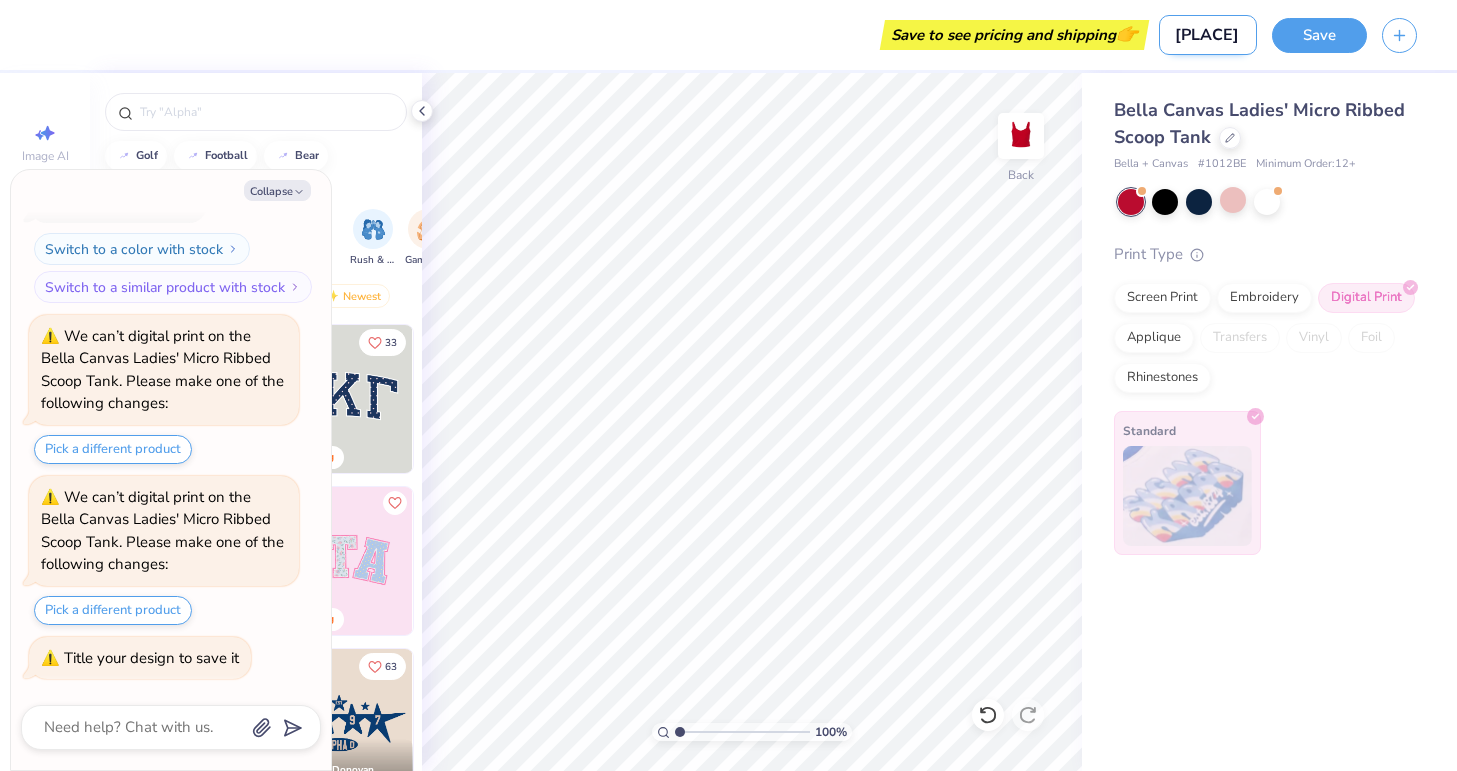 type on "[PLACE]" 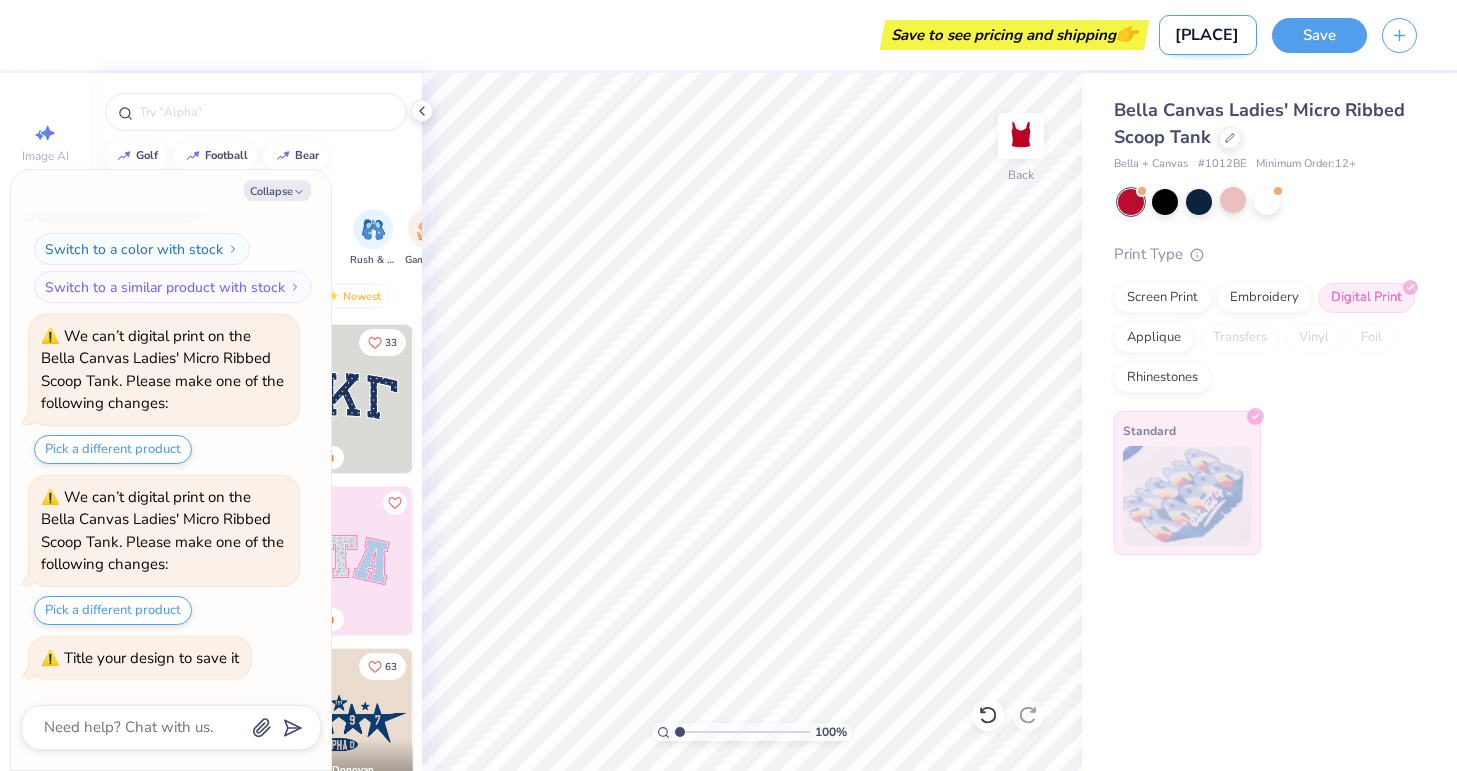 type on "x" 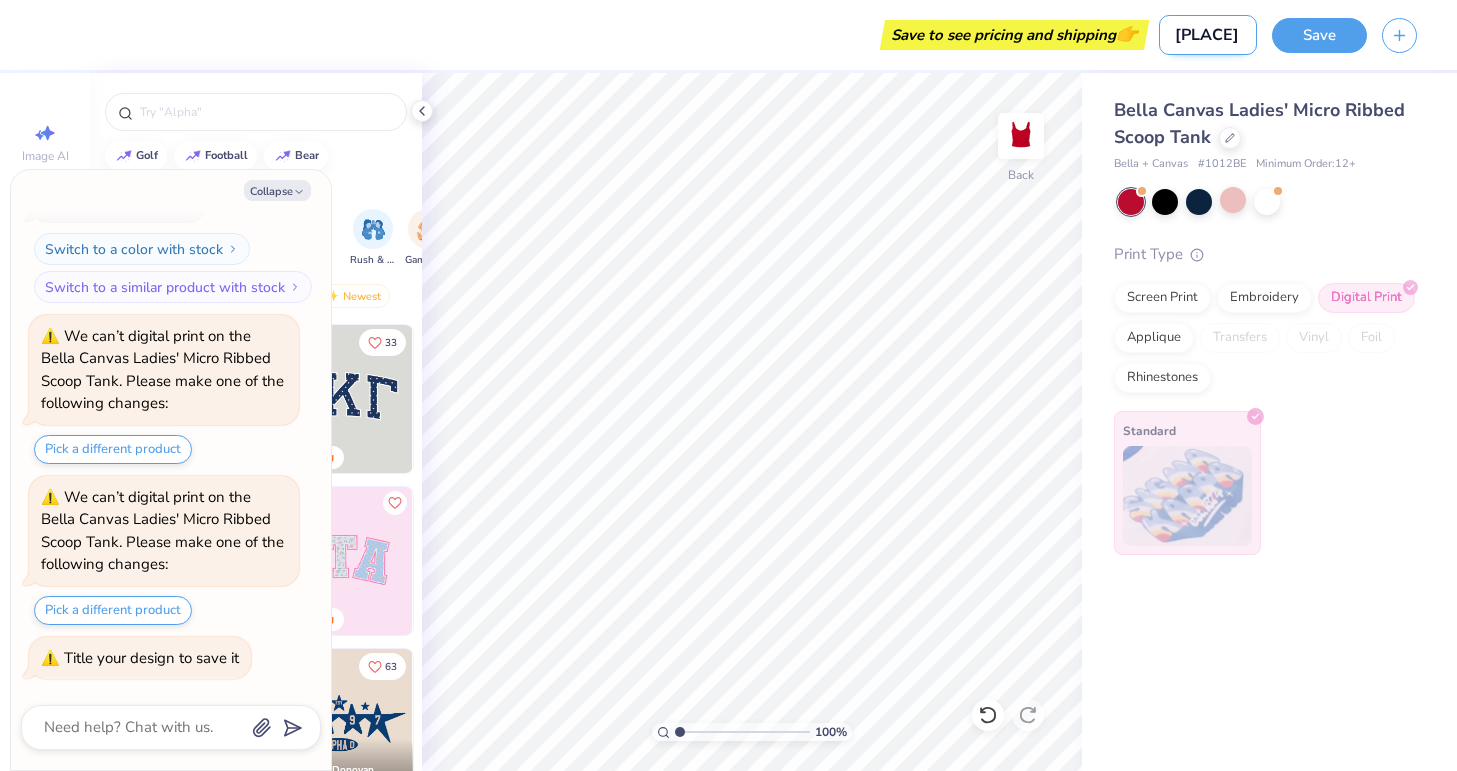 type on "[PLACE]" 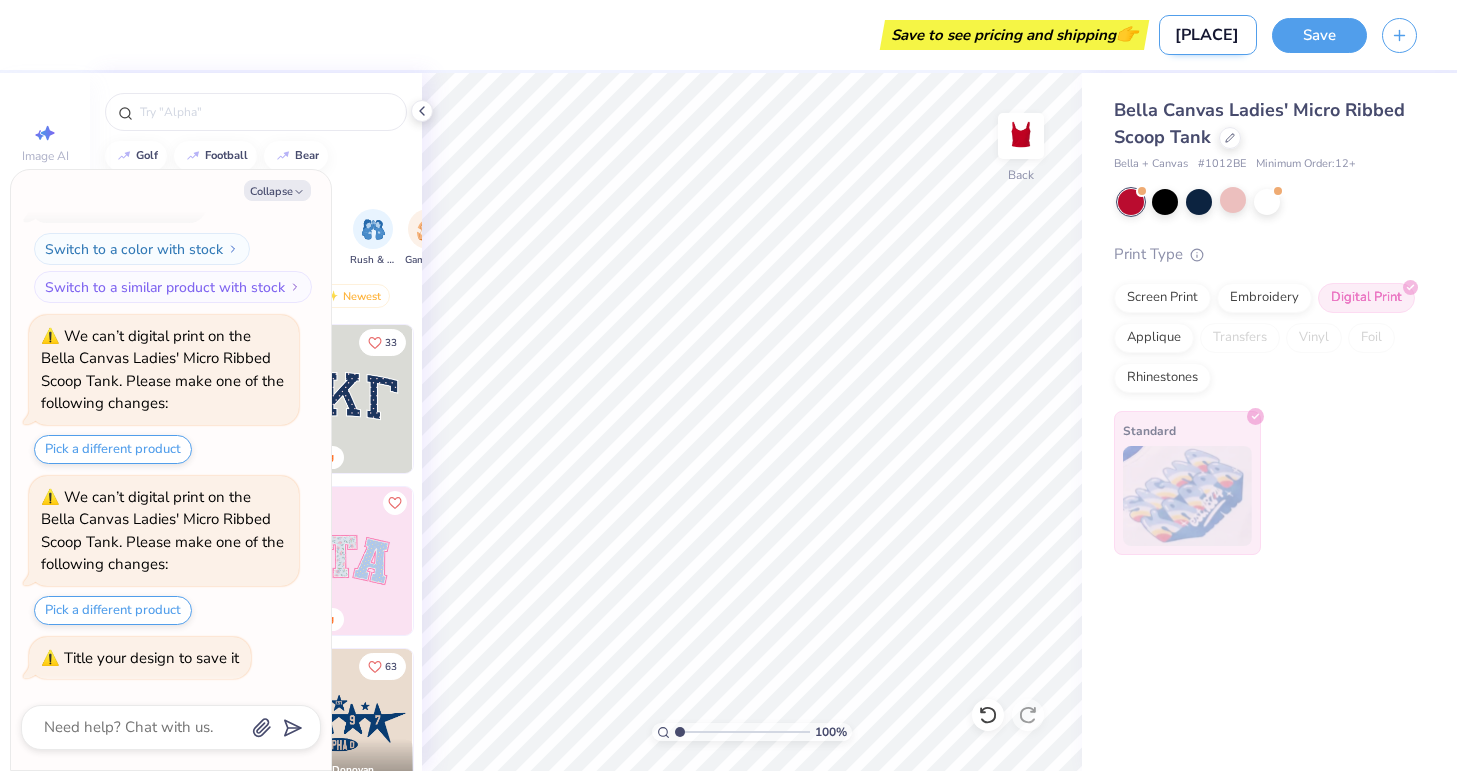 type on "x" 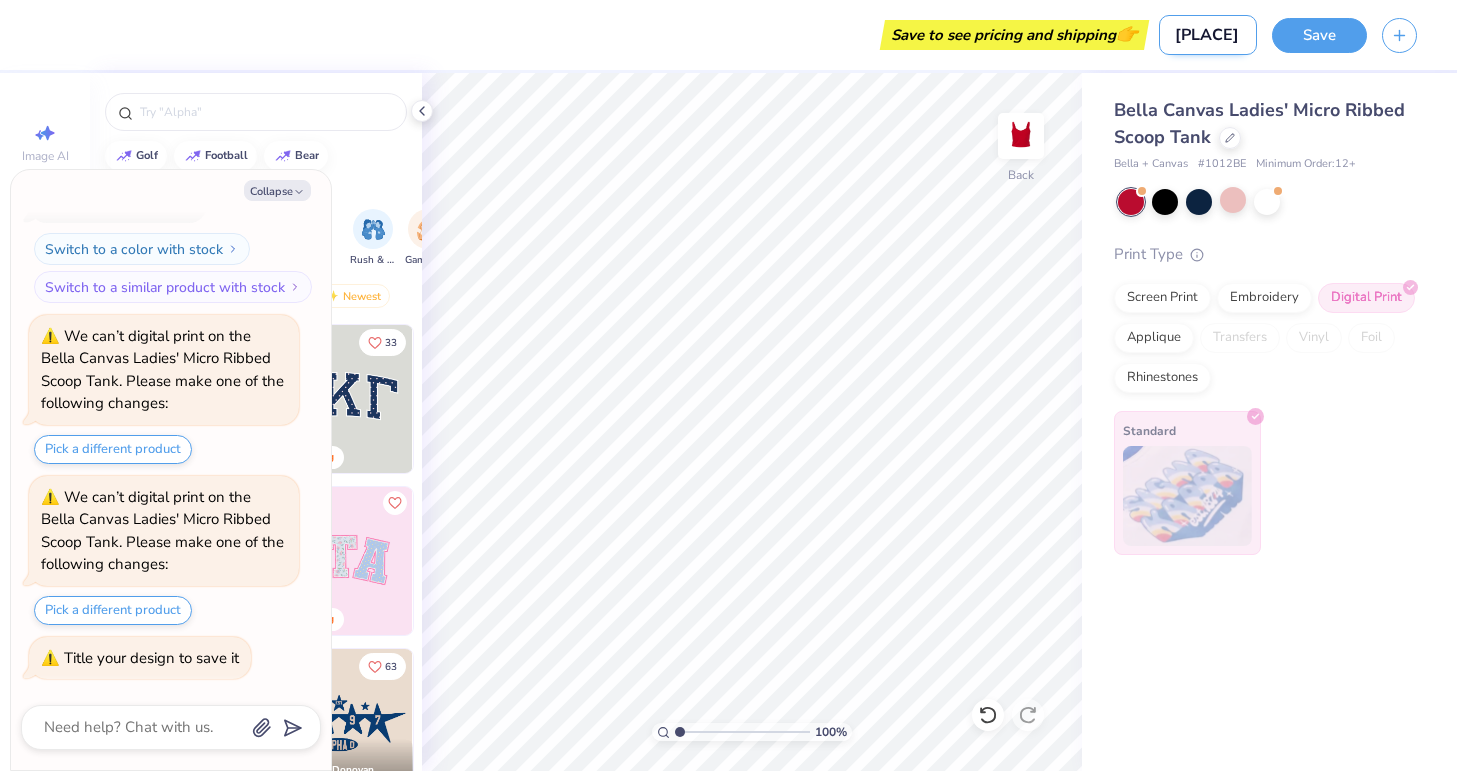 type on "[PLACE]" 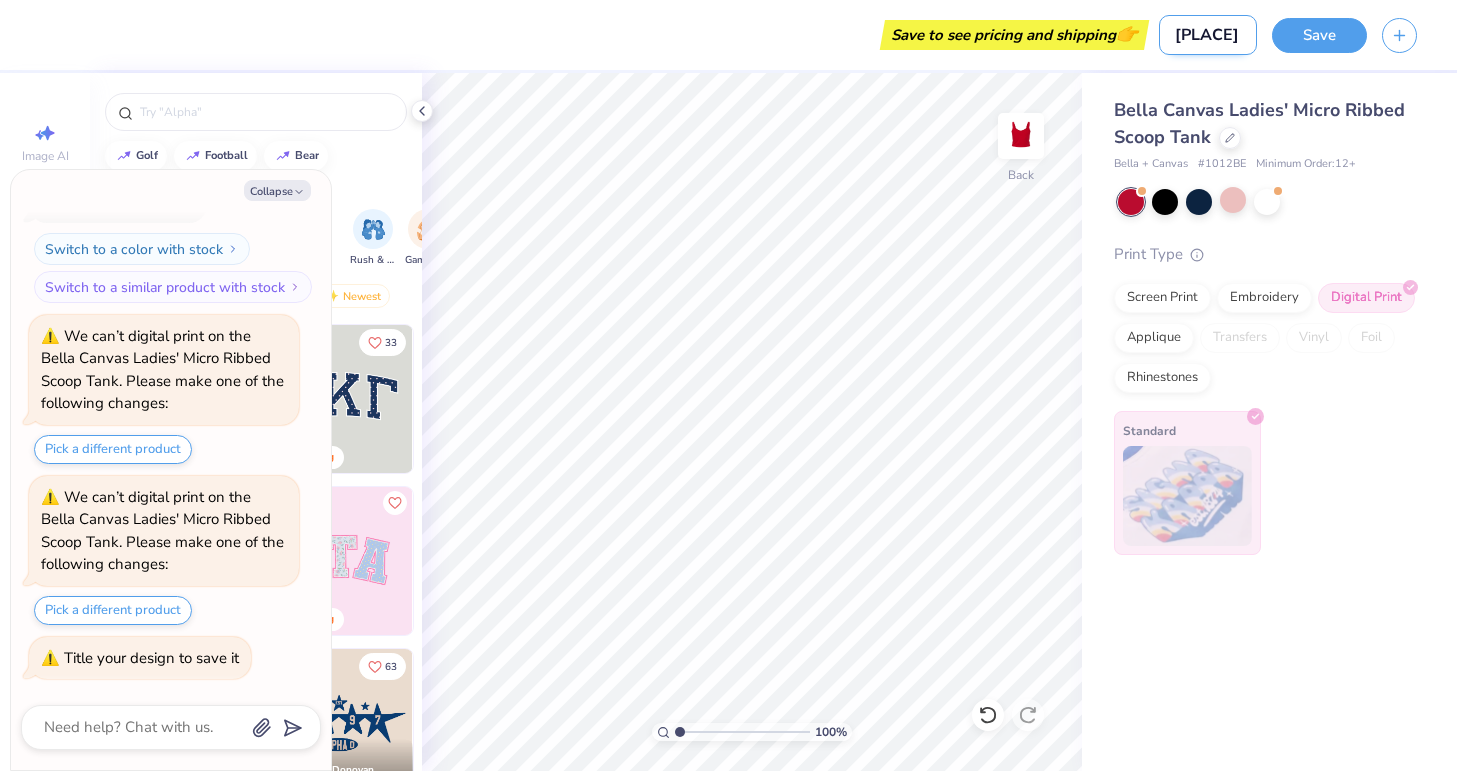 type on "x" 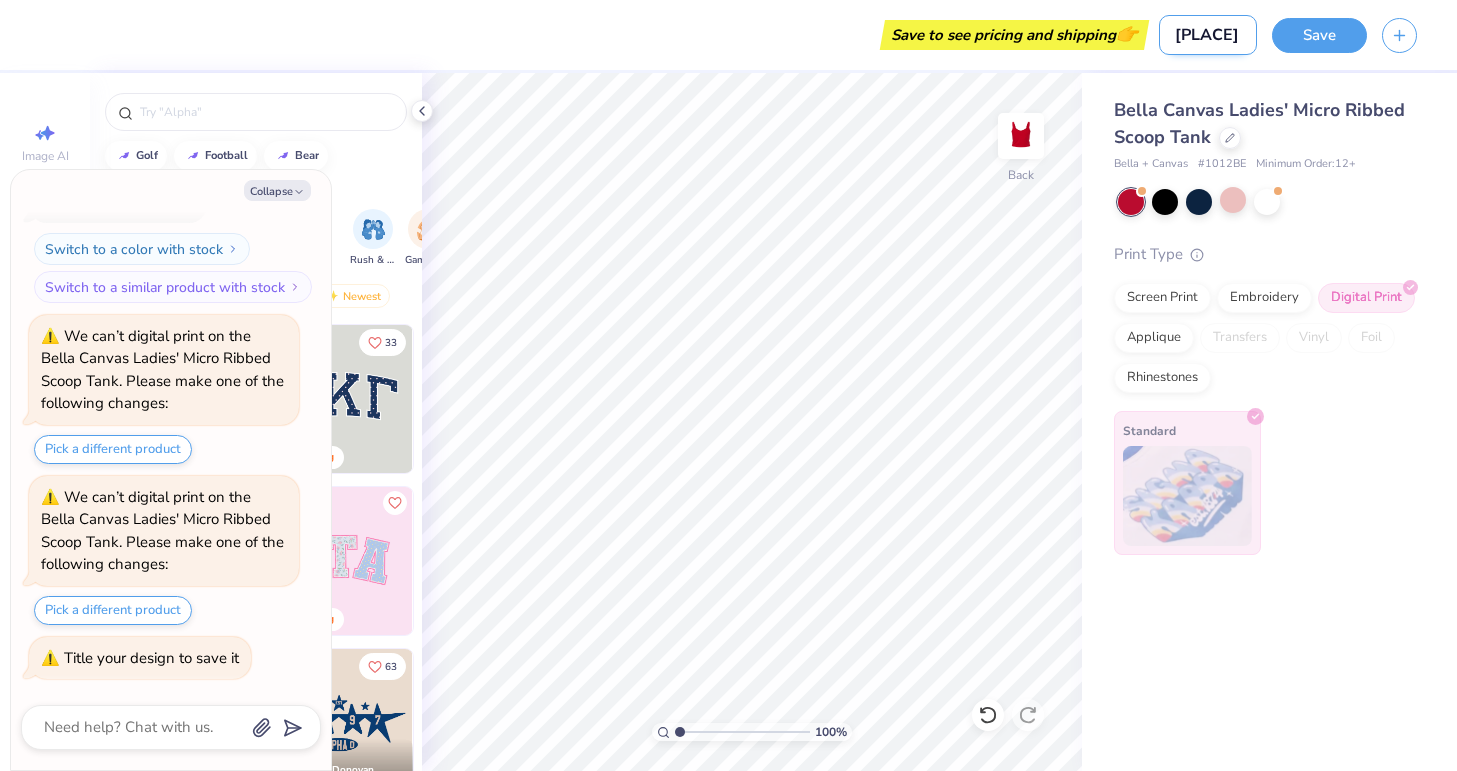 type on "[PLACE]" 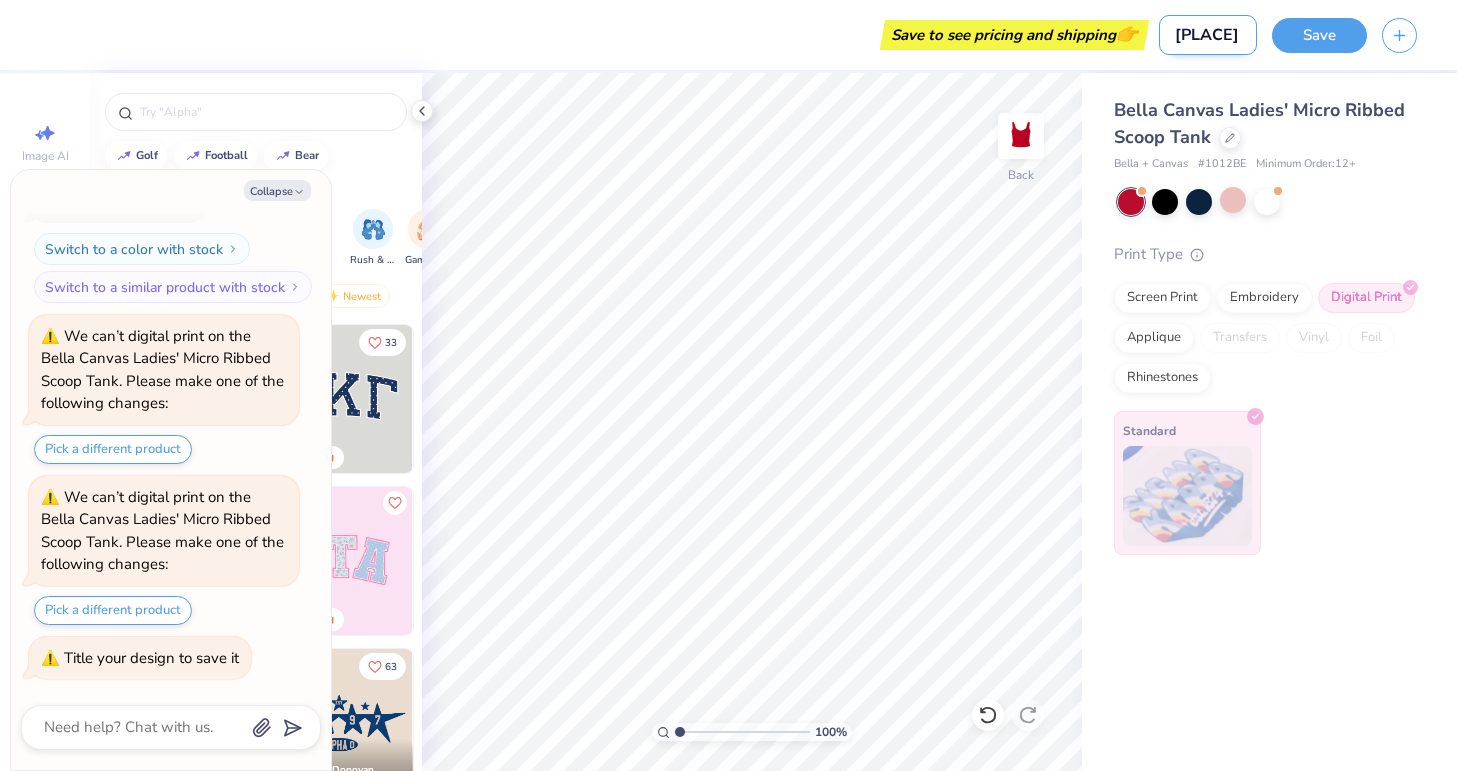 type on "x" 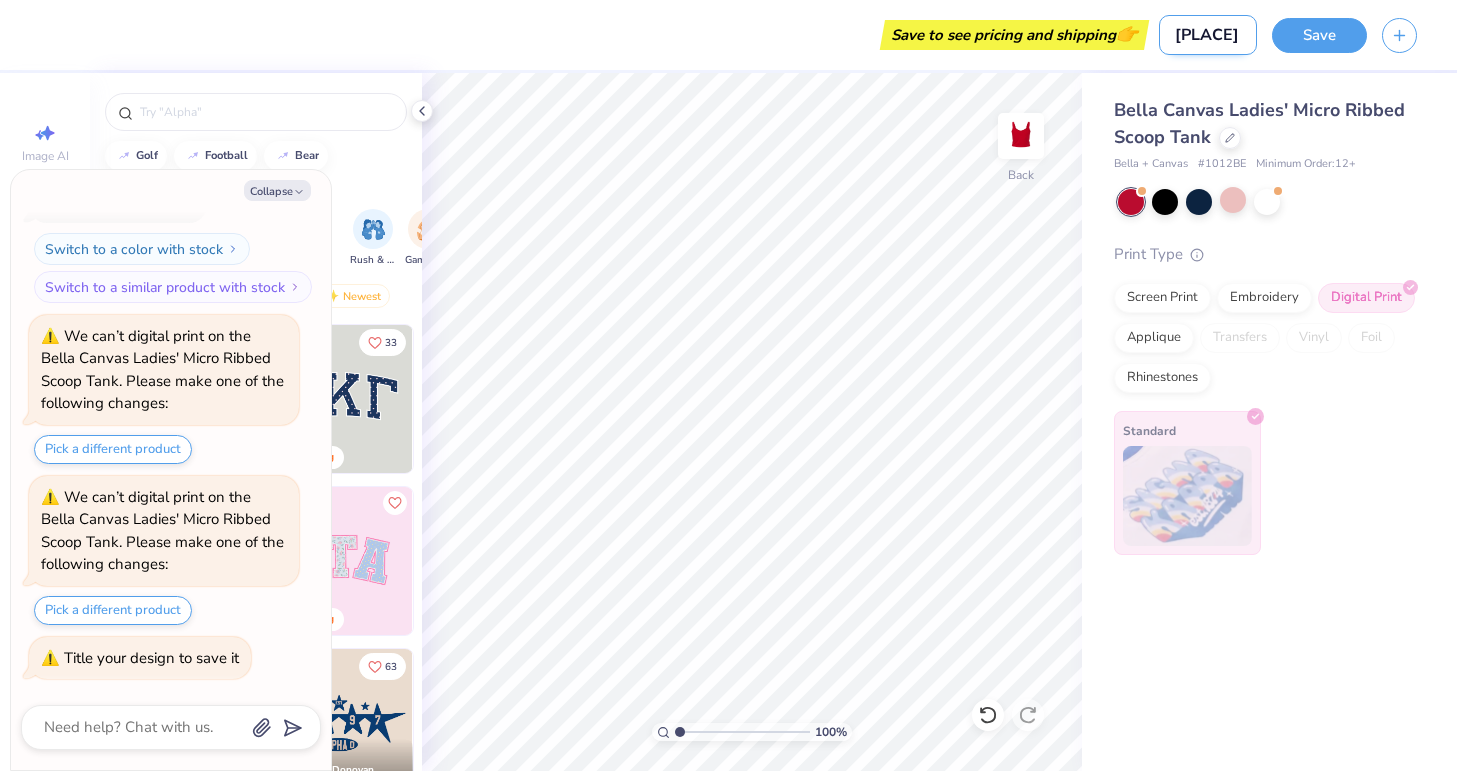 type on "[PLACE] [PERSON]" 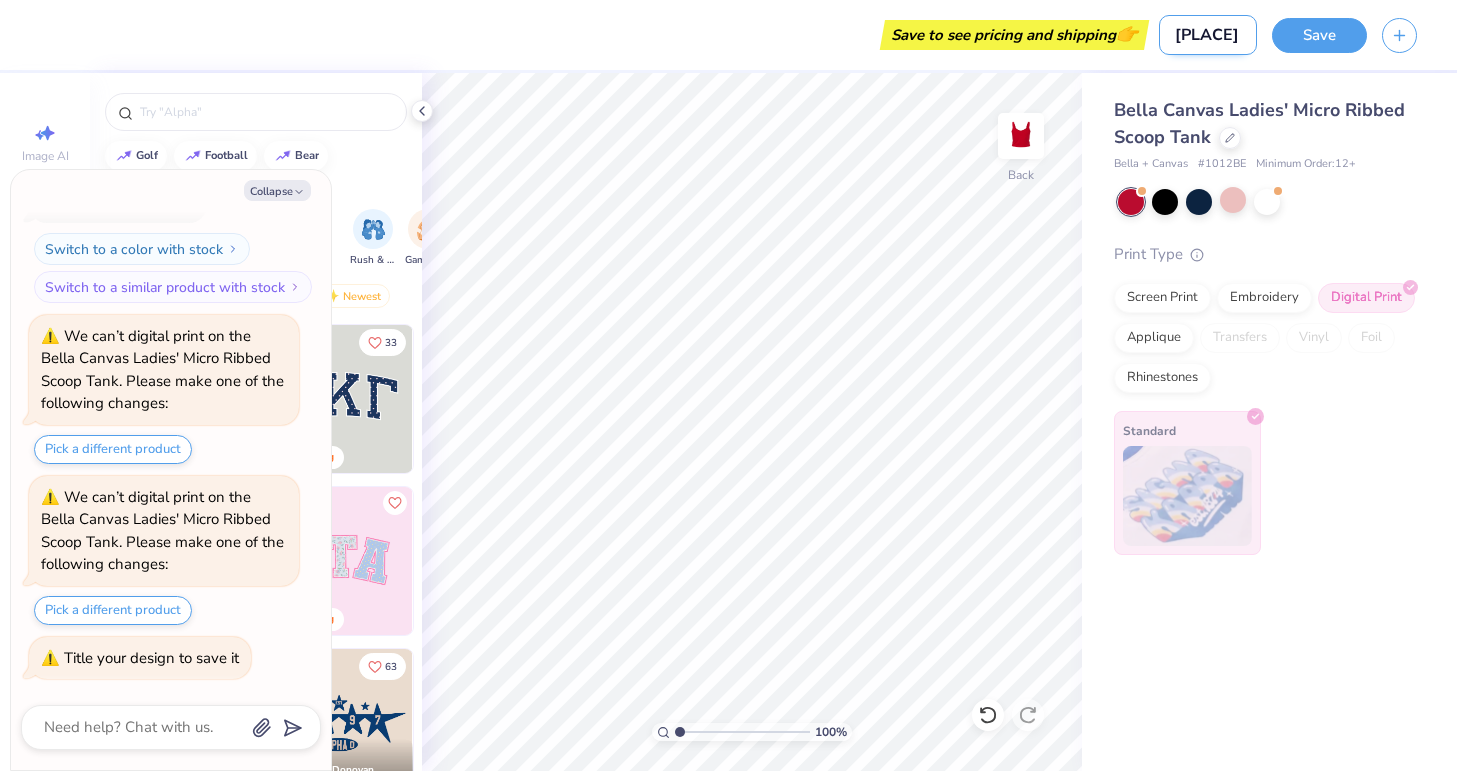 type on "x" 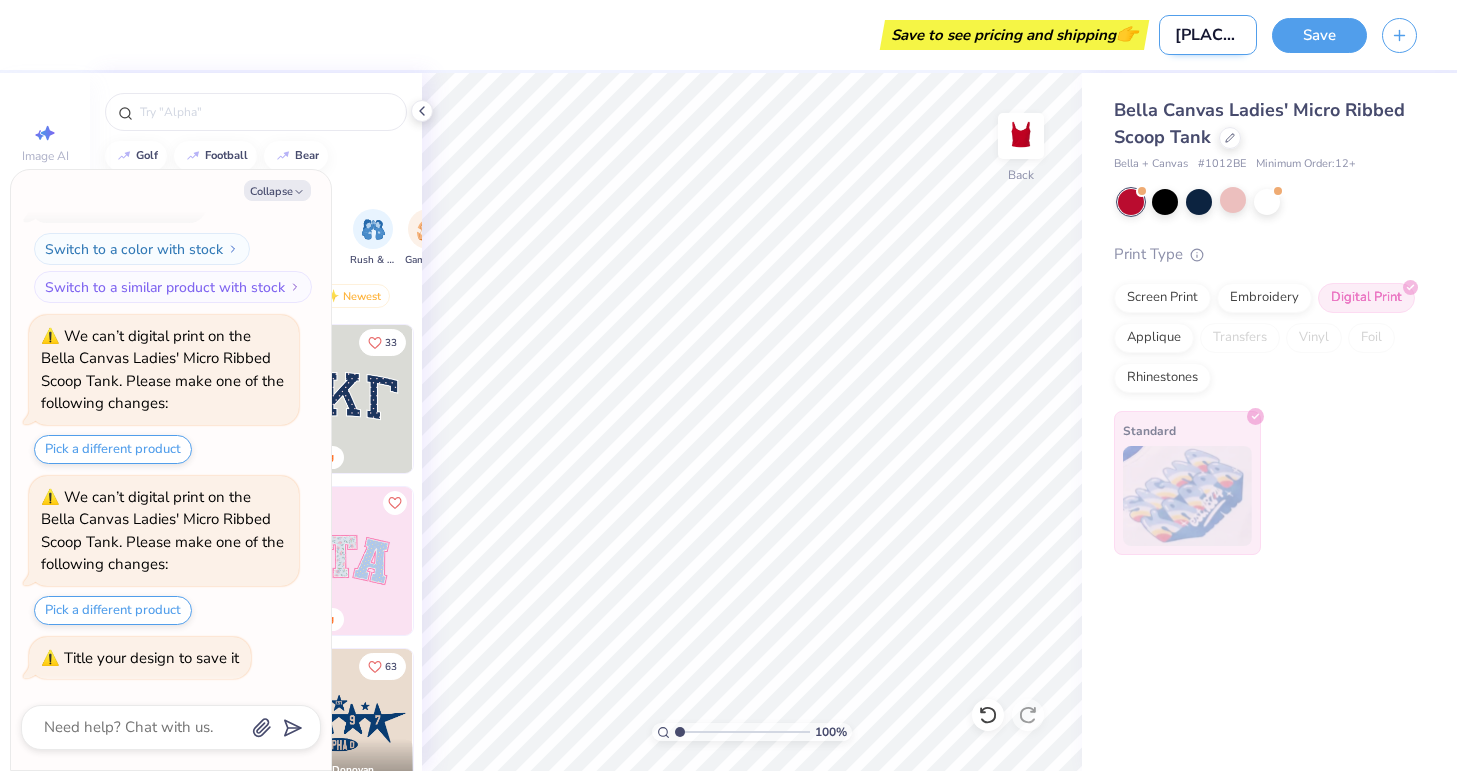 type on "[PLACE] [PERSON]" 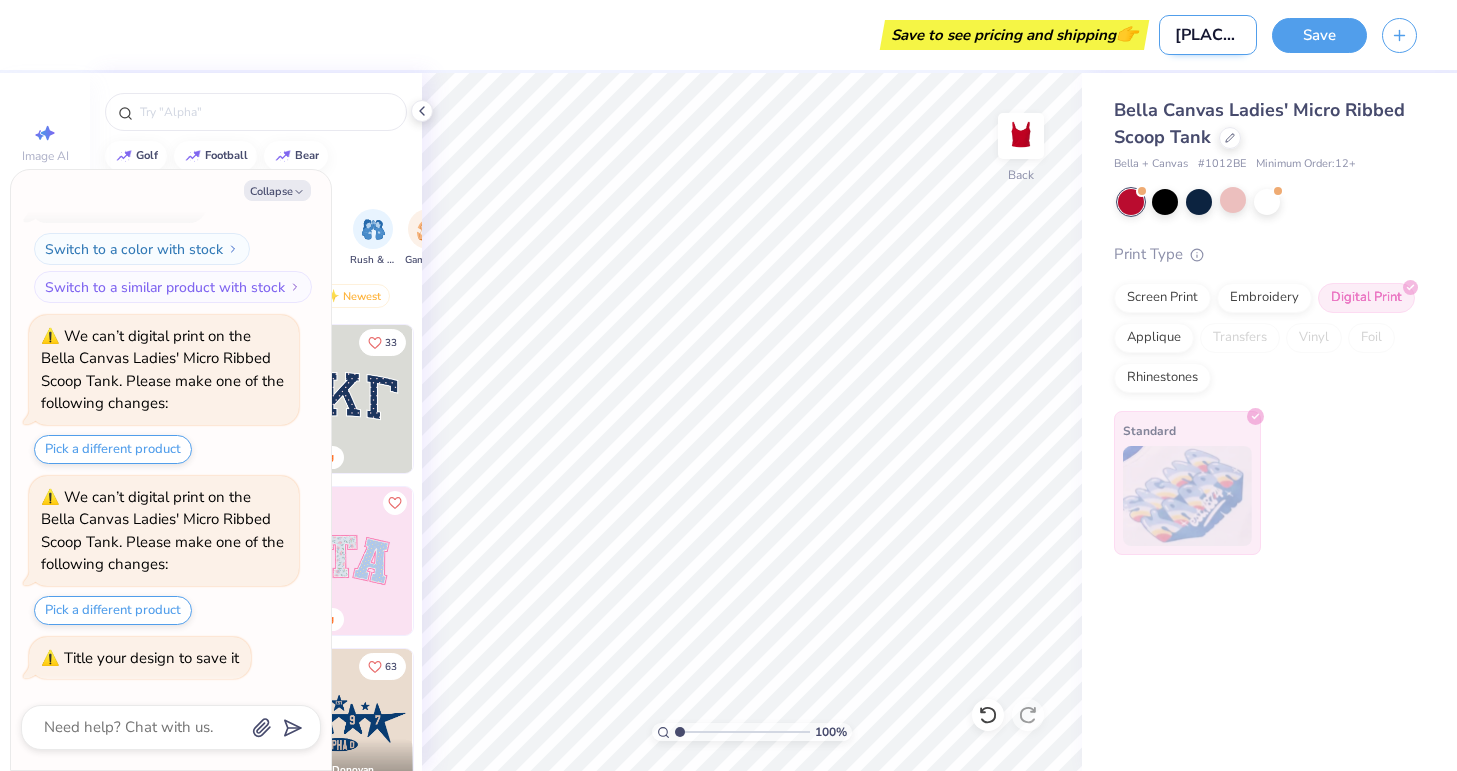 type on "x" 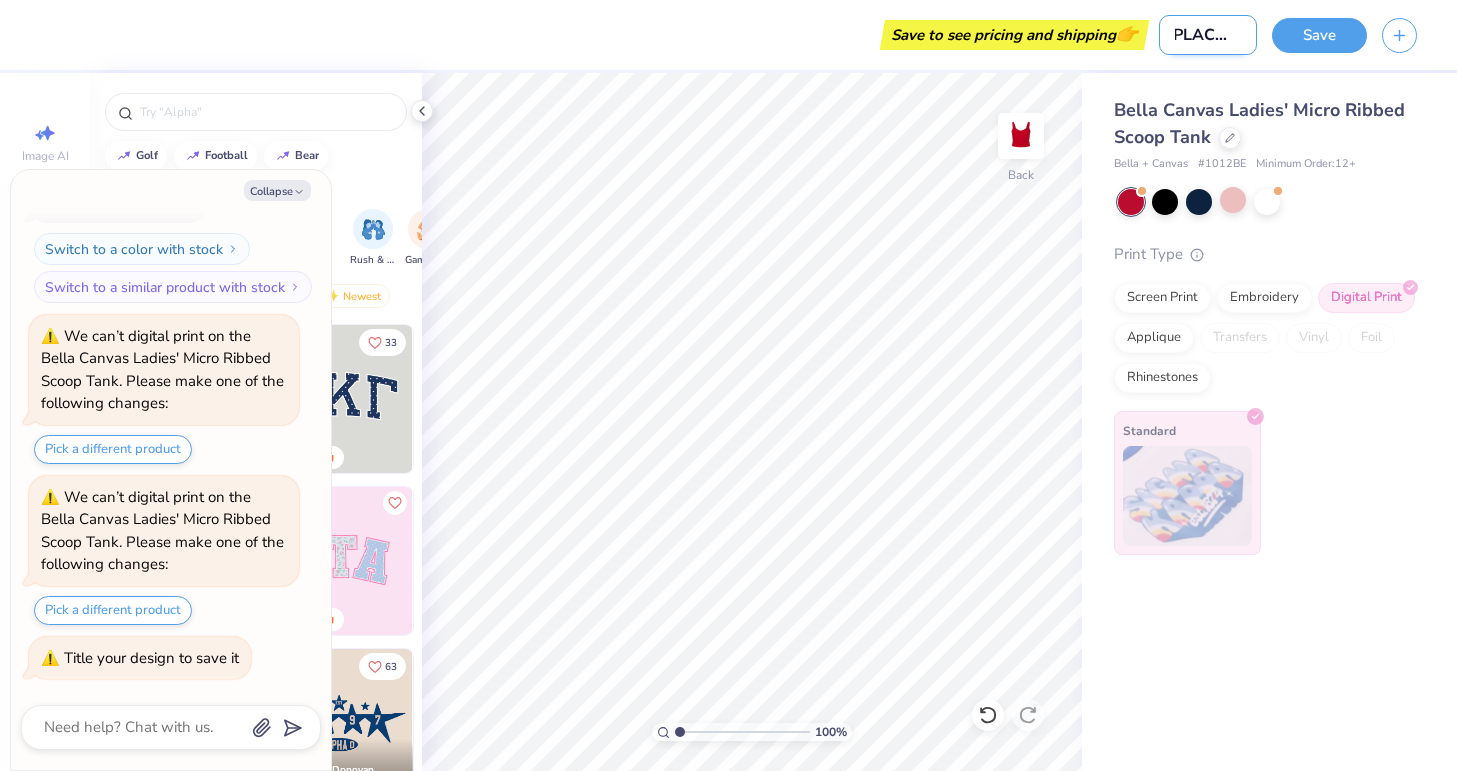 type on "[PLACE] [PERSON]" 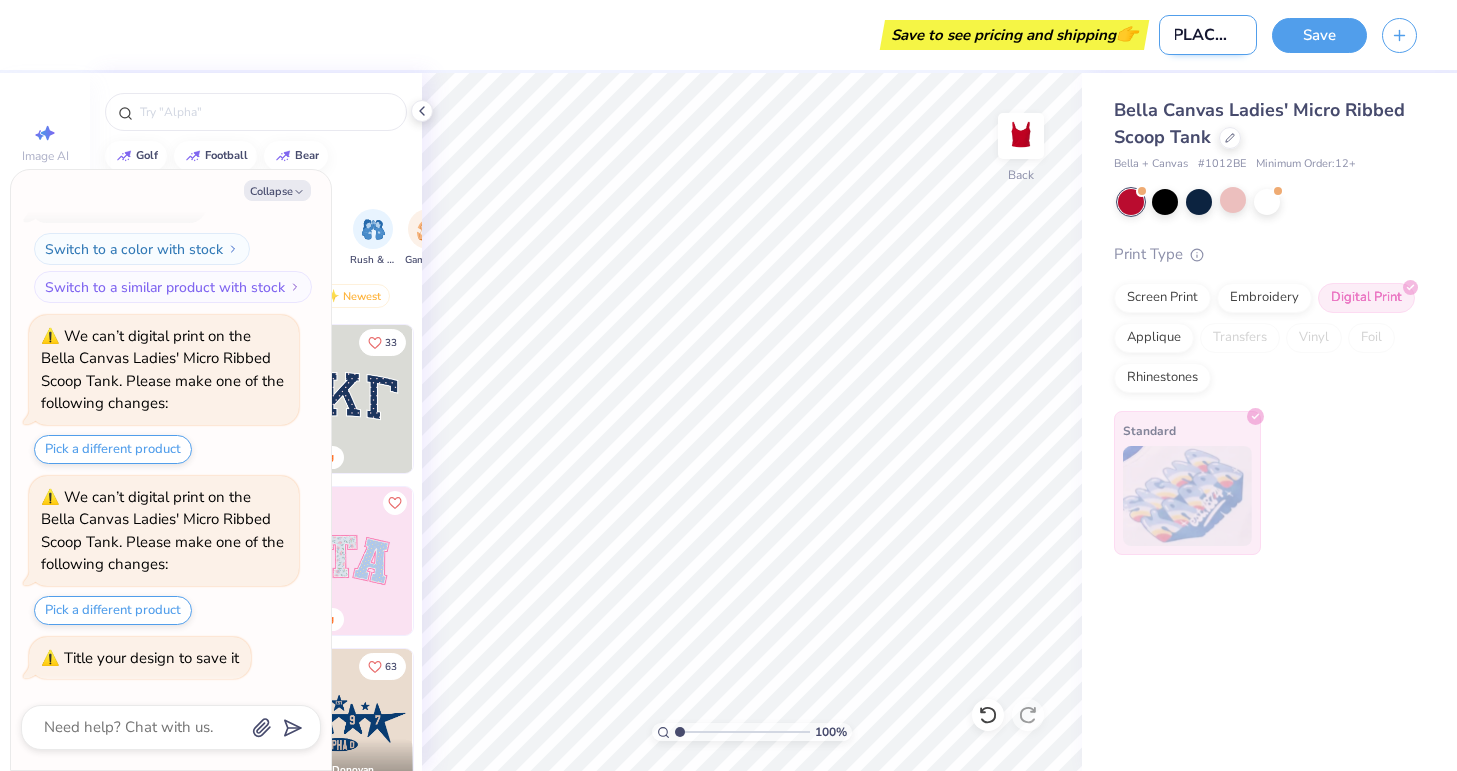 type on "x" 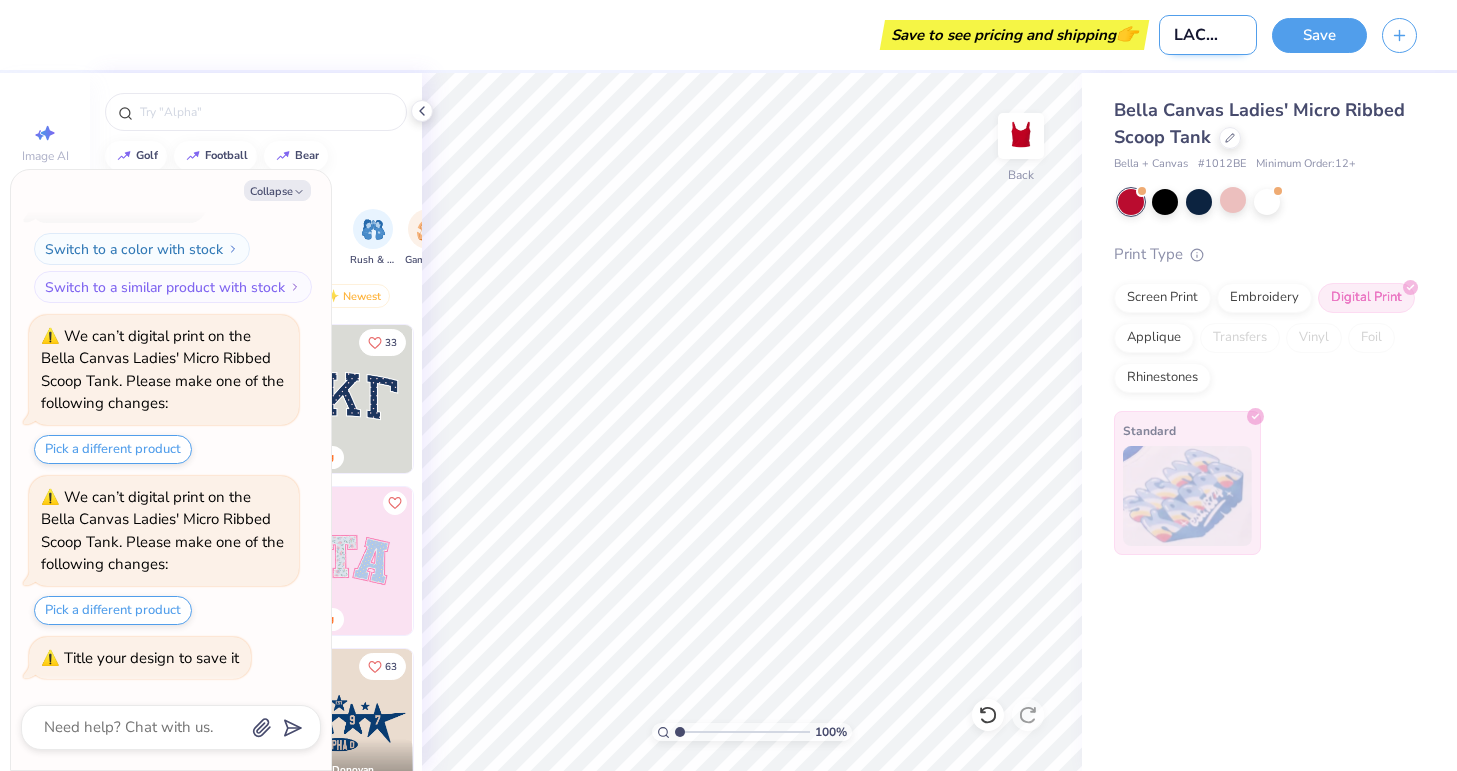 type on "[PLACE] [PERSON]" 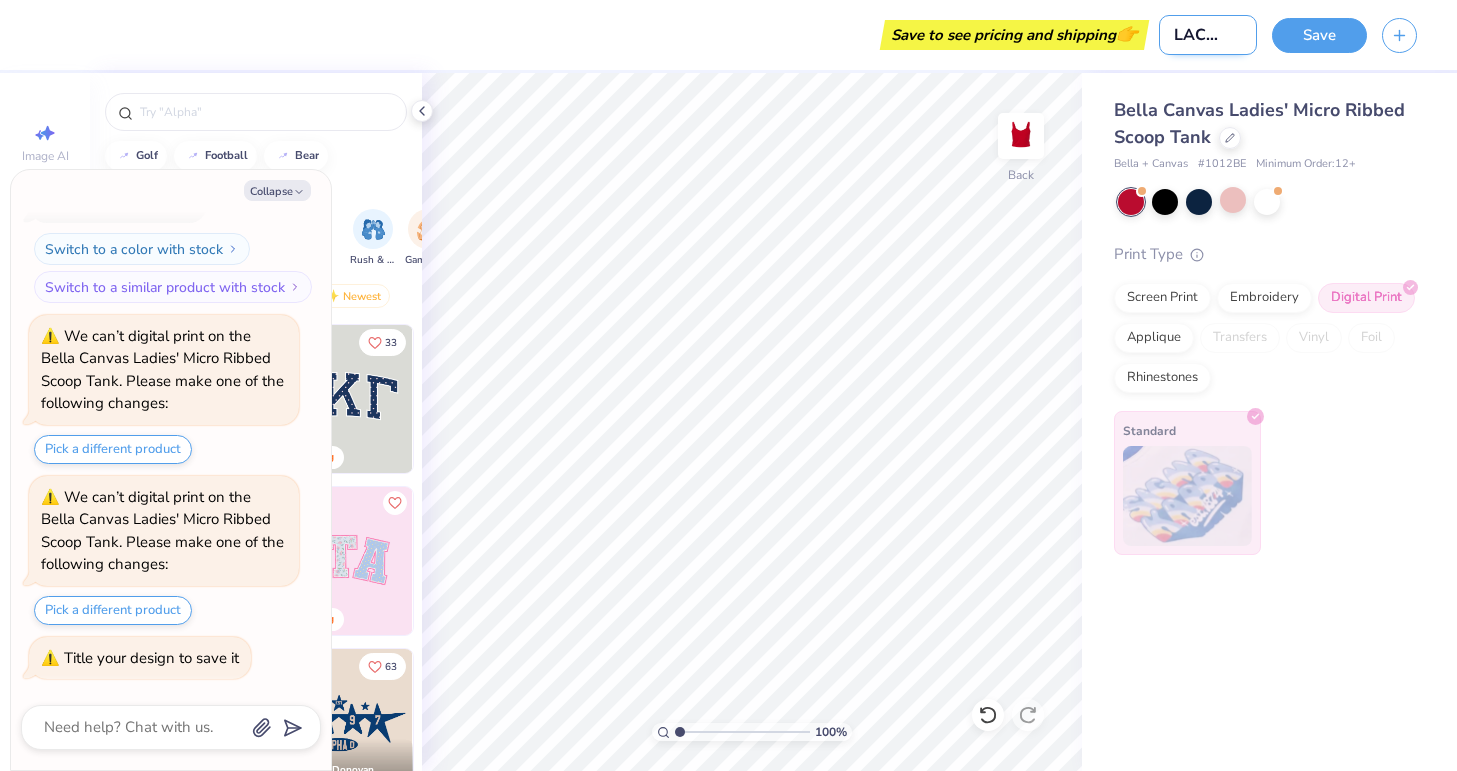 type on "x" 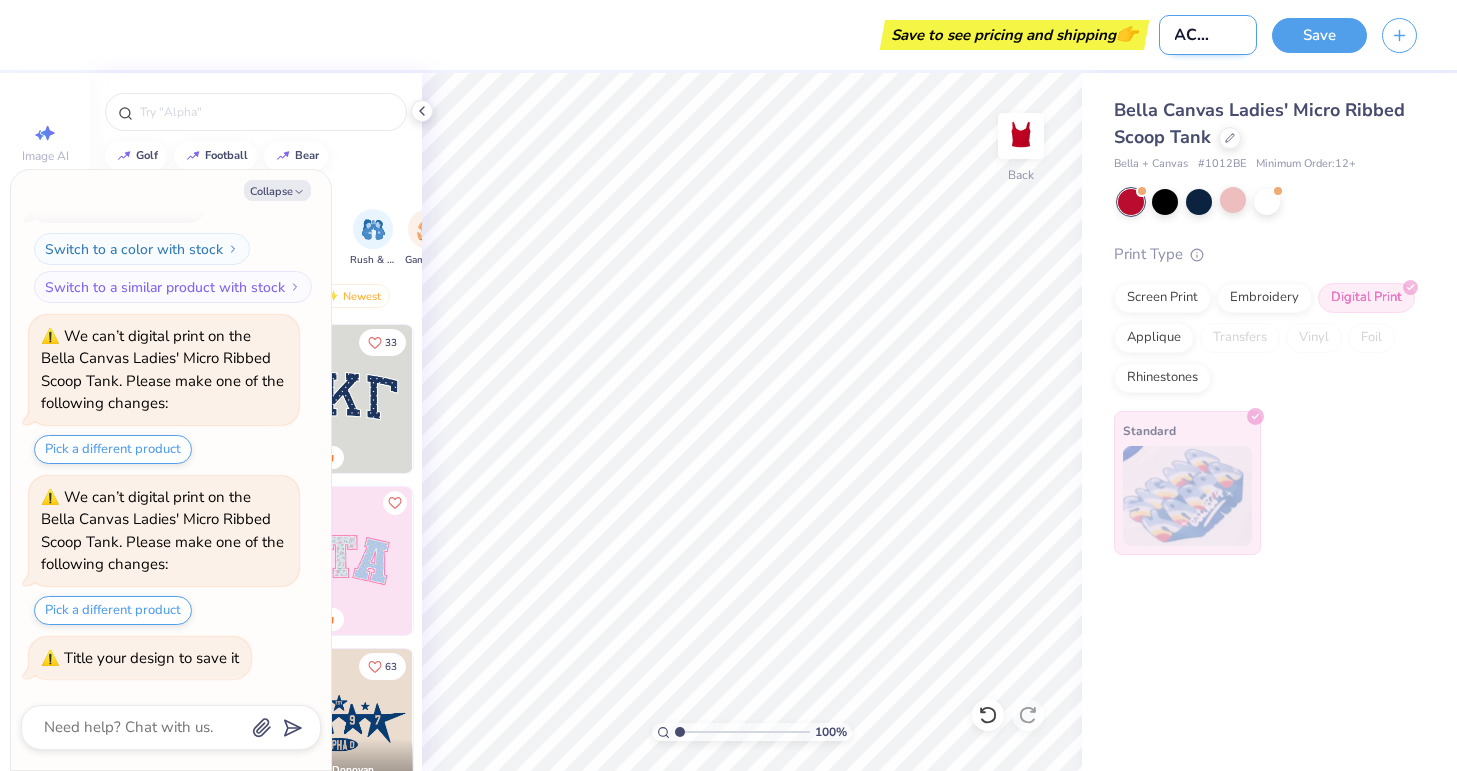 type on "[PLACE] [PERSON]" 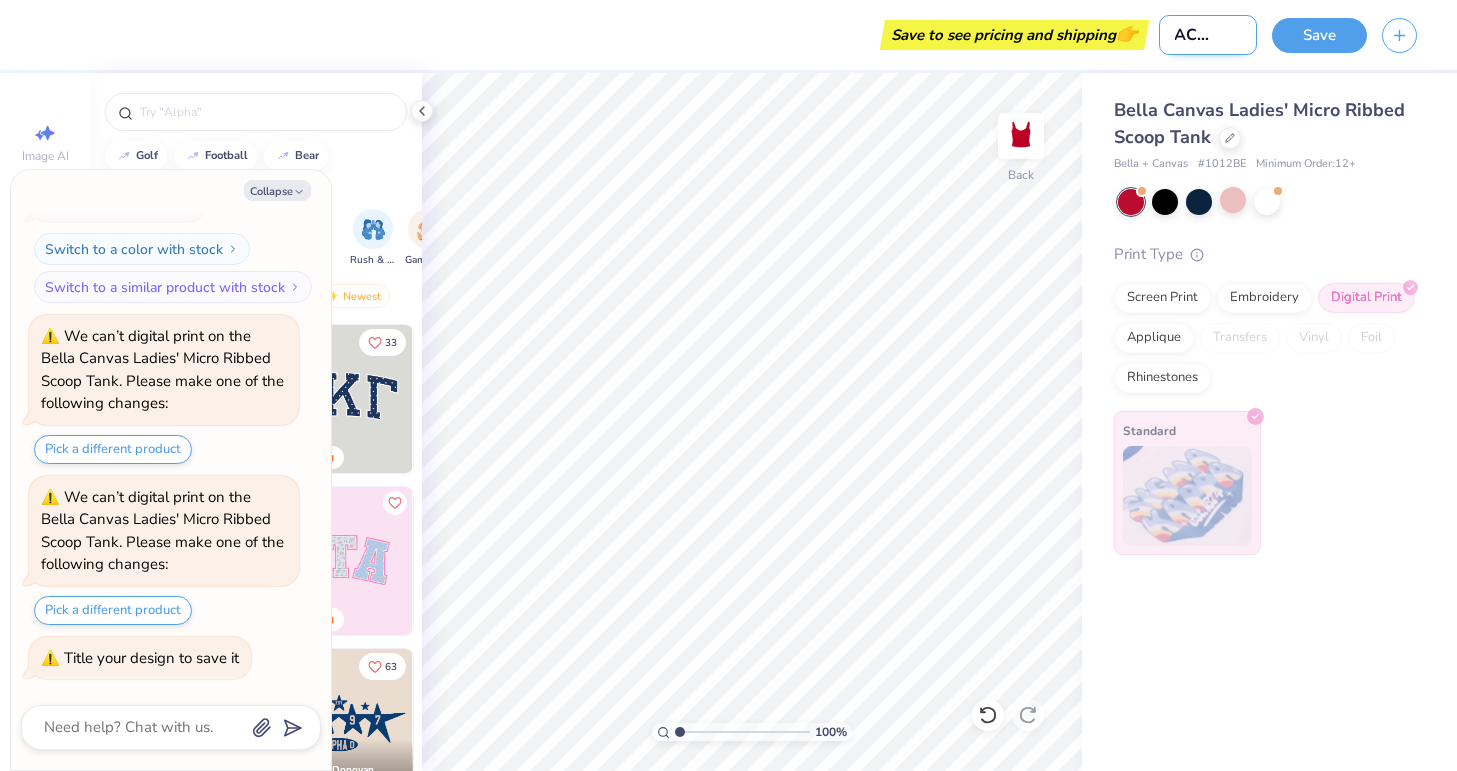 type on "x" 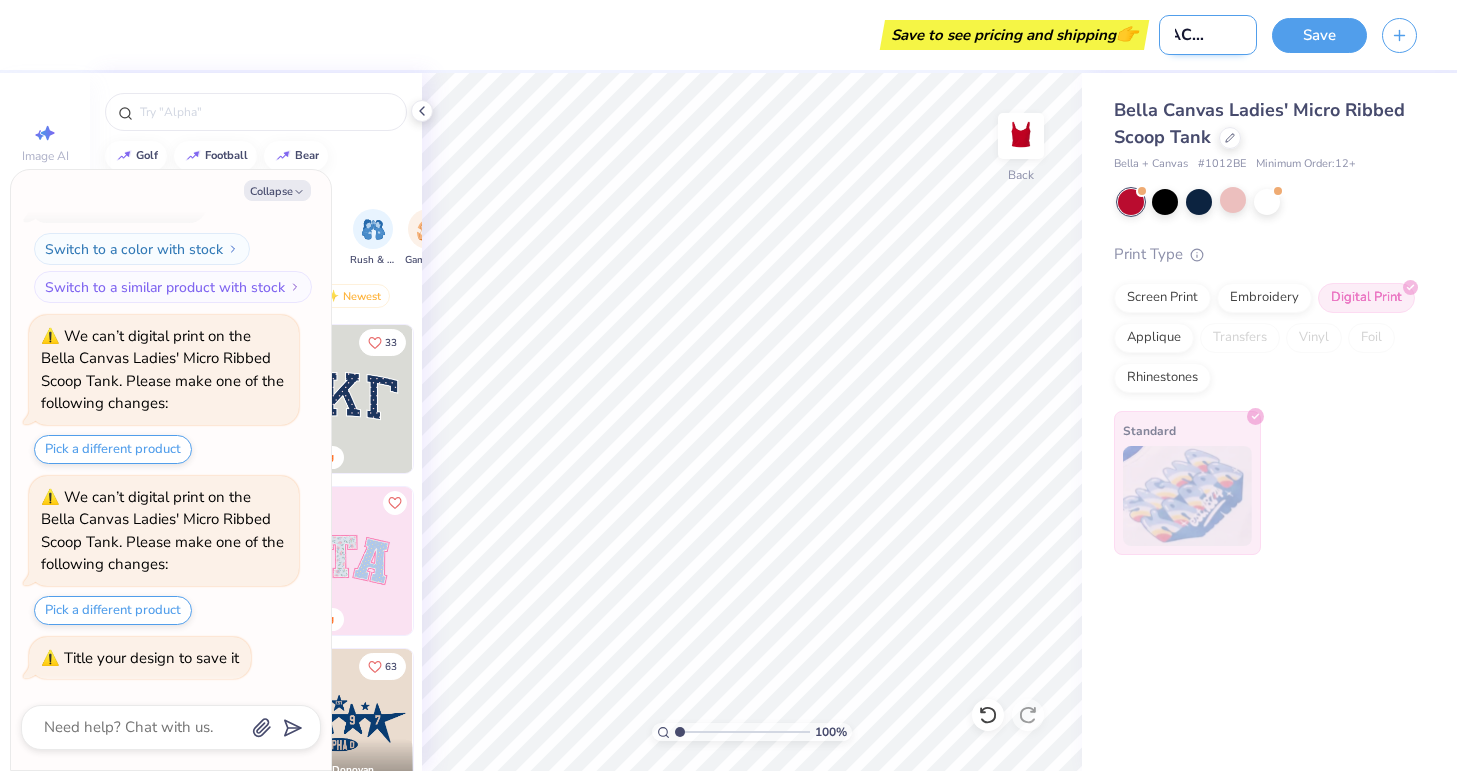 type on "[PLACE] [PERSON]" 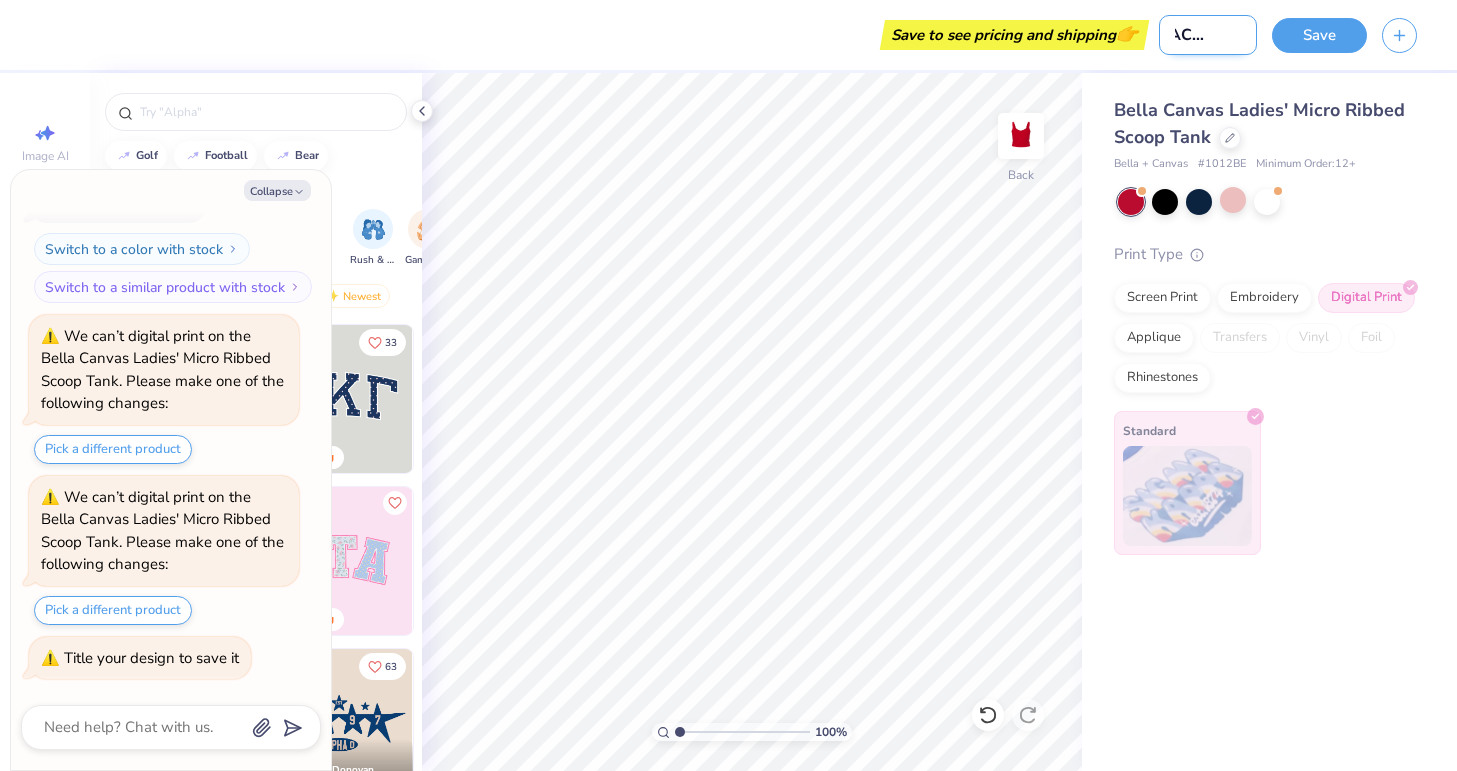 type on "x" 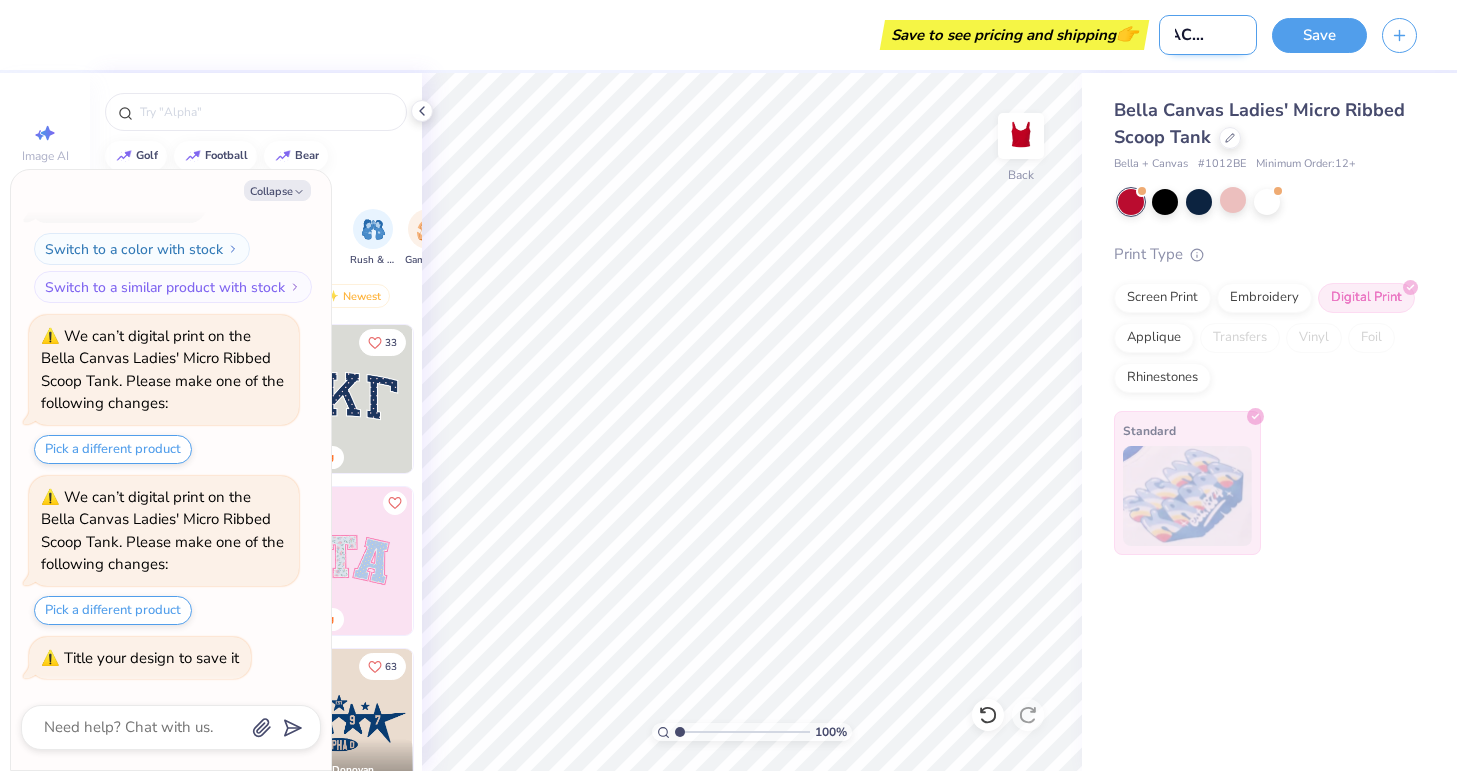 scroll, scrollTop: 0, scrollLeft: 39, axis: horizontal 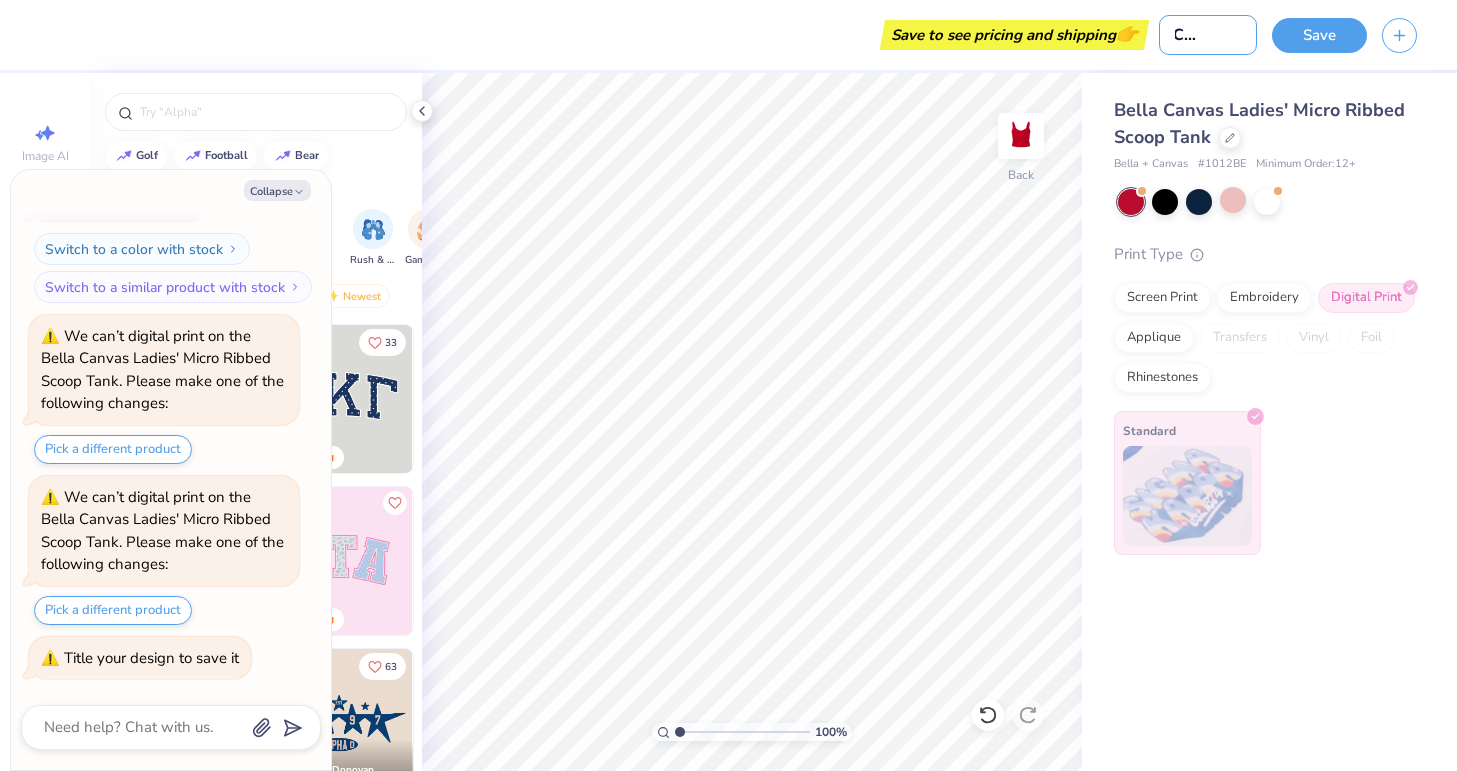type on "[PLACE] [PERSON]" 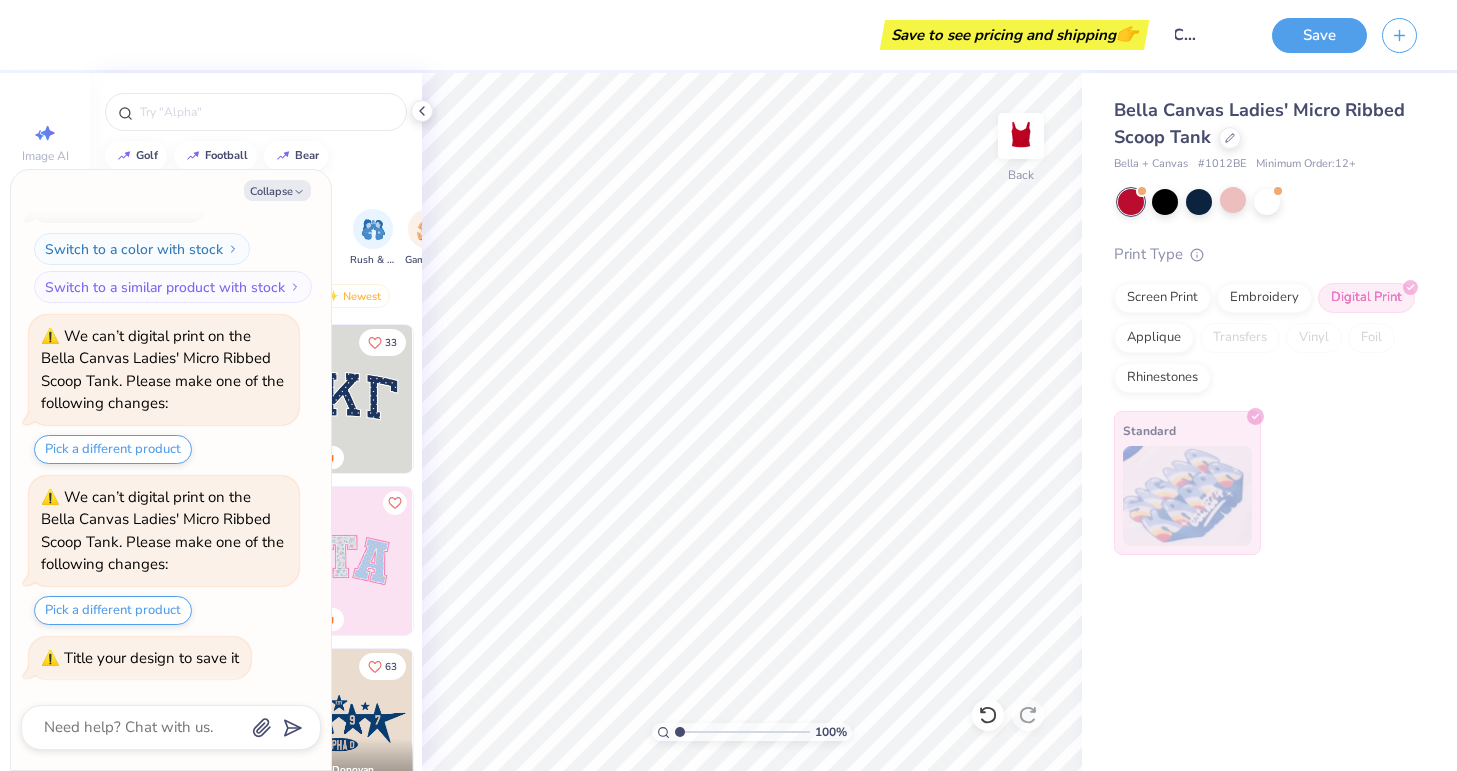scroll, scrollTop: 0, scrollLeft: 0, axis: both 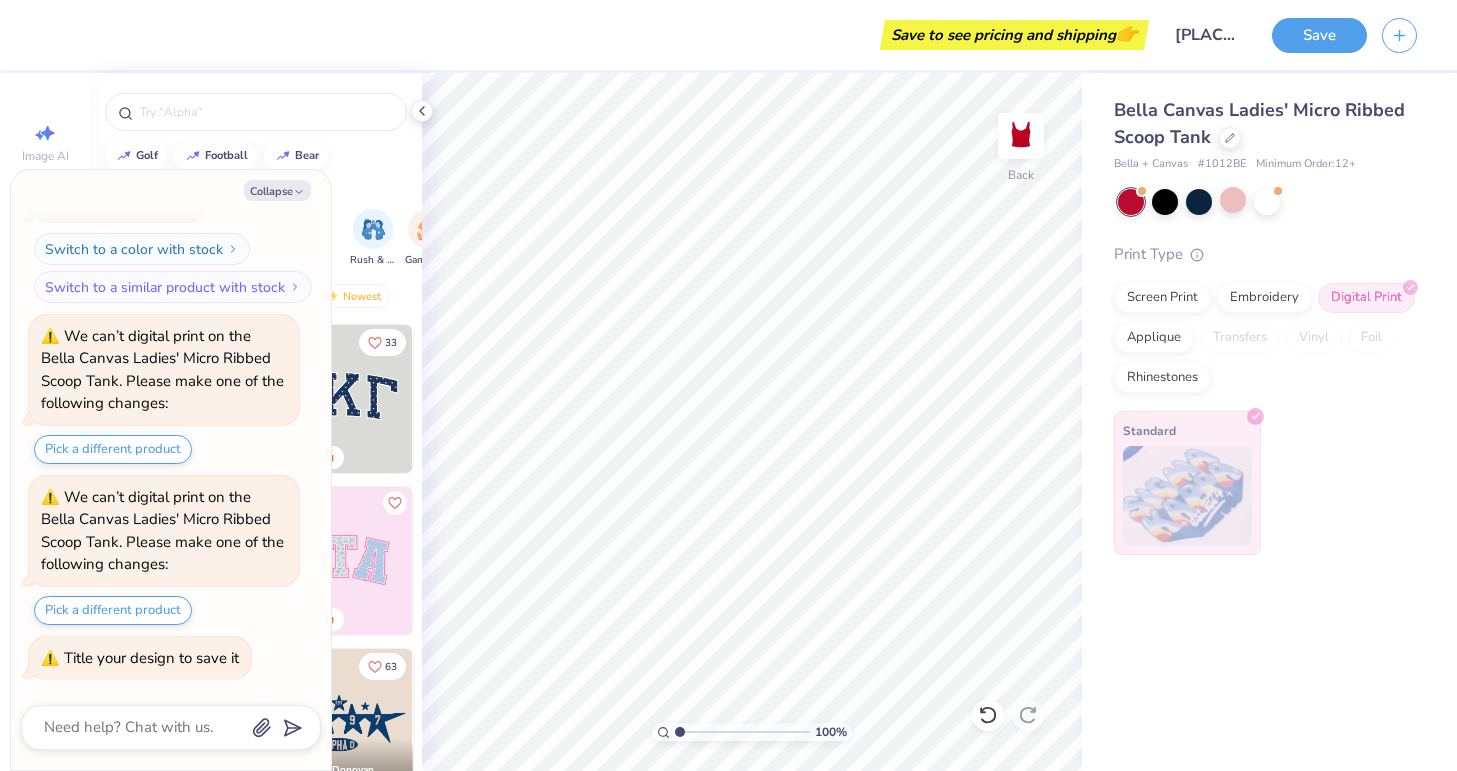 click on "Bella Canvas Ladies' Micro Ribbed Scoop Tank Bella + Canvas # 1012BE Minimum Order:  12 +   Print Type Screen Print Embroidery Digital Print Applique Transfers Vinyl Foil Rhinestones Standard" at bounding box center (1269, 314) 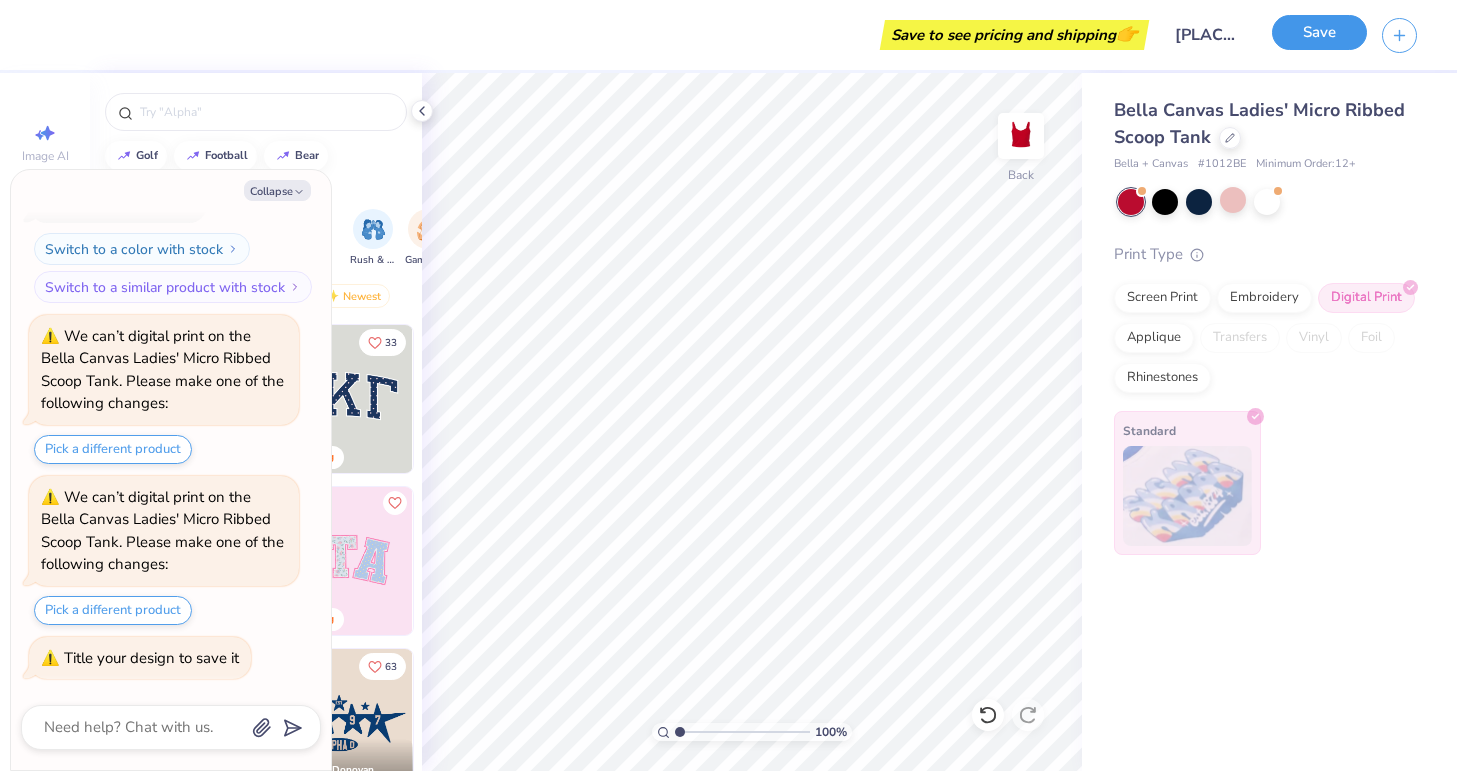 click on "Save" at bounding box center [1319, 32] 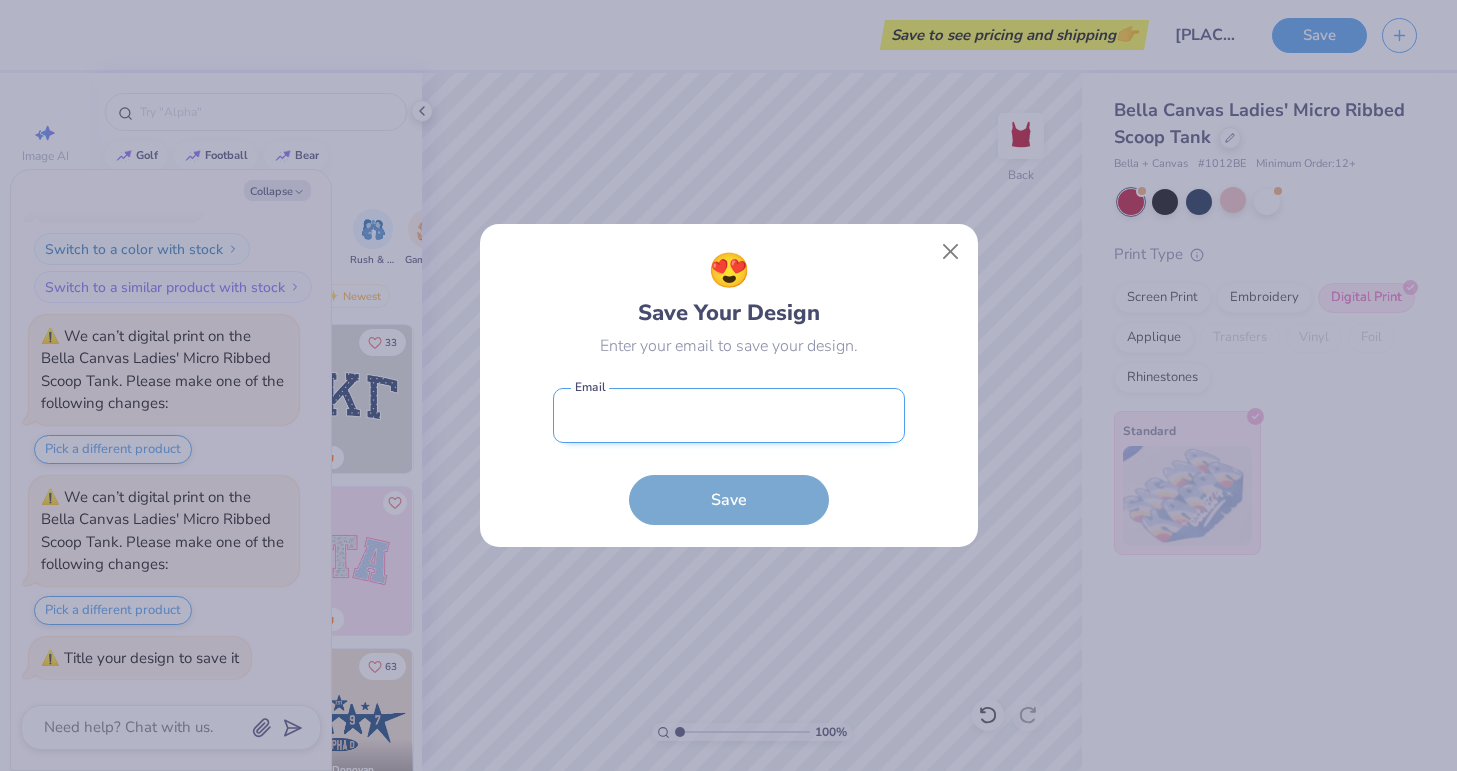 click at bounding box center (729, 415) 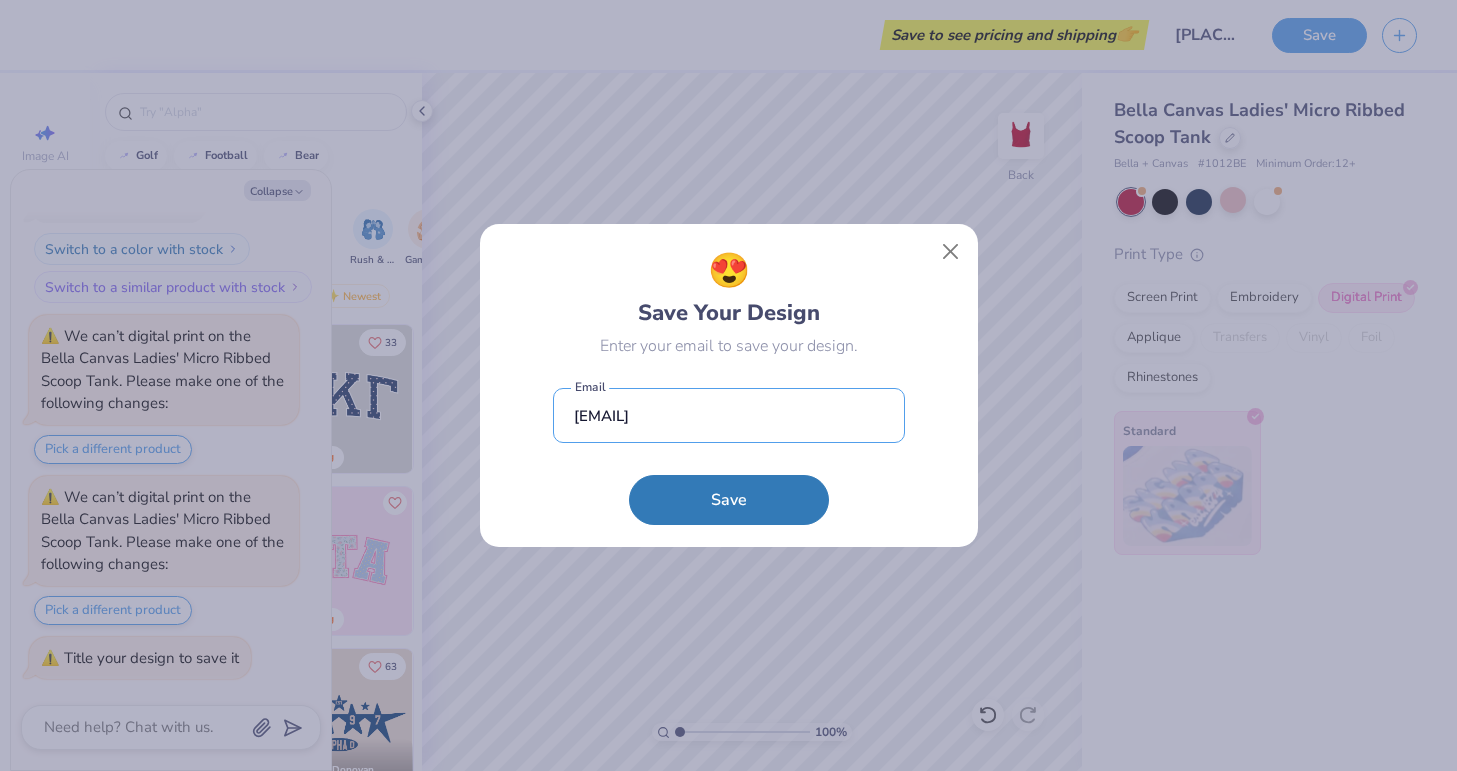drag, startPoint x: 859, startPoint y: 424, endPoint x: 548, endPoint y: 431, distance: 311.07877 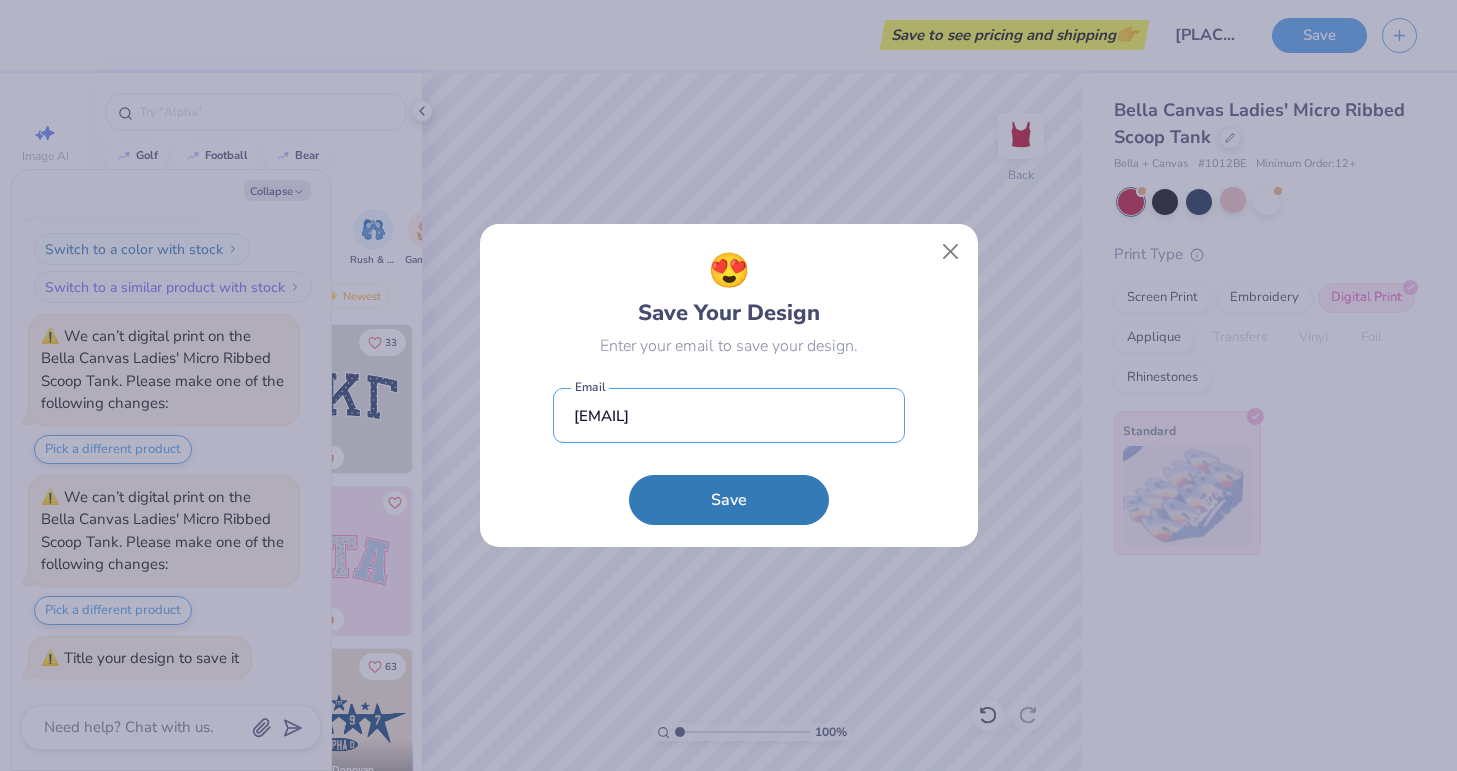 click on "😍 Save Your Design [EMAIL] Email Save" at bounding box center (728, 385) 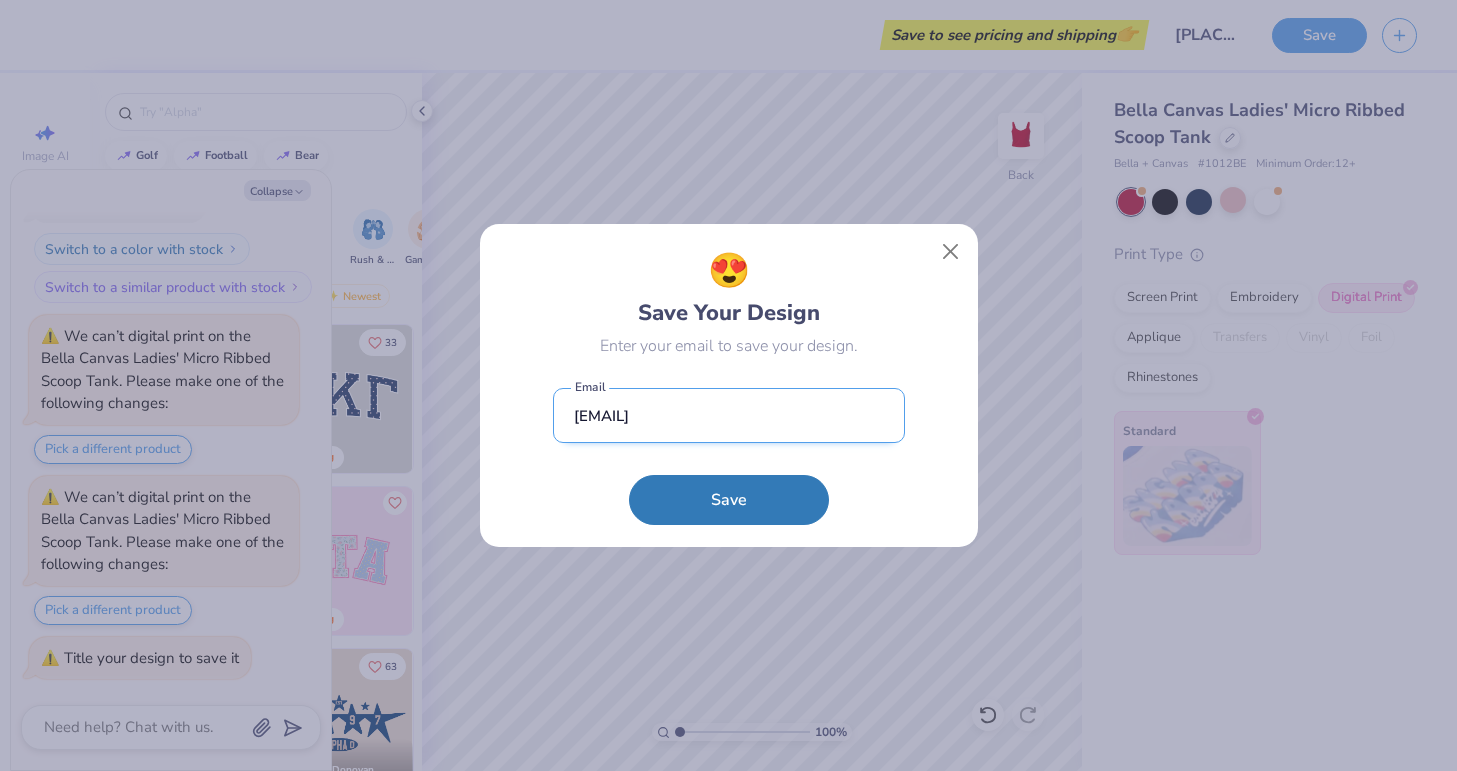 drag, startPoint x: 863, startPoint y: 417, endPoint x: 571, endPoint y: 419, distance: 292.00684 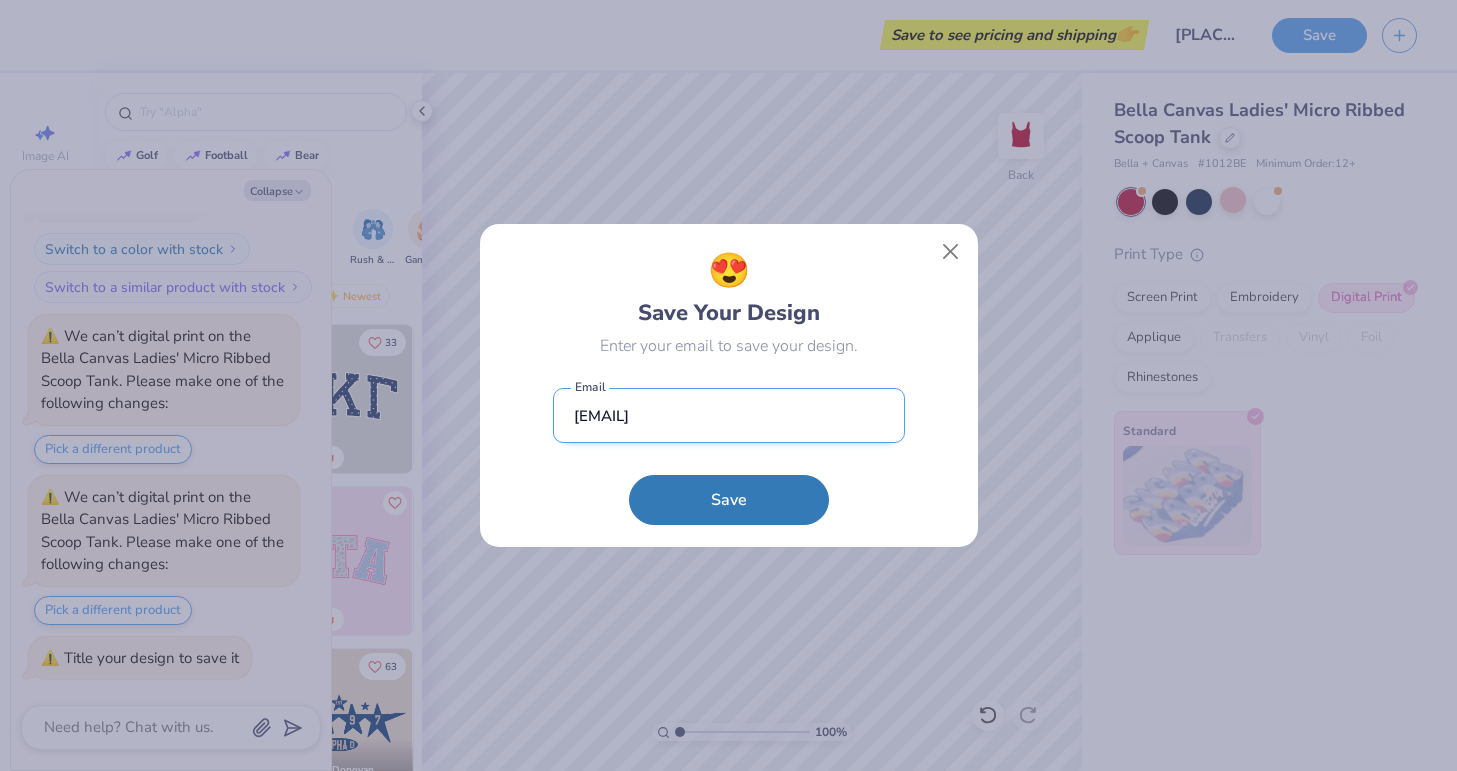 click on "[EMAIL]" at bounding box center [729, 415] 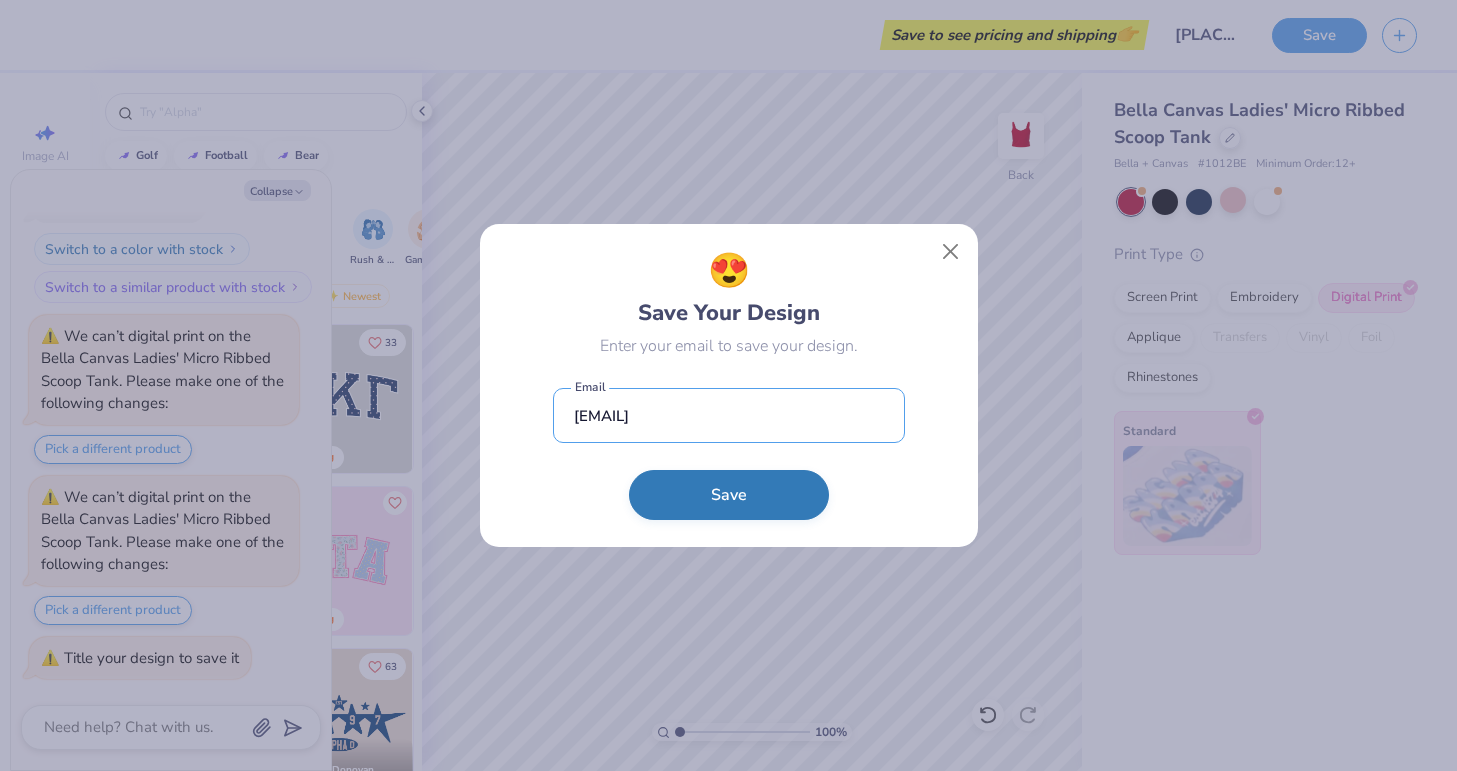 type on "[EMAIL]" 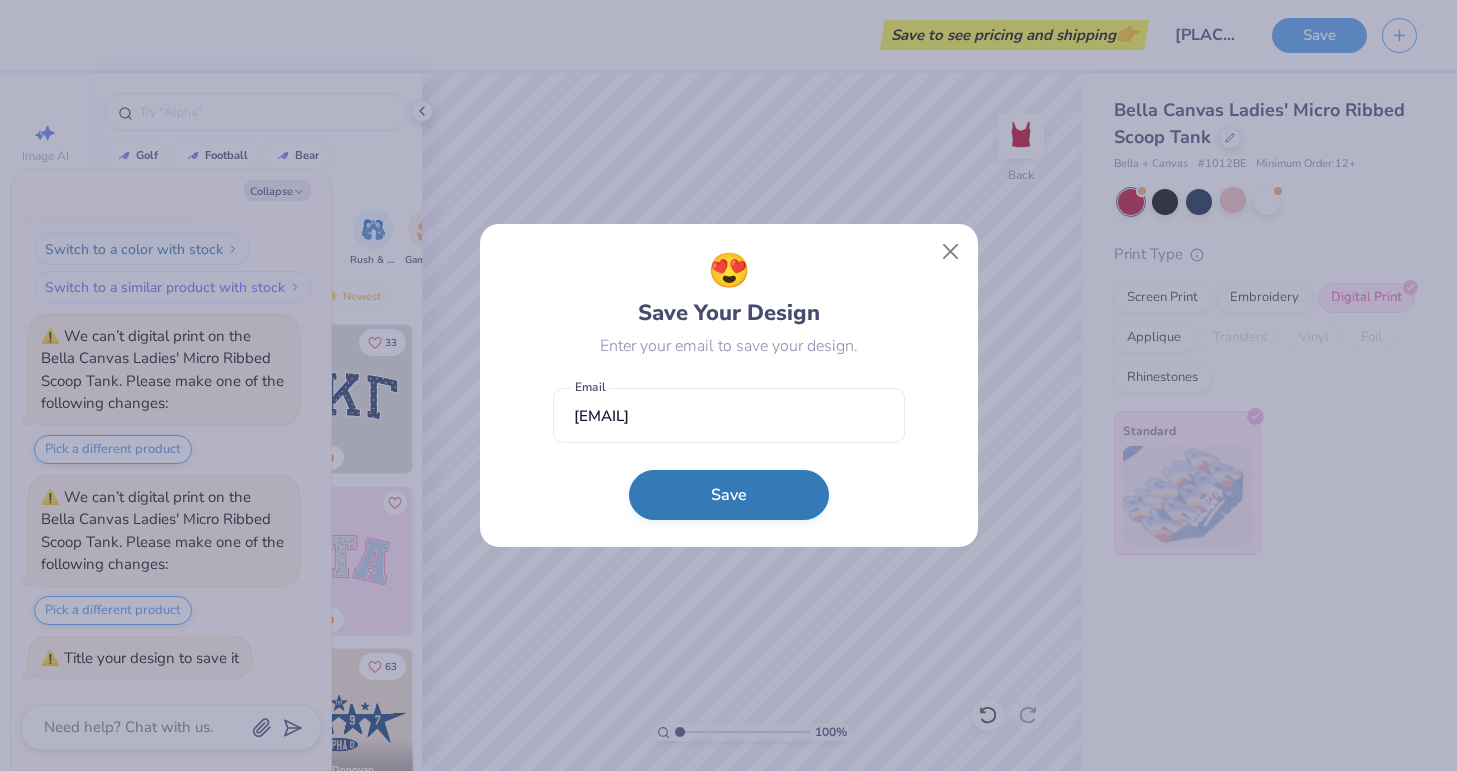 click on "Save" at bounding box center [729, 495] 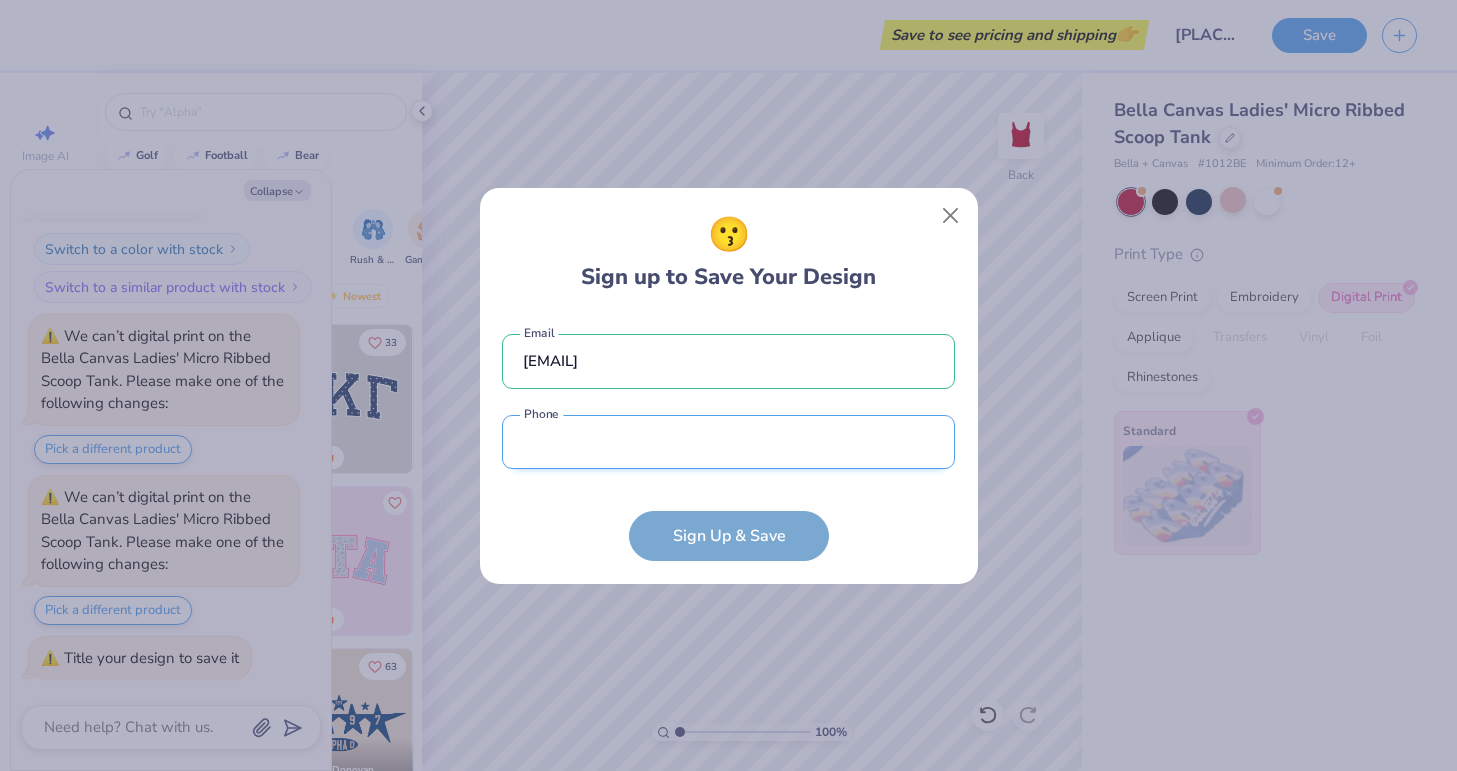 click at bounding box center [728, 442] 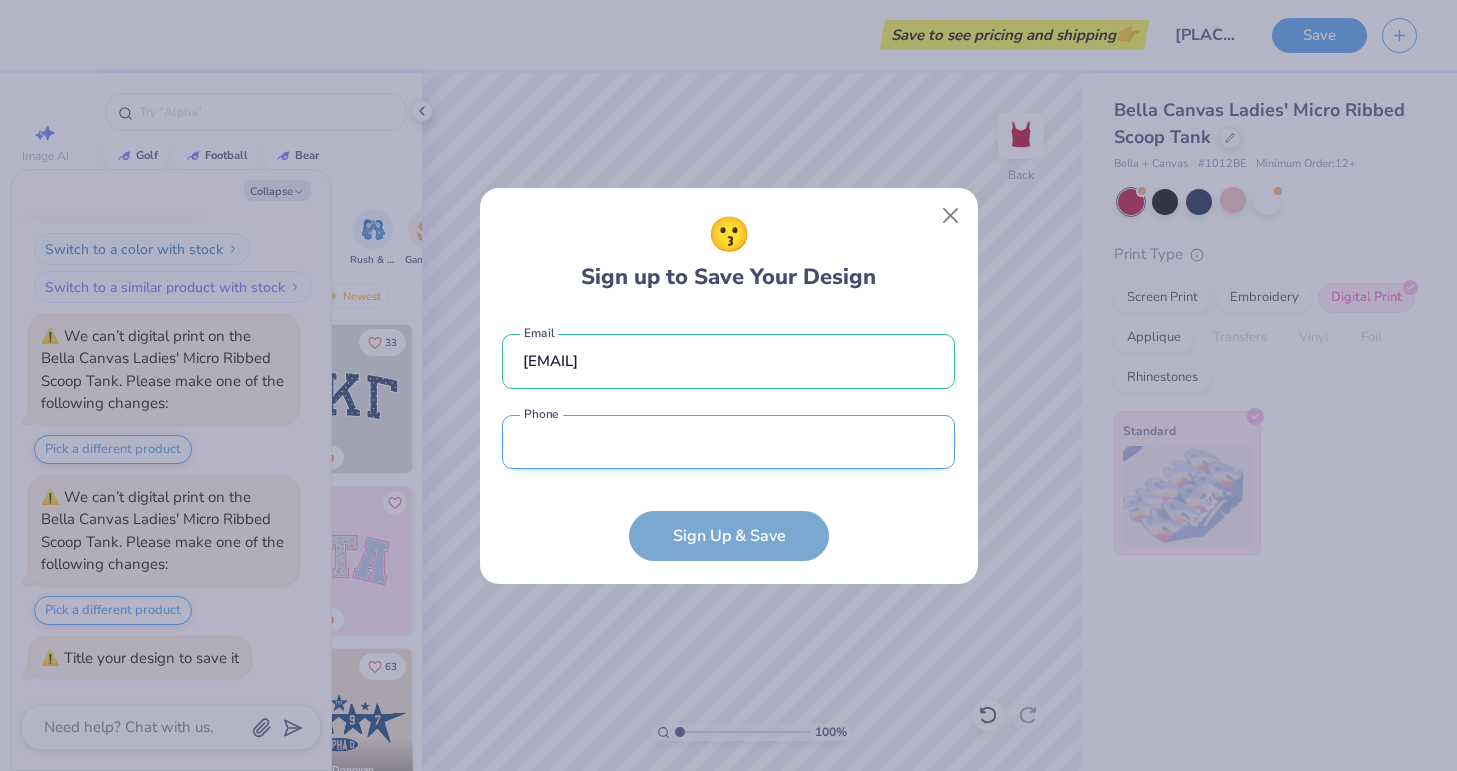 type on "([PHONE])" 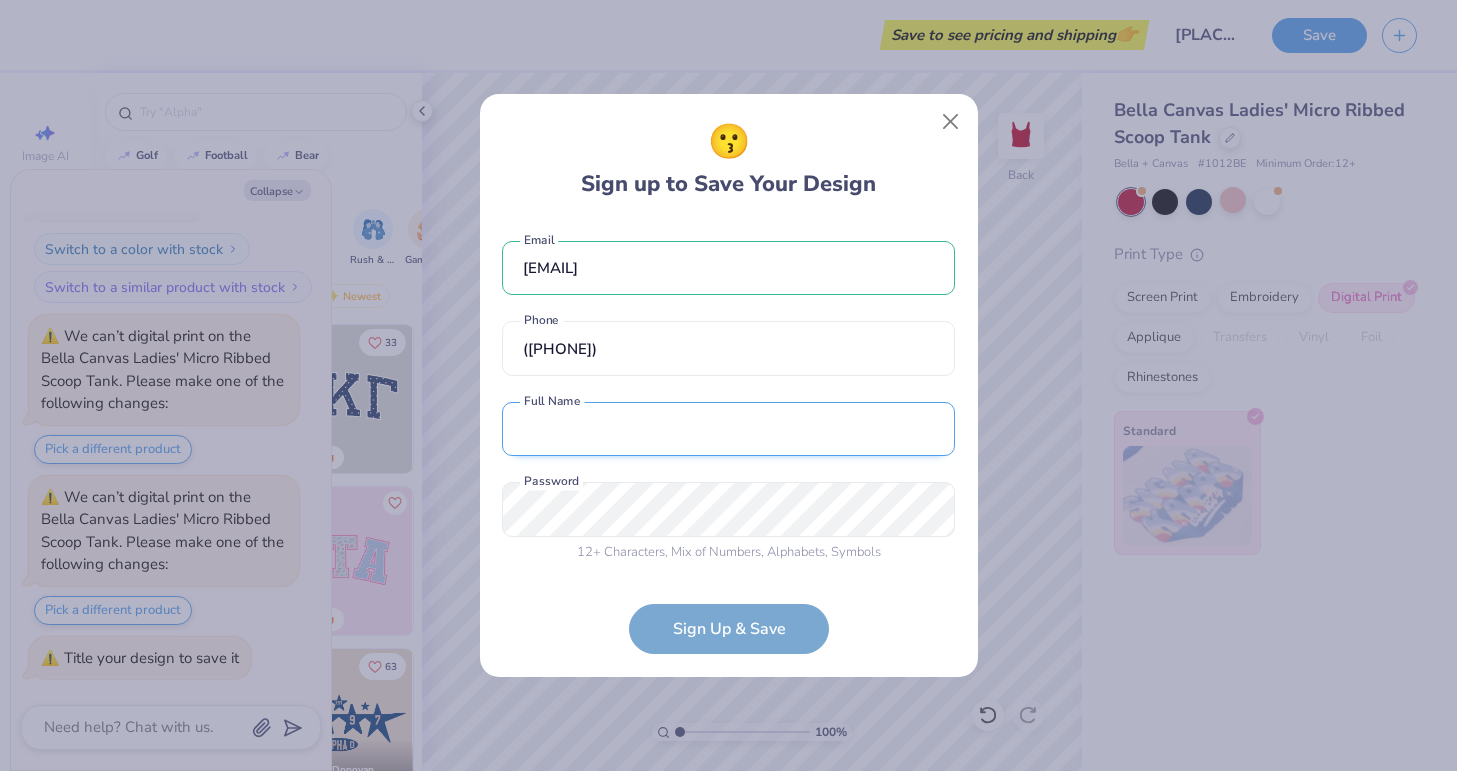 click at bounding box center [728, 429] 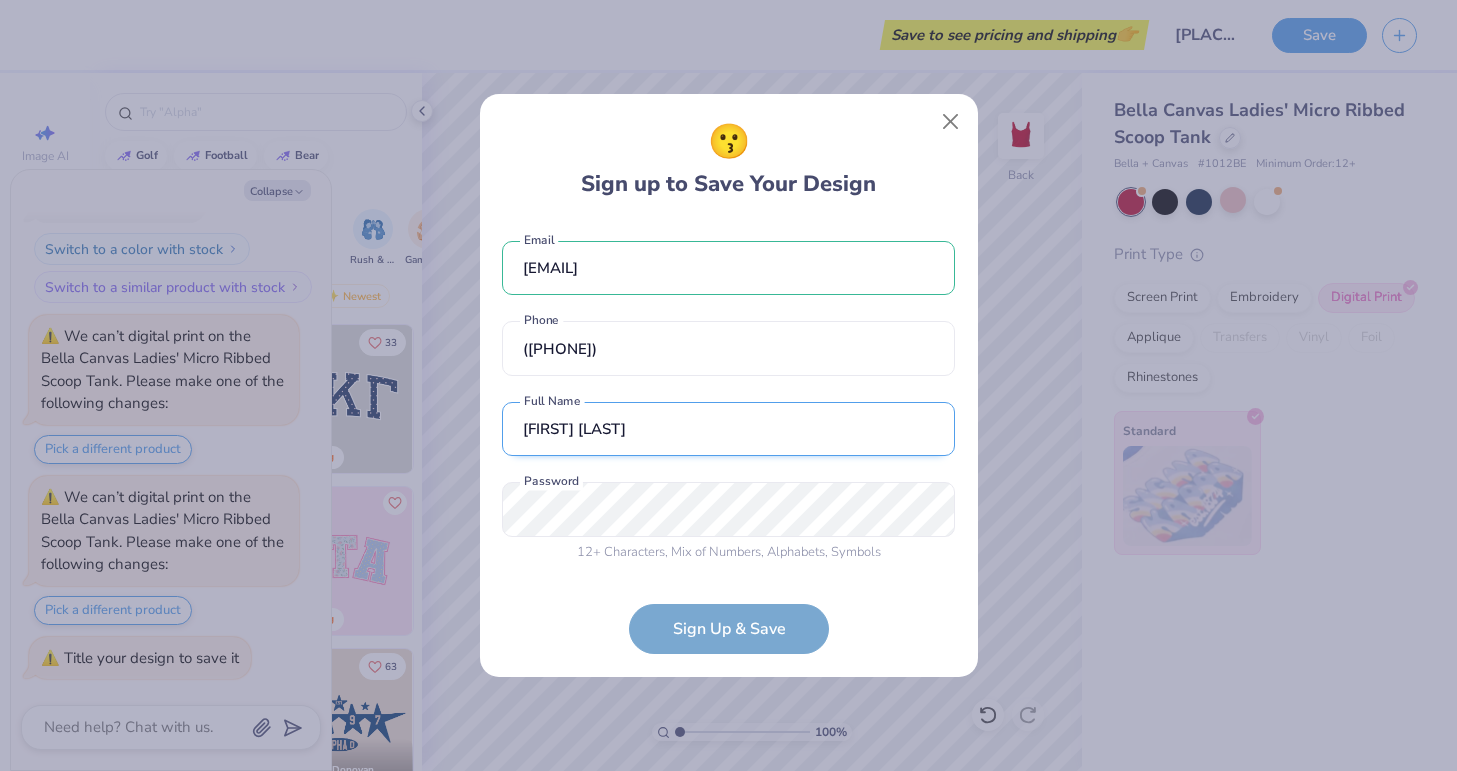 type on "[FIRST] [LAST]" 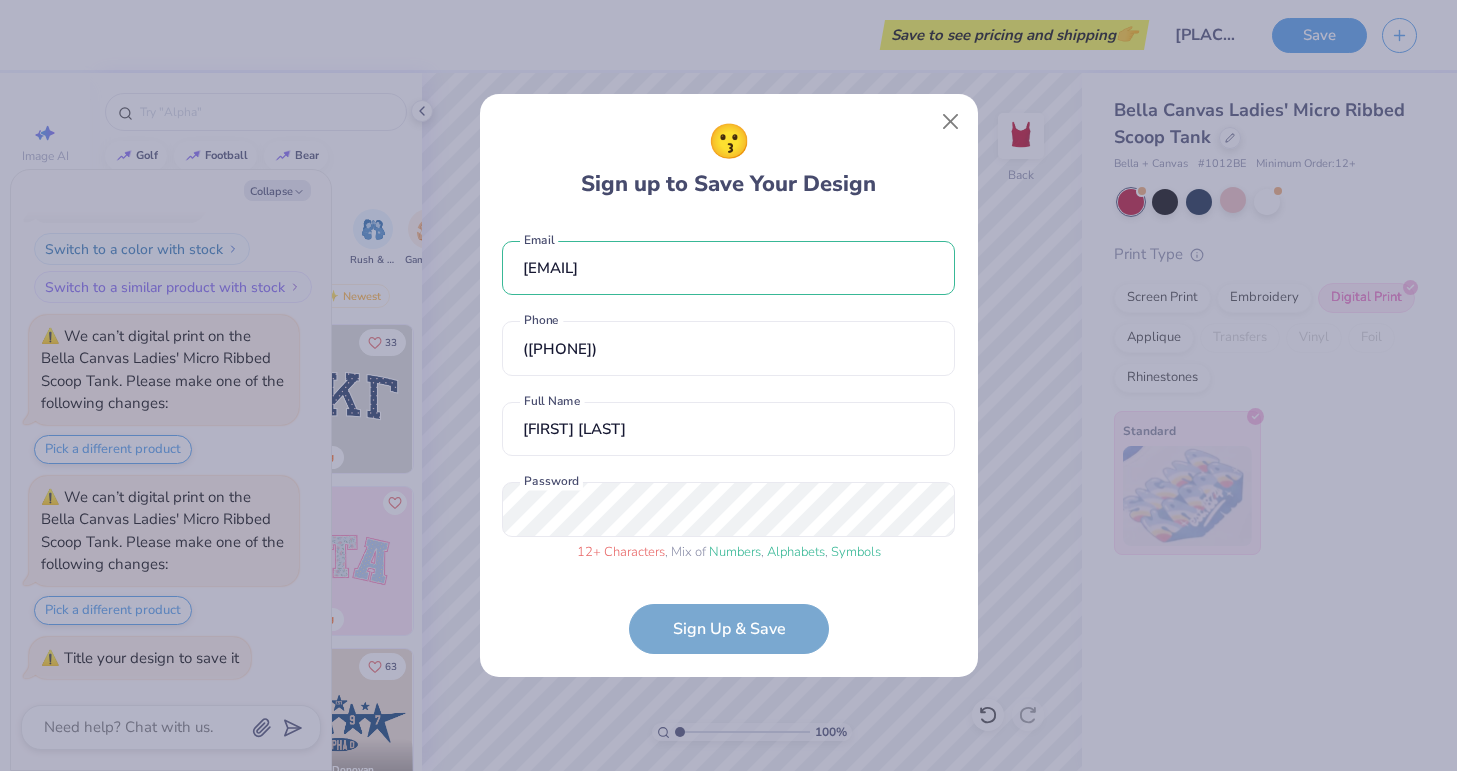 click on "[EMAIL] Email ([PHONE]) Phone [FIRST] [LAST] Full Name 12 + Characters , Mix of   Numbers ,   Alphabets ,   Symbols Password Sign Up & Save" at bounding box center (728, 438) 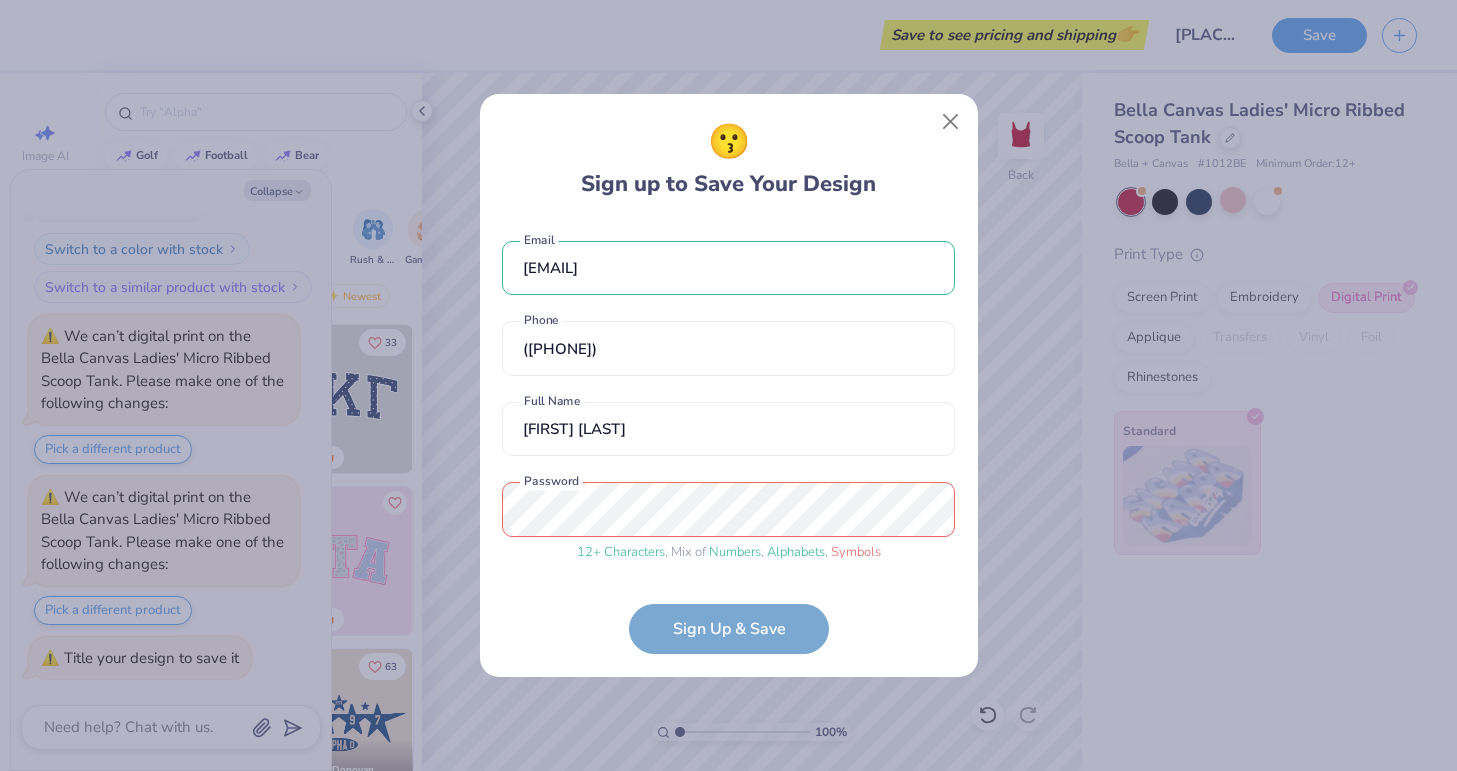 scroll, scrollTop: 42, scrollLeft: 0, axis: vertical 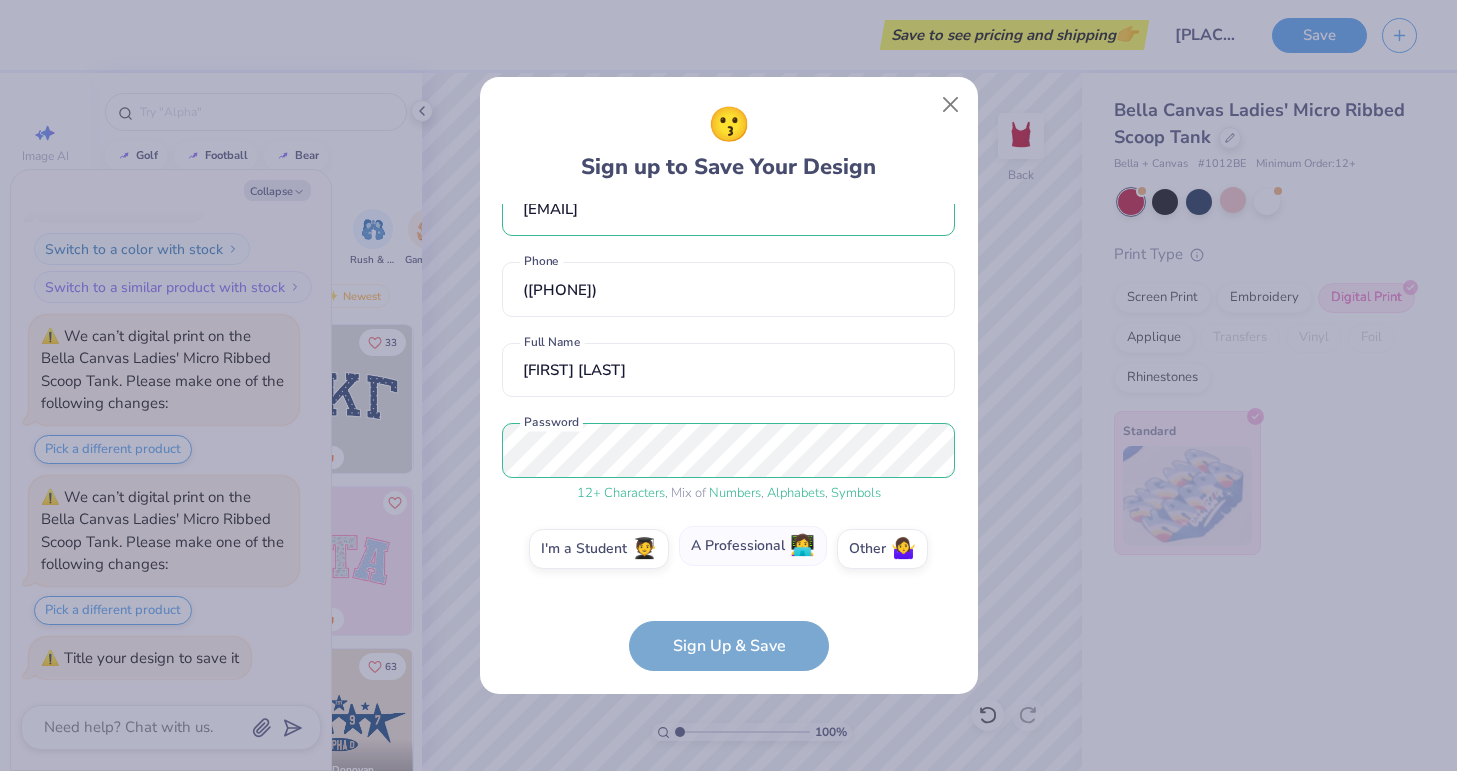 click on "👩‍💻" at bounding box center (802, 546) 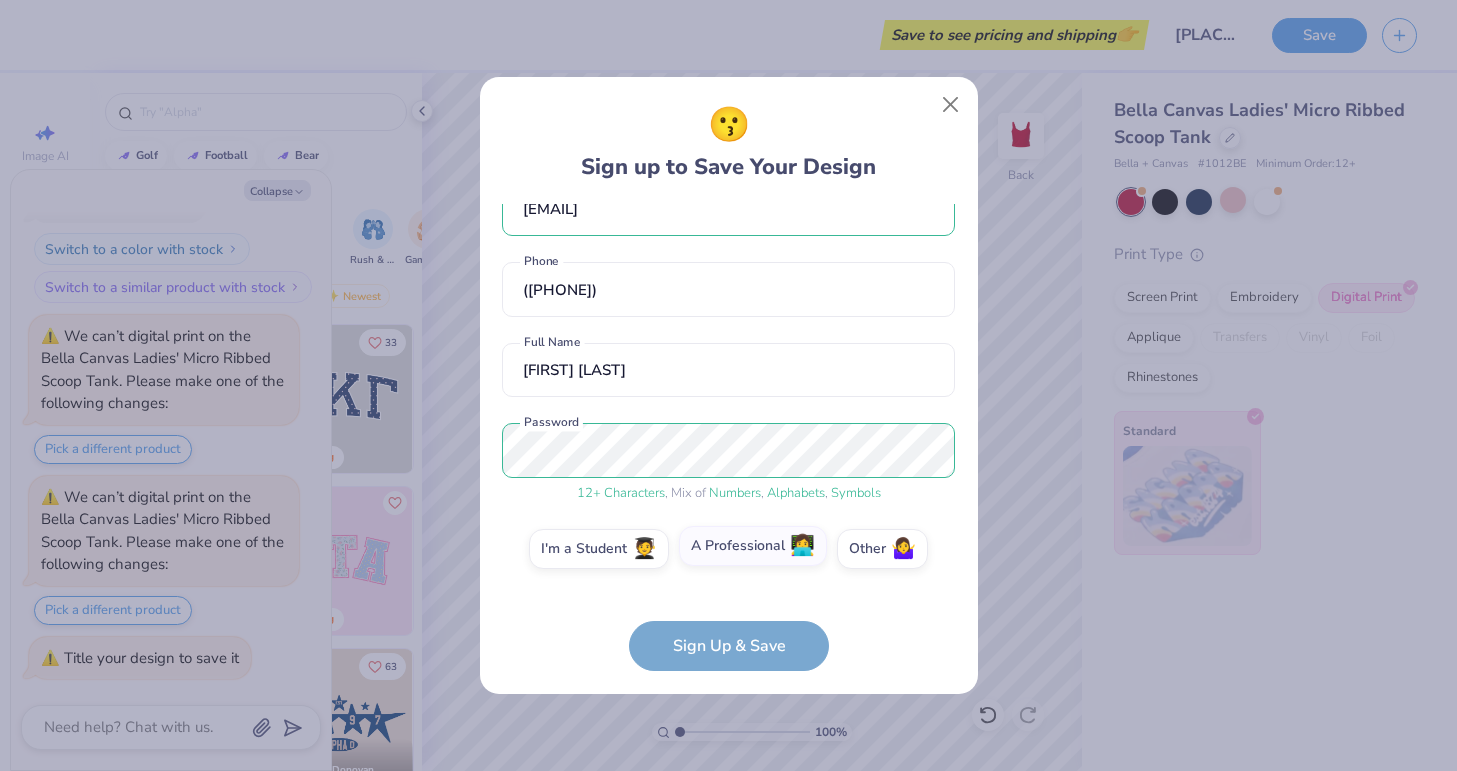 click on "A Professional 👩‍💻" at bounding box center (728, 596) 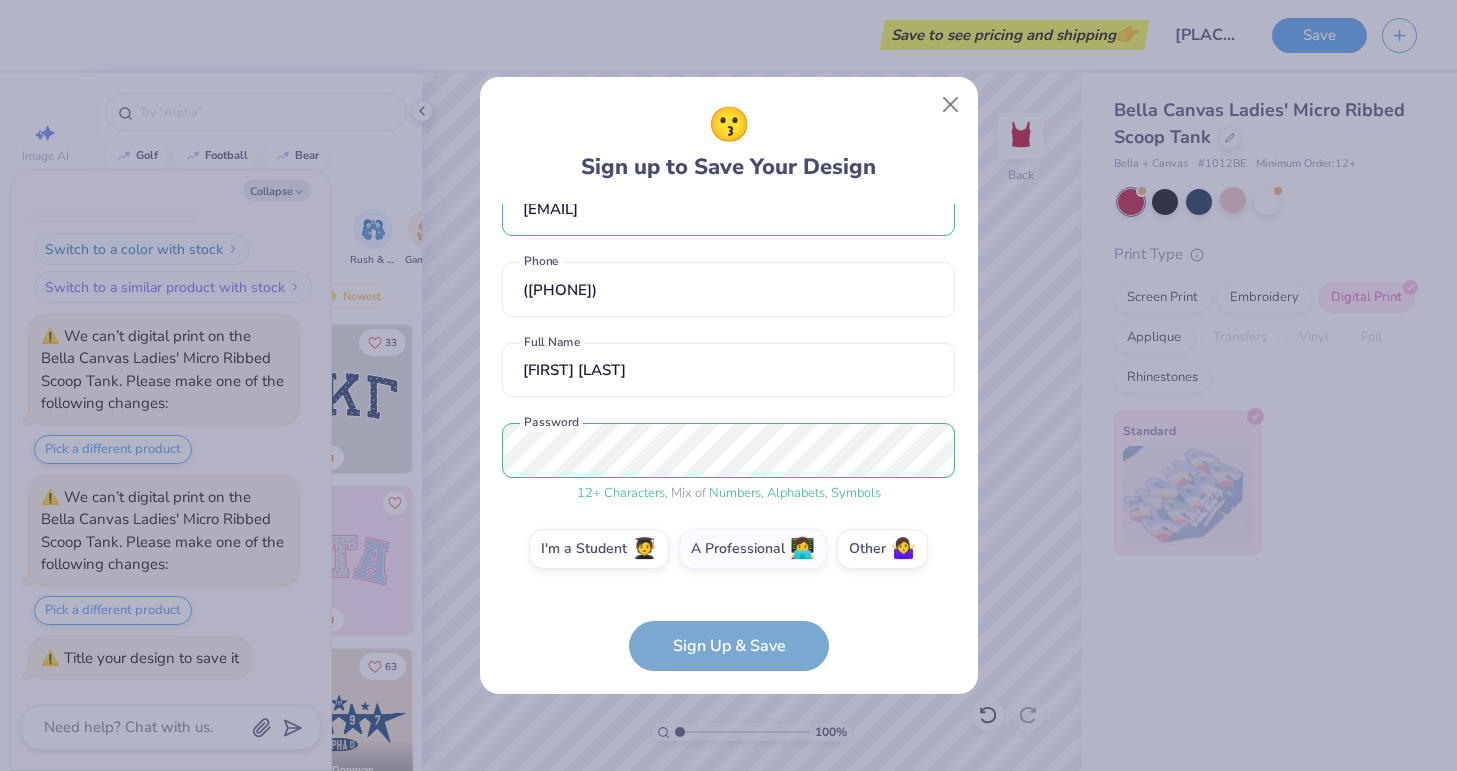 scroll, scrollTop: 203, scrollLeft: 0, axis: vertical 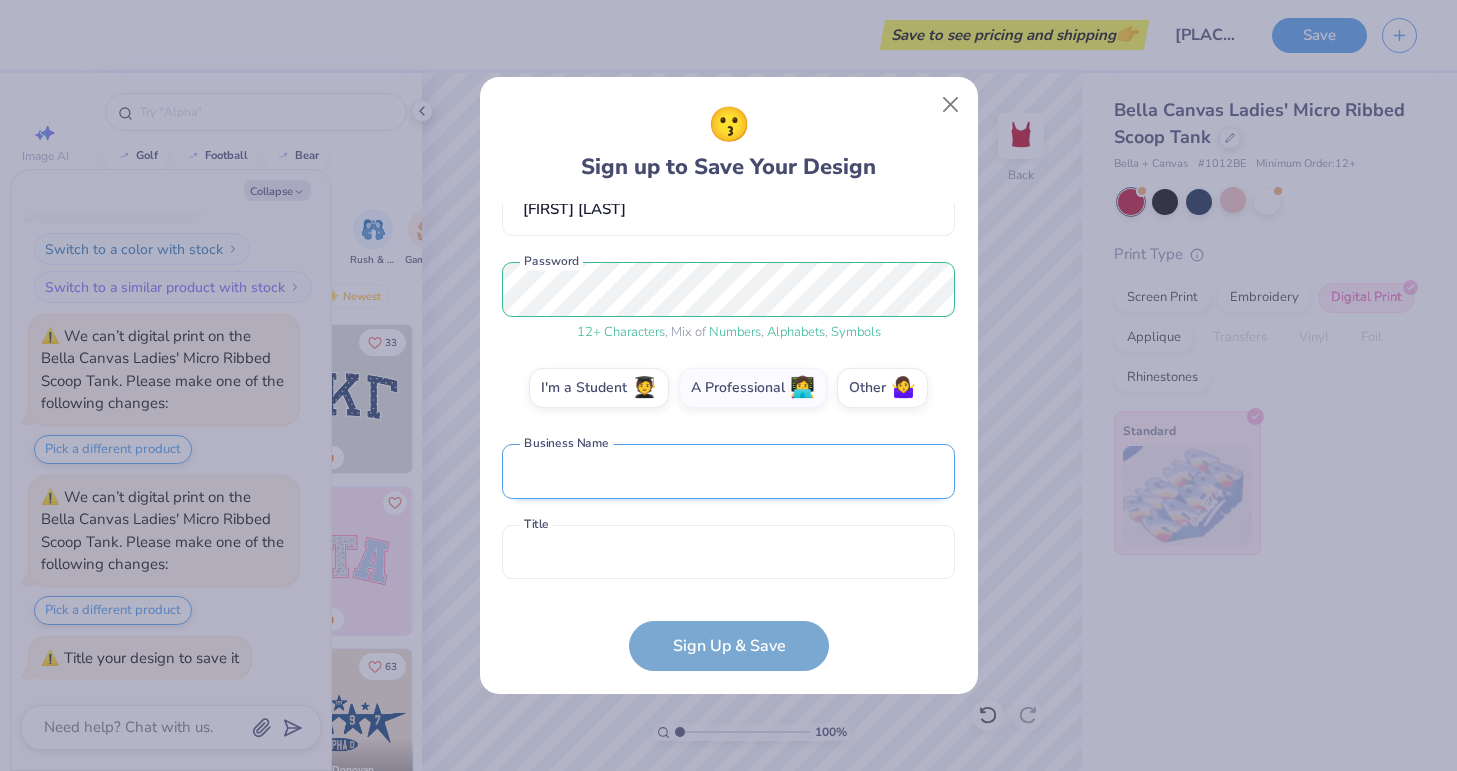 click at bounding box center [728, 471] 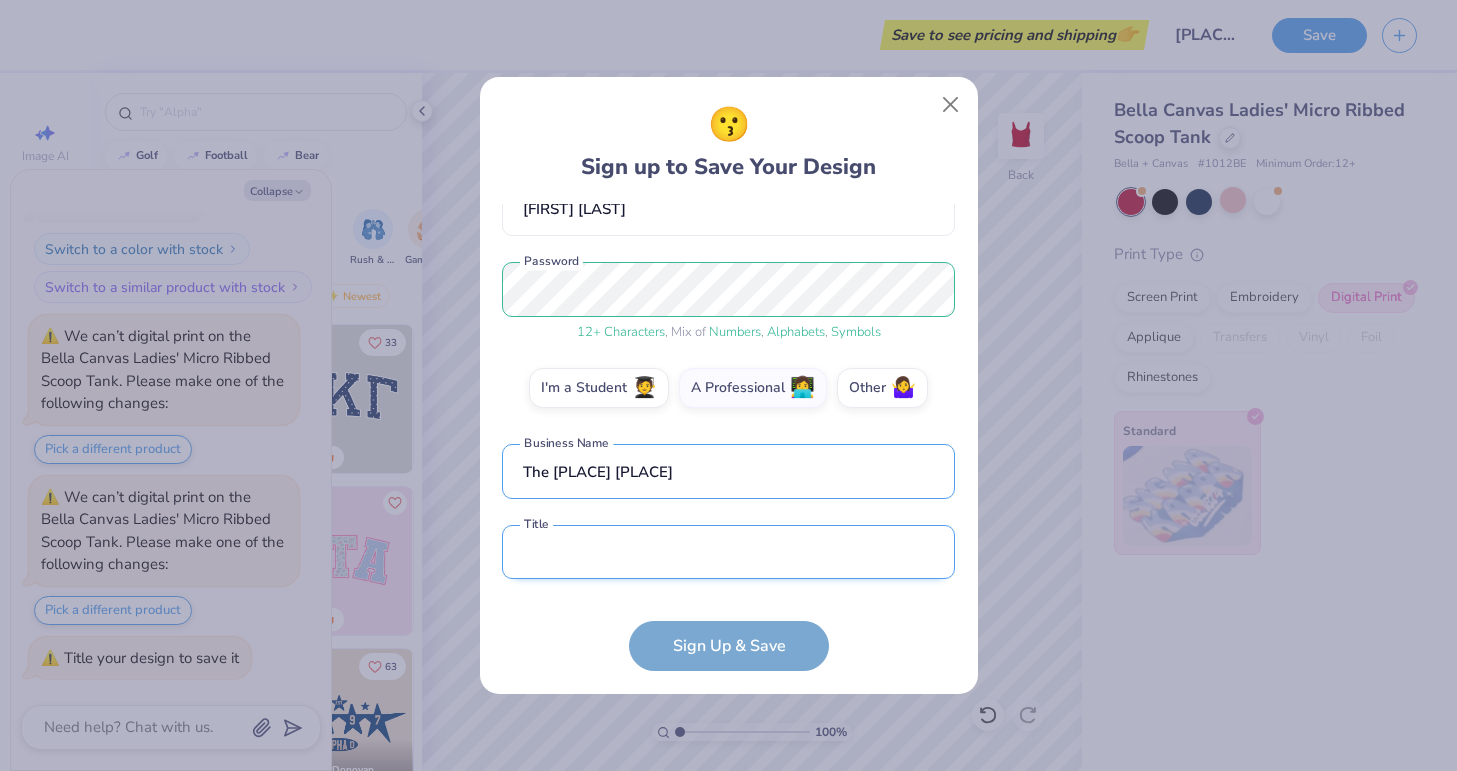 type on "The [PLACE] [PLACE]" 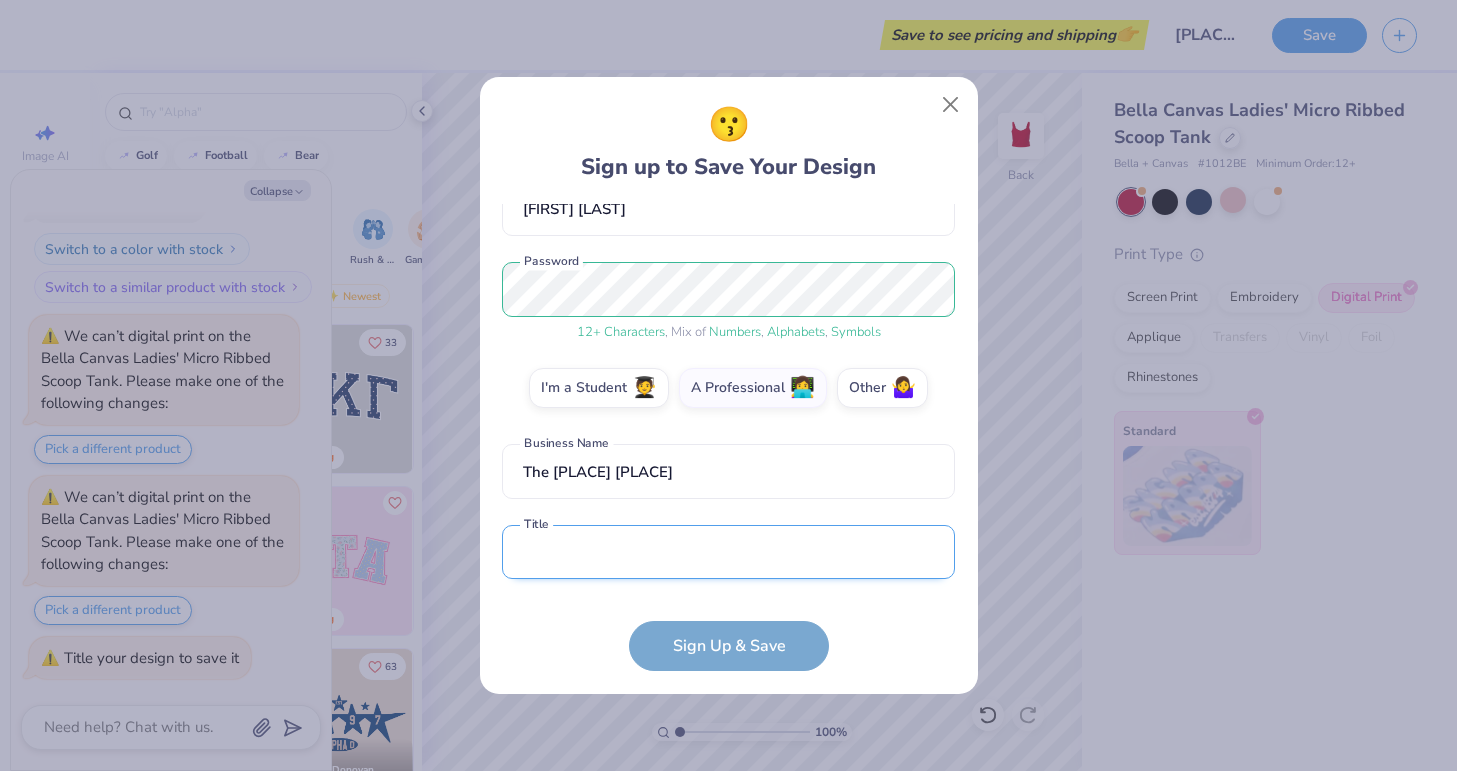 click at bounding box center [728, 552] 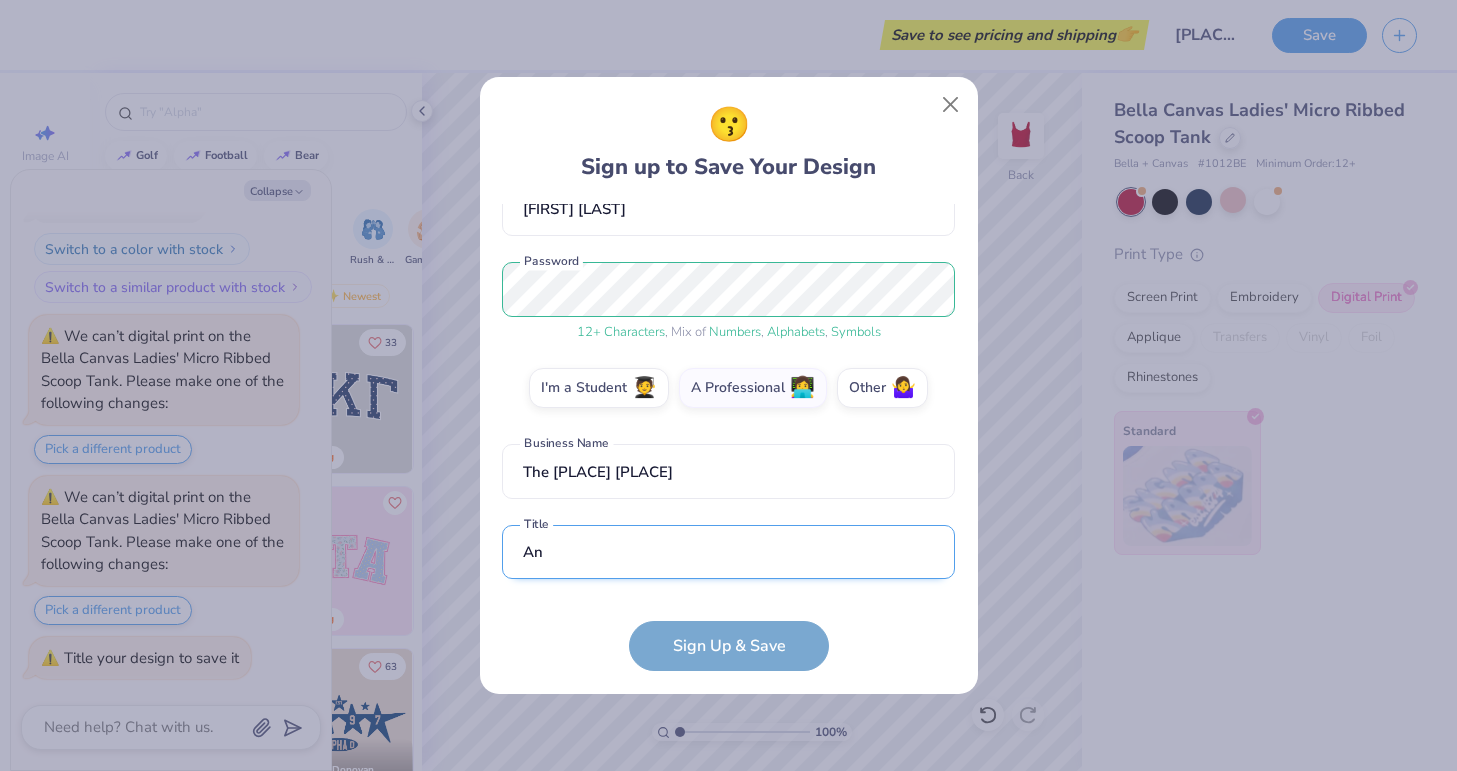 scroll, scrollTop: 322, scrollLeft: 0, axis: vertical 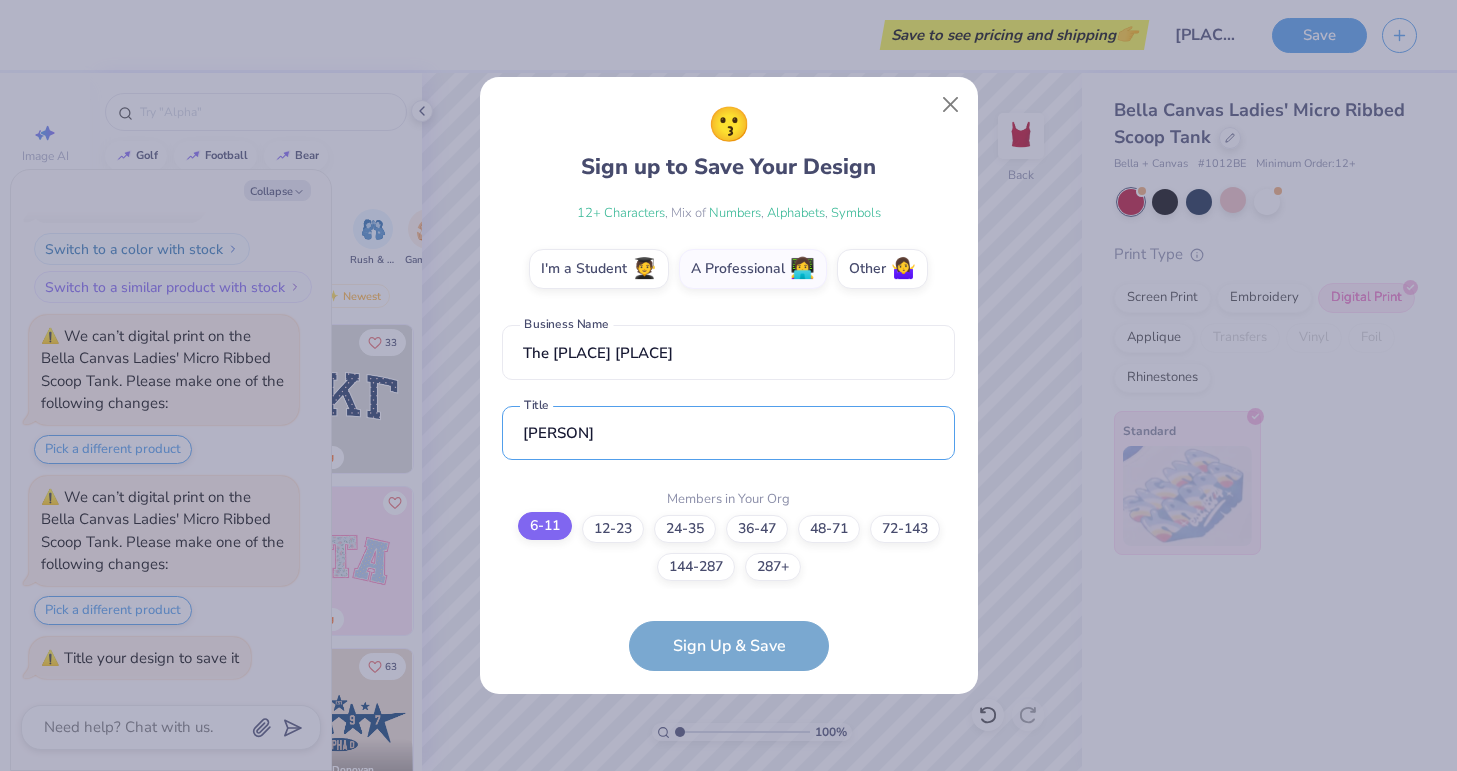 type on "[PERSON]" 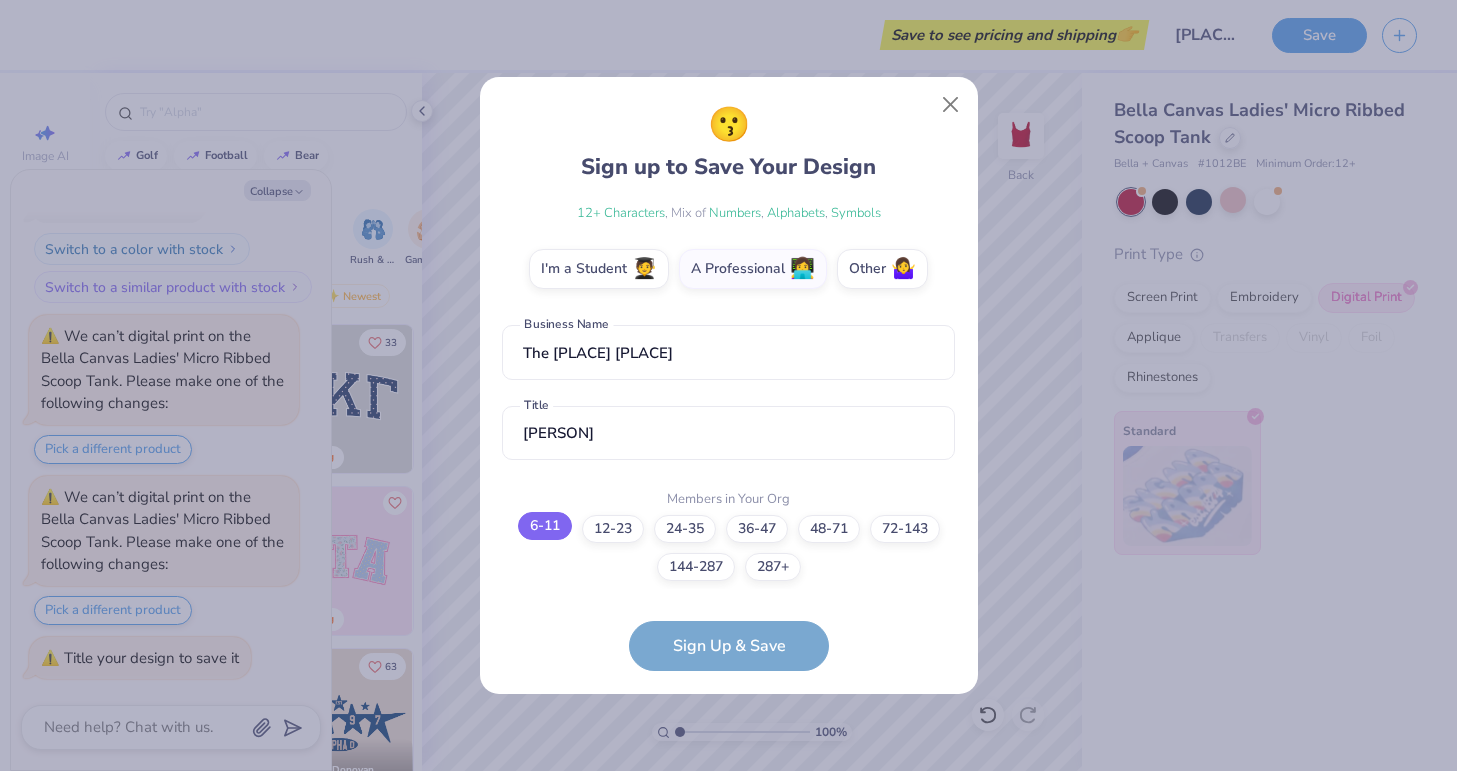 click on "6-11" at bounding box center [545, 526] 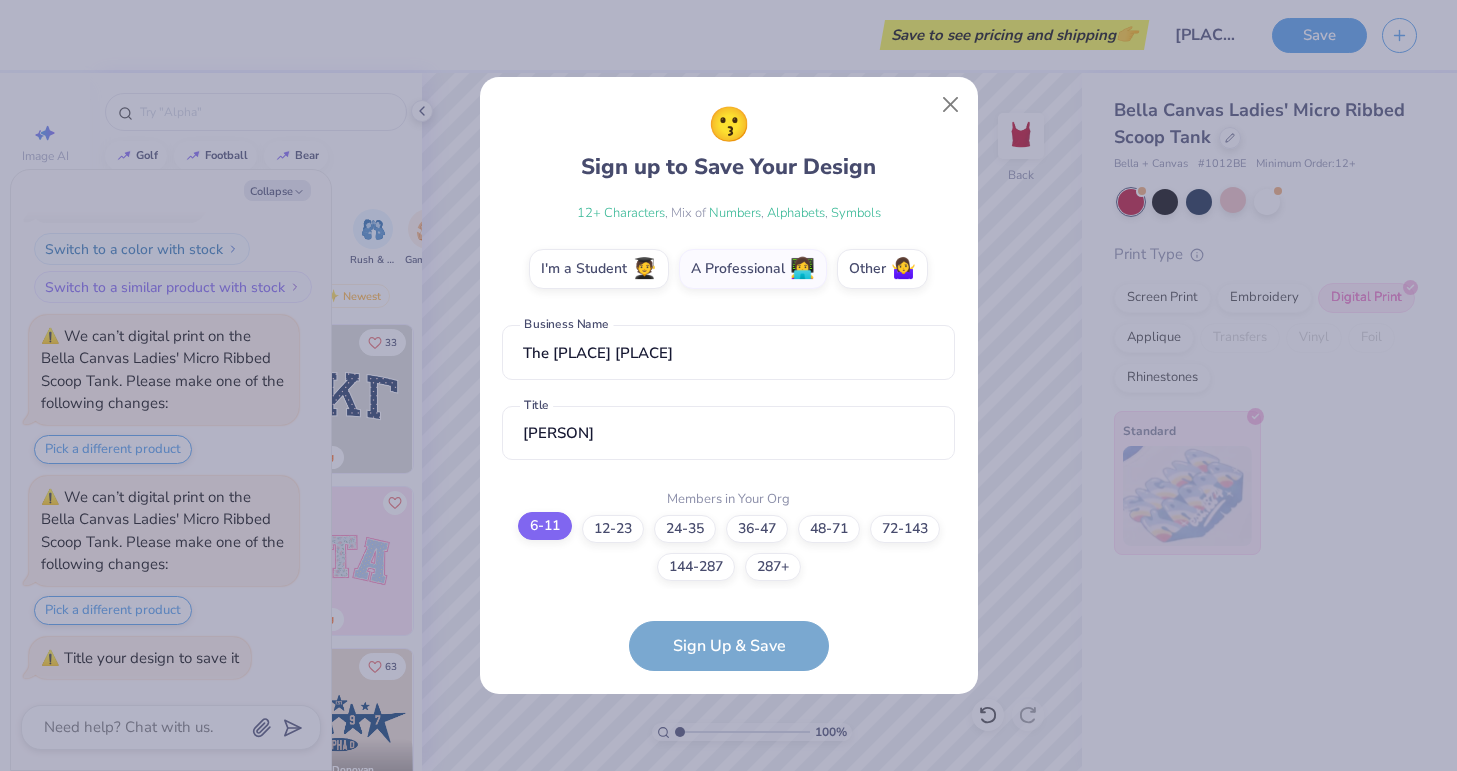 click on "6-11" at bounding box center (728, 869) 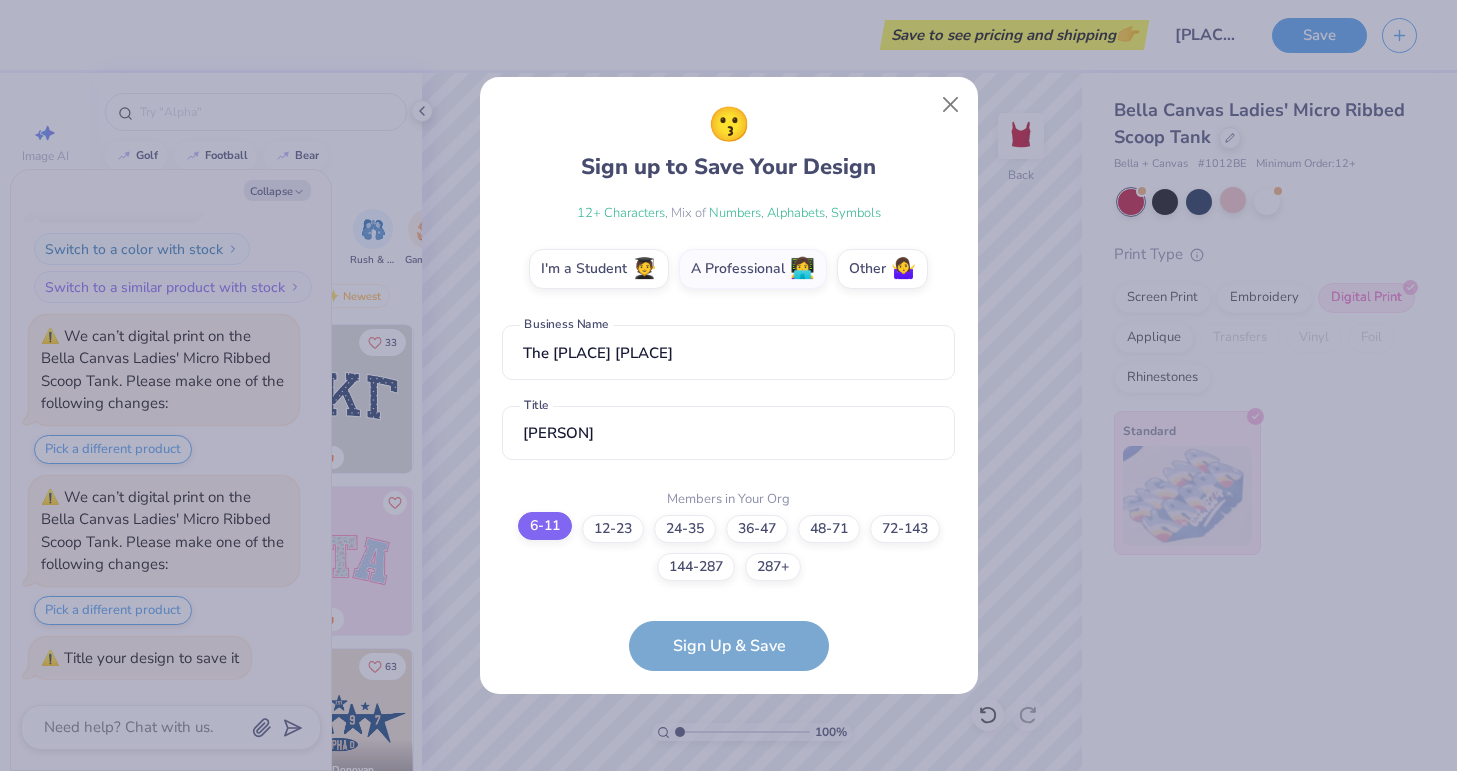 scroll, scrollTop: 0, scrollLeft: 0, axis: both 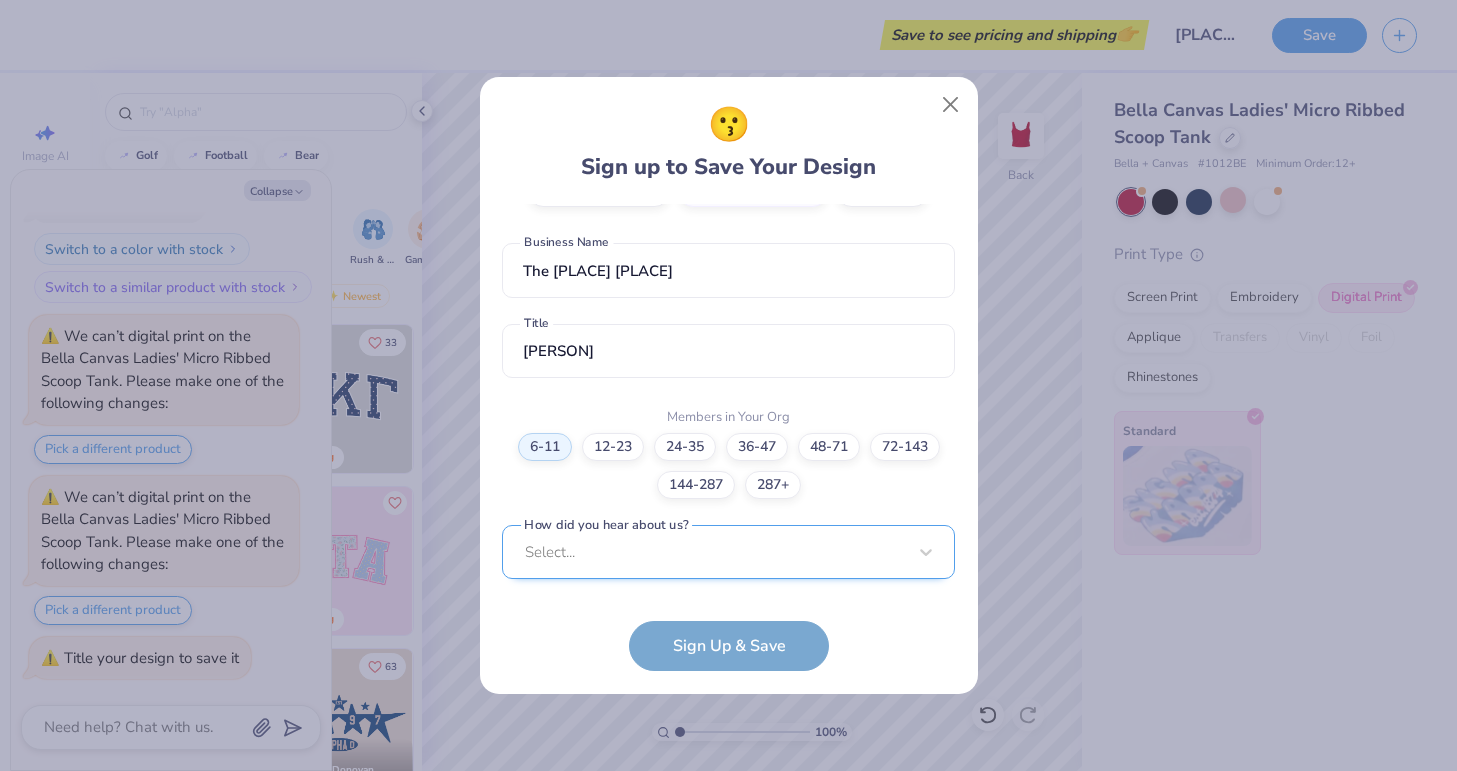 click on "Select..." at bounding box center (728, 552) 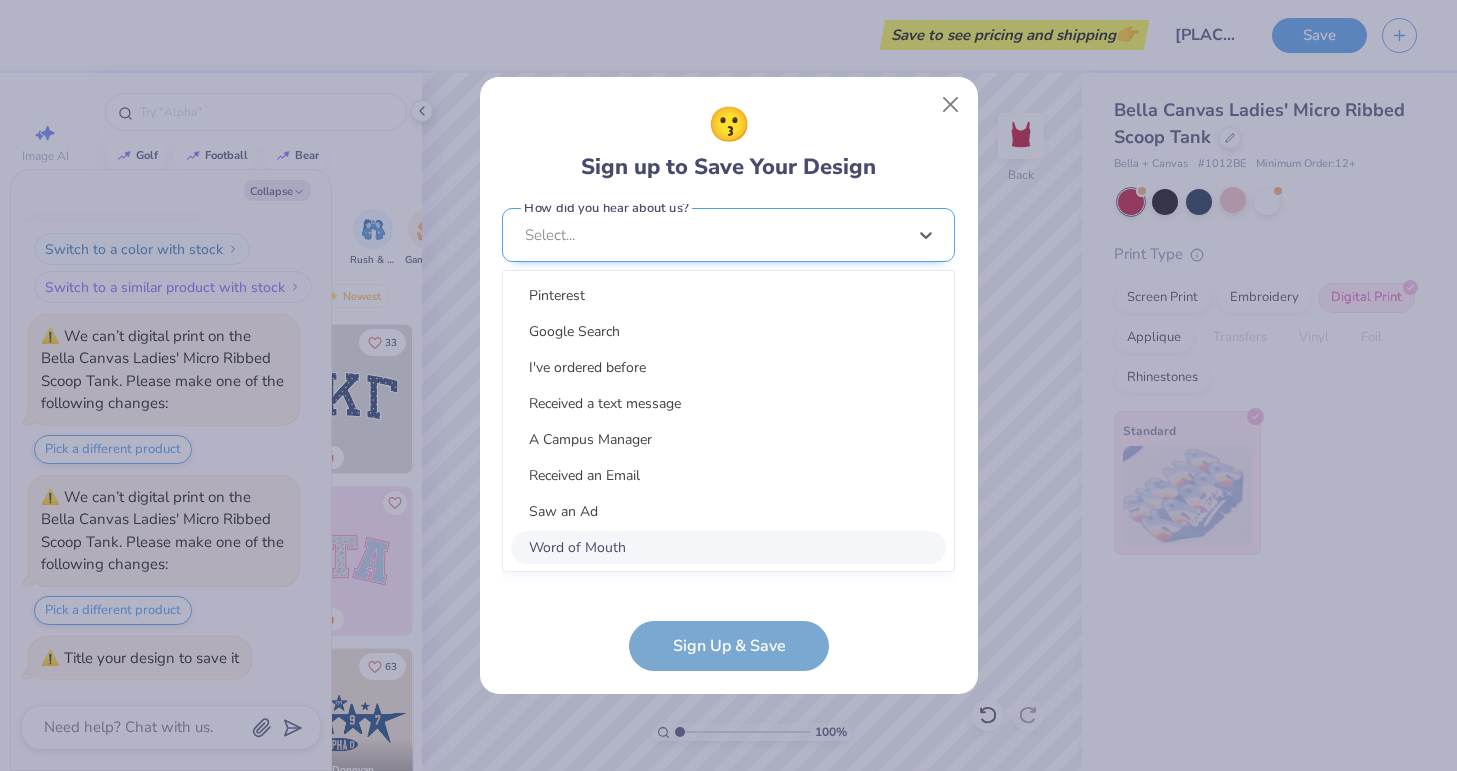 scroll, scrollTop: 703, scrollLeft: 0, axis: vertical 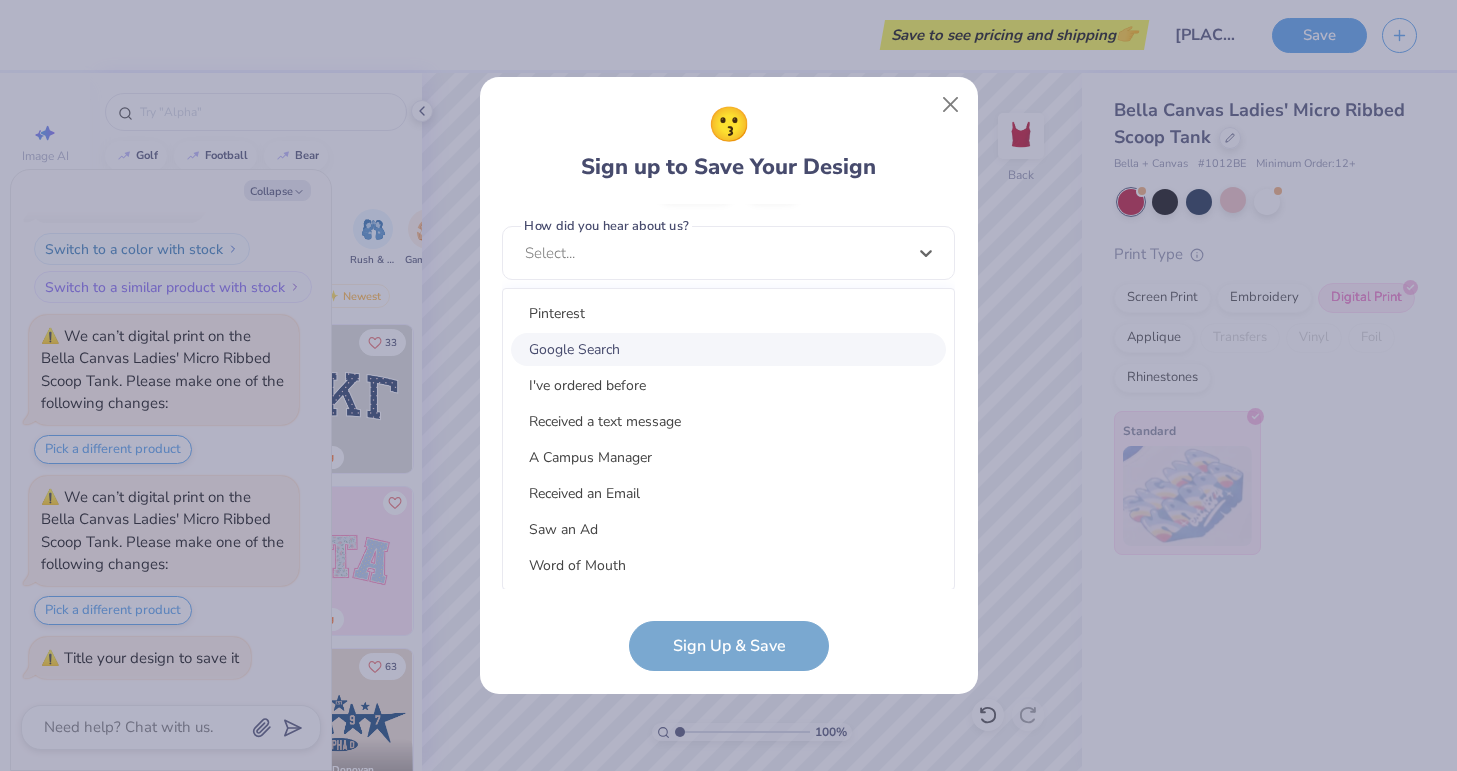 click on "Google Search" at bounding box center (728, 349) 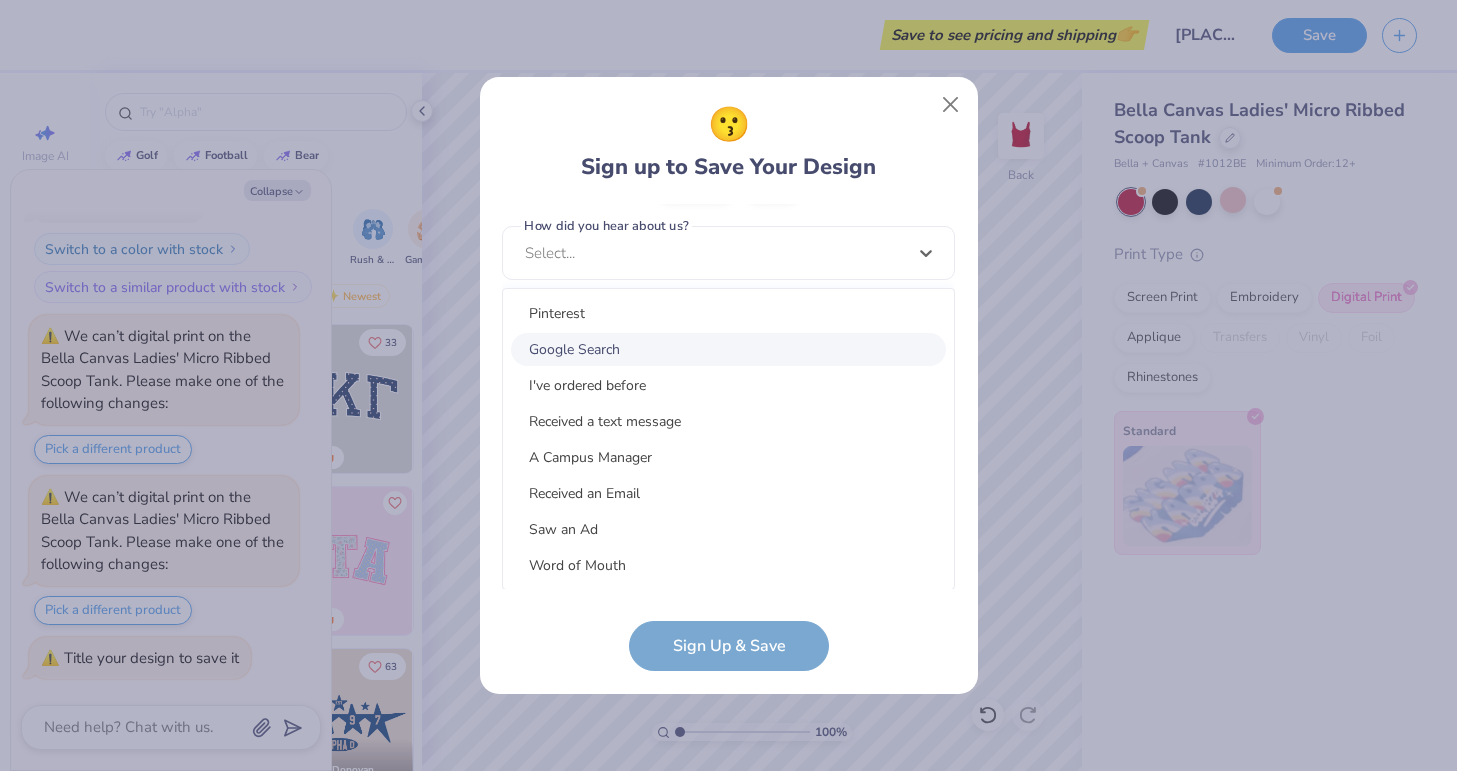scroll, scrollTop: 403, scrollLeft: 0, axis: vertical 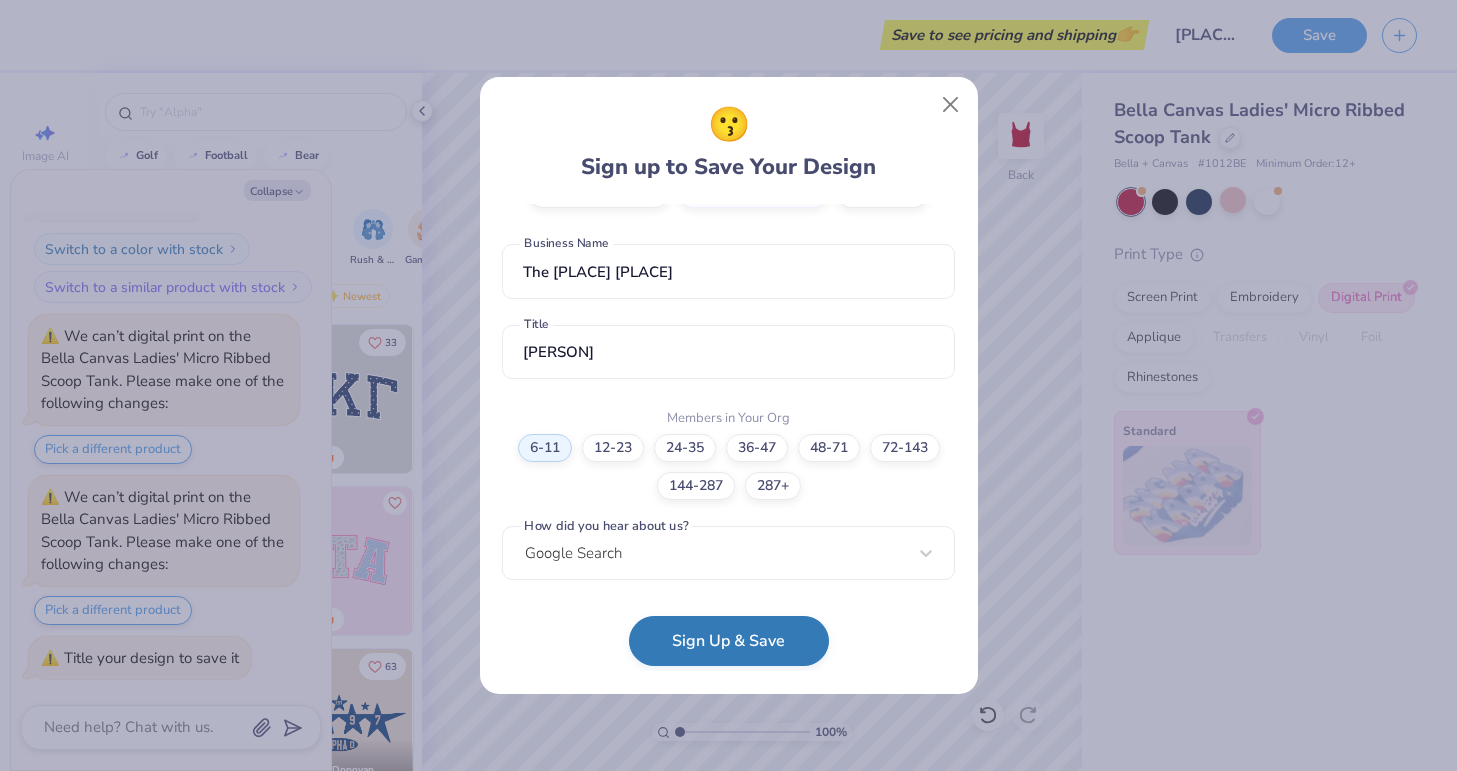 click on "Sign Up & Save" at bounding box center [729, 641] 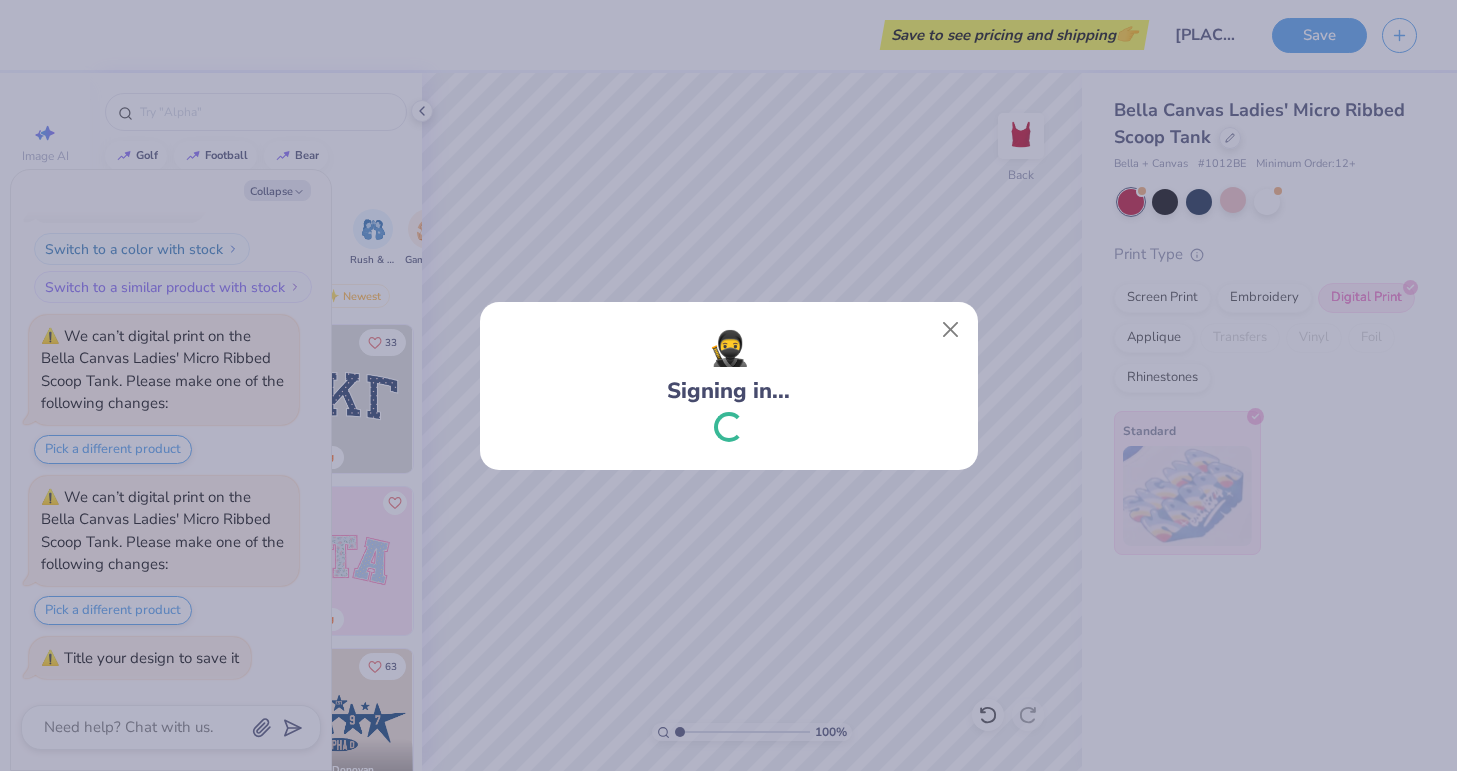 scroll, scrollTop: 3667, scrollLeft: 0, axis: vertical 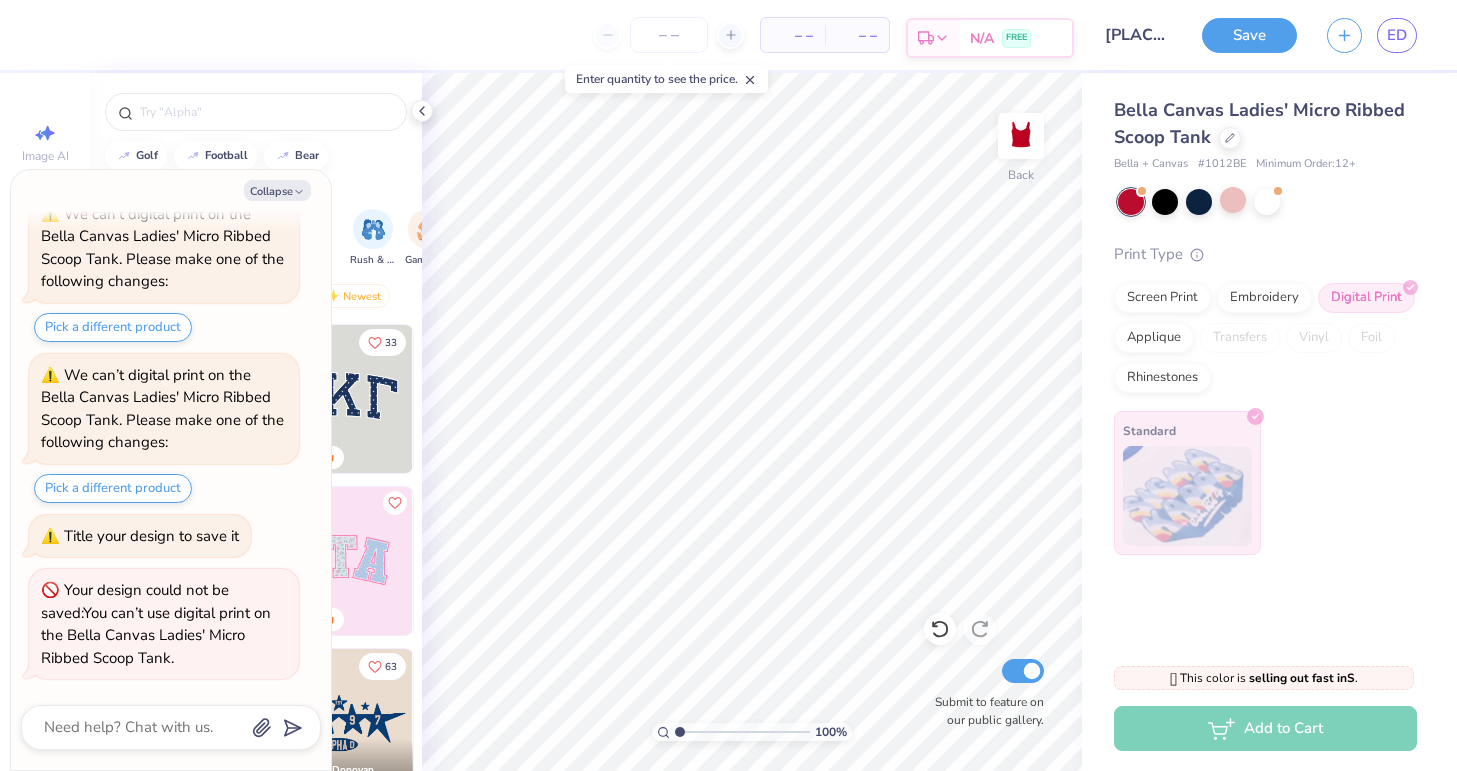 click on "FREE" at bounding box center [1016, 38] 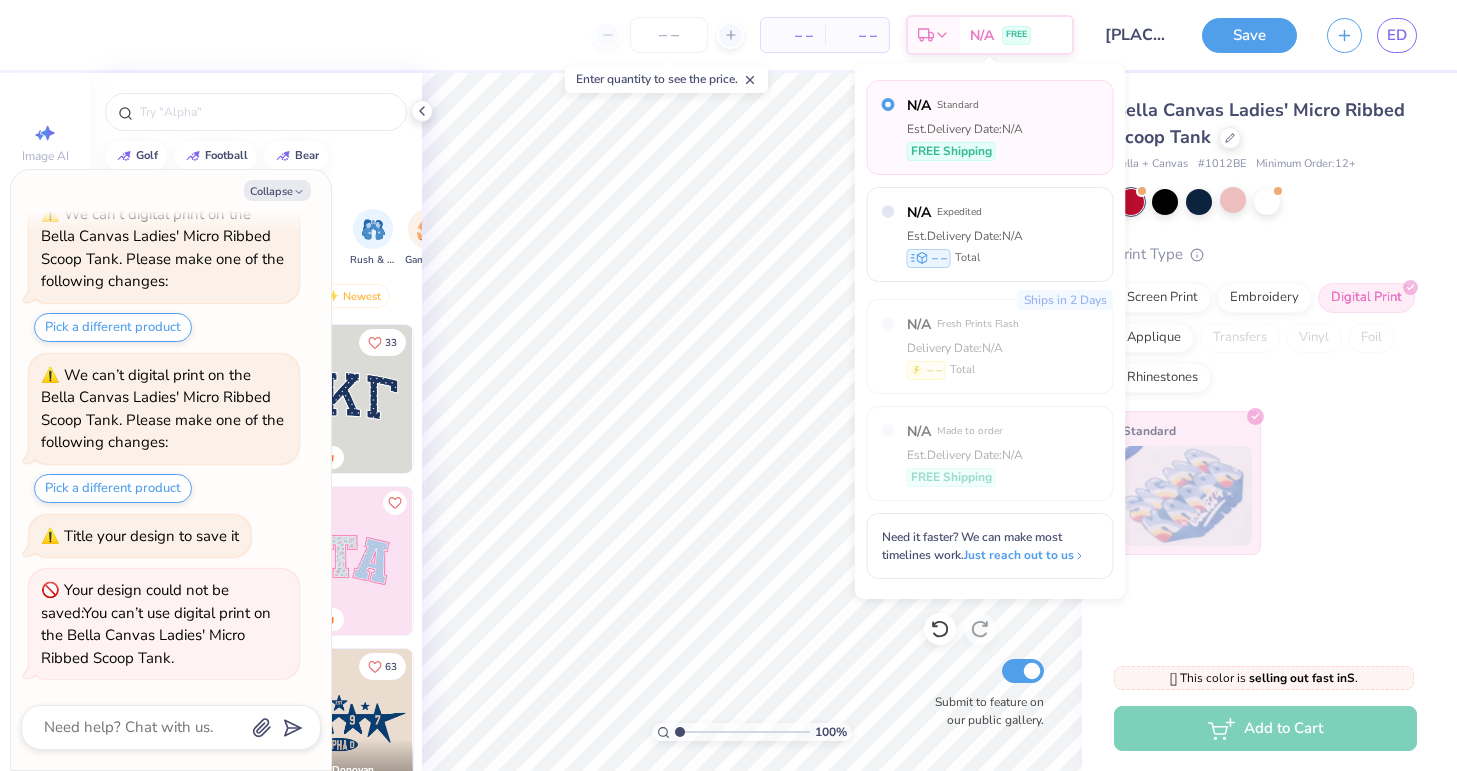 click on "Bella Canvas Ladies' Micro Ribbed Scoop Tank Bella + Canvas # 1012BE Minimum Order:  12 +   Print Type Screen Print Embroidery Digital Print Applique Transfers Vinyl Foil Rhinestones Standard" at bounding box center (1269, 359) 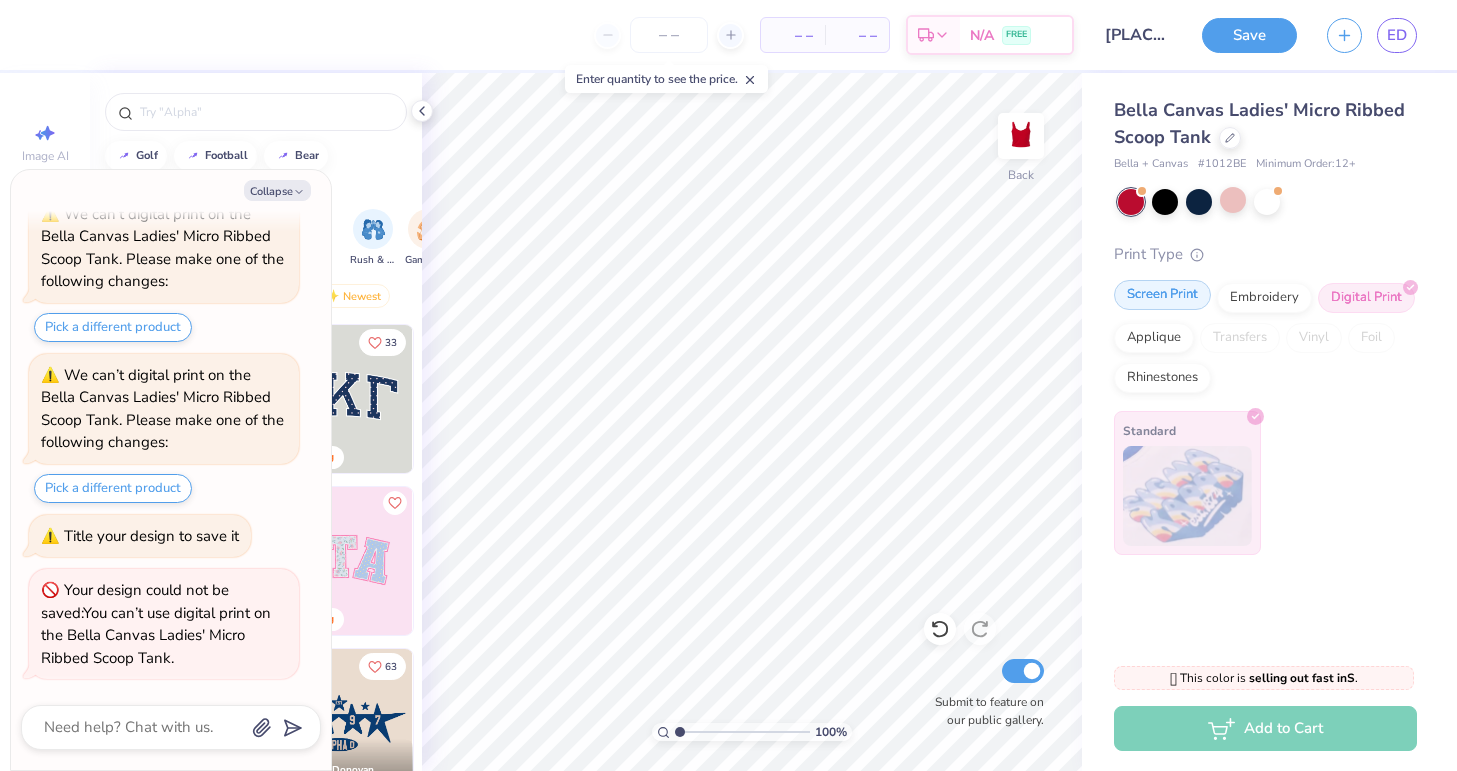 click on "Screen Print" at bounding box center [1162, 295] 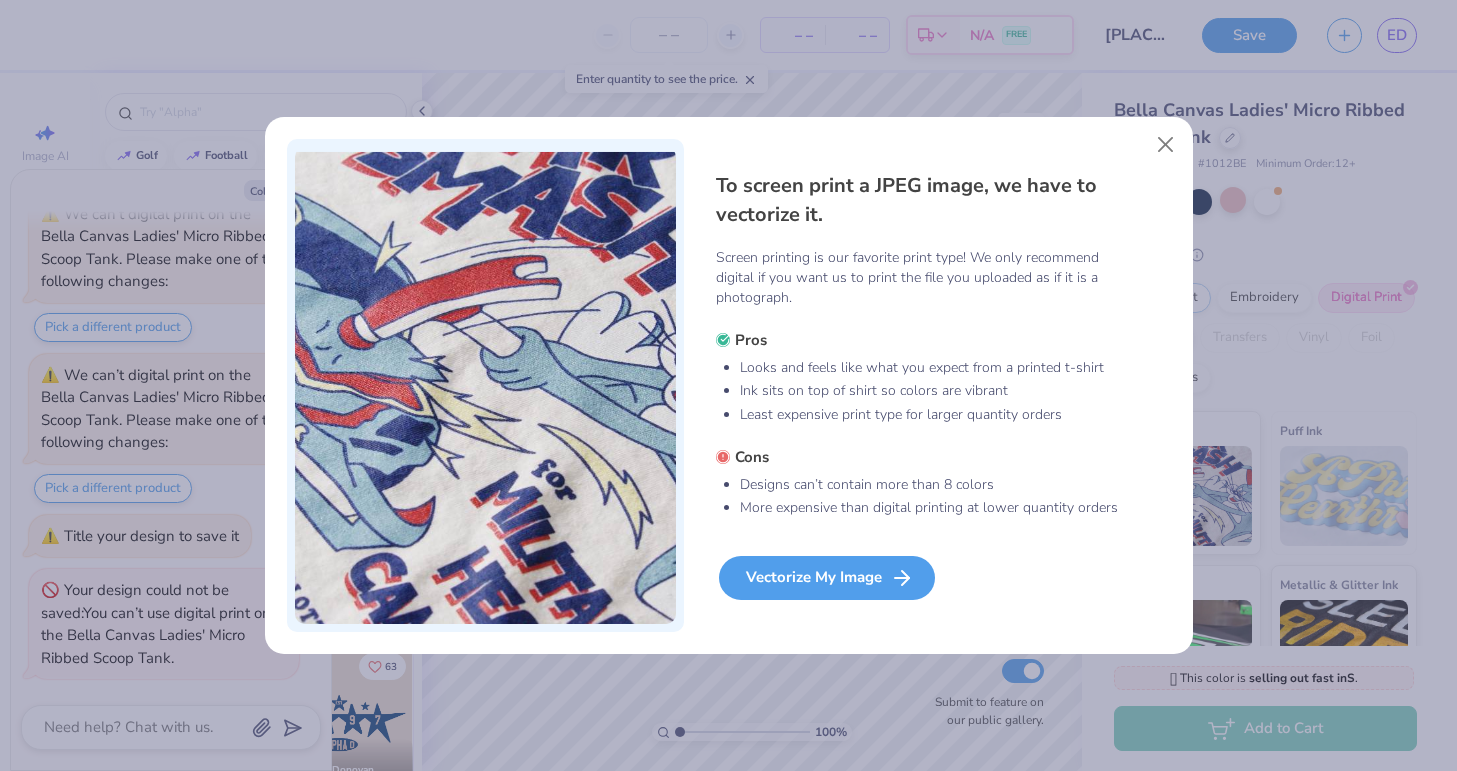 click on "Vectorize My Image" at bounding box center (827, 578) 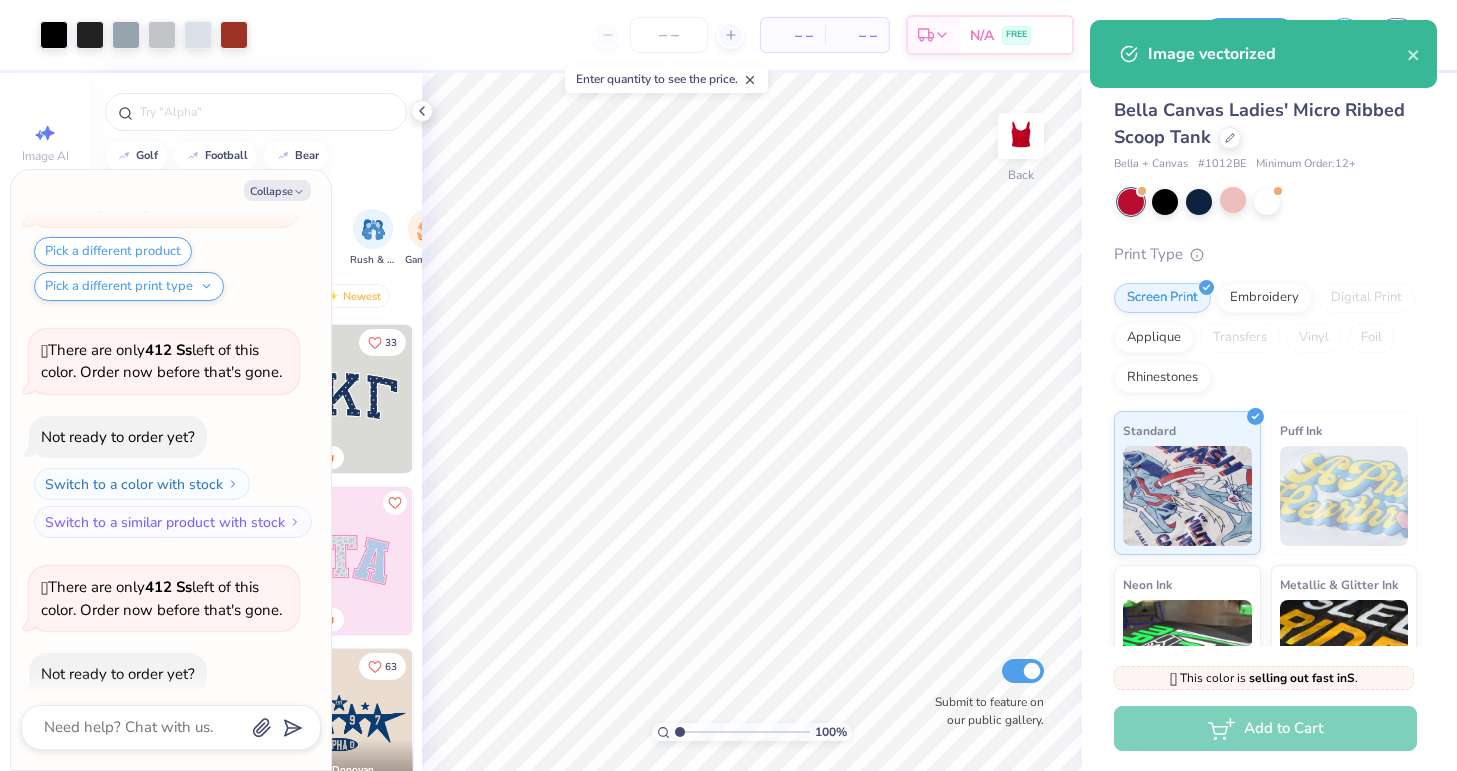 scroll, scrollTop: 4448, scrollLeft: 0, axis: vertical 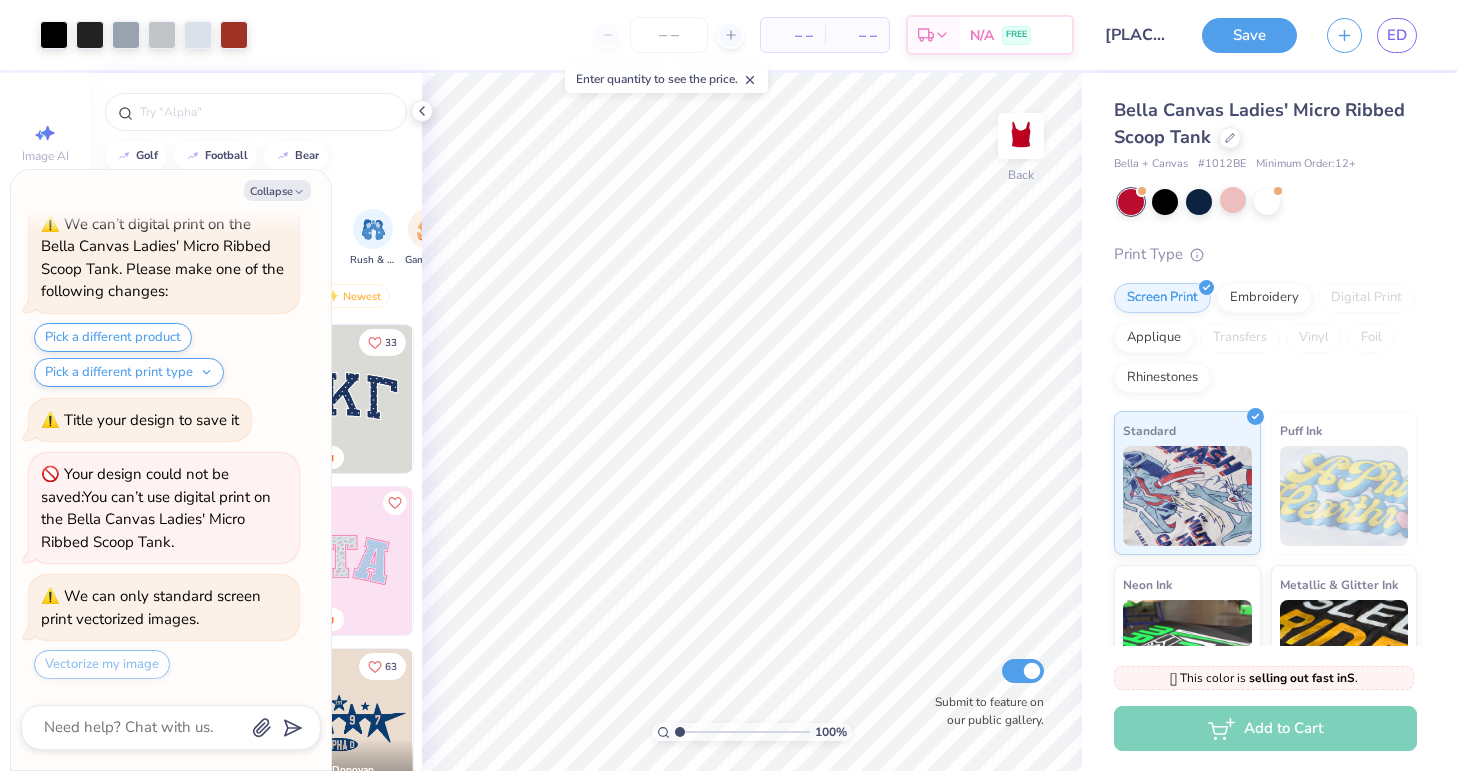 click on "Vectorize my image" at bounding box center (102, 664) 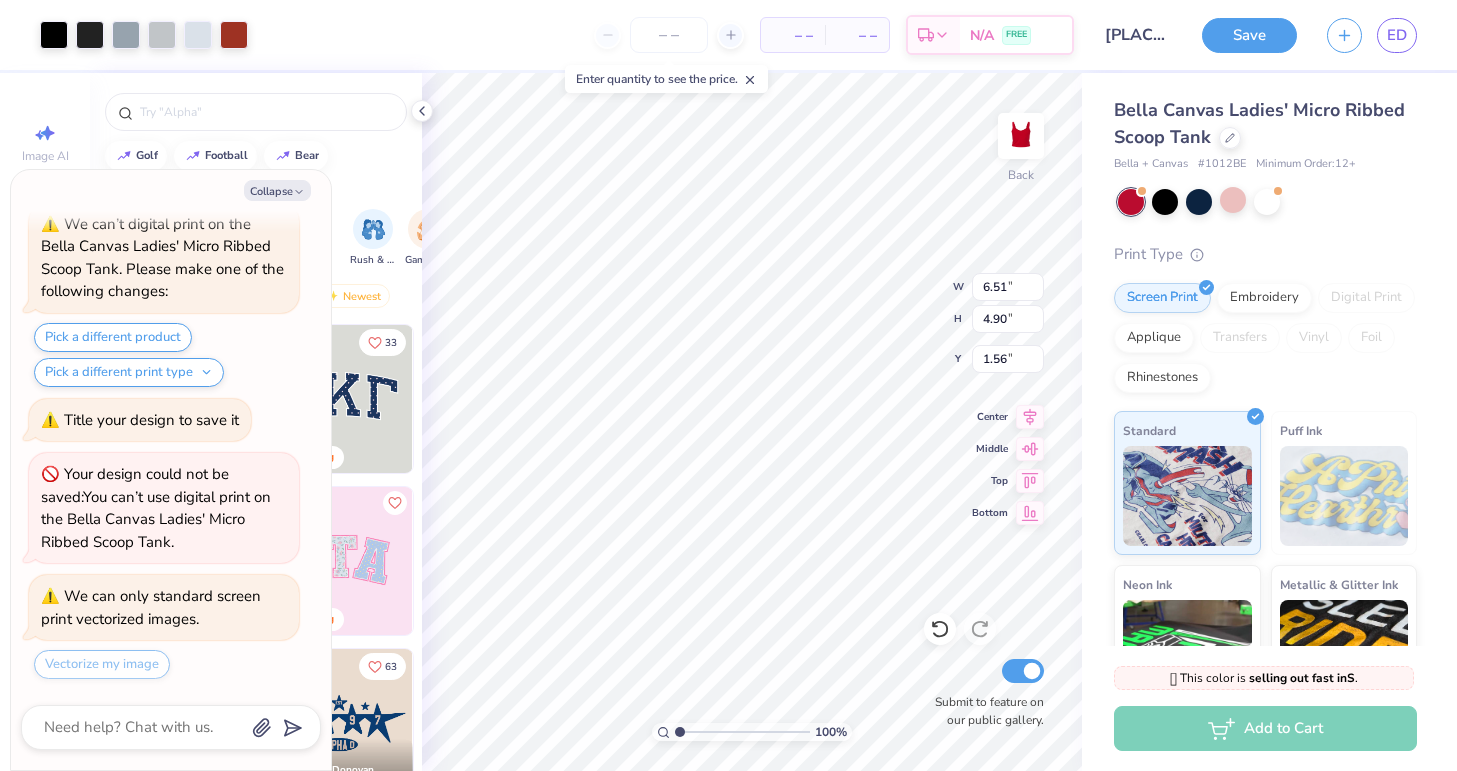 click on "We can only standard screen print vectorized images. Vectorize my image" at bounding box center [164, 627] 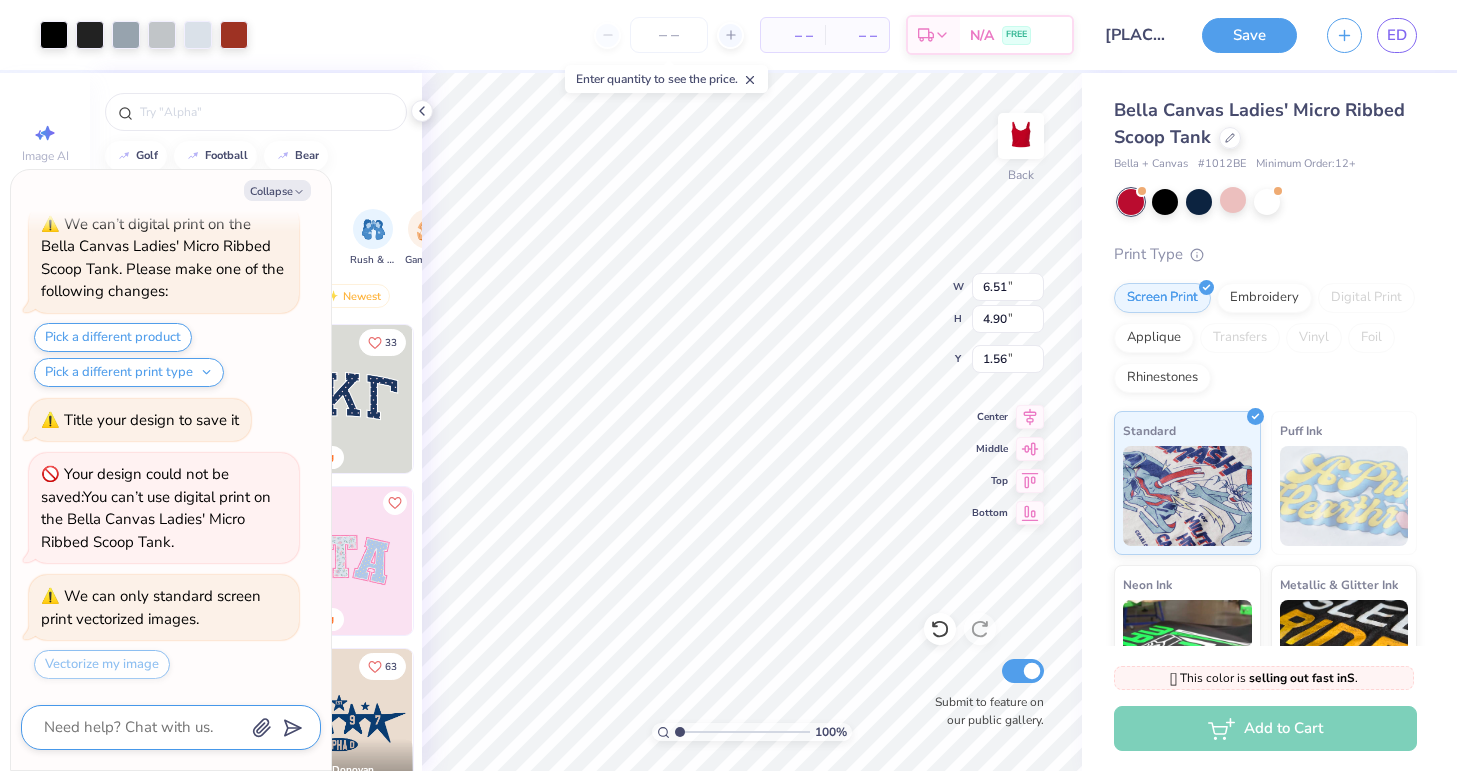 click at bounding box center [143, 727] 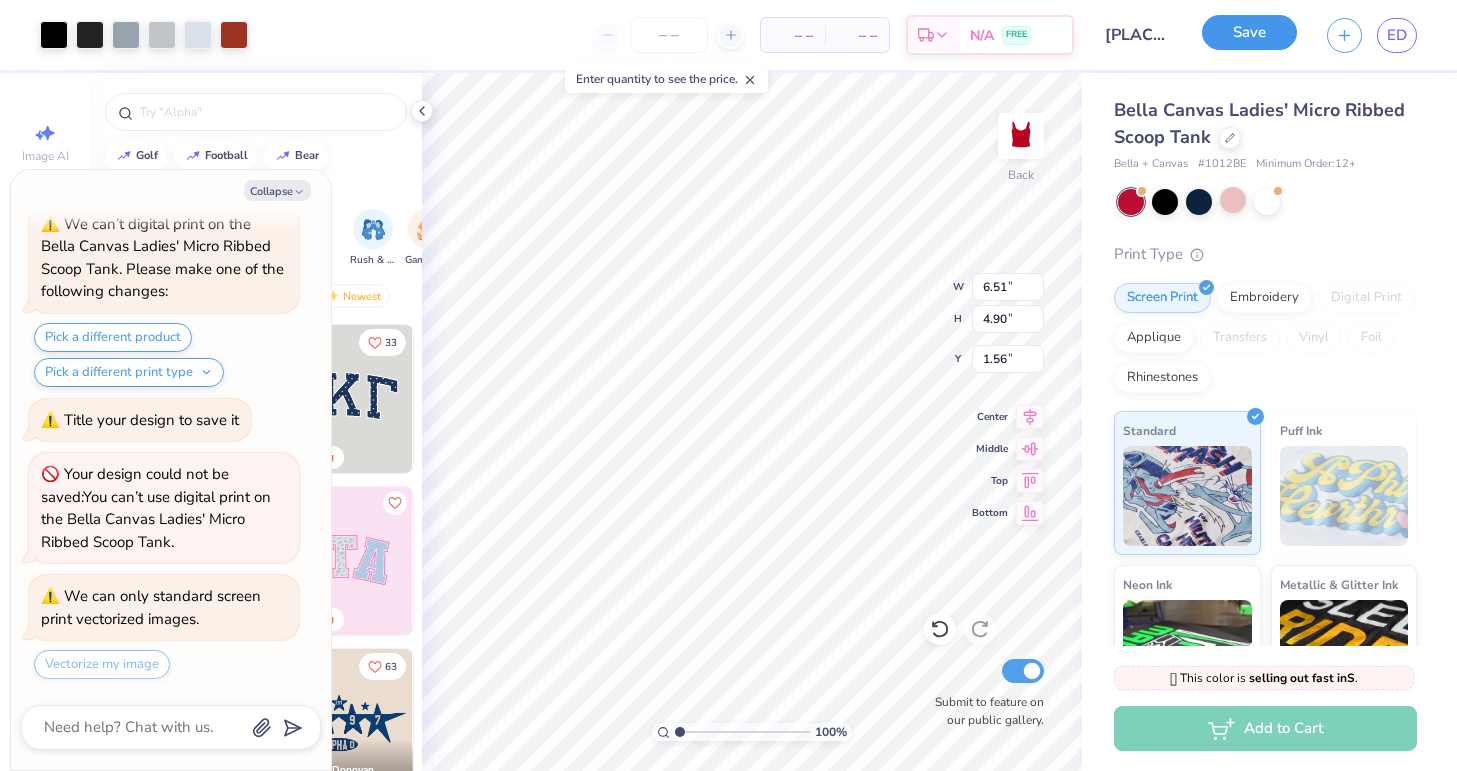 type on "x" 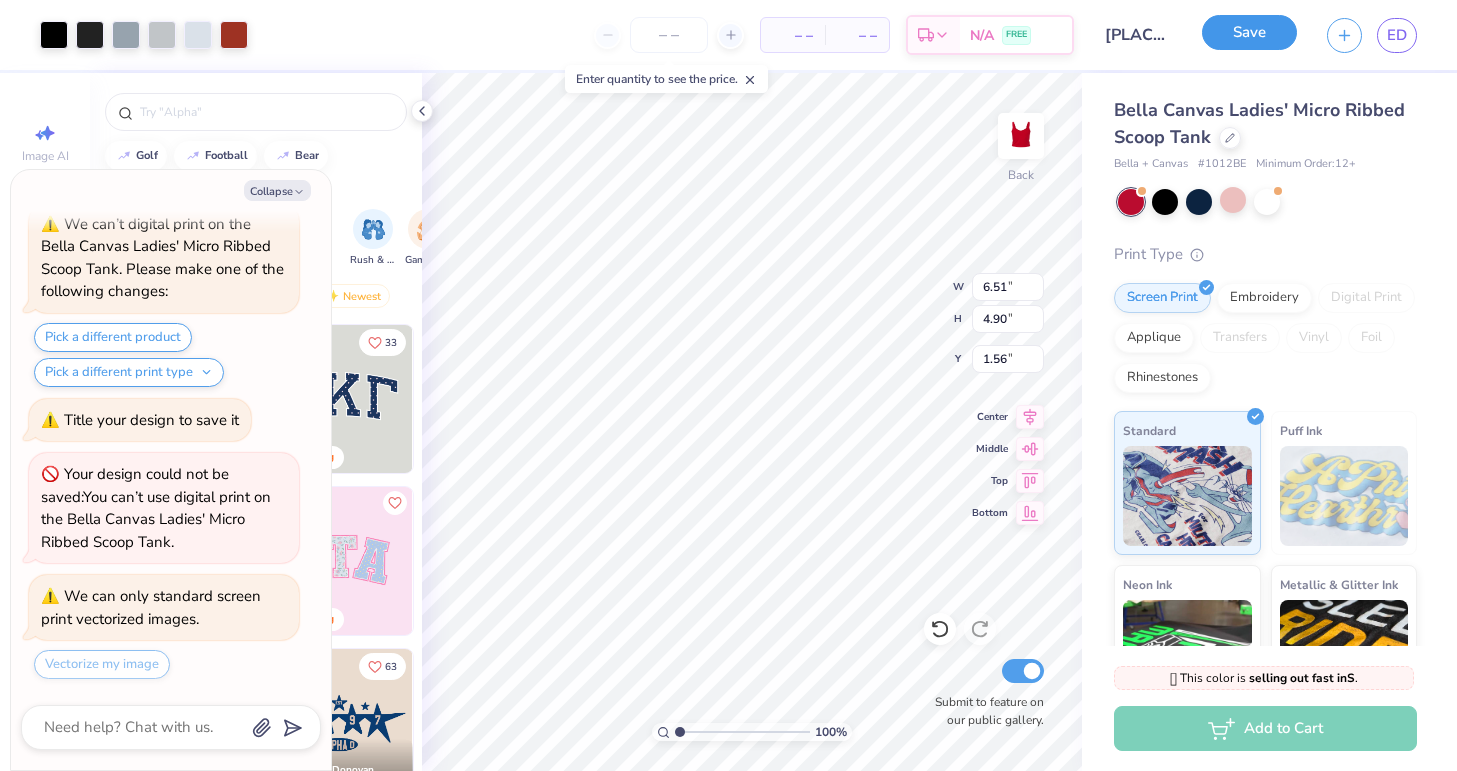click on "Save" at bounding box center (1249, 32) 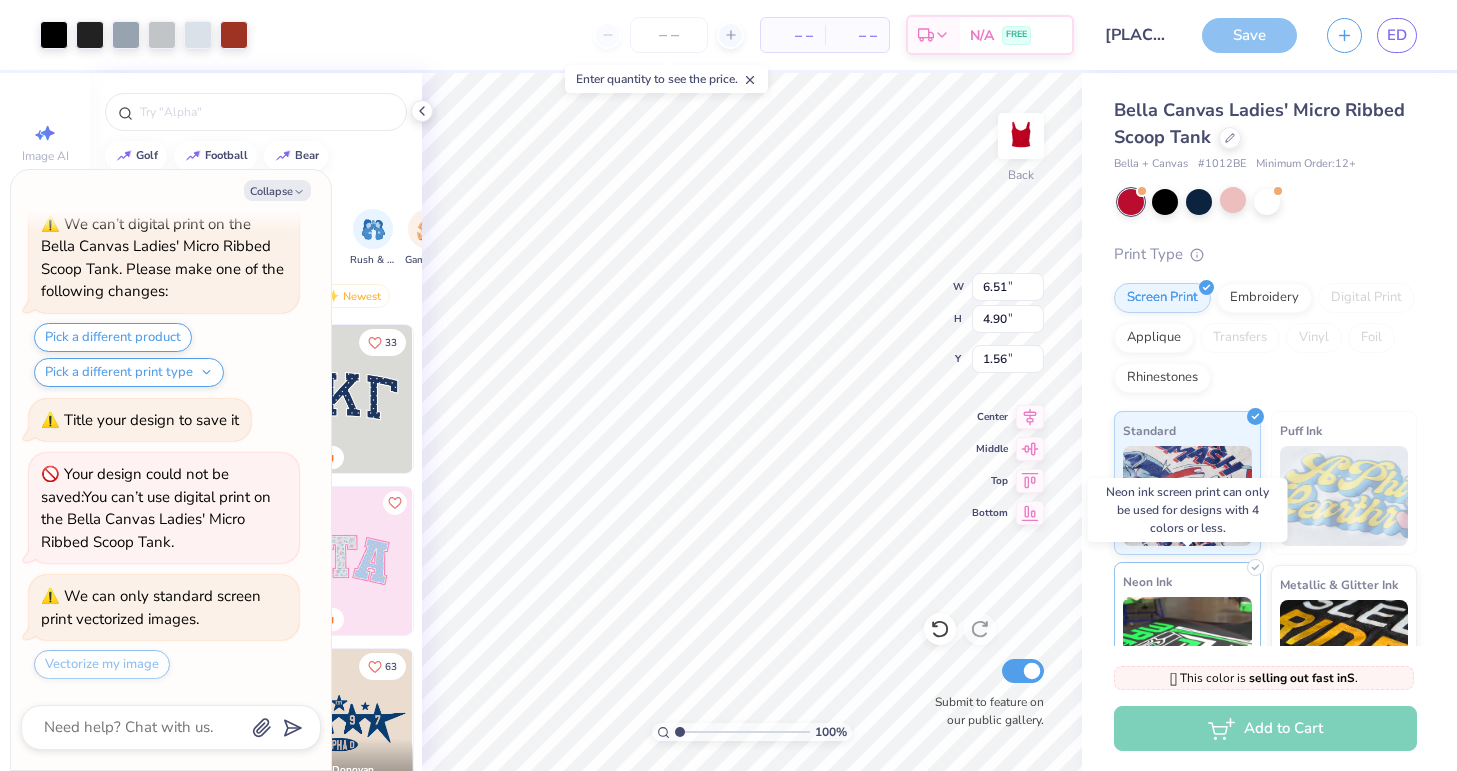 scroll, scrollTop: 217, scrollLeft: 0, axis: vertical 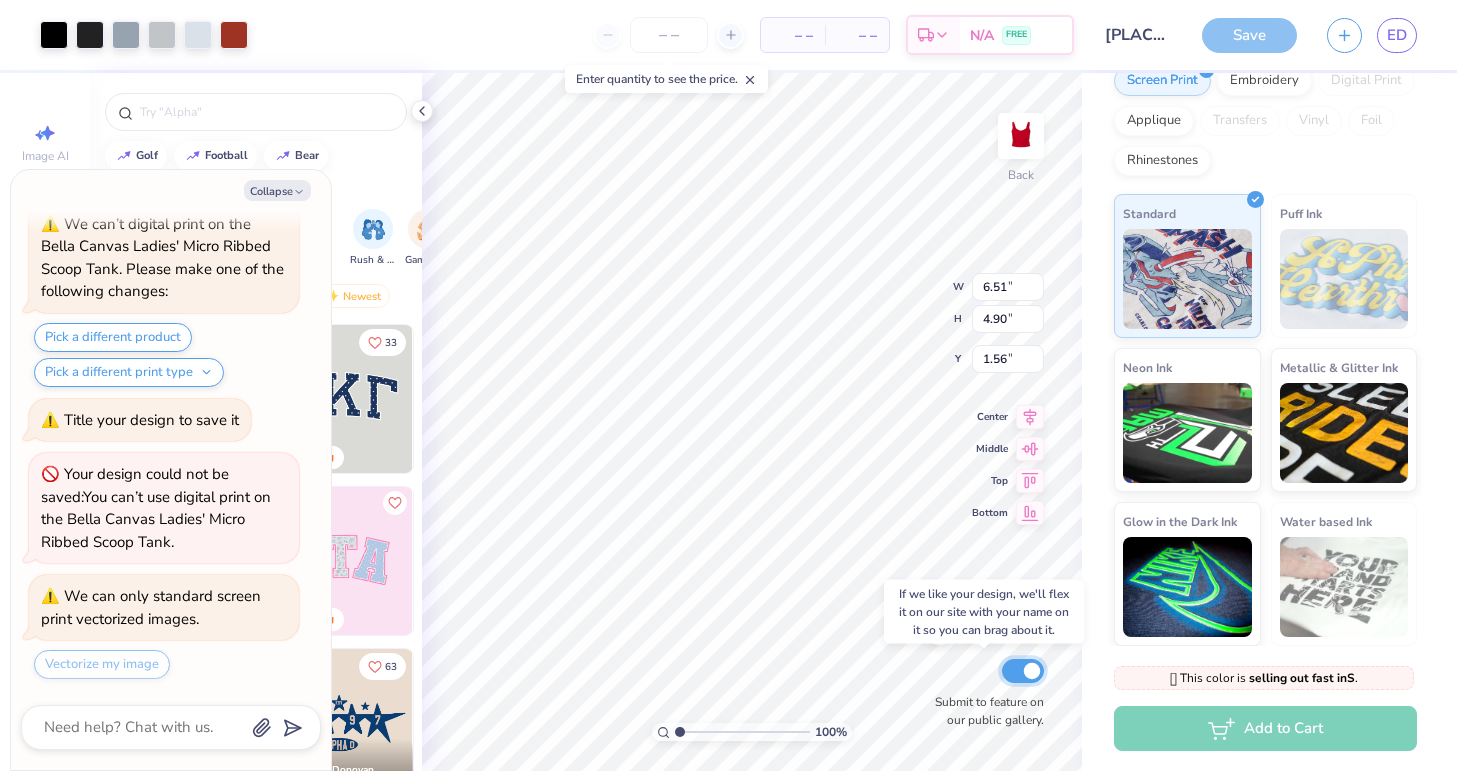 click on "Submit to feature on our public gallery." at bounding box center (1023, 671) 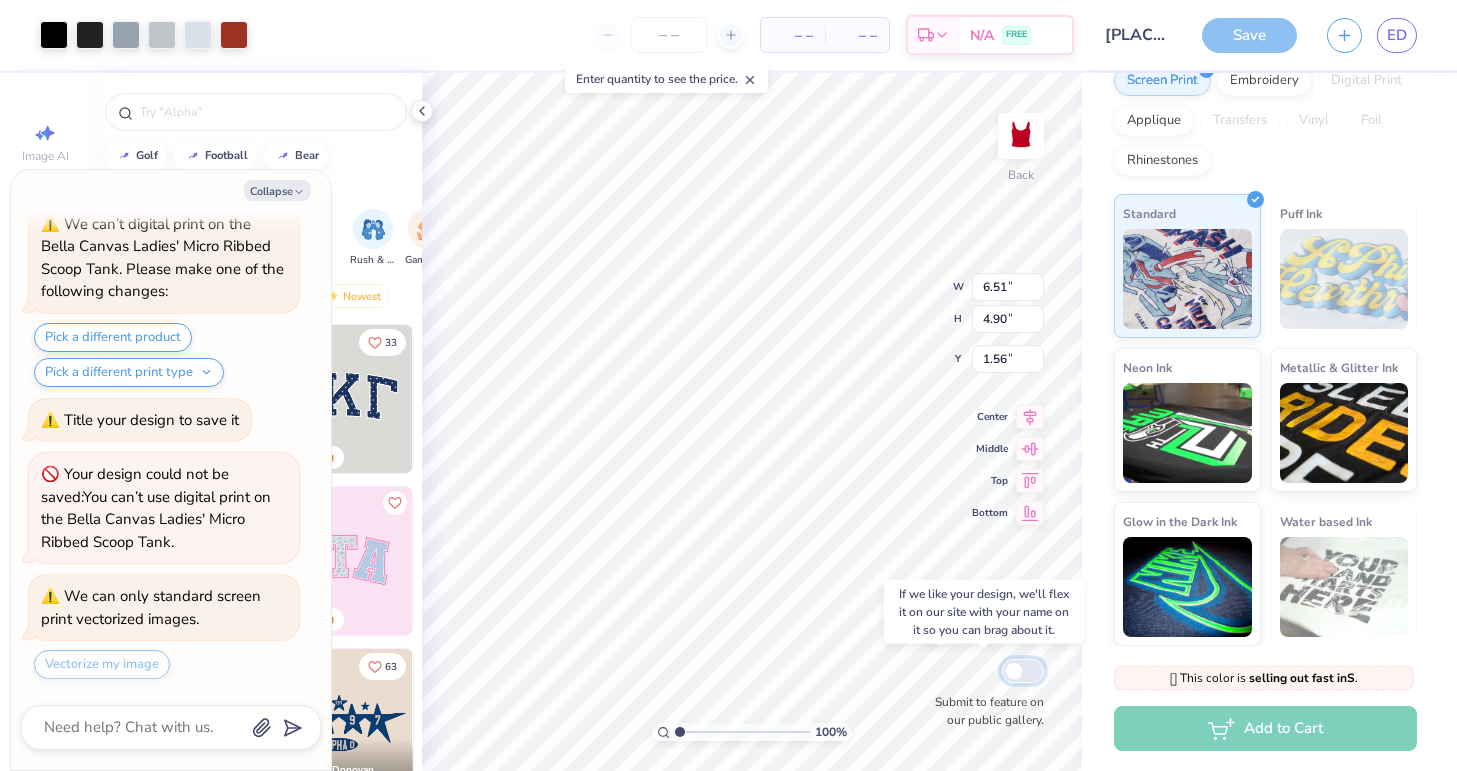 checkbox on "false" 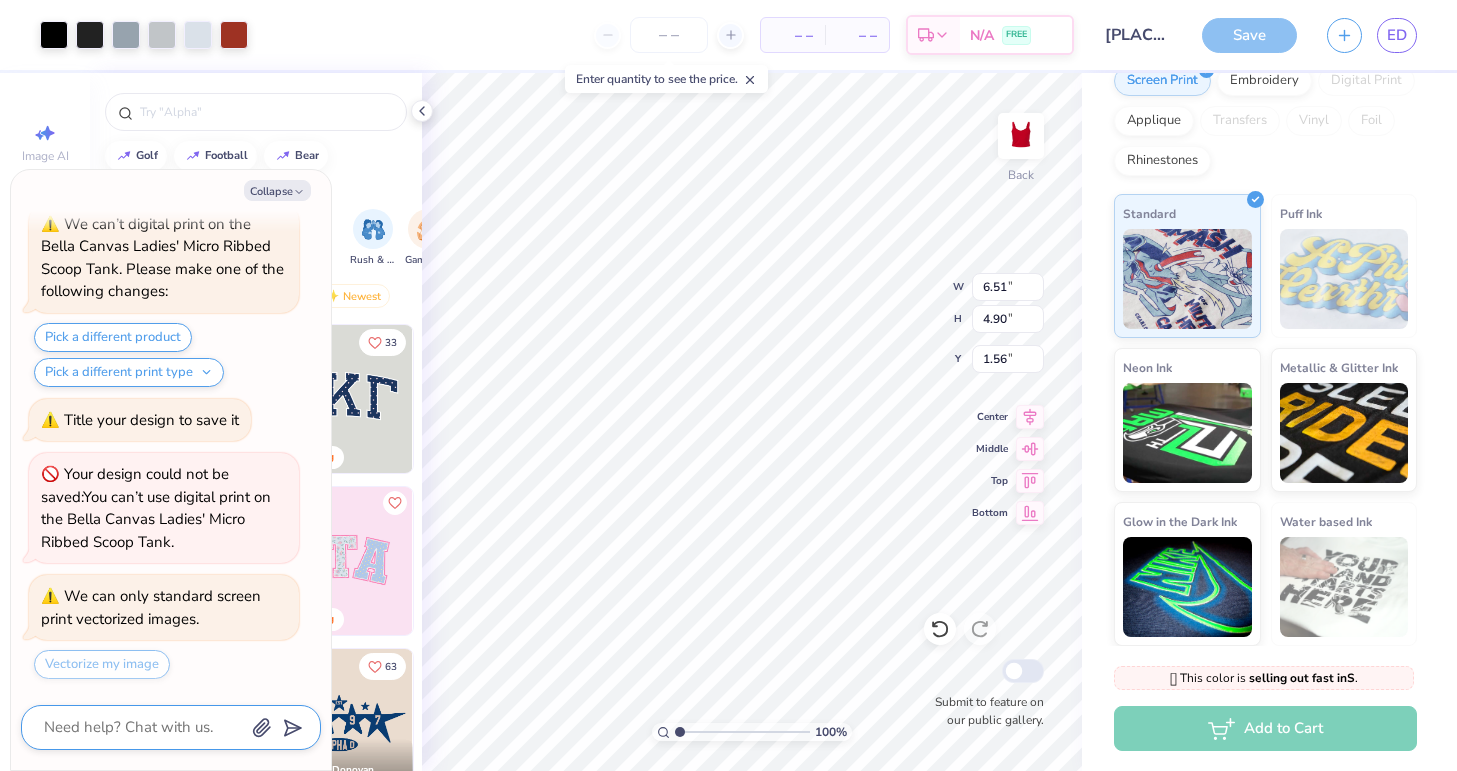 click at bounding box center [143, 727] 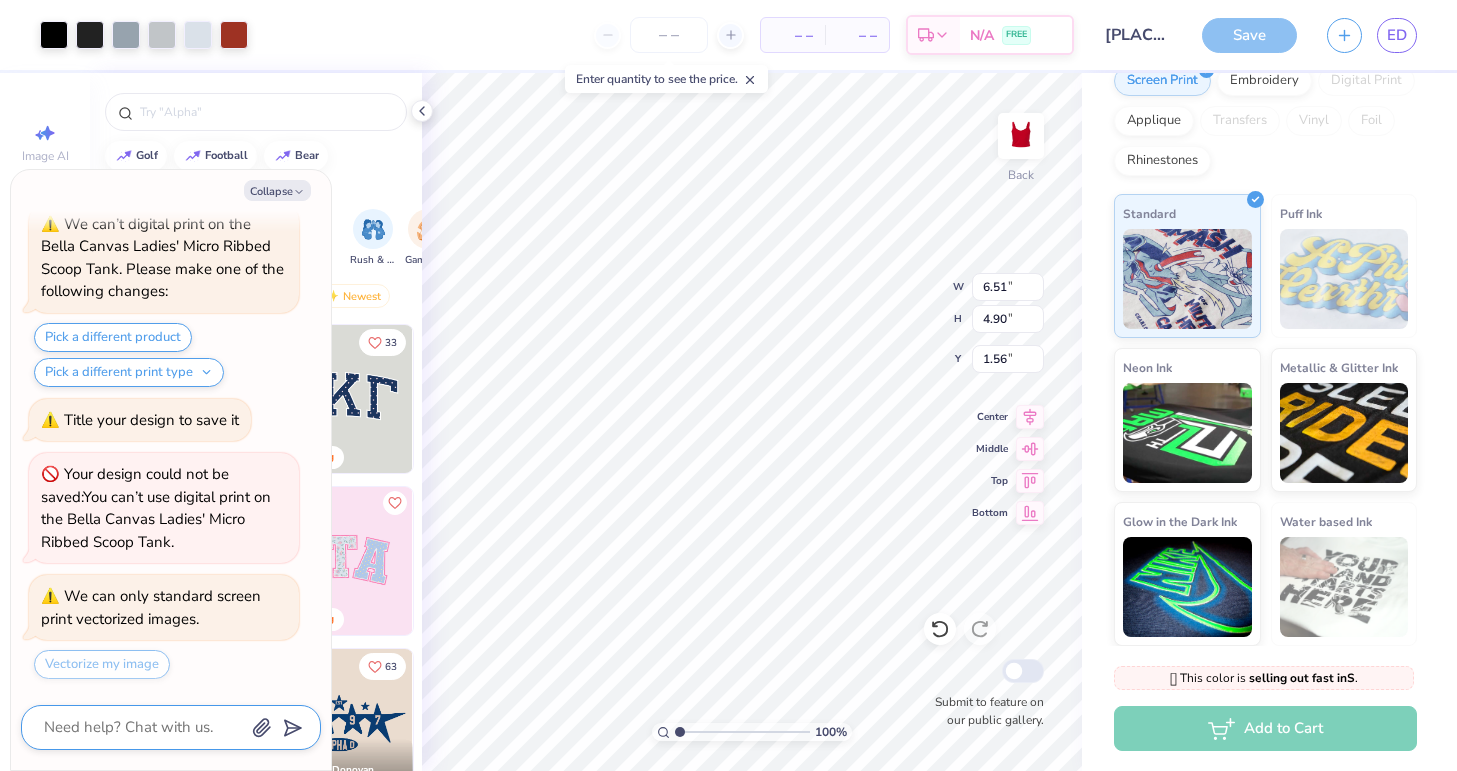 type on "x" 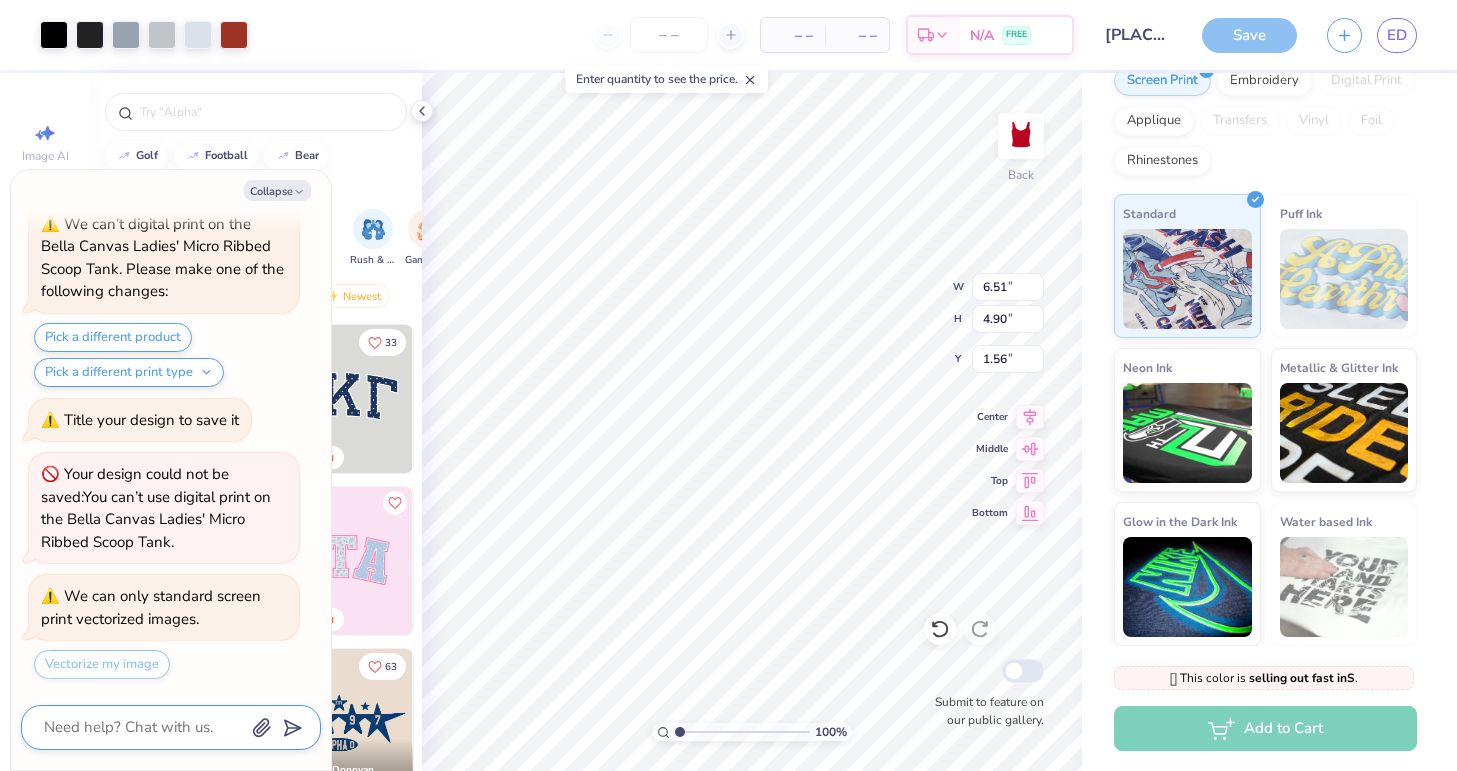 type on "v" 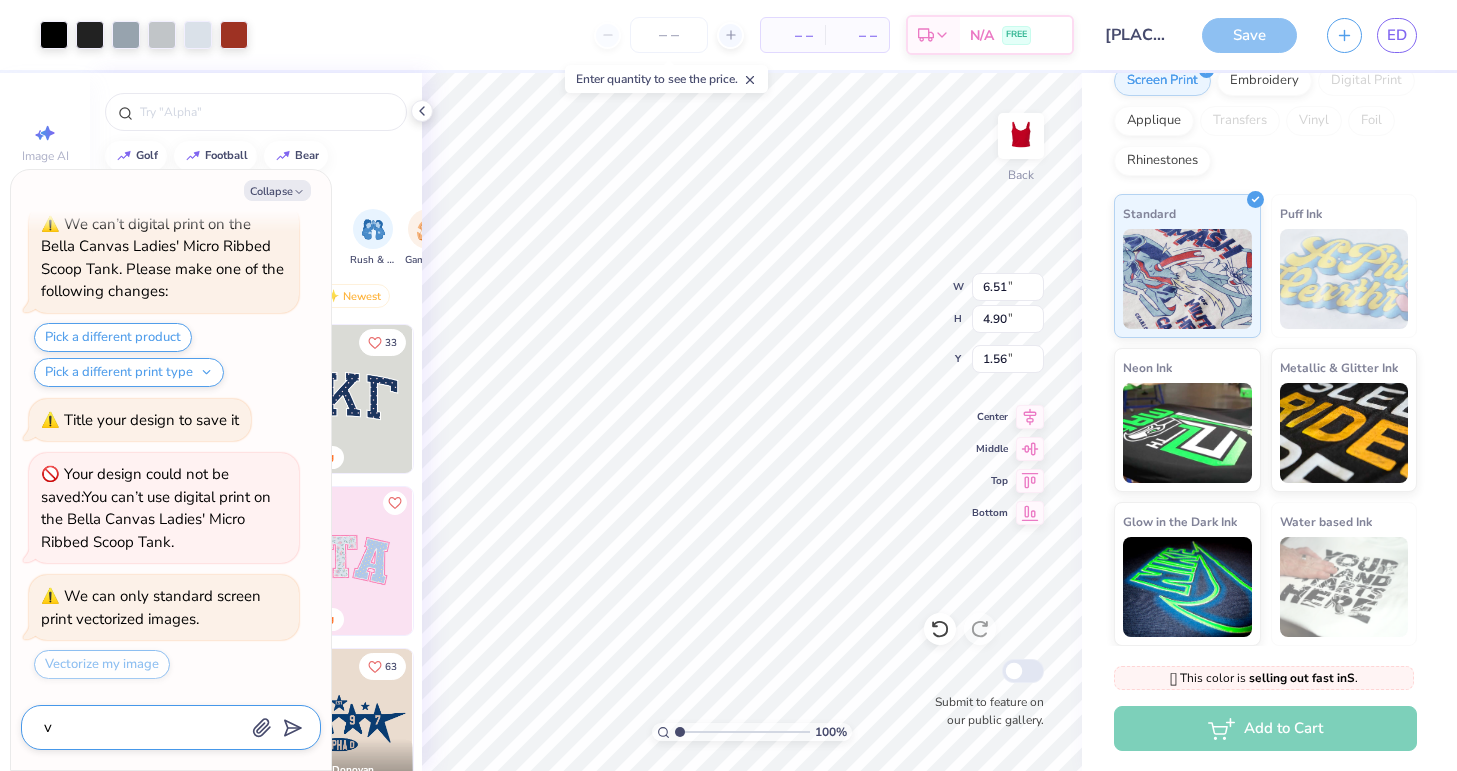 type on "x" 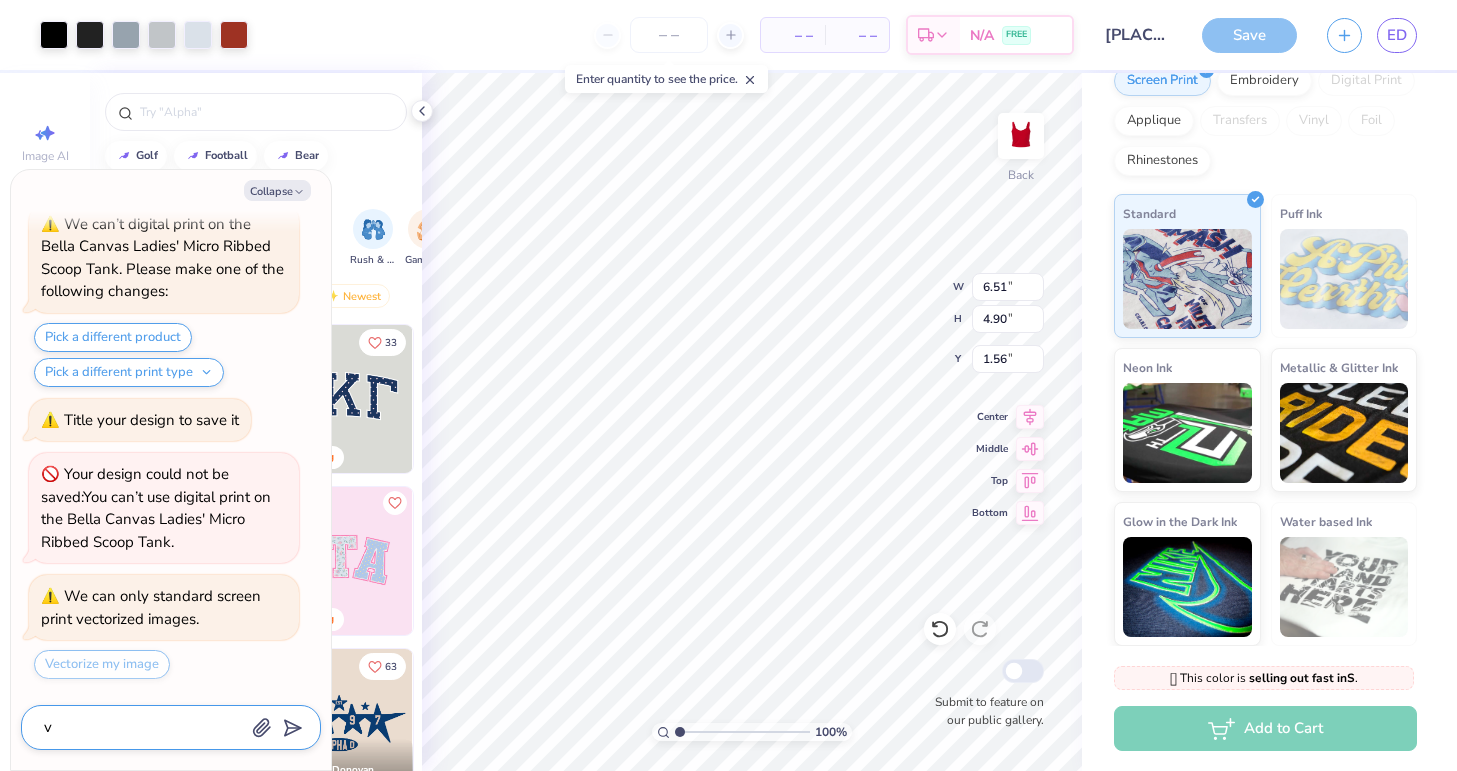 type on "ve" 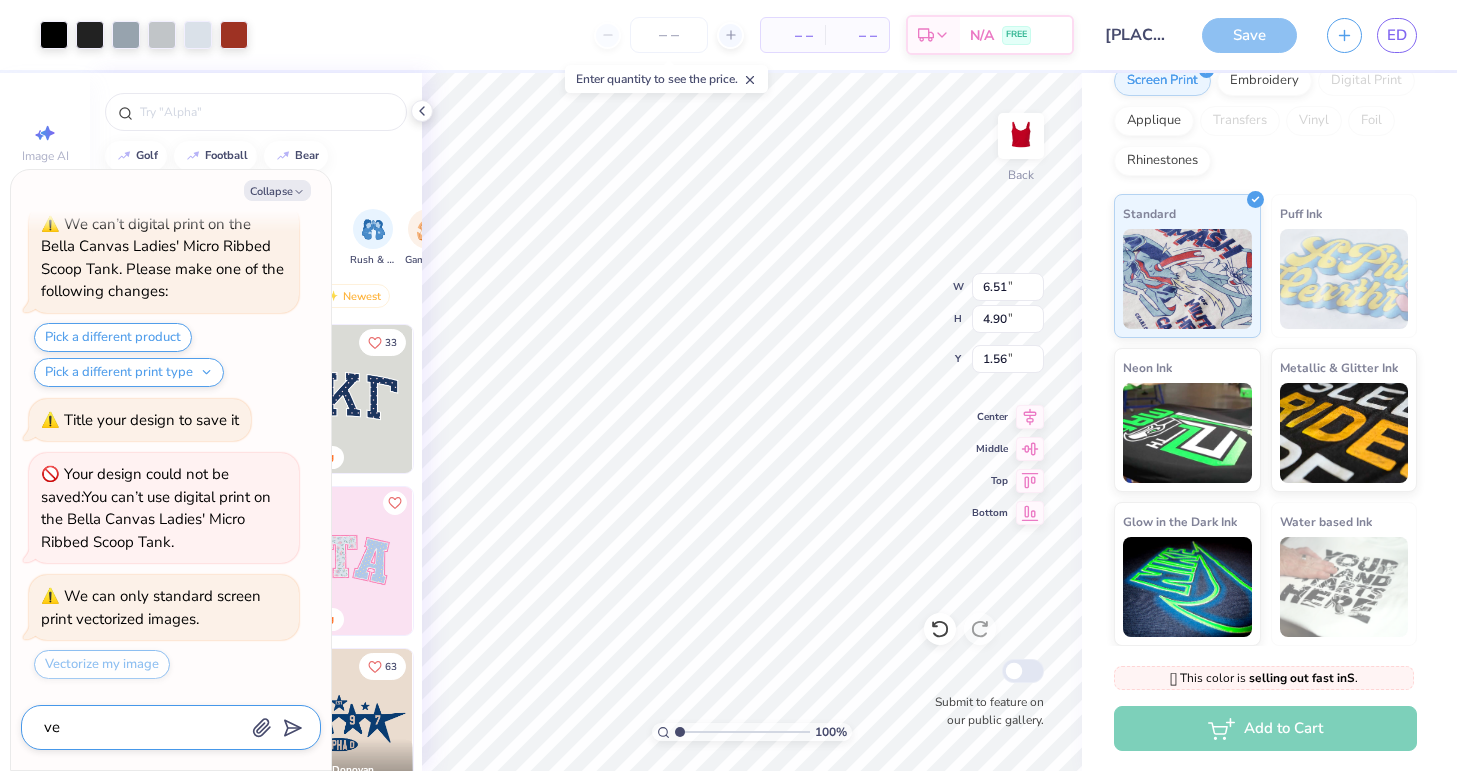 type on "x" 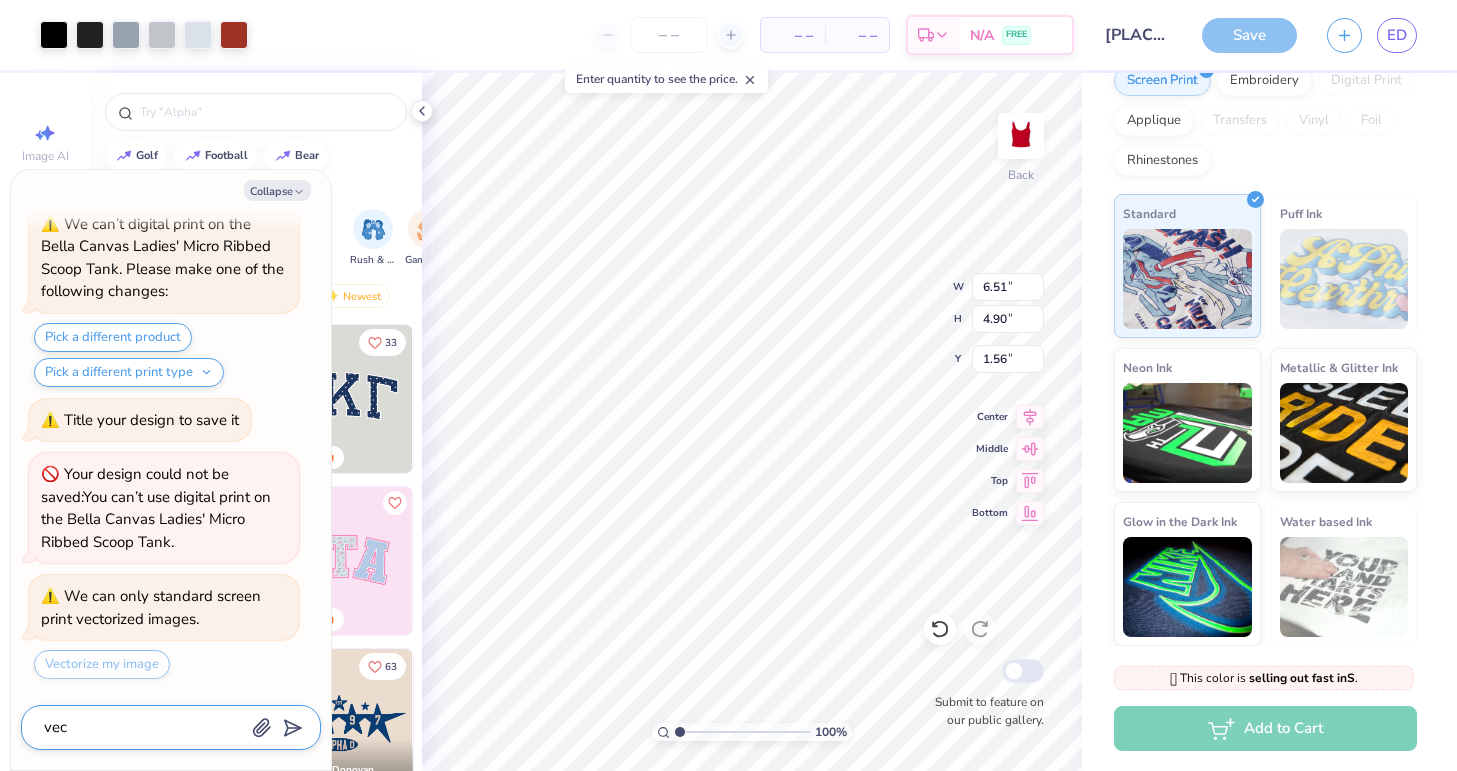 type on "vect" 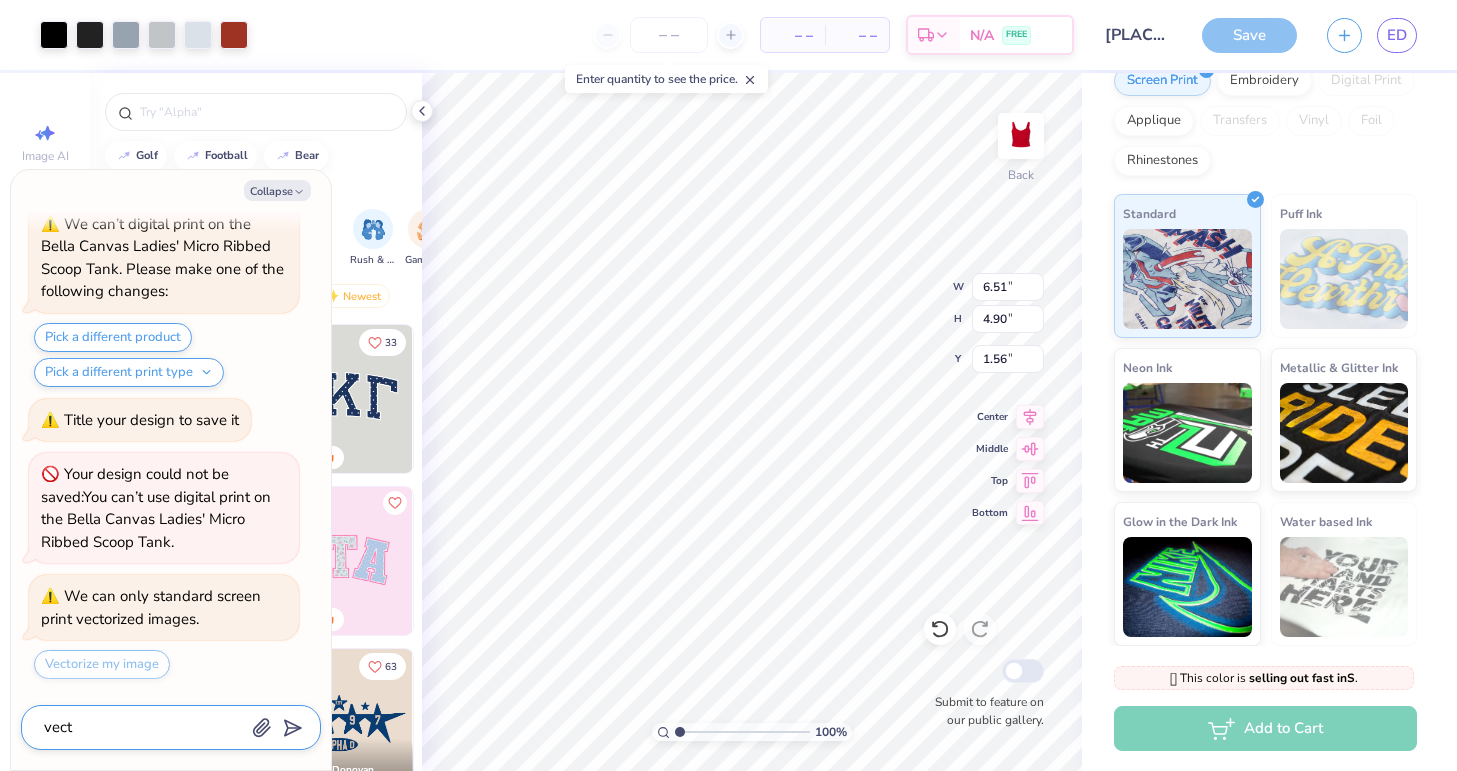 type on "x" 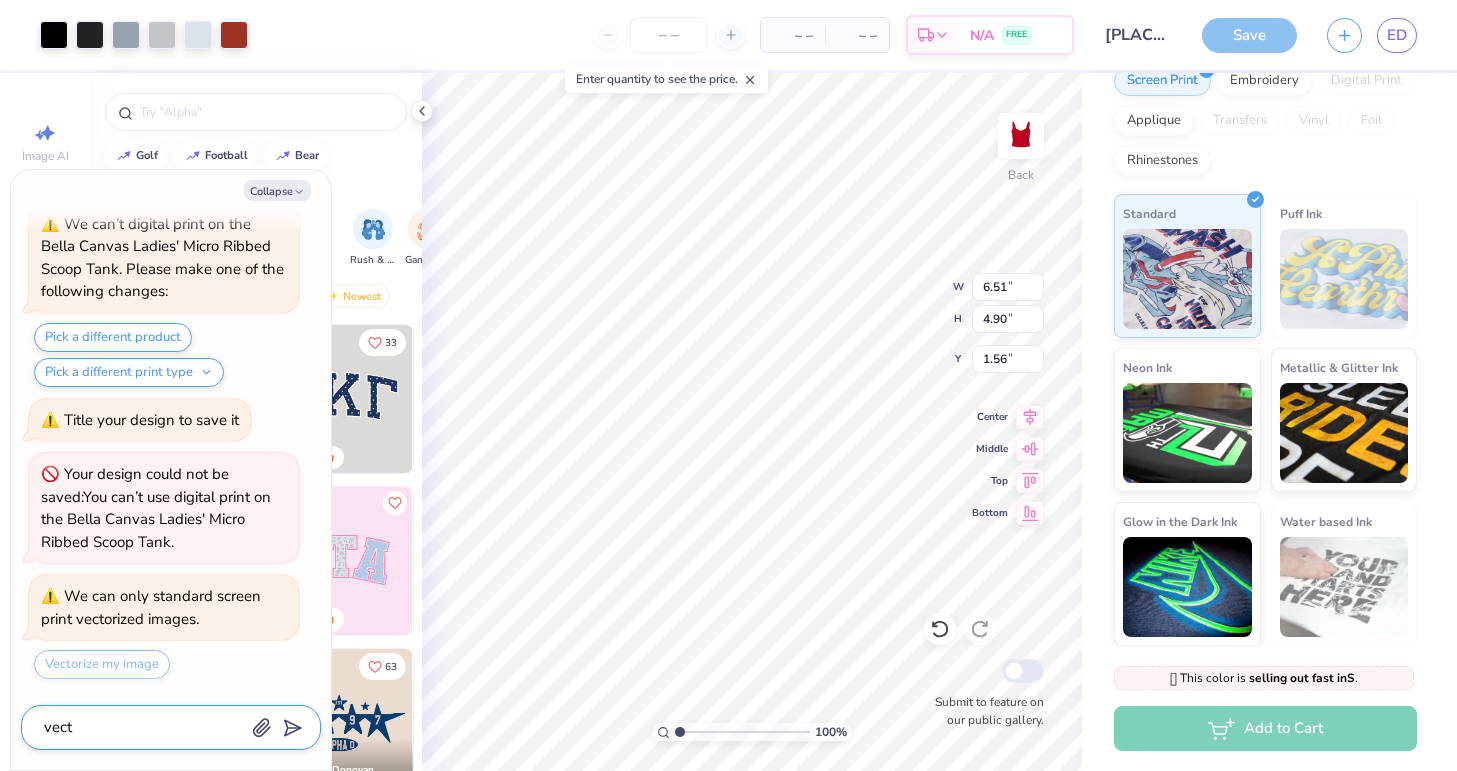 type on "vectpr" 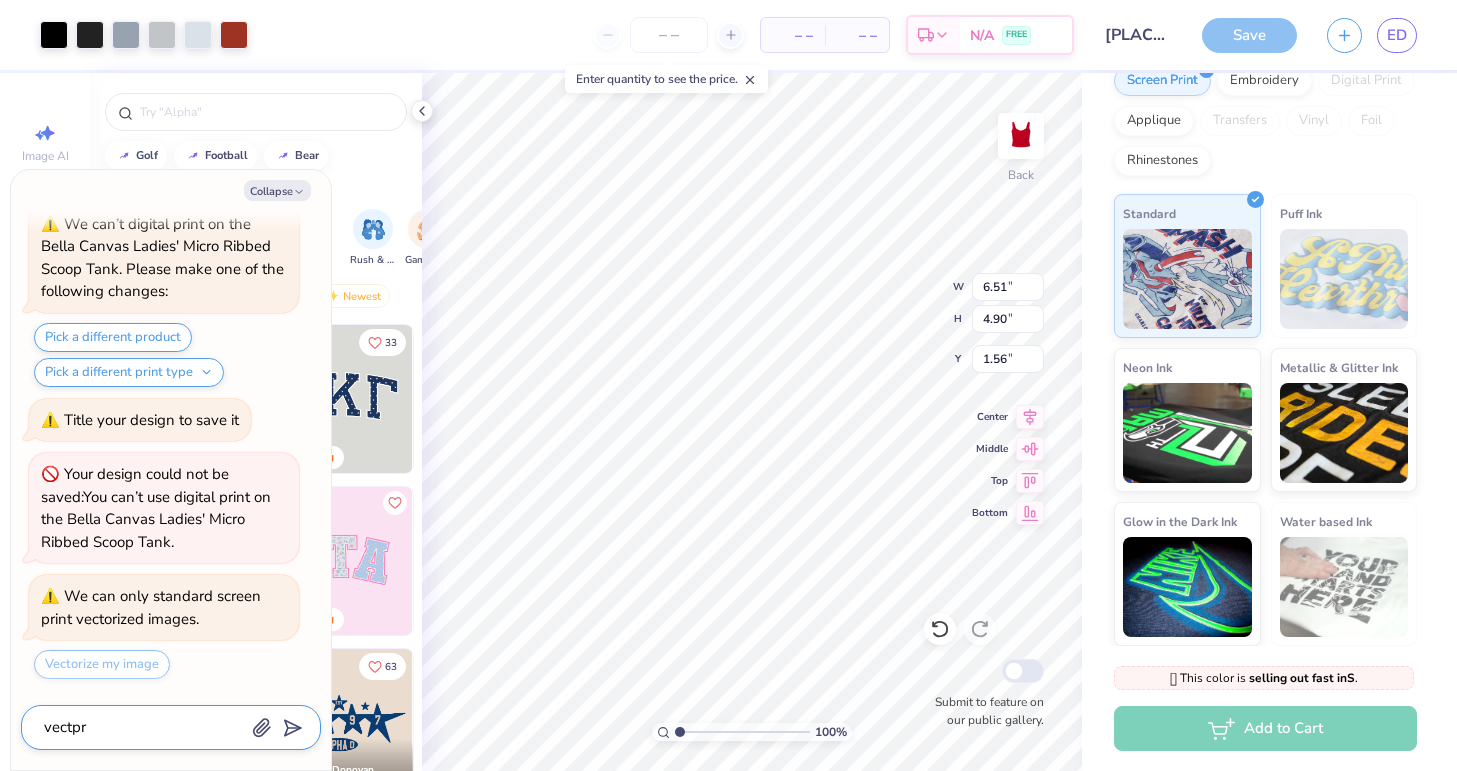 type on "x" 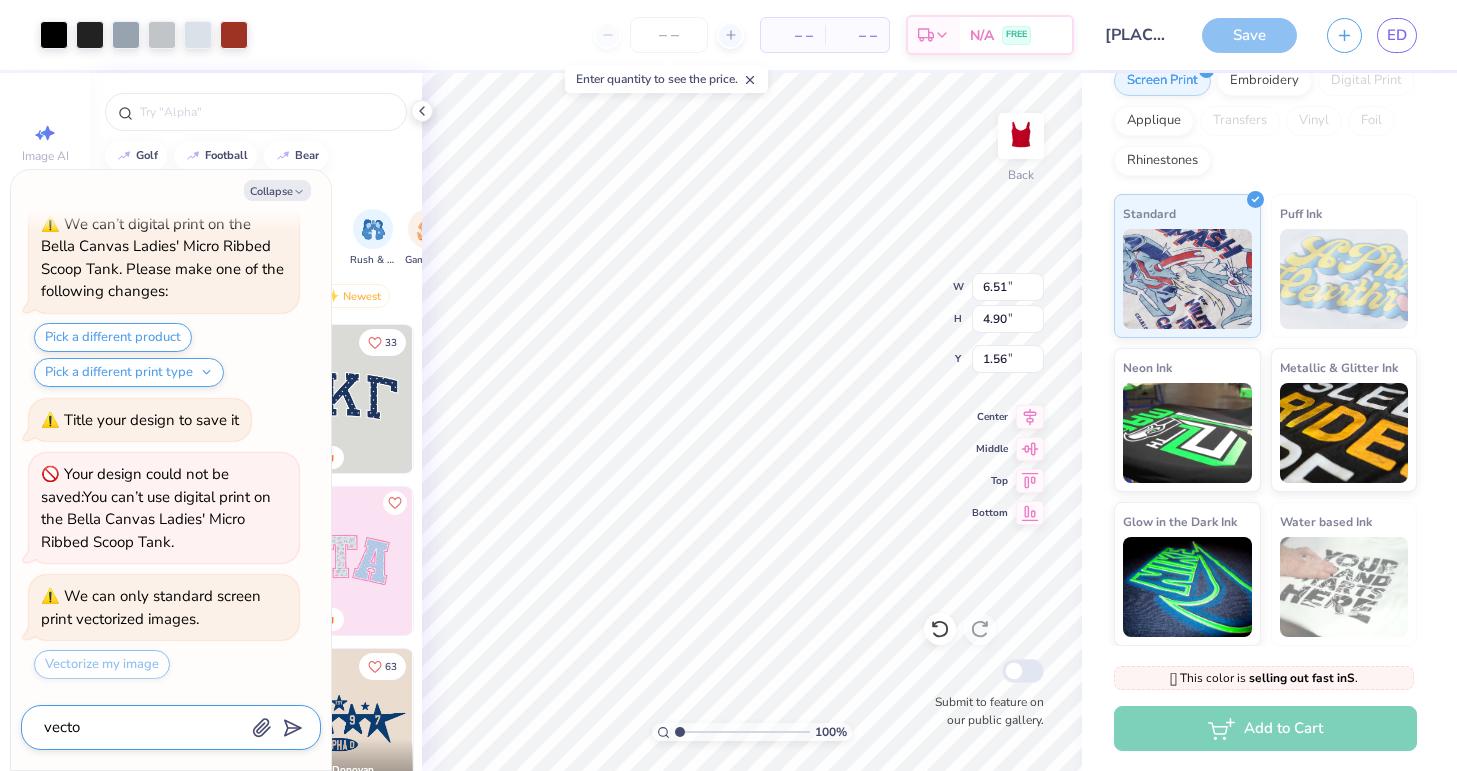 type on "vector" 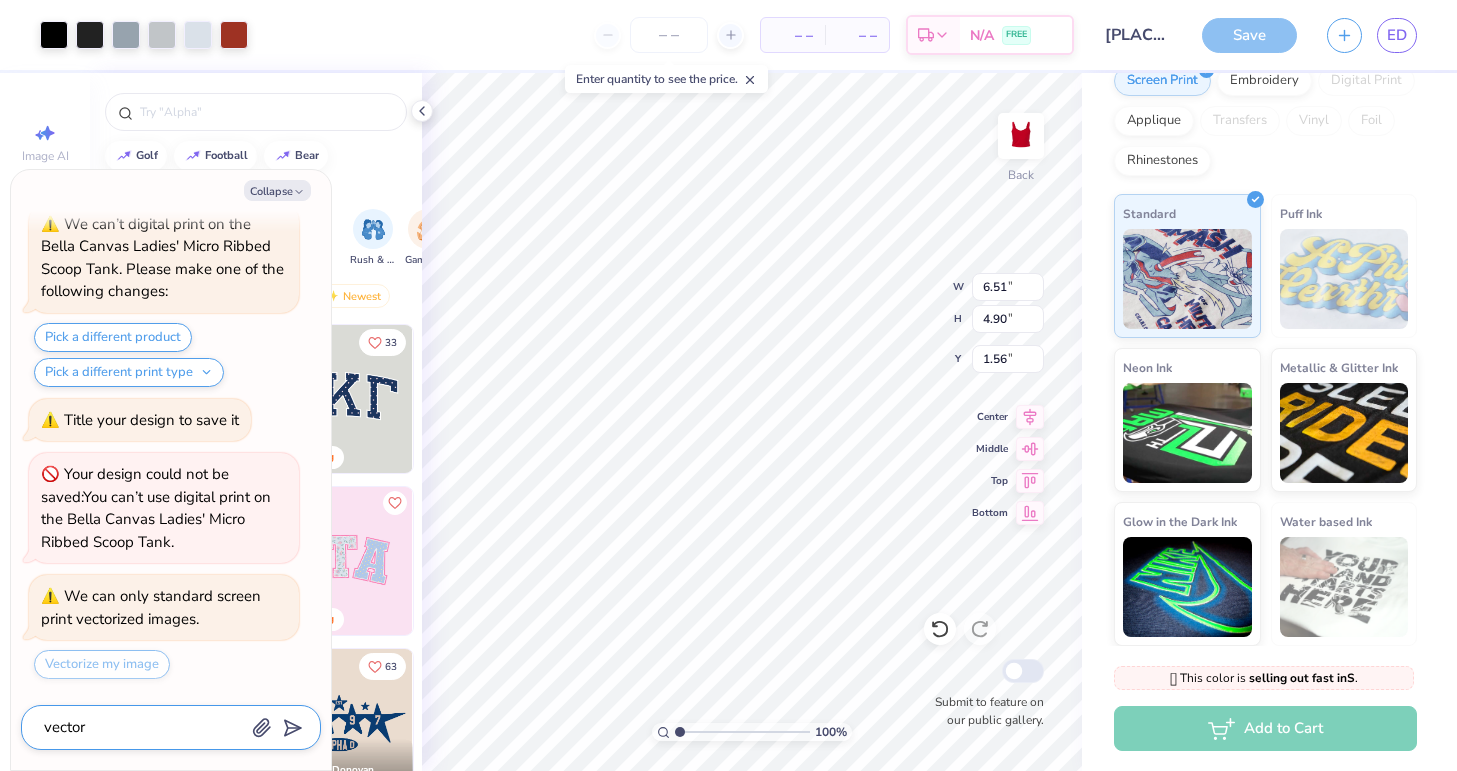 type on "x" 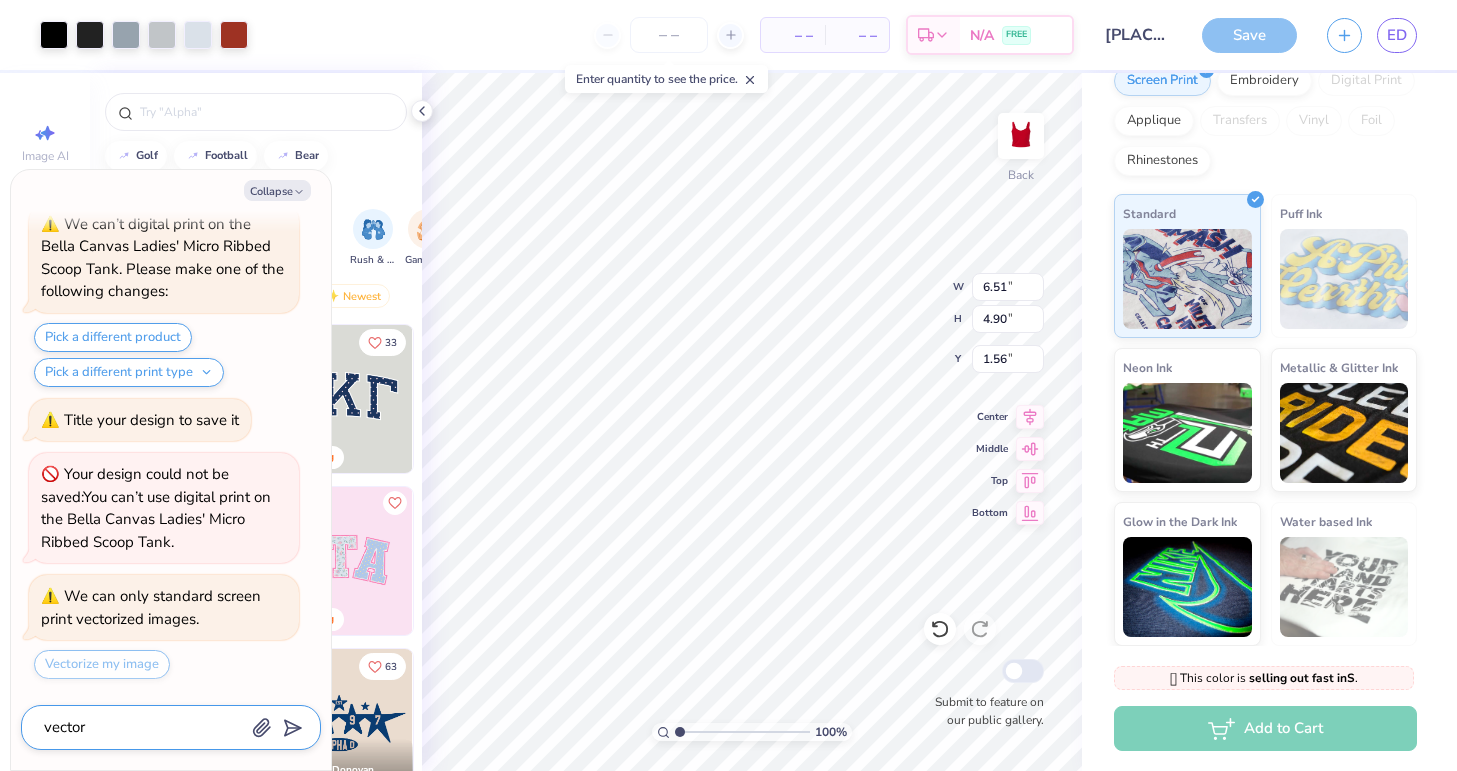 type on "vectori" 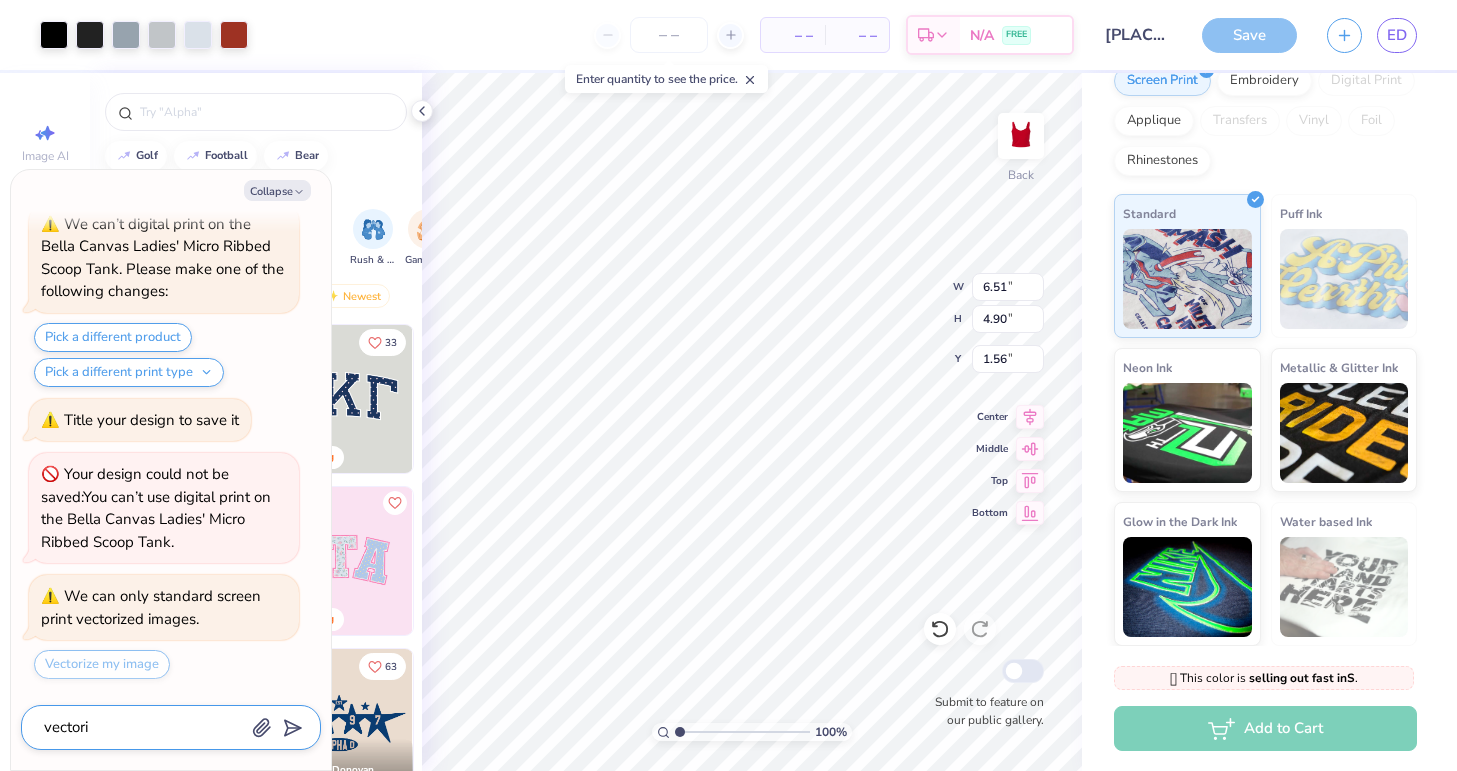 type on "x" 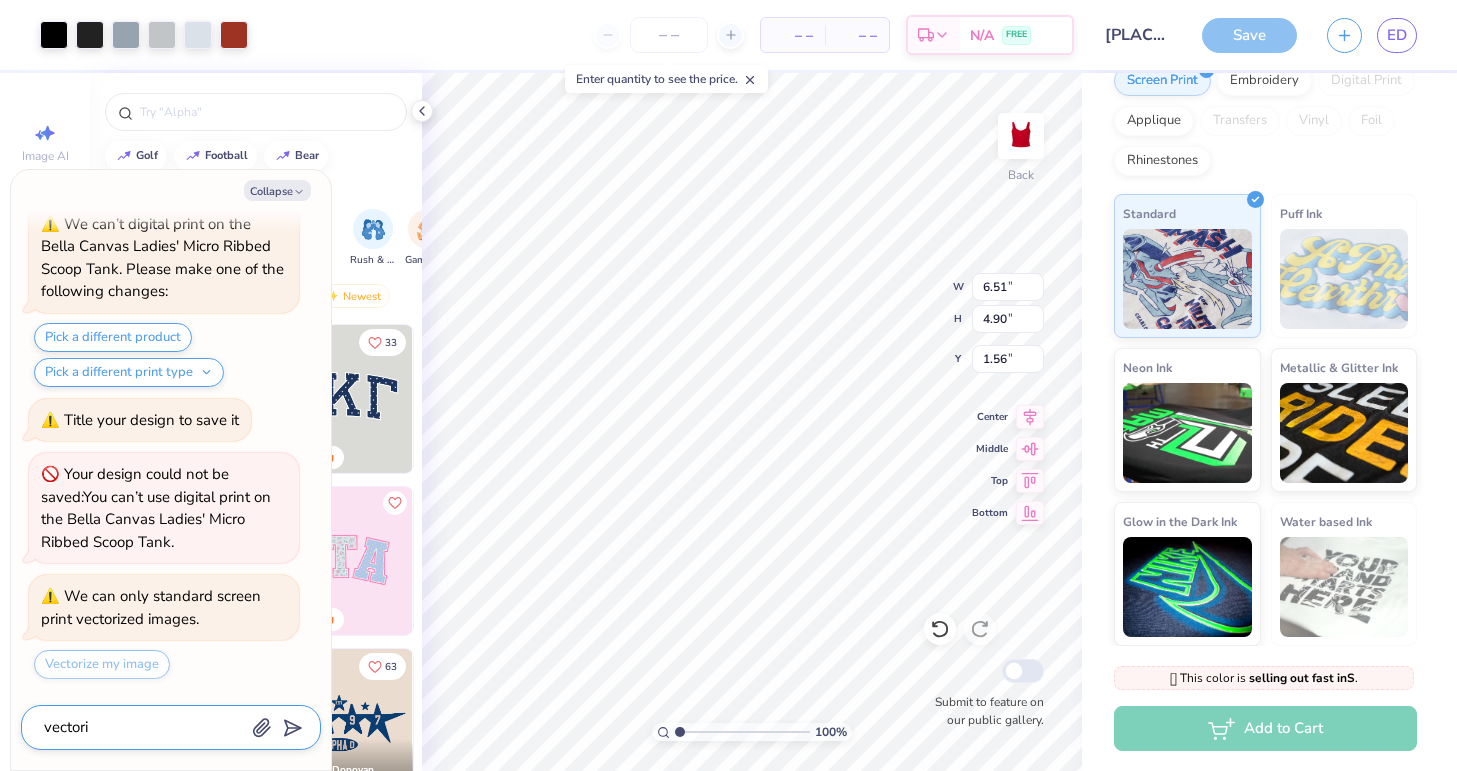 type on "vectoriz" 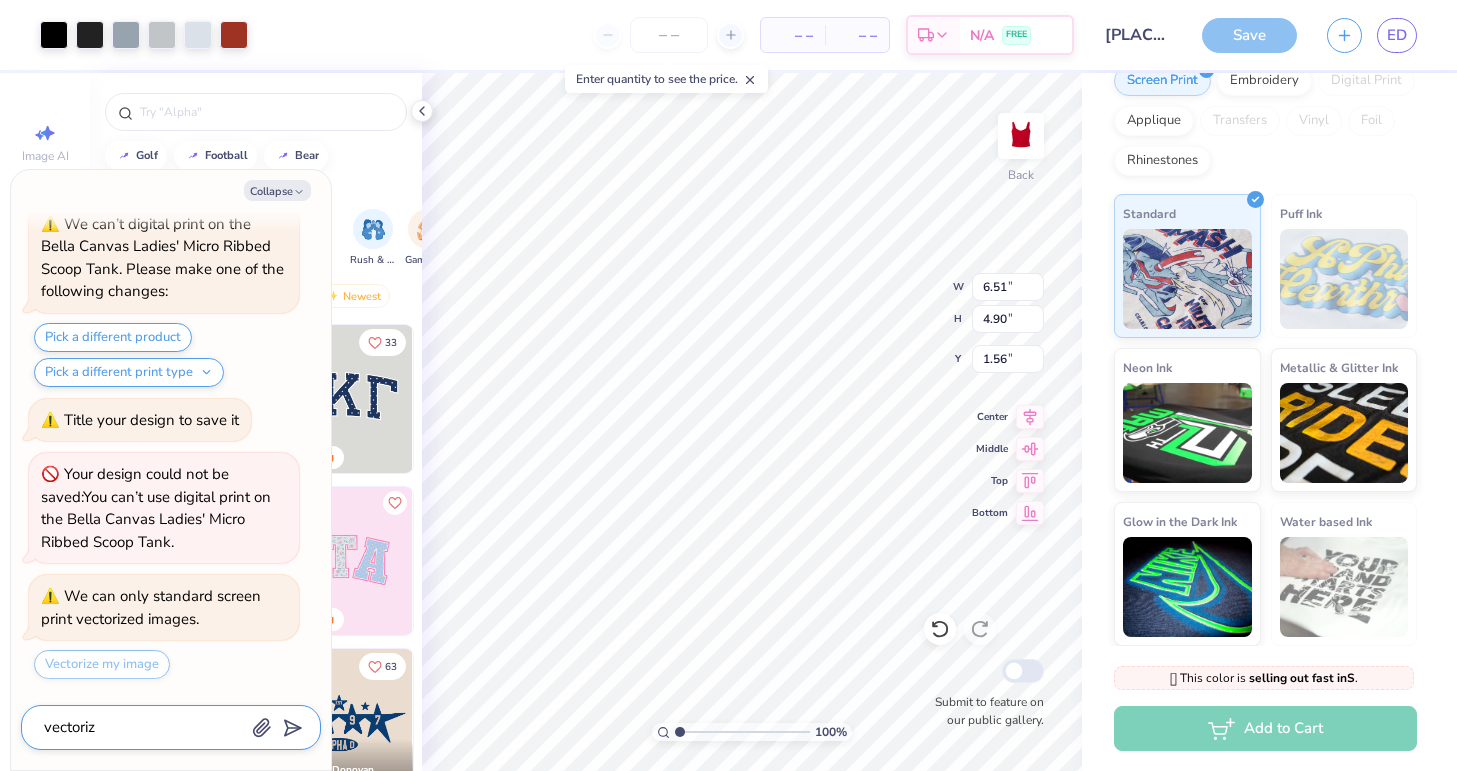 type on "x" 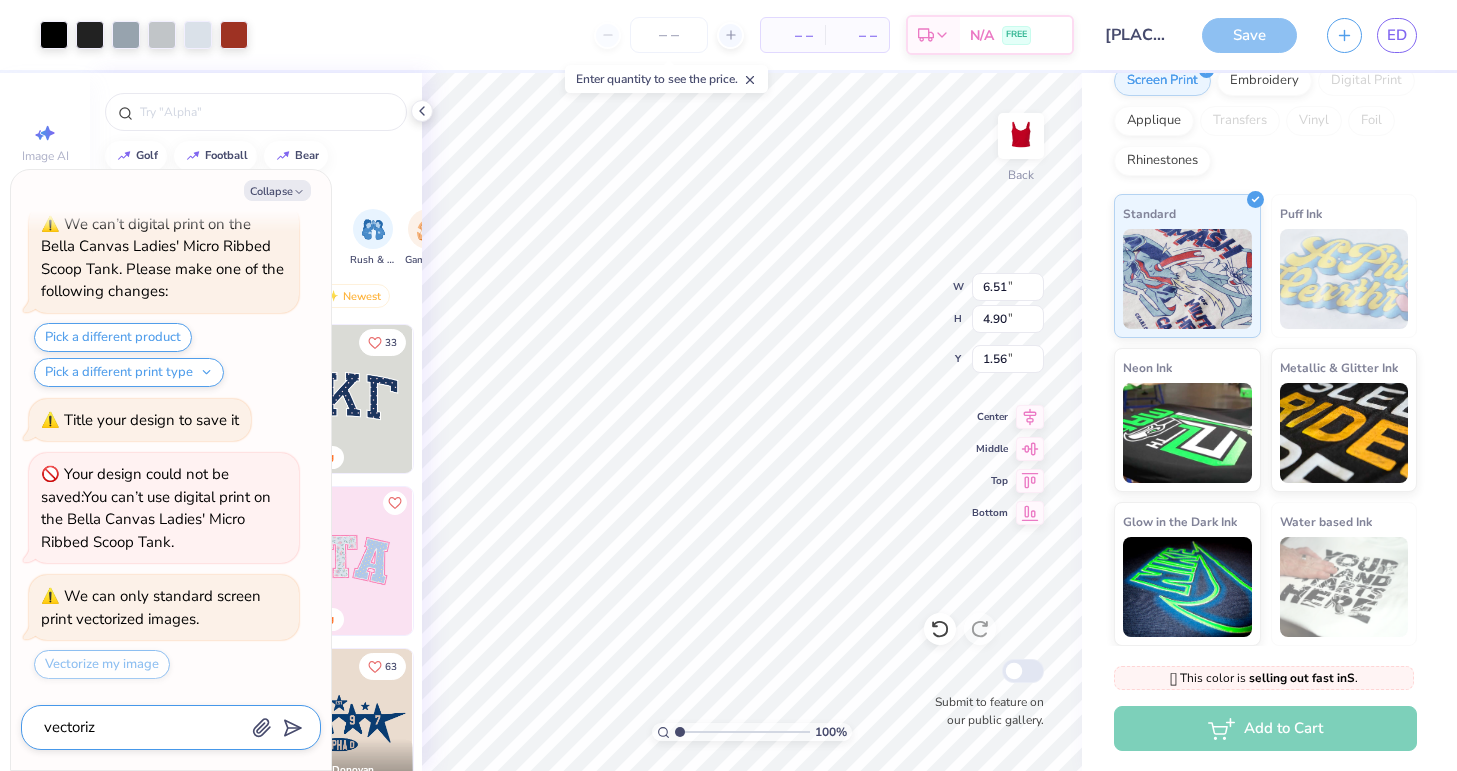 type on "vectoriz" 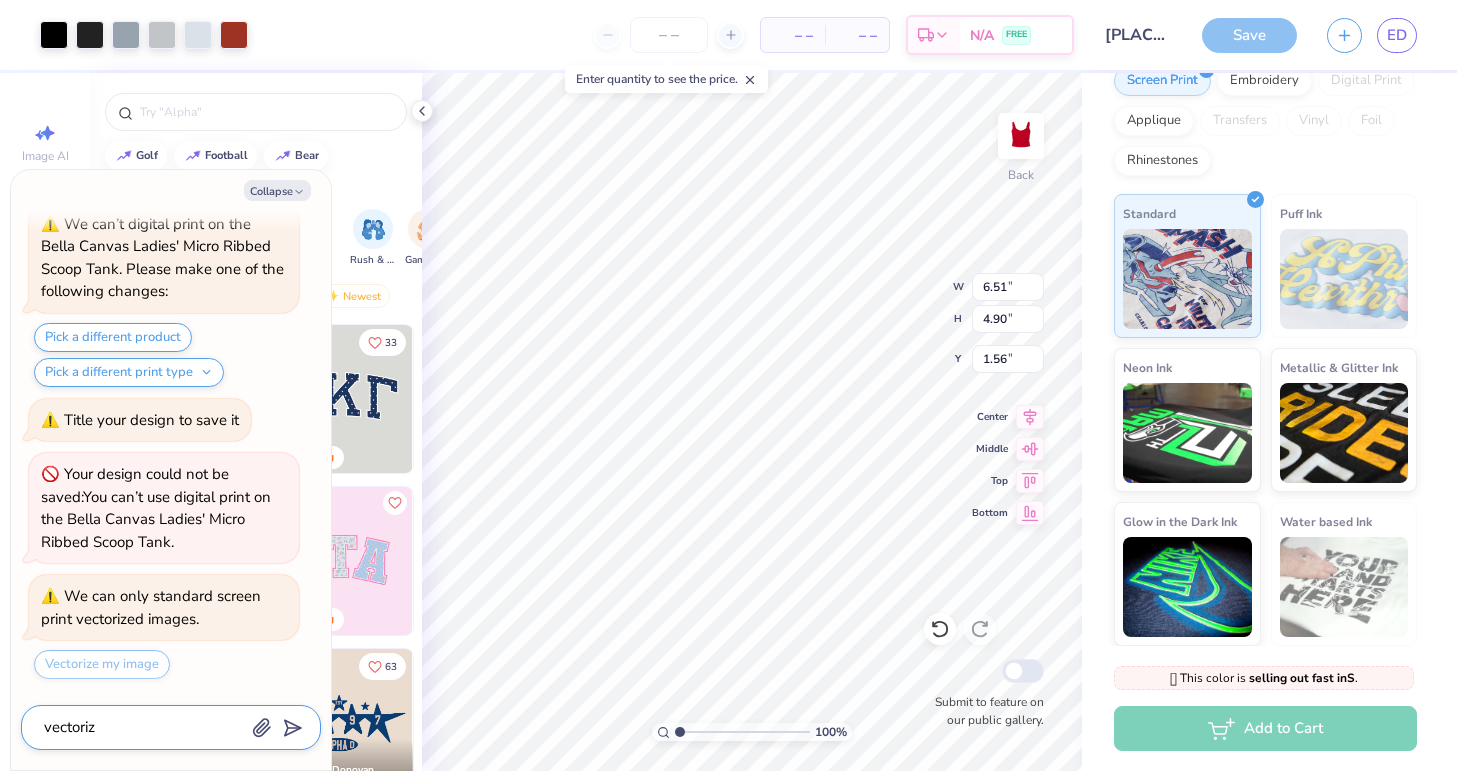 type on "x" 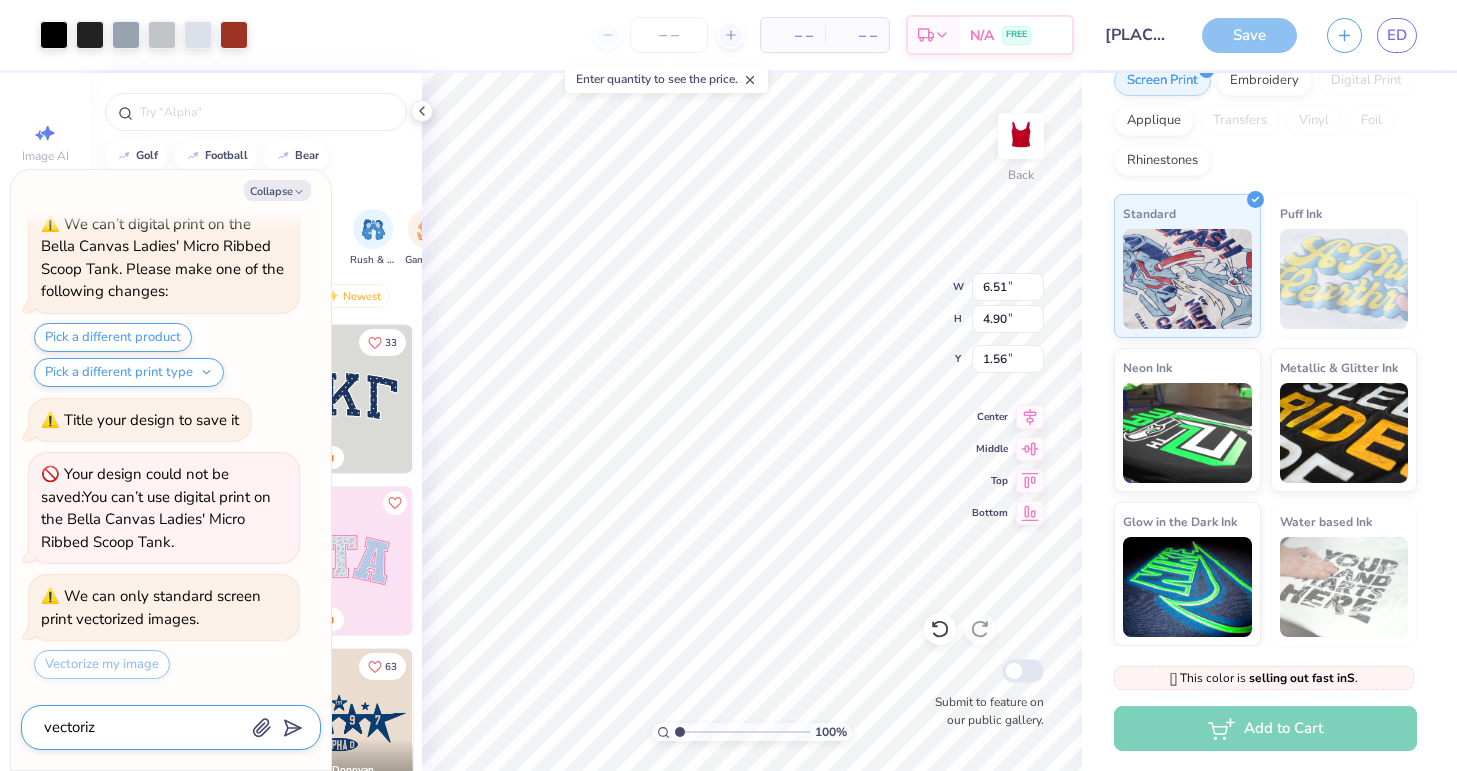 type on "vectoriz" 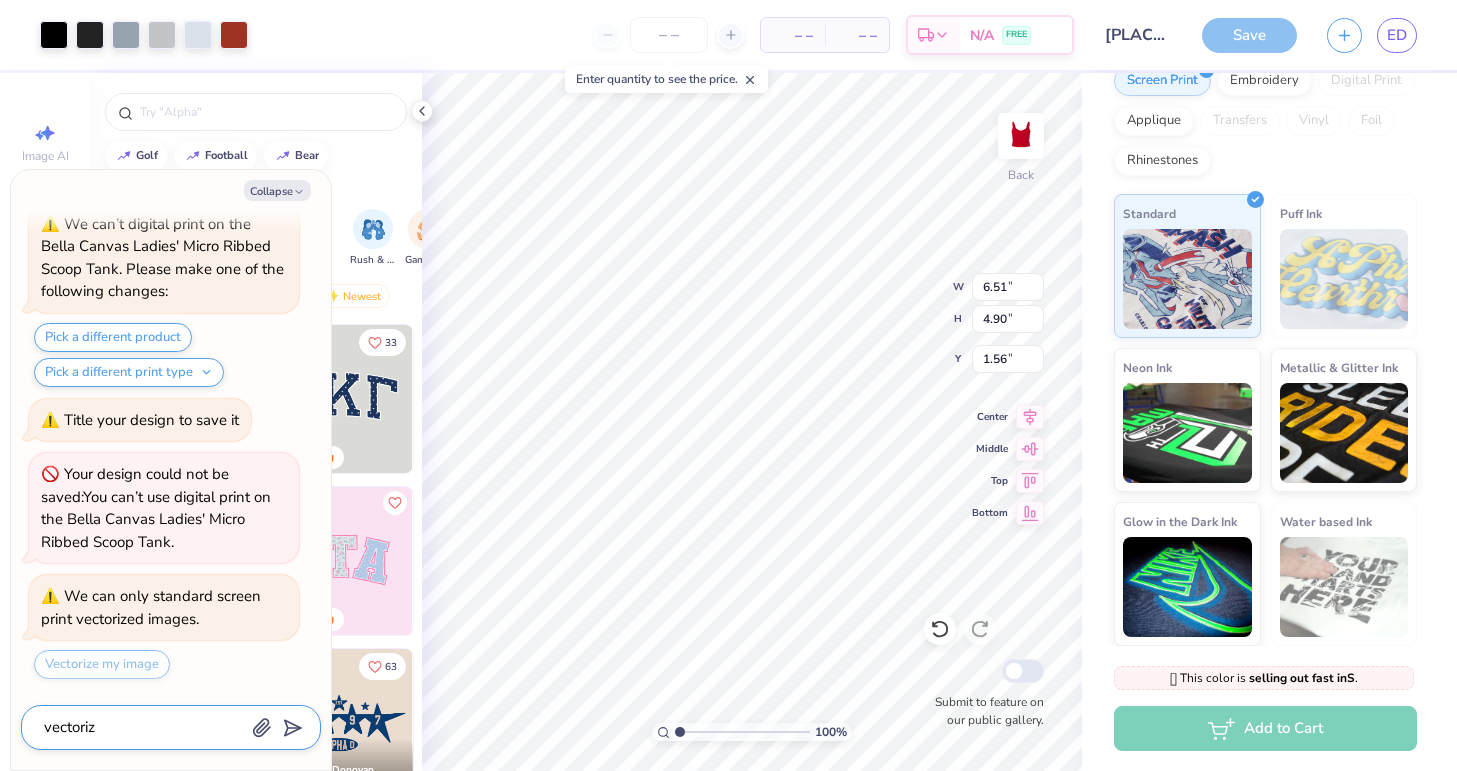 type on "x" 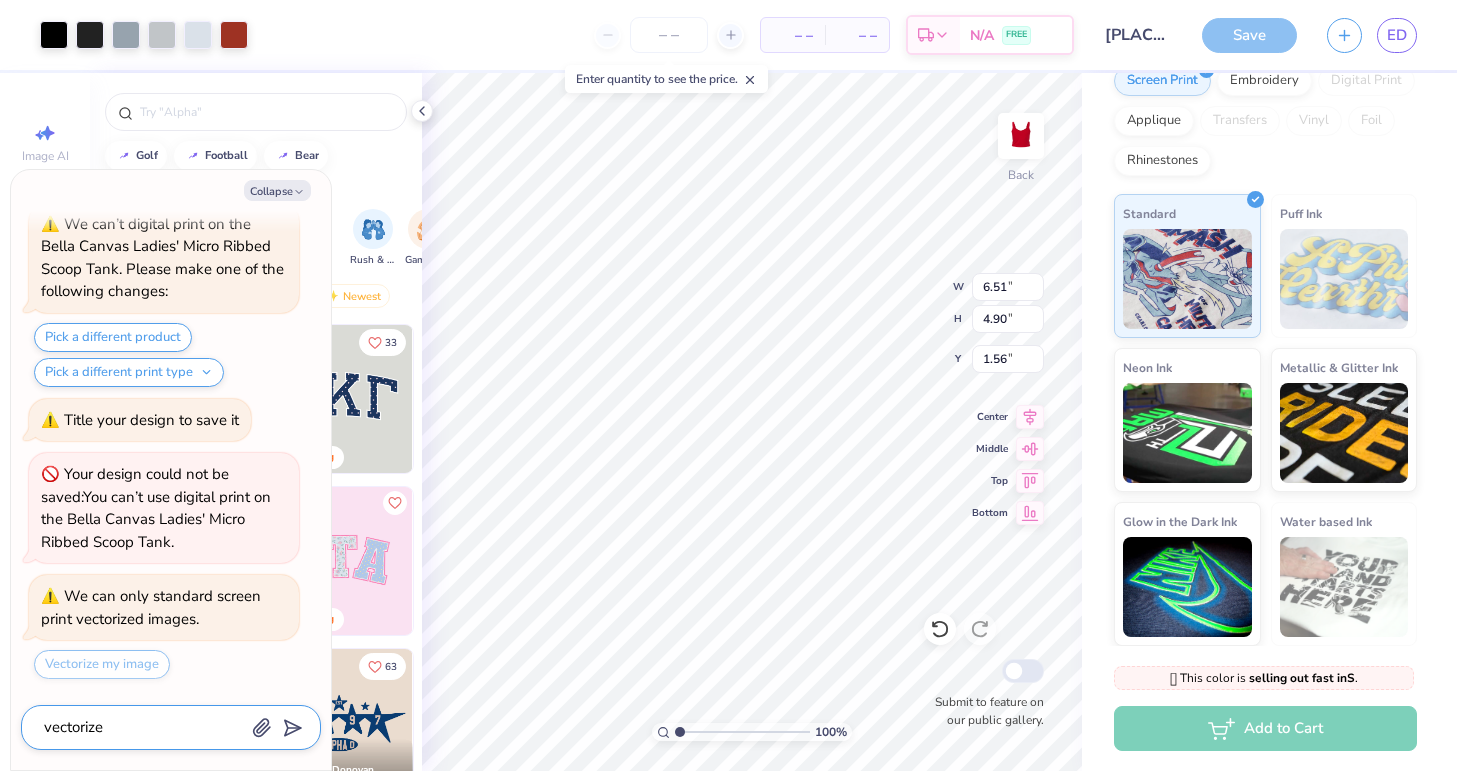type on "vectorize" 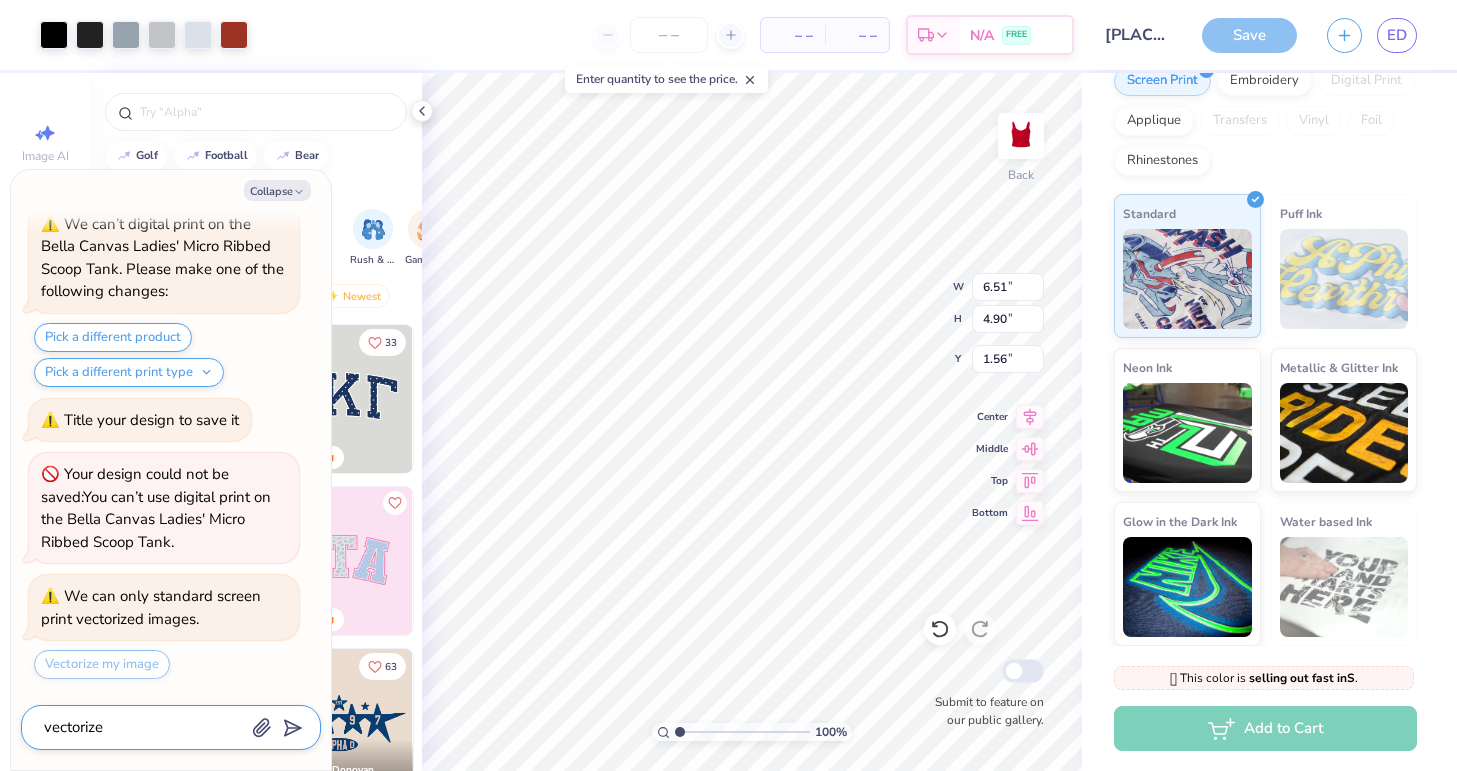 type on "x" 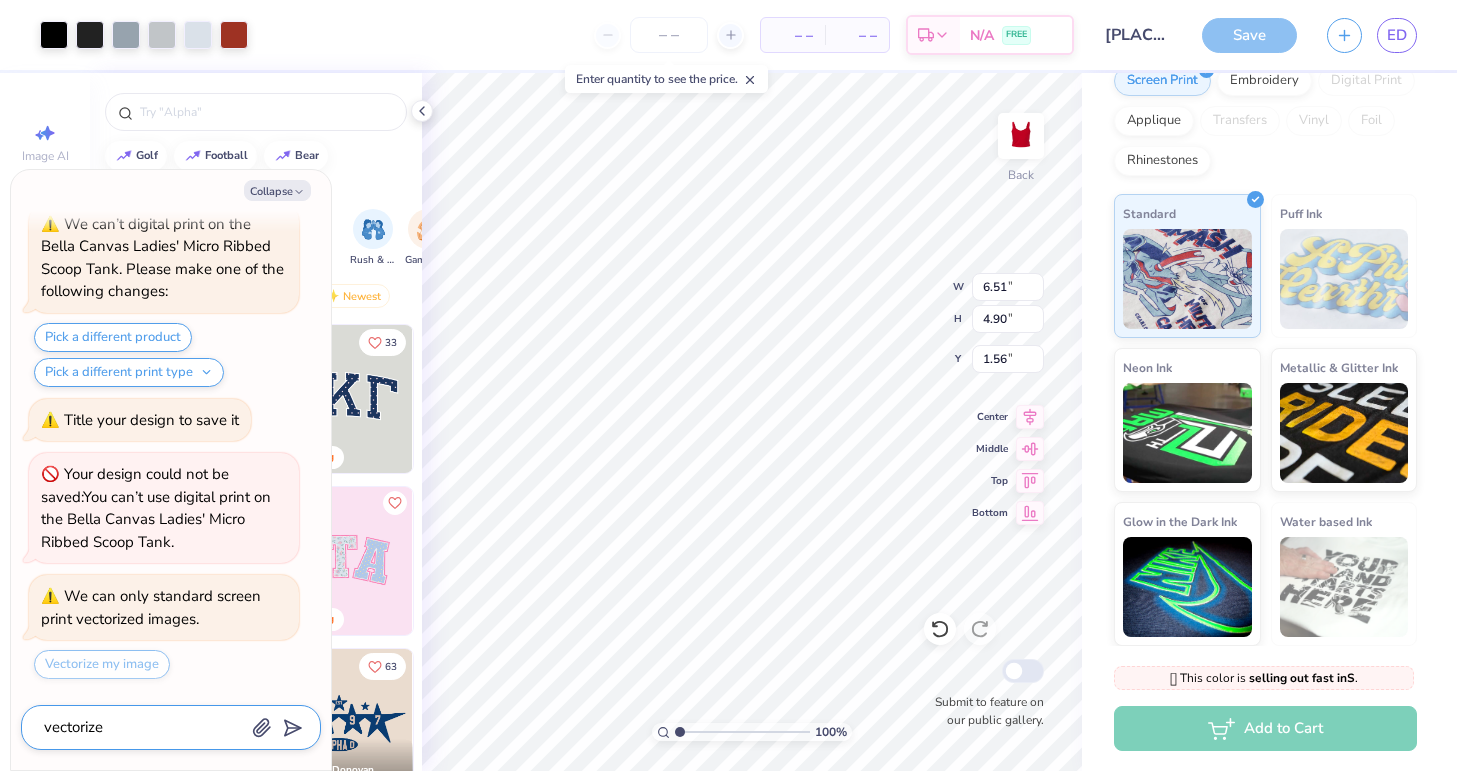 type on "[ACTION] my [OBJECT]" 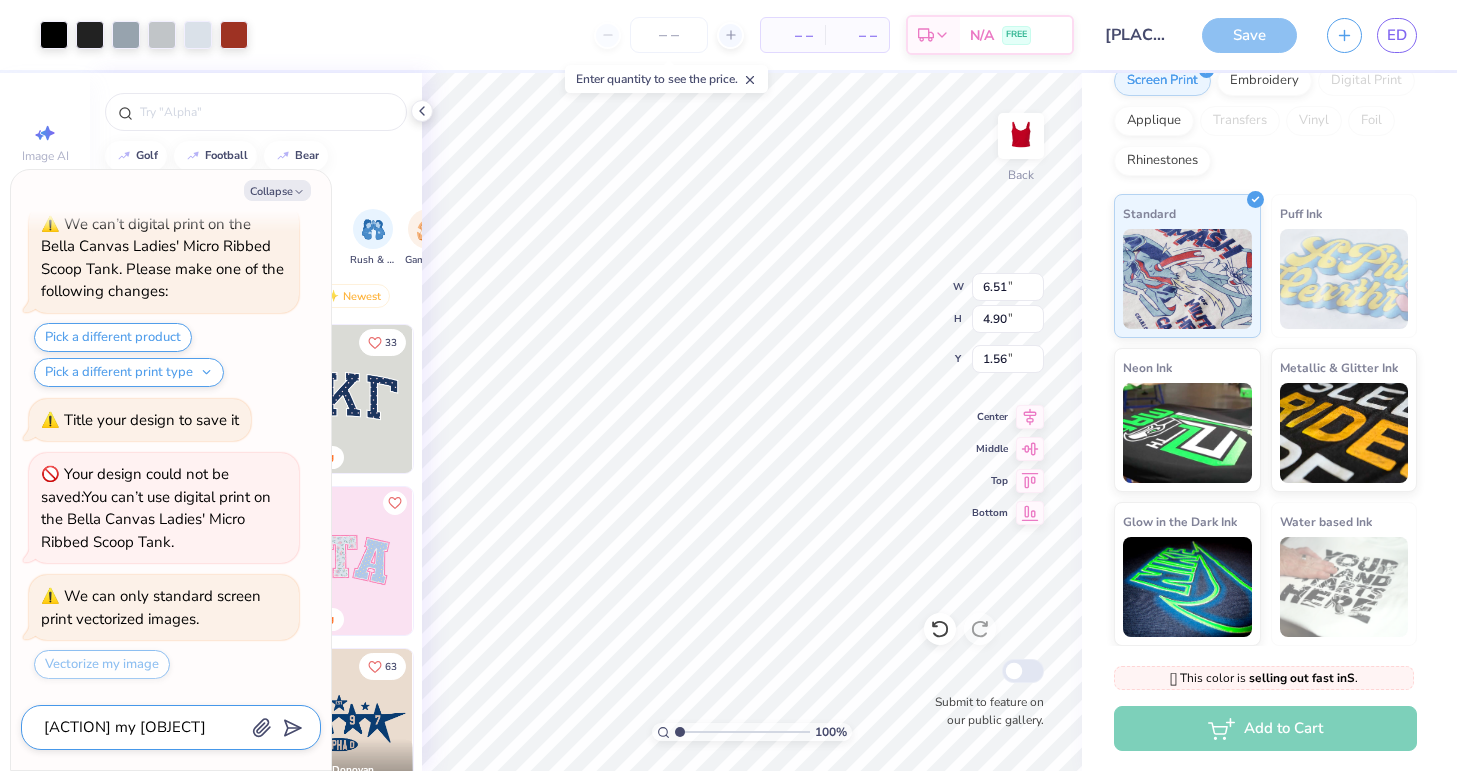 type on "x" 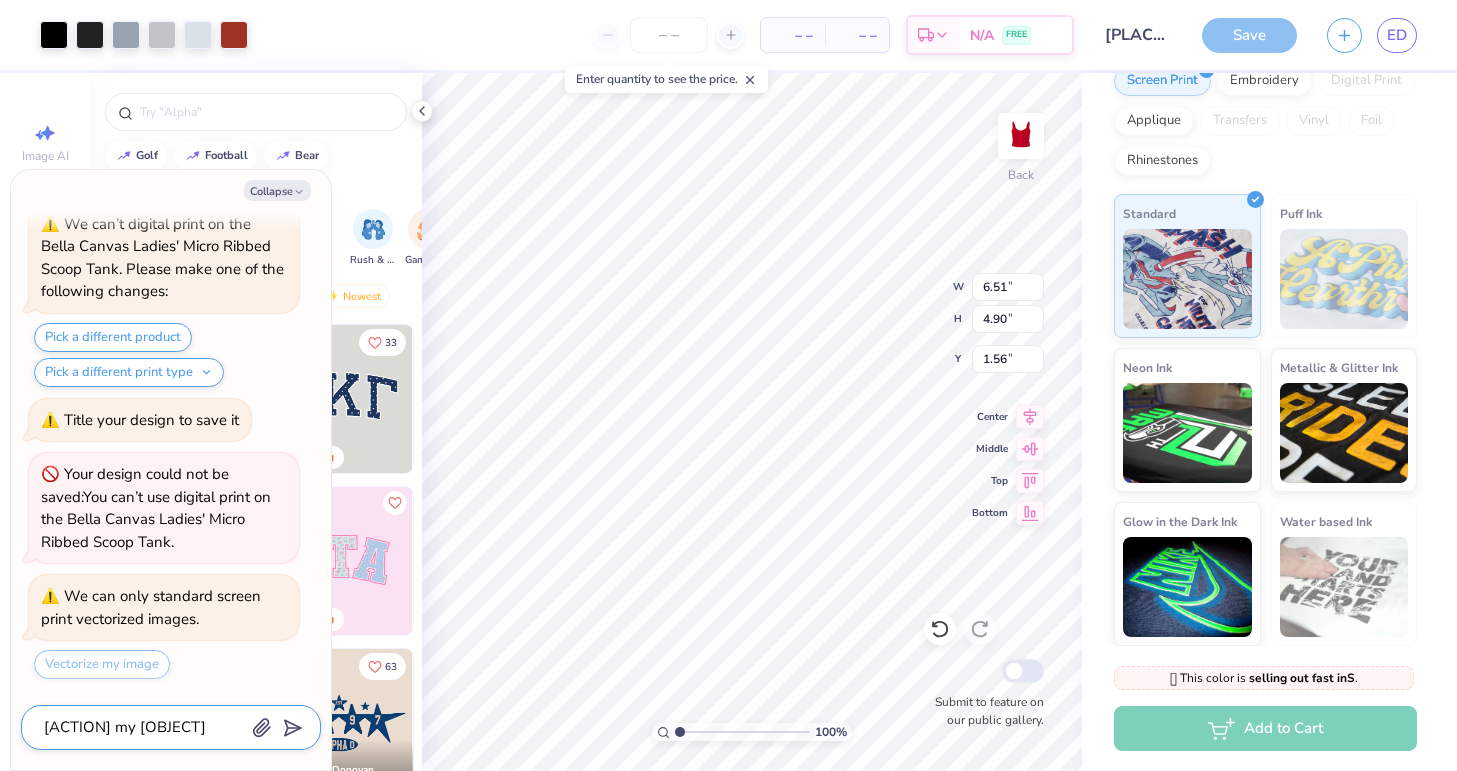 type on "vectorize my" 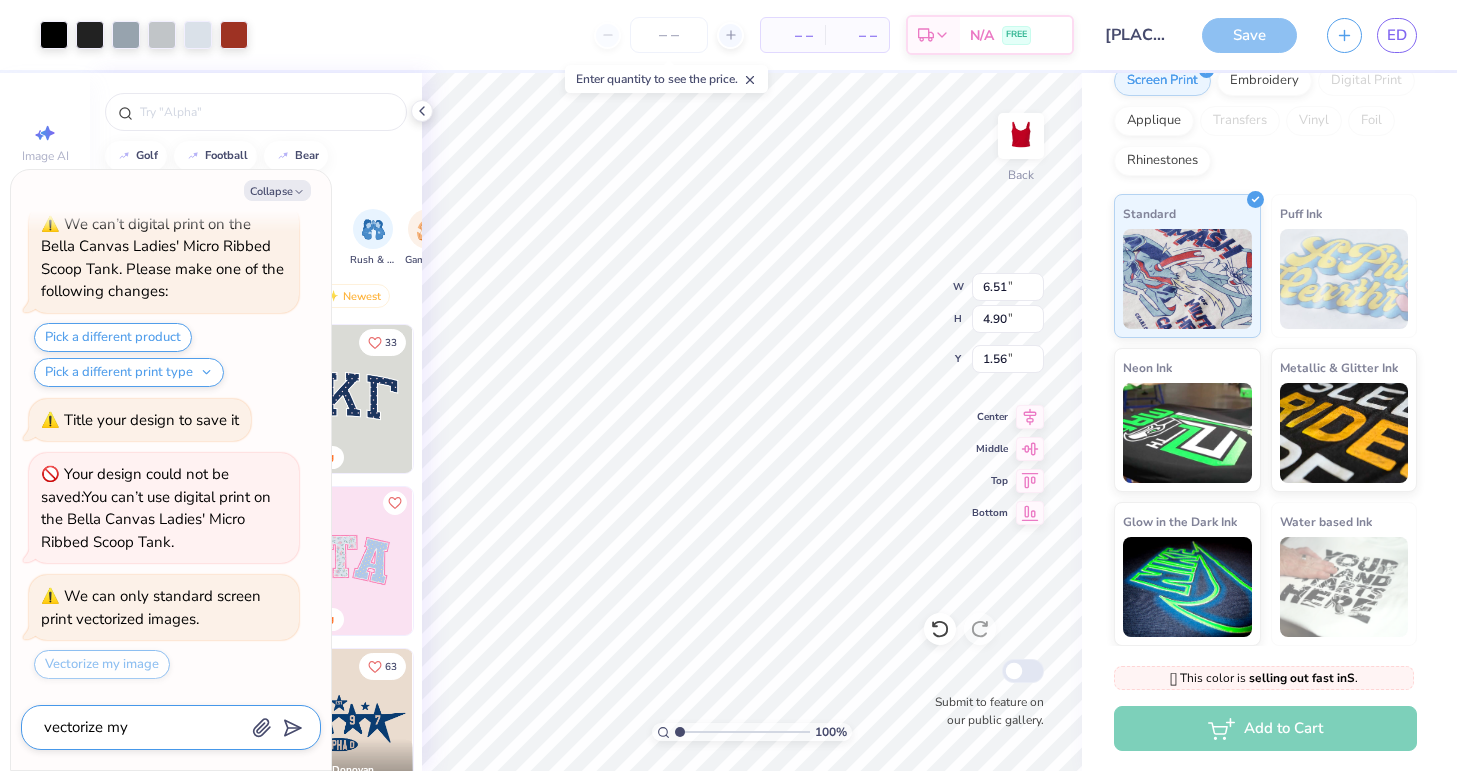 type on "x" 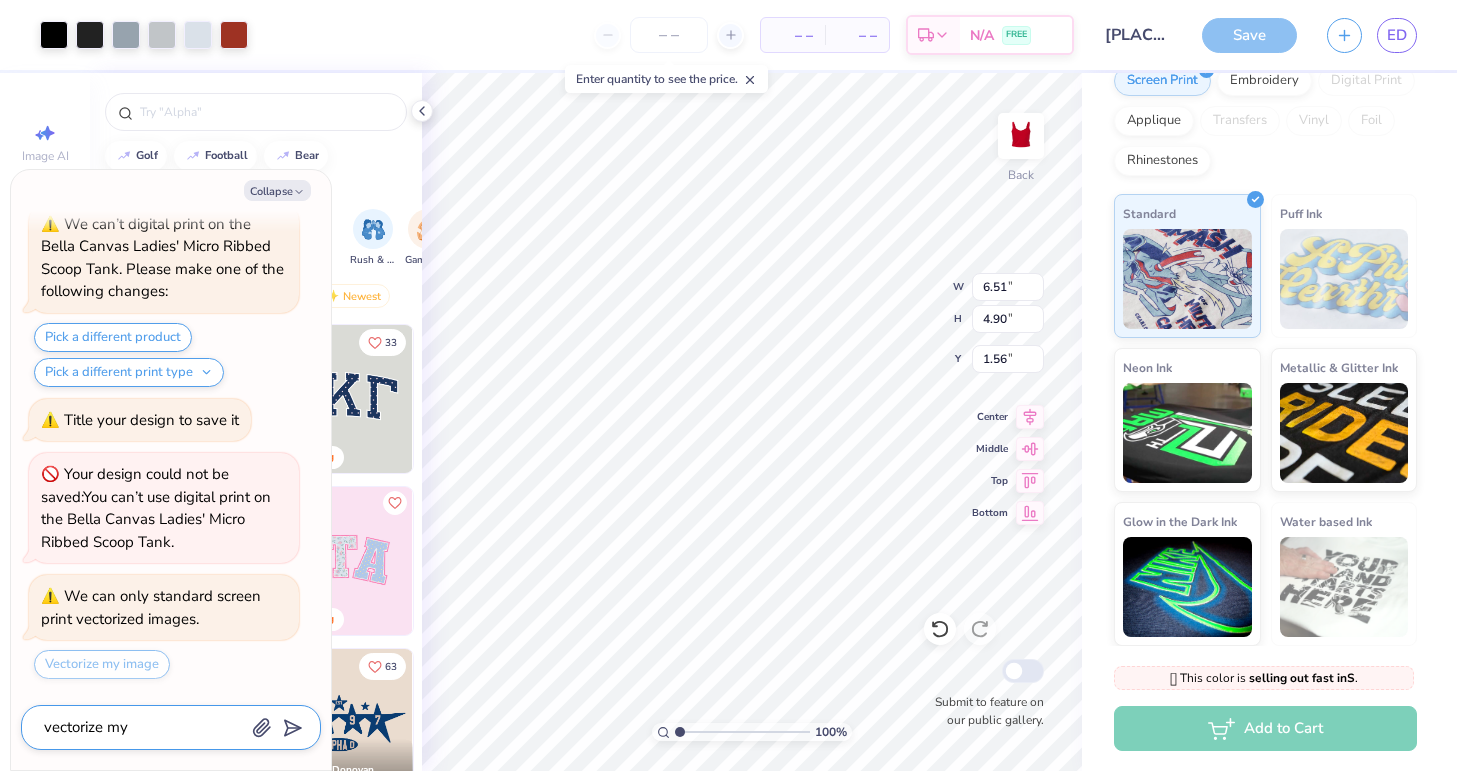 type on "vectorize my" 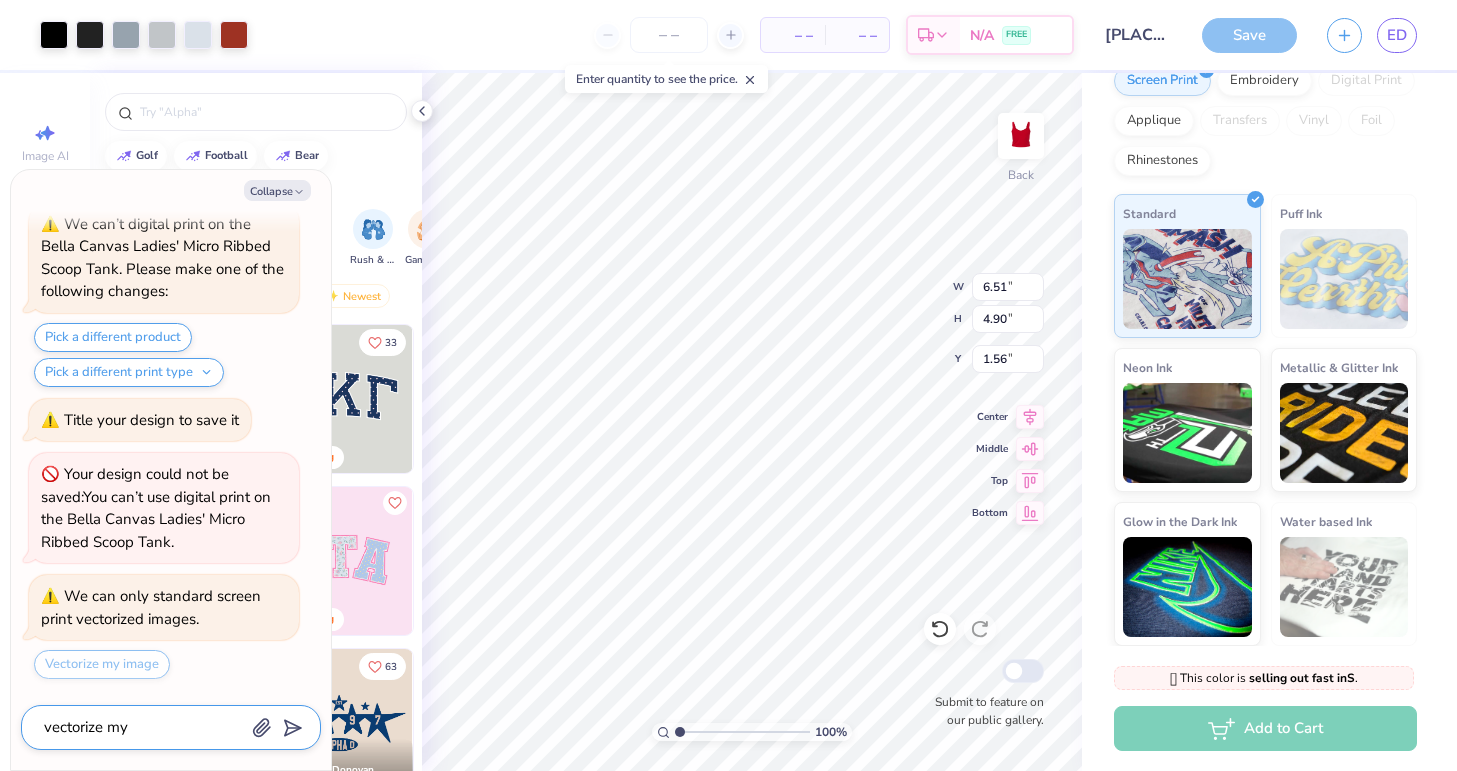 type on "x" 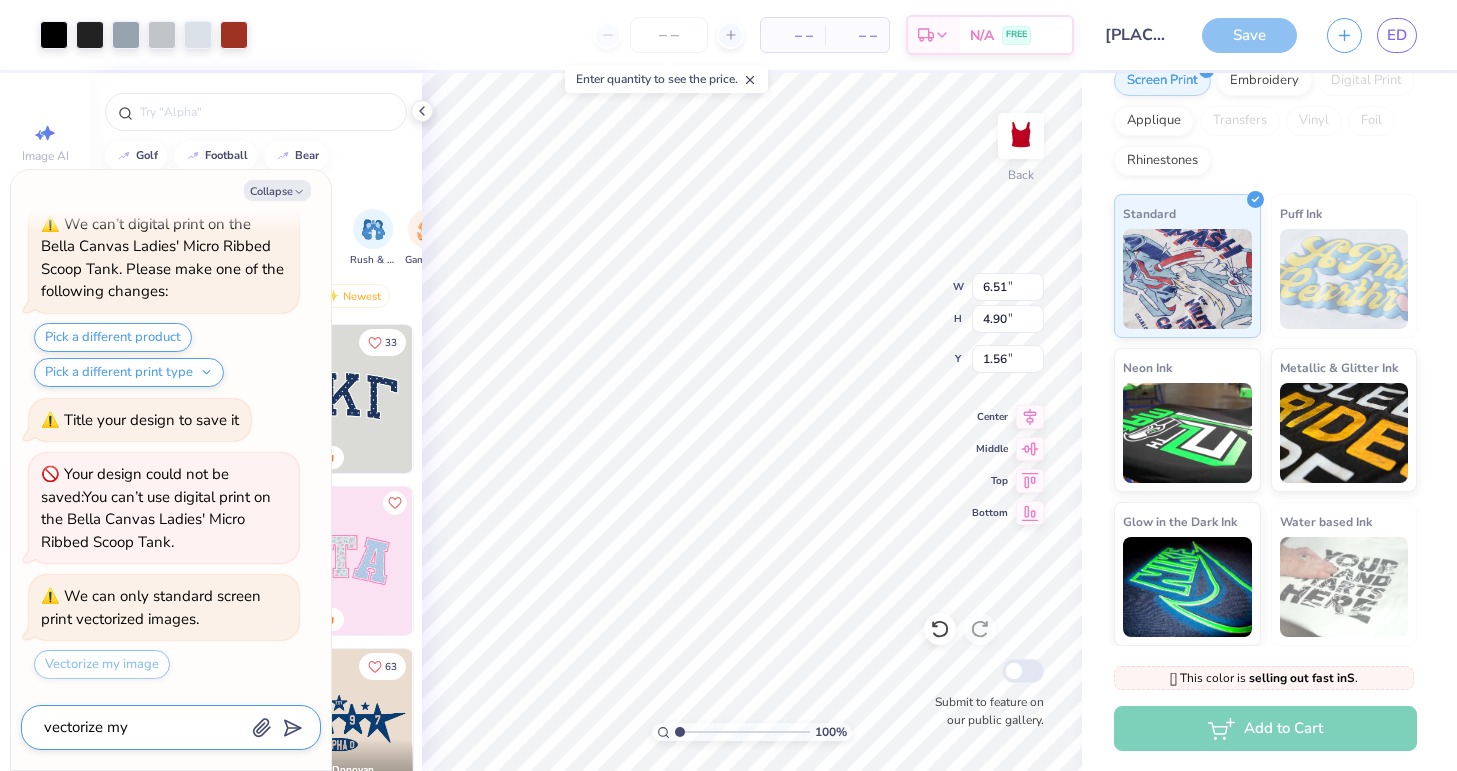 type on "vectorize my i" 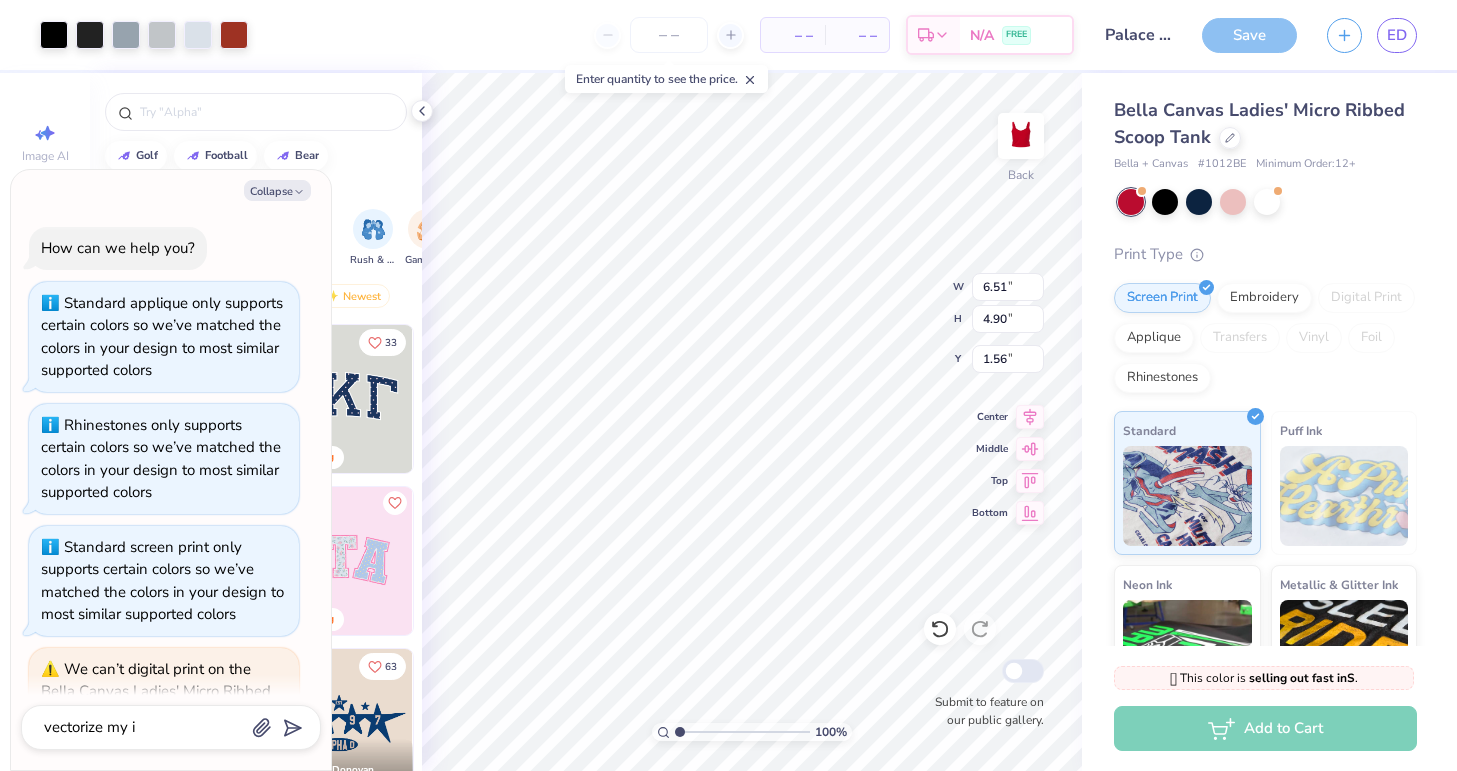type on "x" 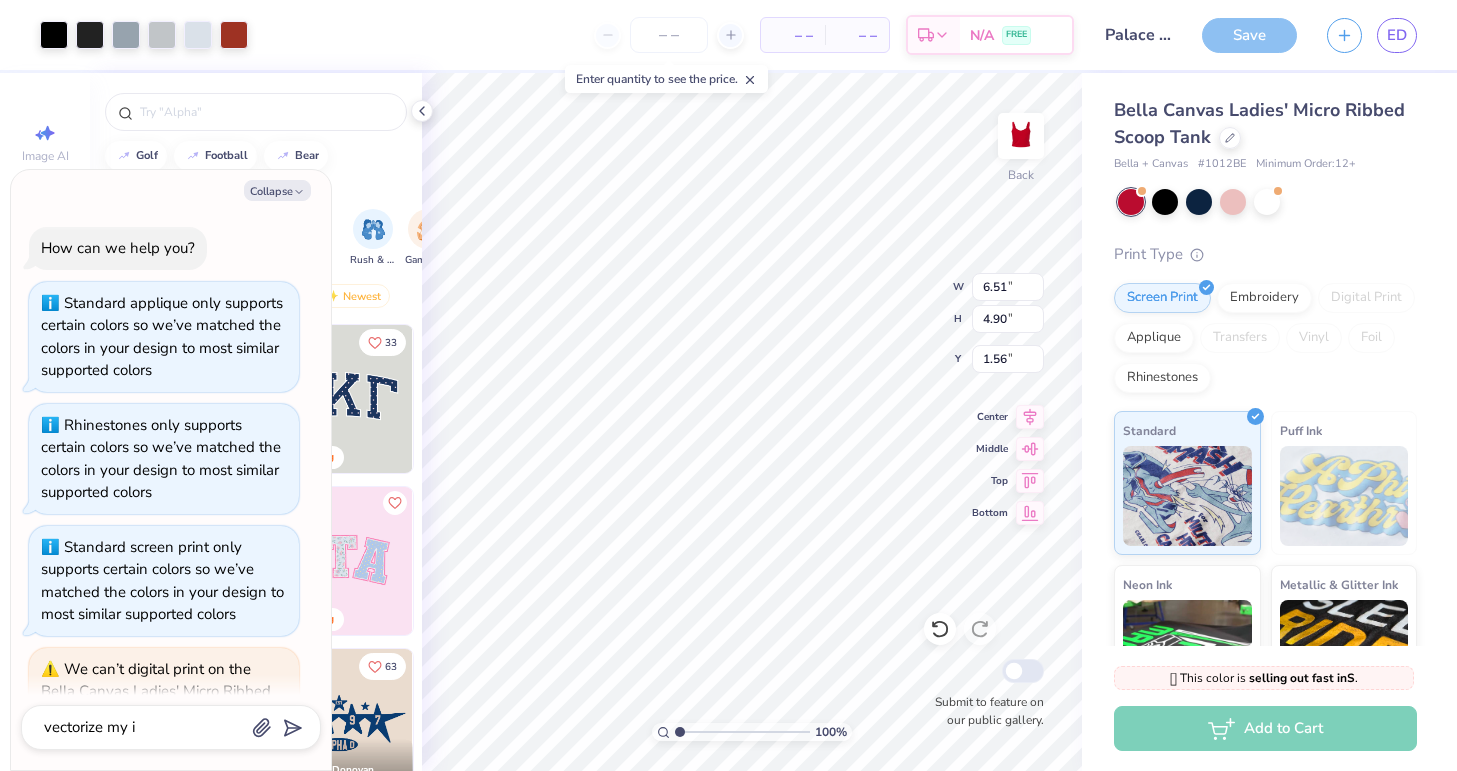 type on "vectorize my im" 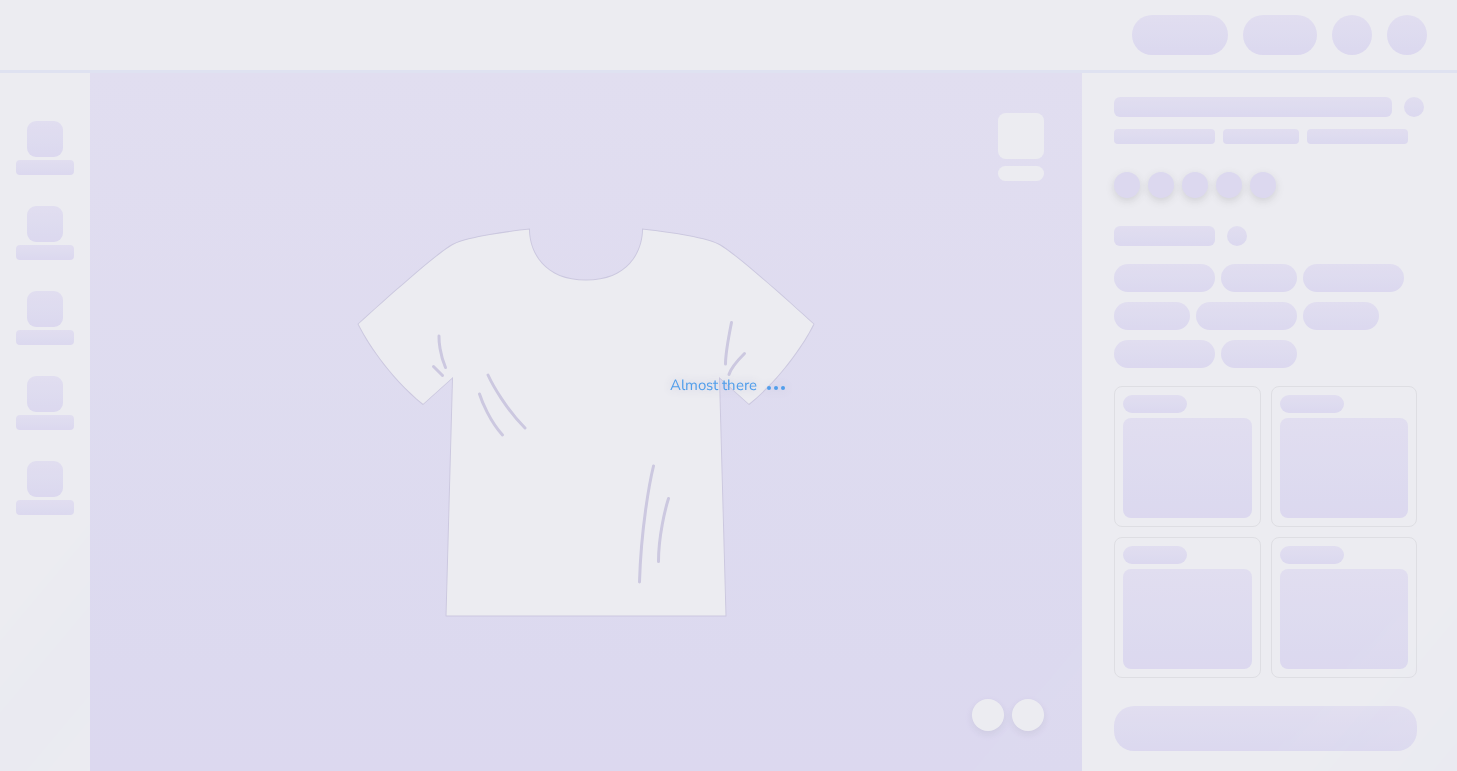 scroll, scrollTop: 0, scrollLeft: 0, axis: both 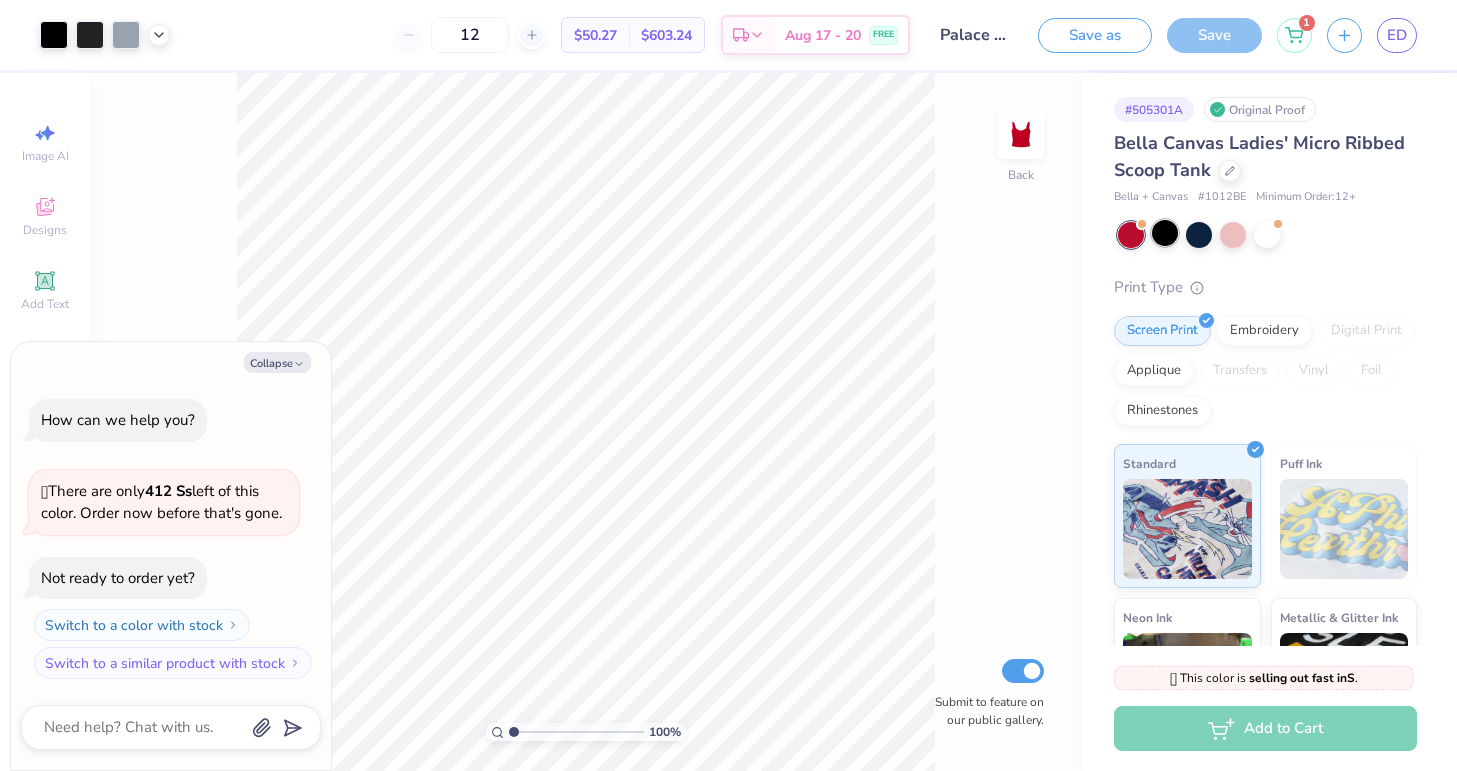 click at bounding box center (1165, 233) 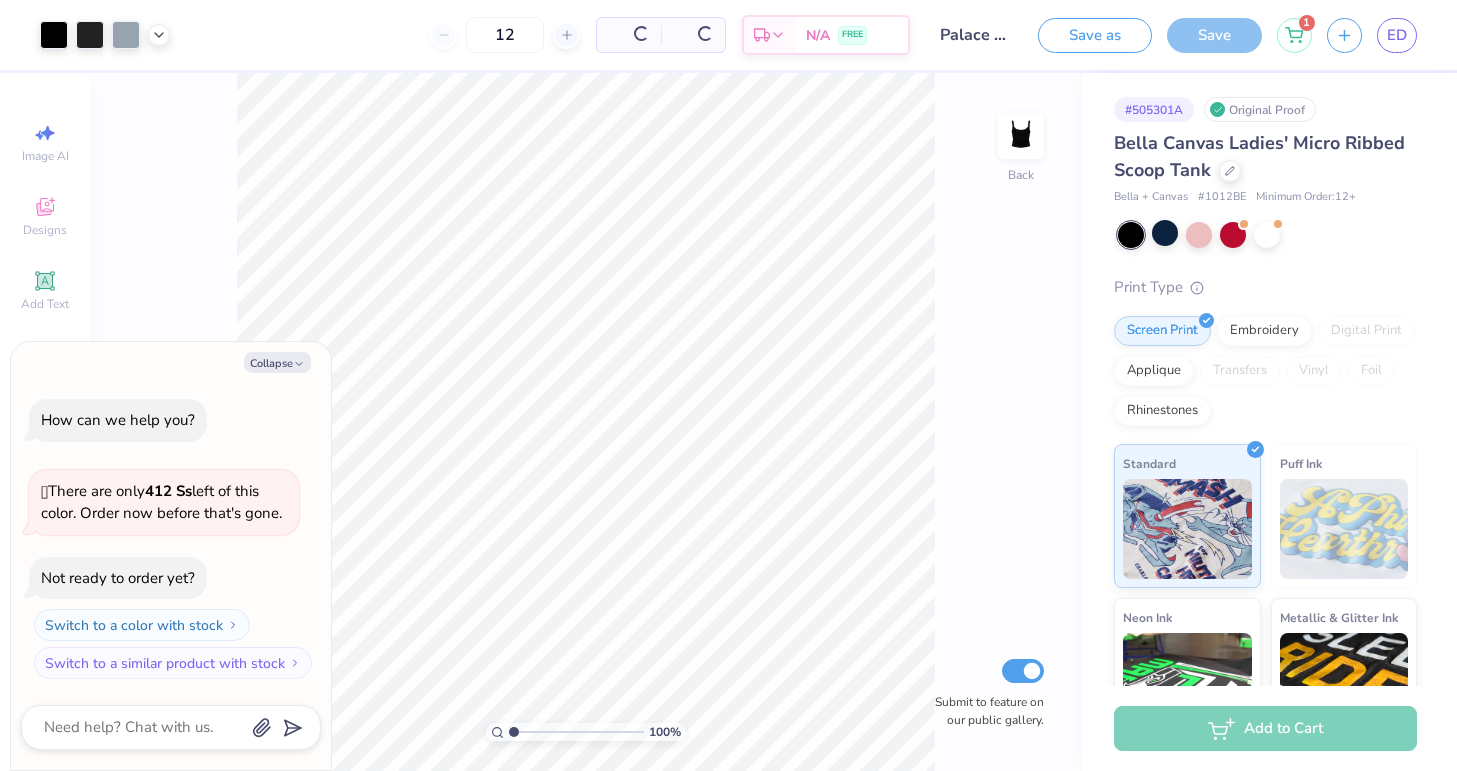 type on "x" 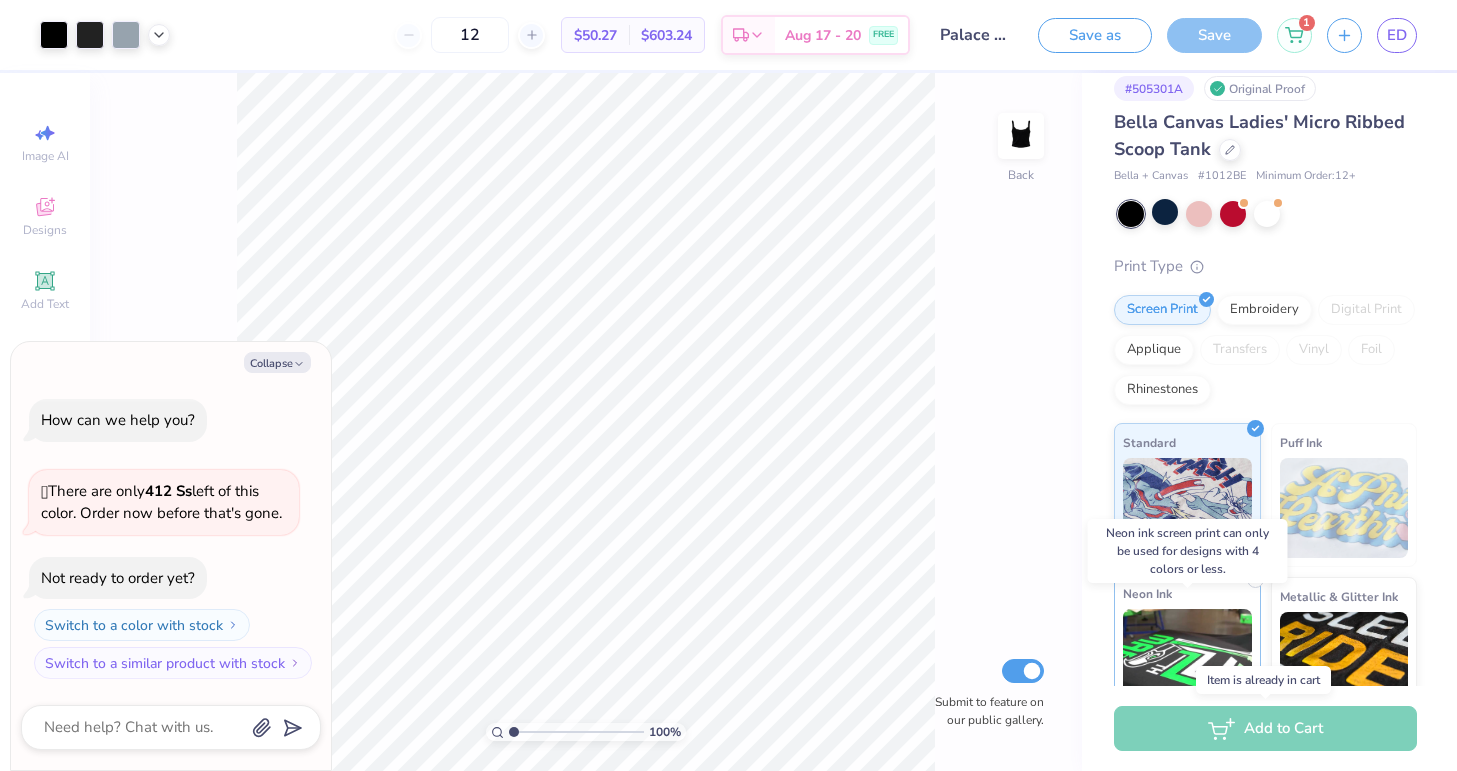scroll, scrollTop: 0, scrollLeft: 0, axis: both 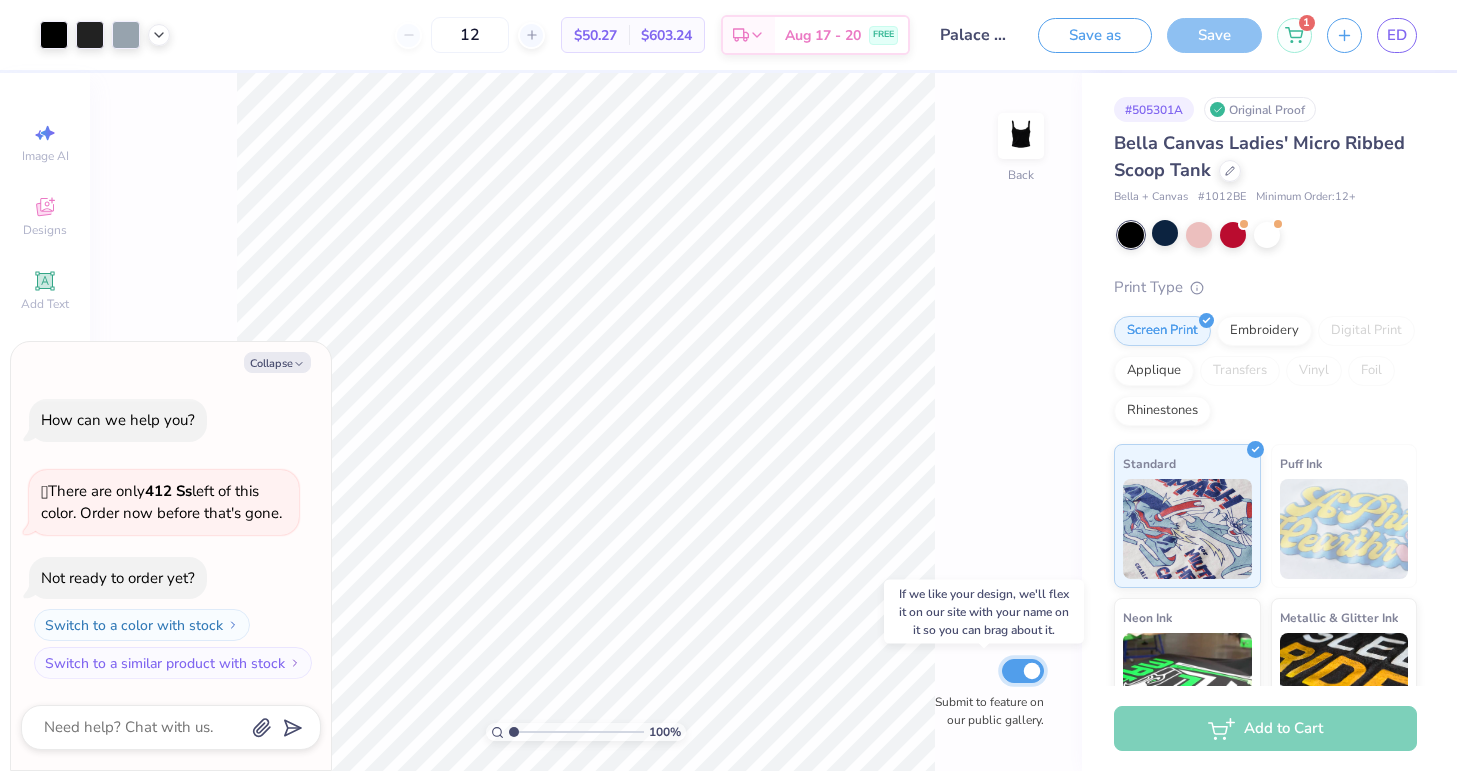 click on "Submit to feature on our public gallery." at bounding box center [1023, 671] 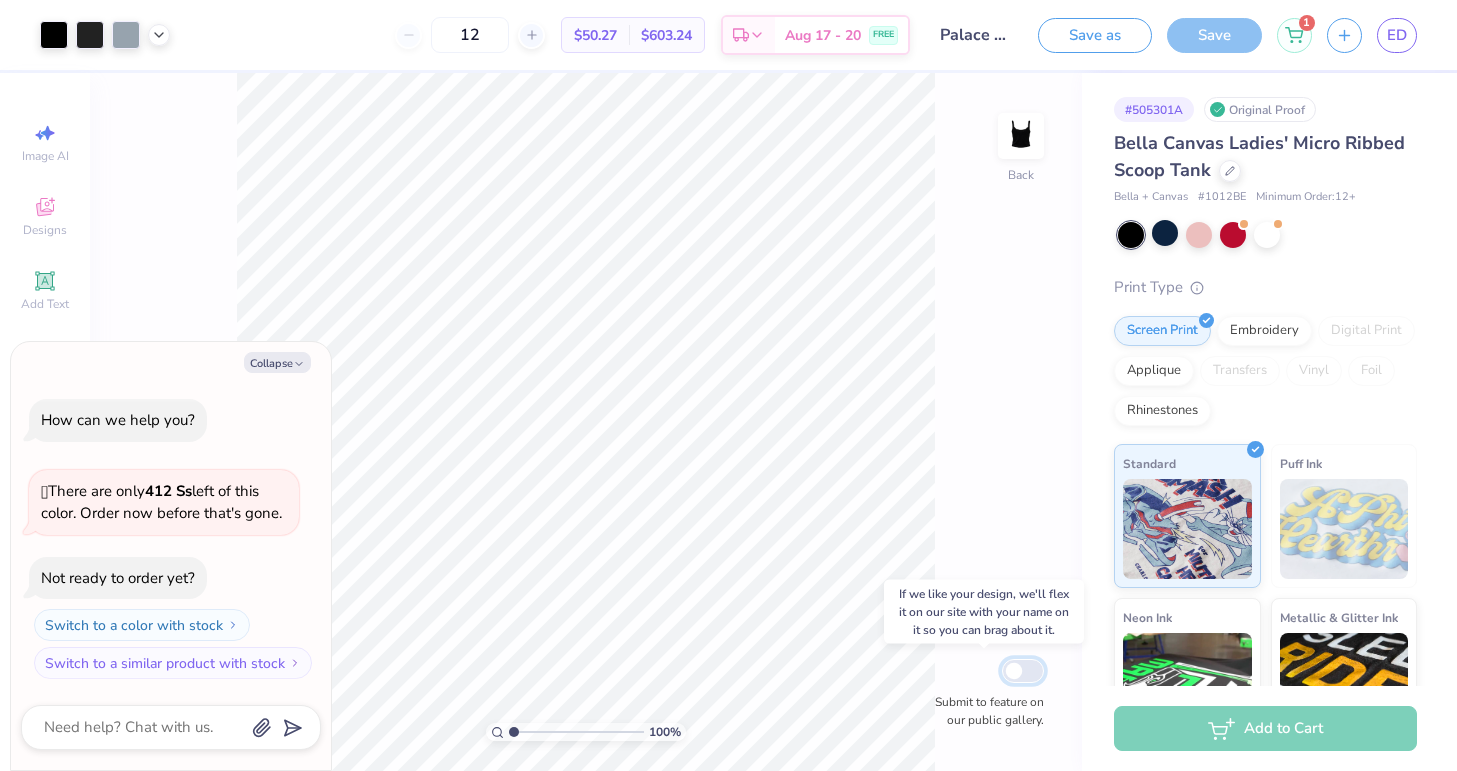 type on "x" 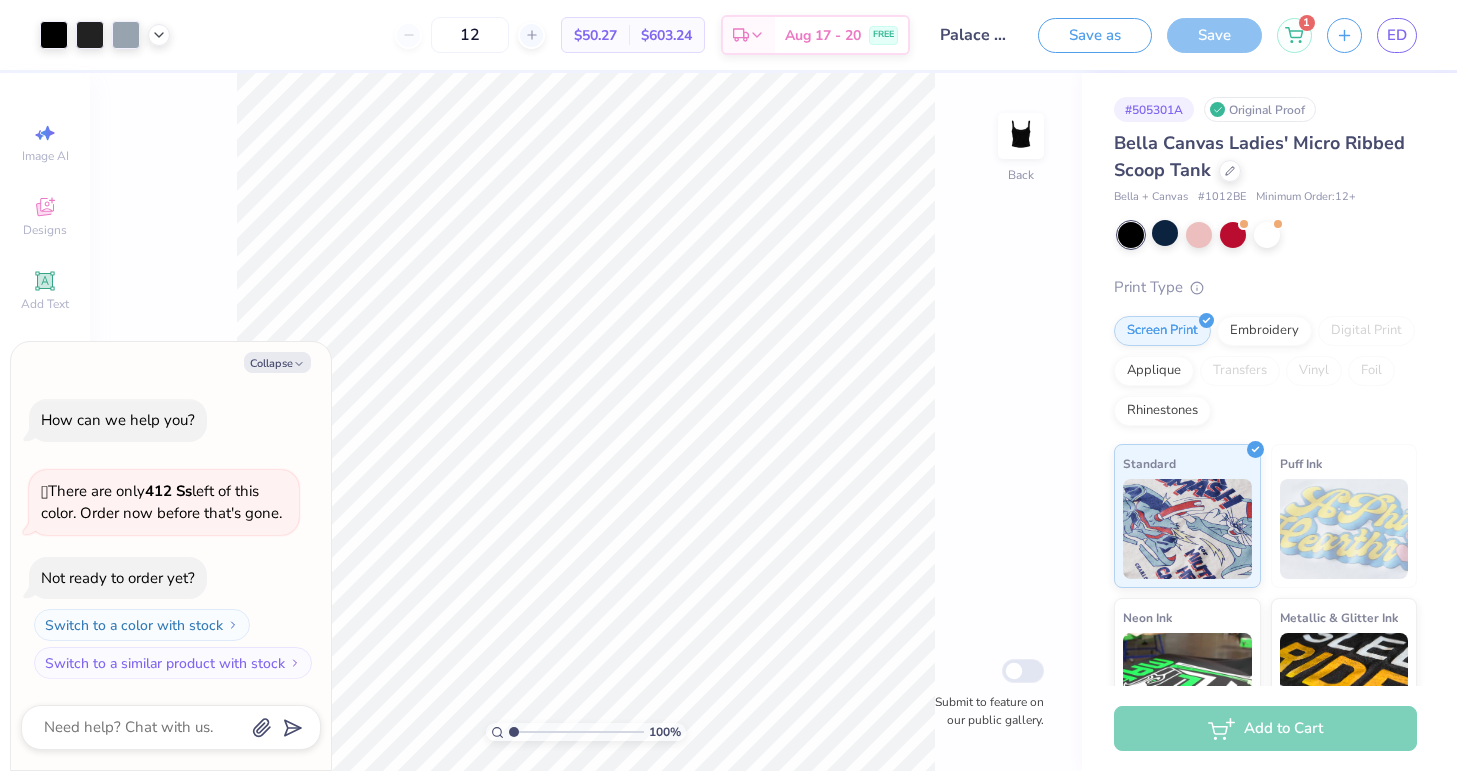 click on "Add to Cart" at bounding box center [1265, 728] 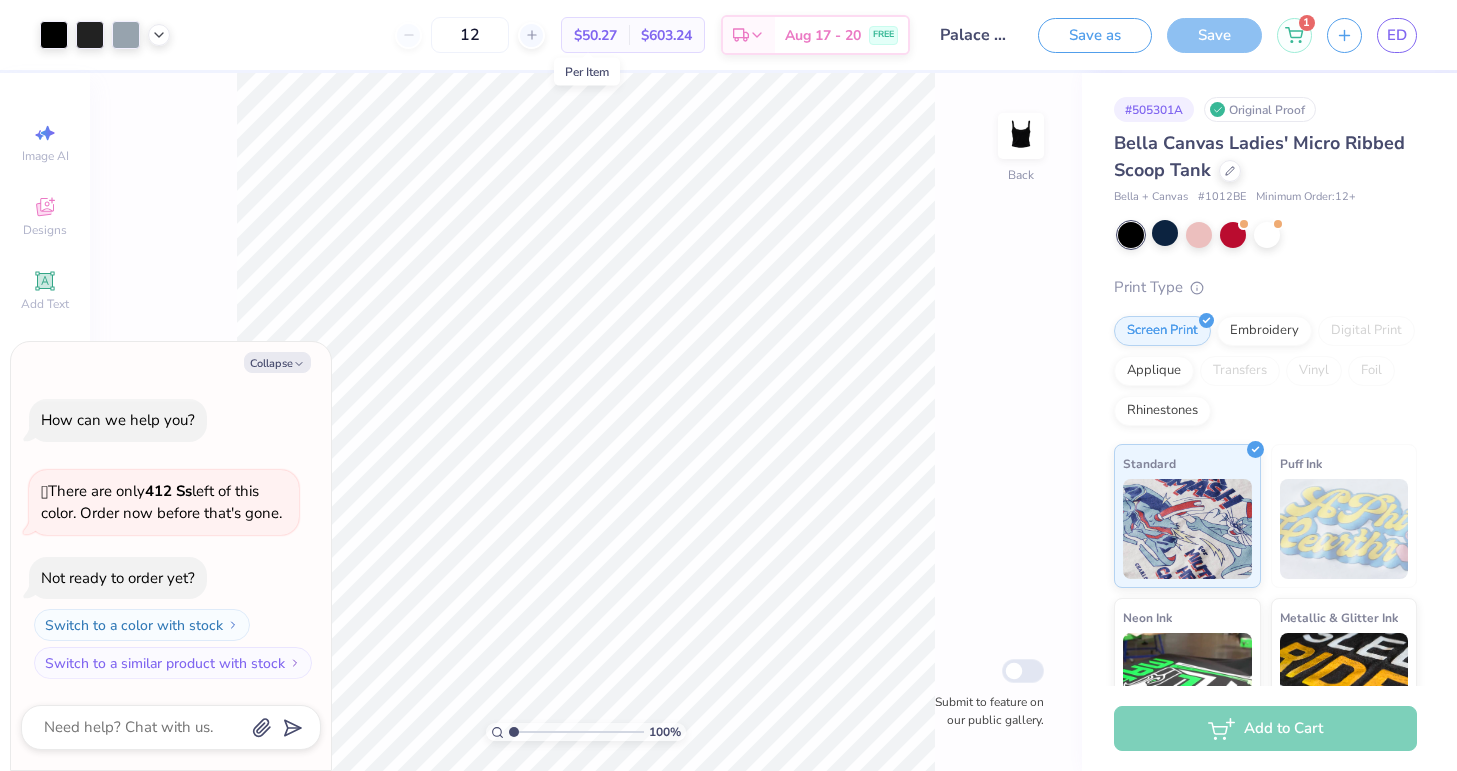 click on "$50.27" at bounding box center (595, 35) 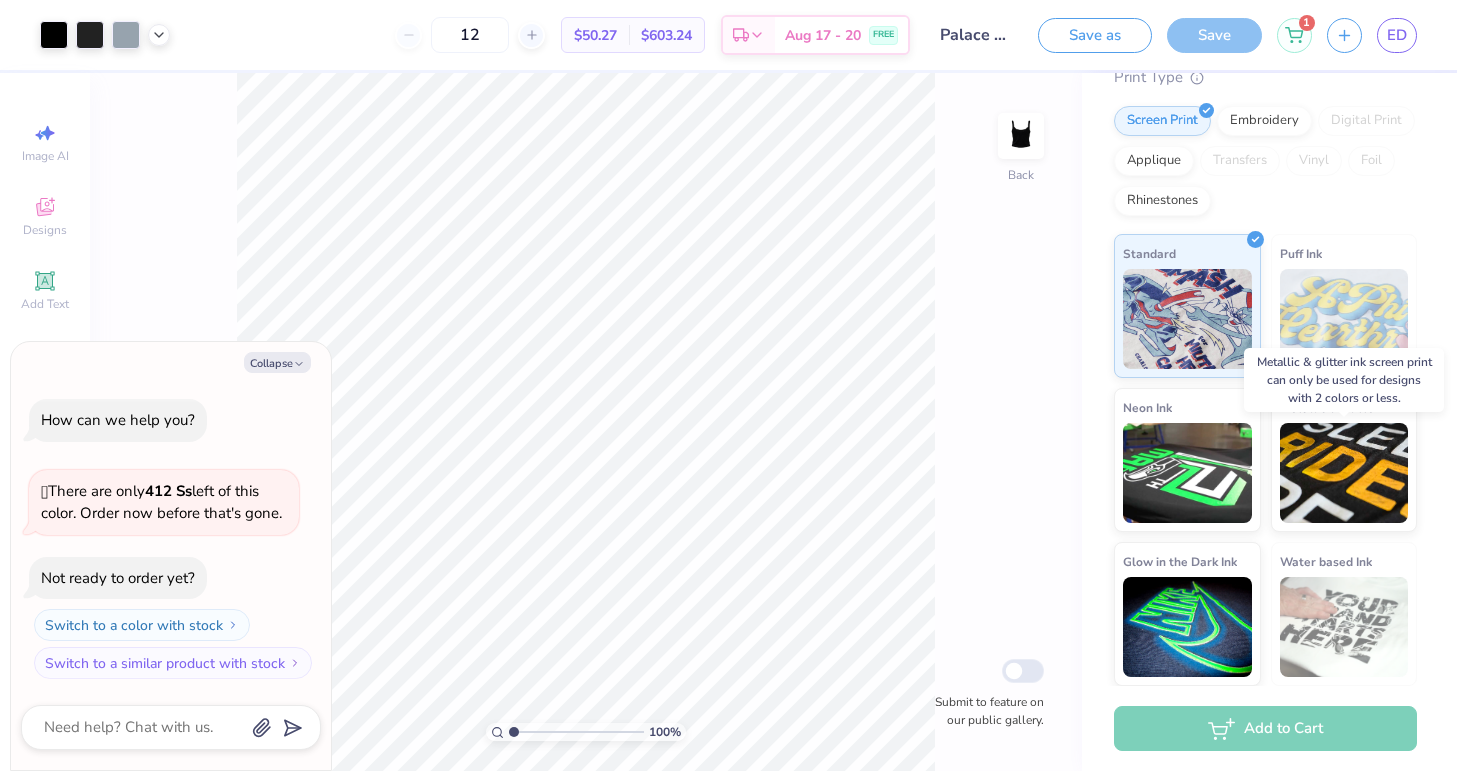 scroll, scrollTop: 0, scrollLeft: 0, axis: both 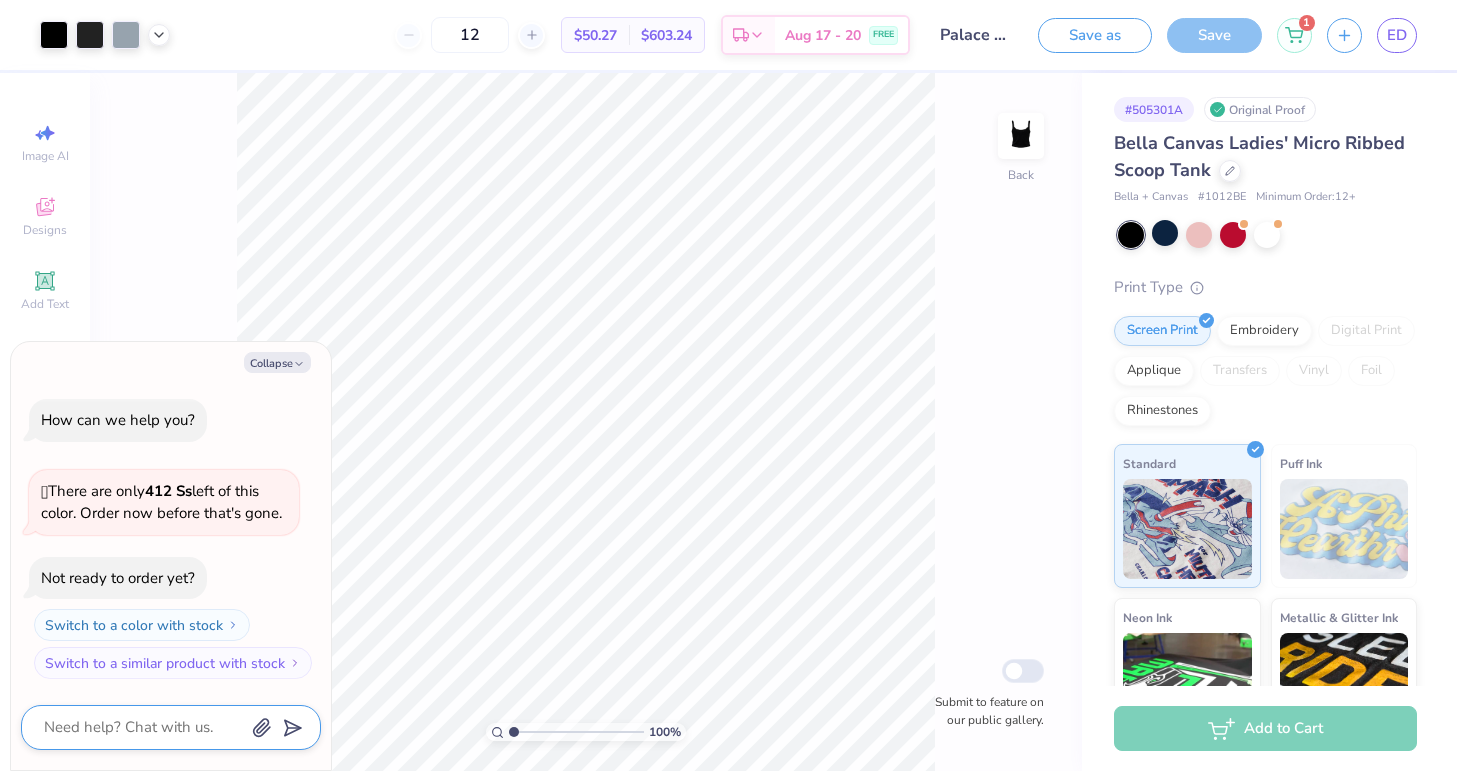 click at bounding box center [143, 727] 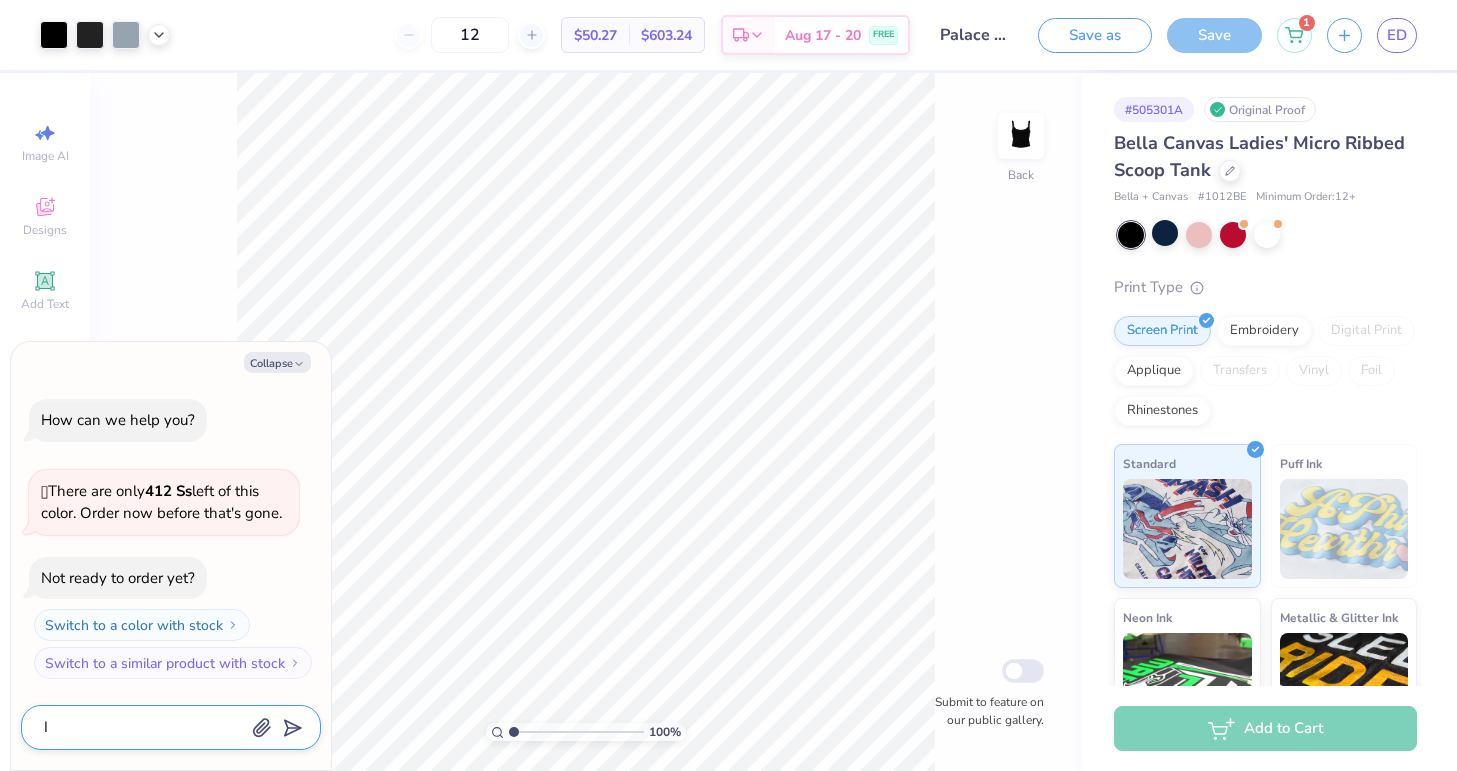 type on "I" 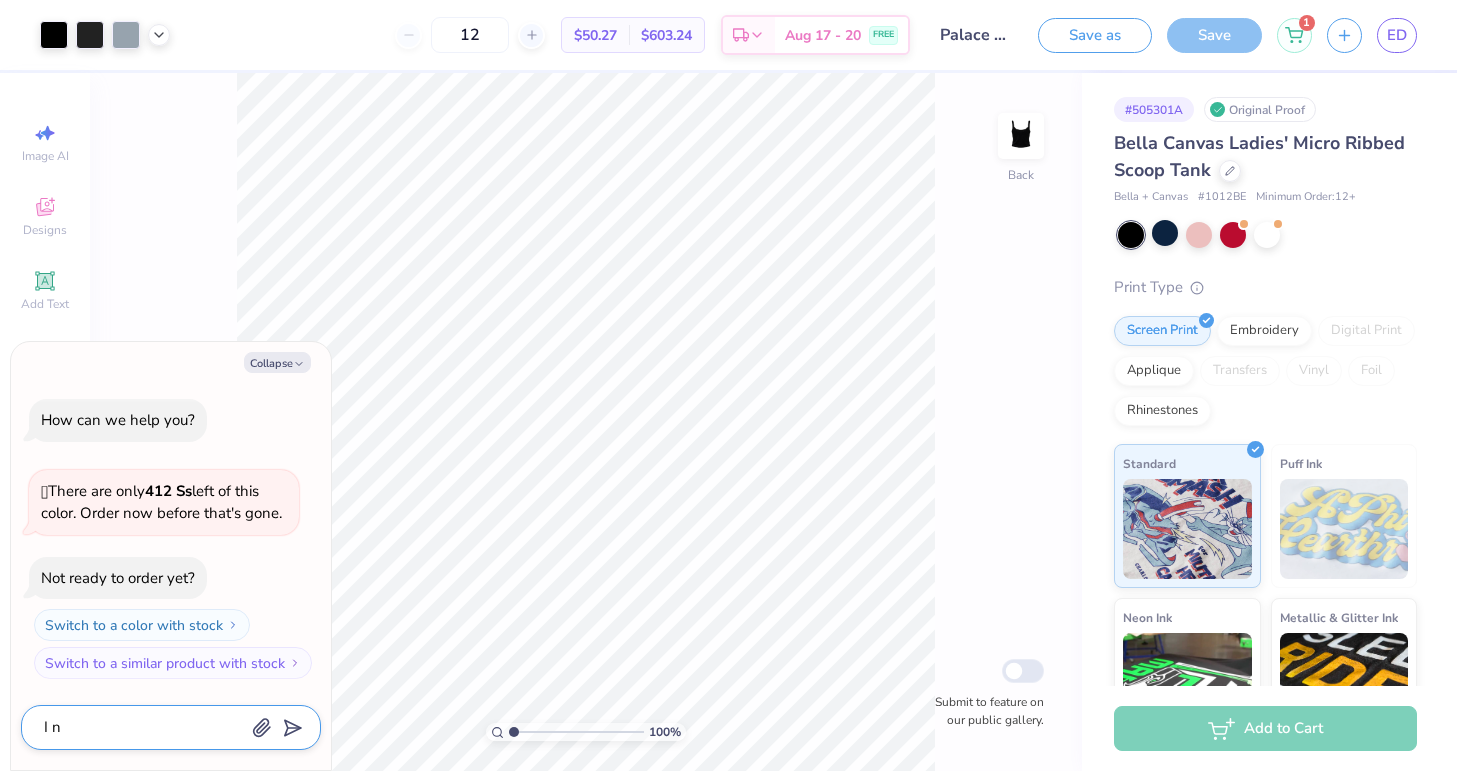 type on "I ne" 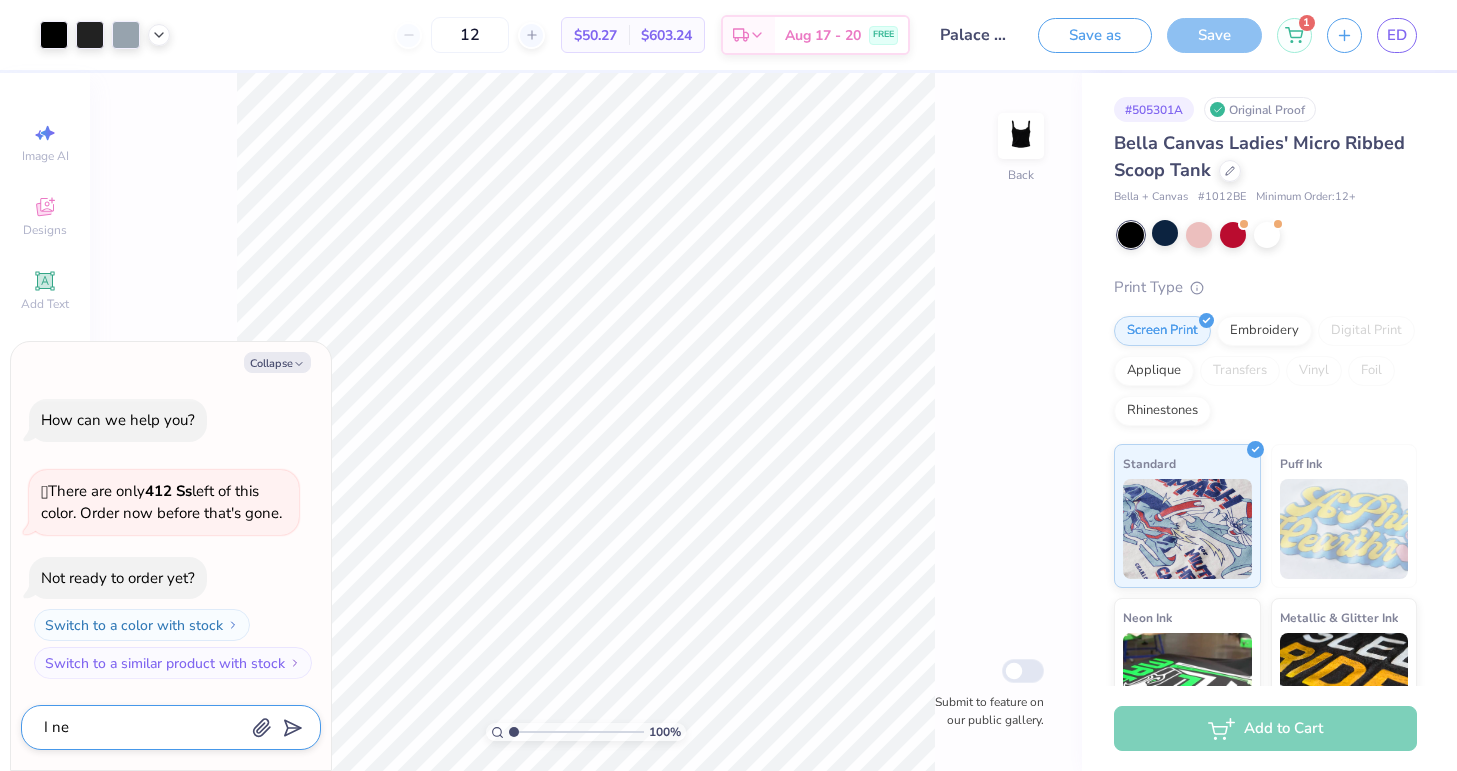 type on "I nee" 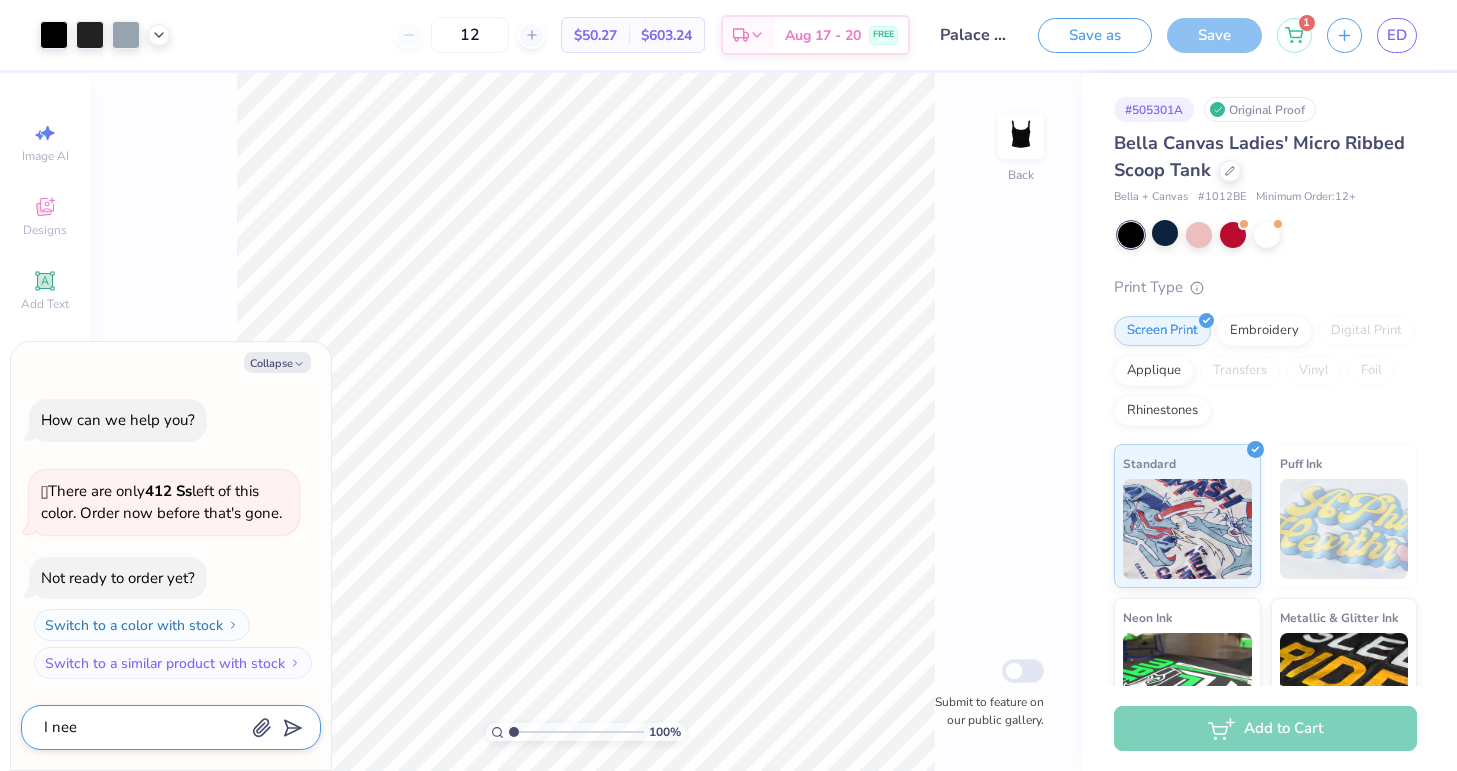 type on "I need" 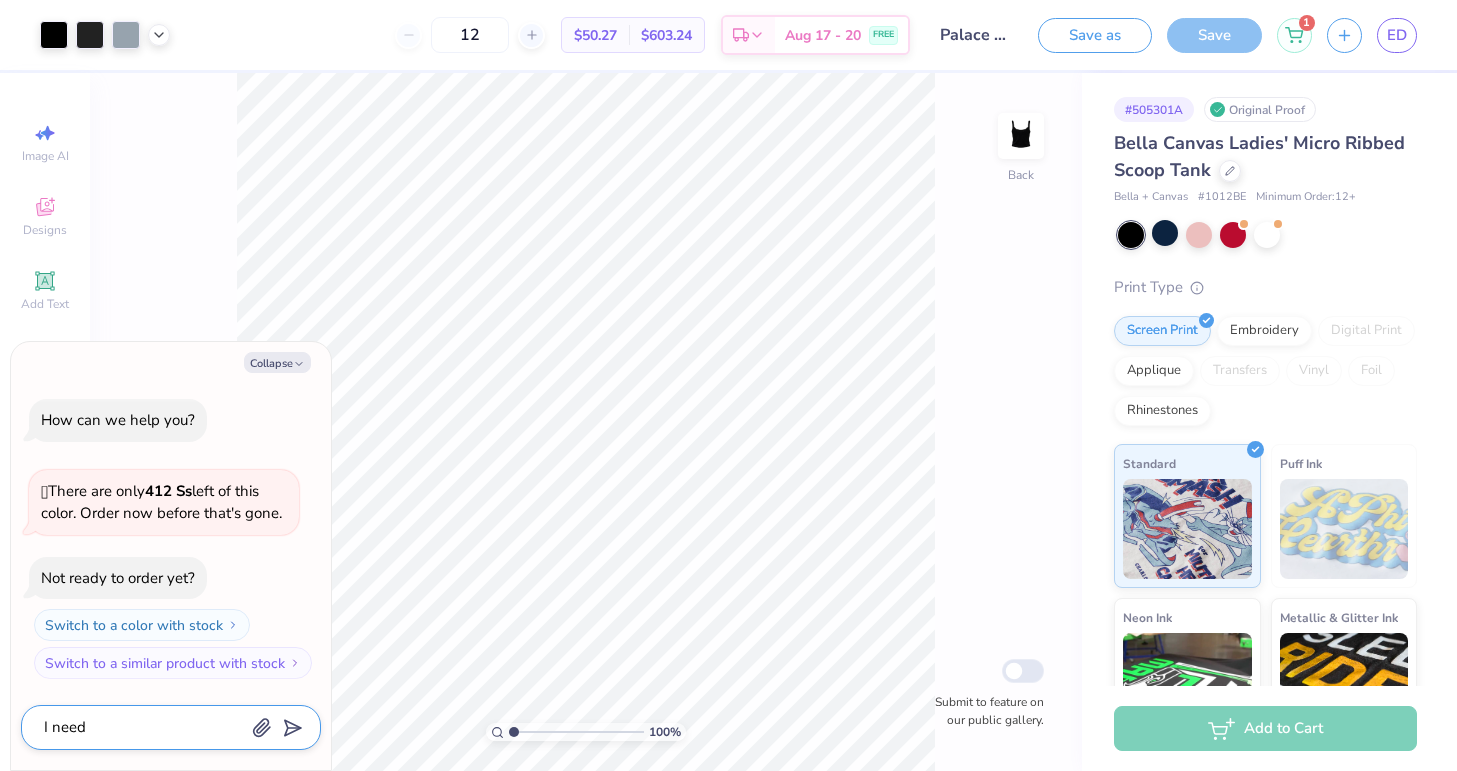 type on "I need" 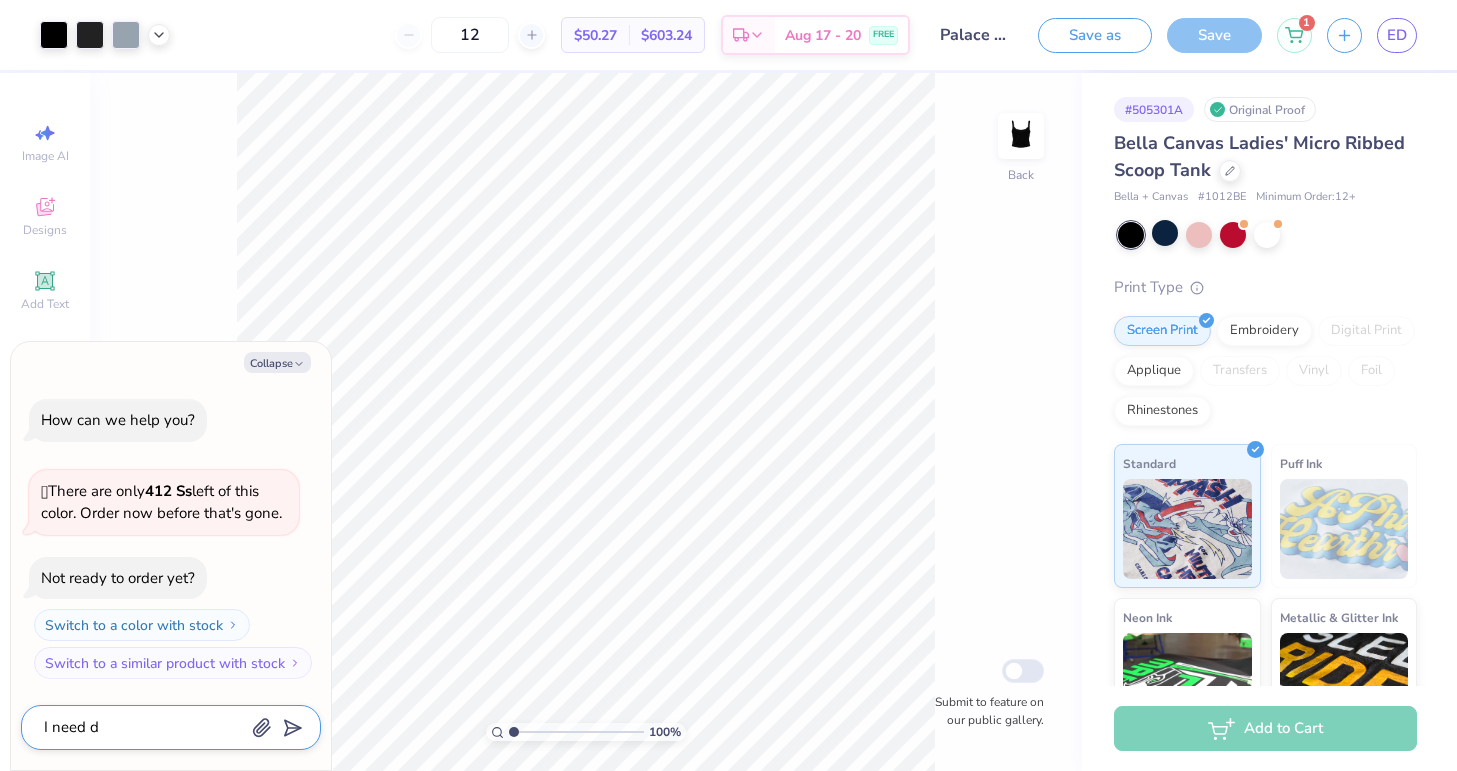 type on "I need di" 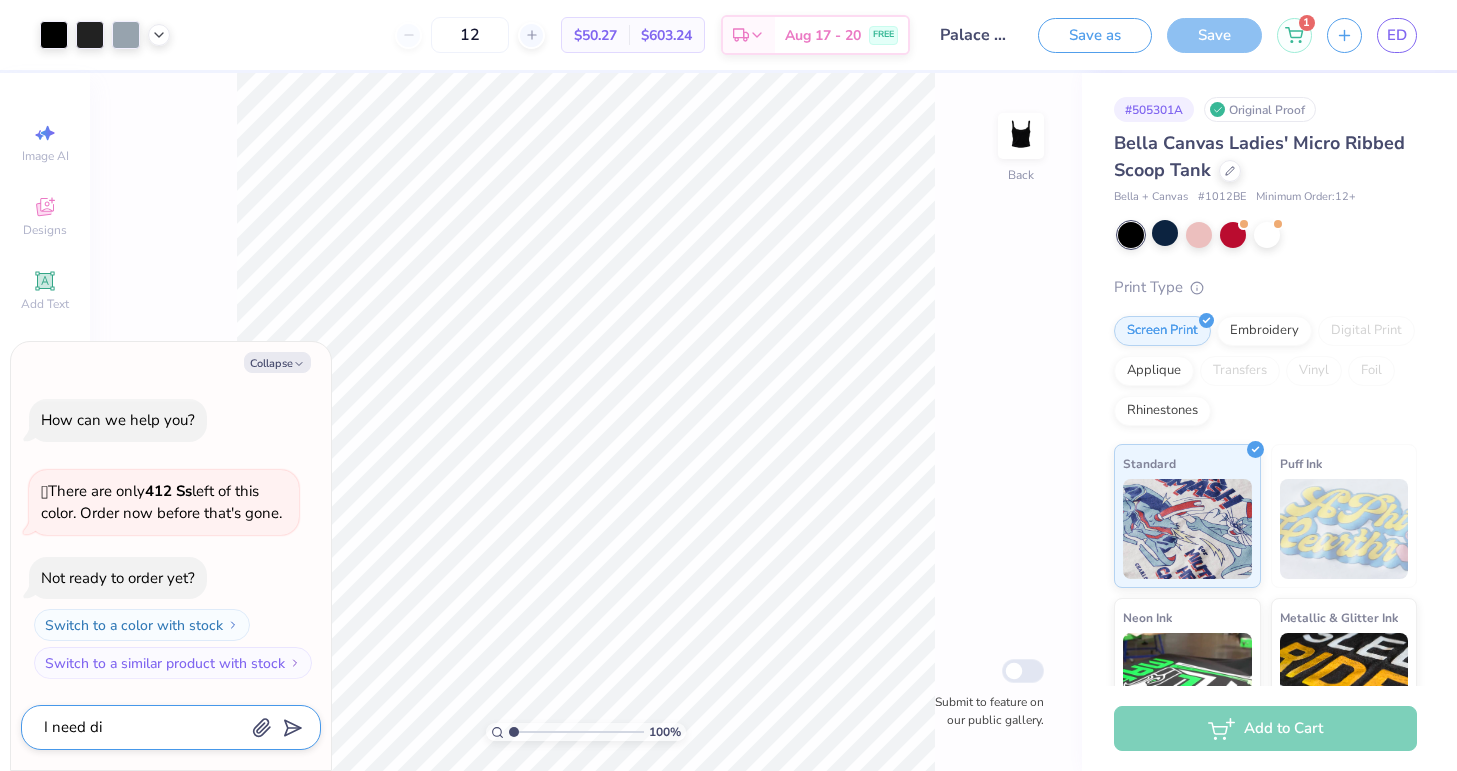 type on "I need dif" 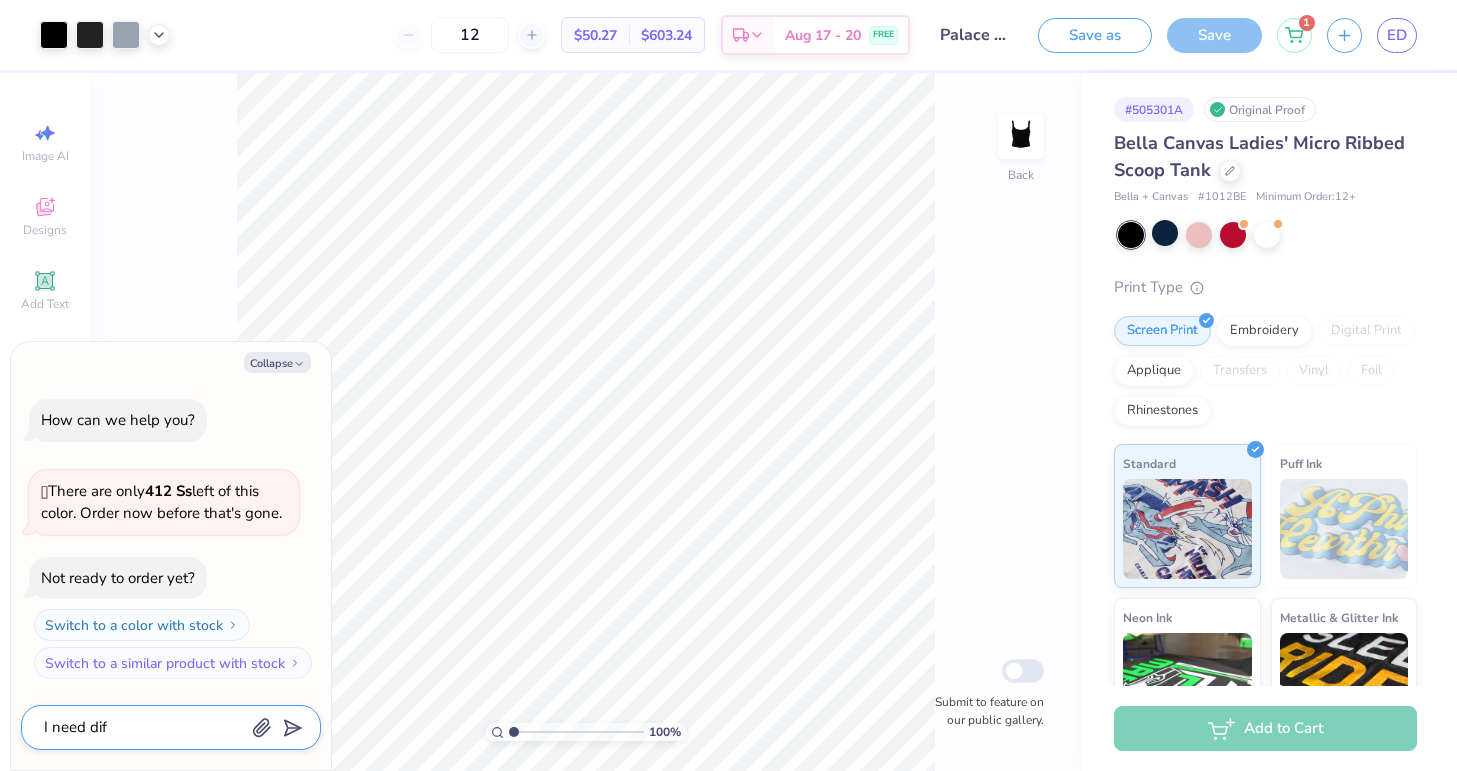 type on "I need diff" 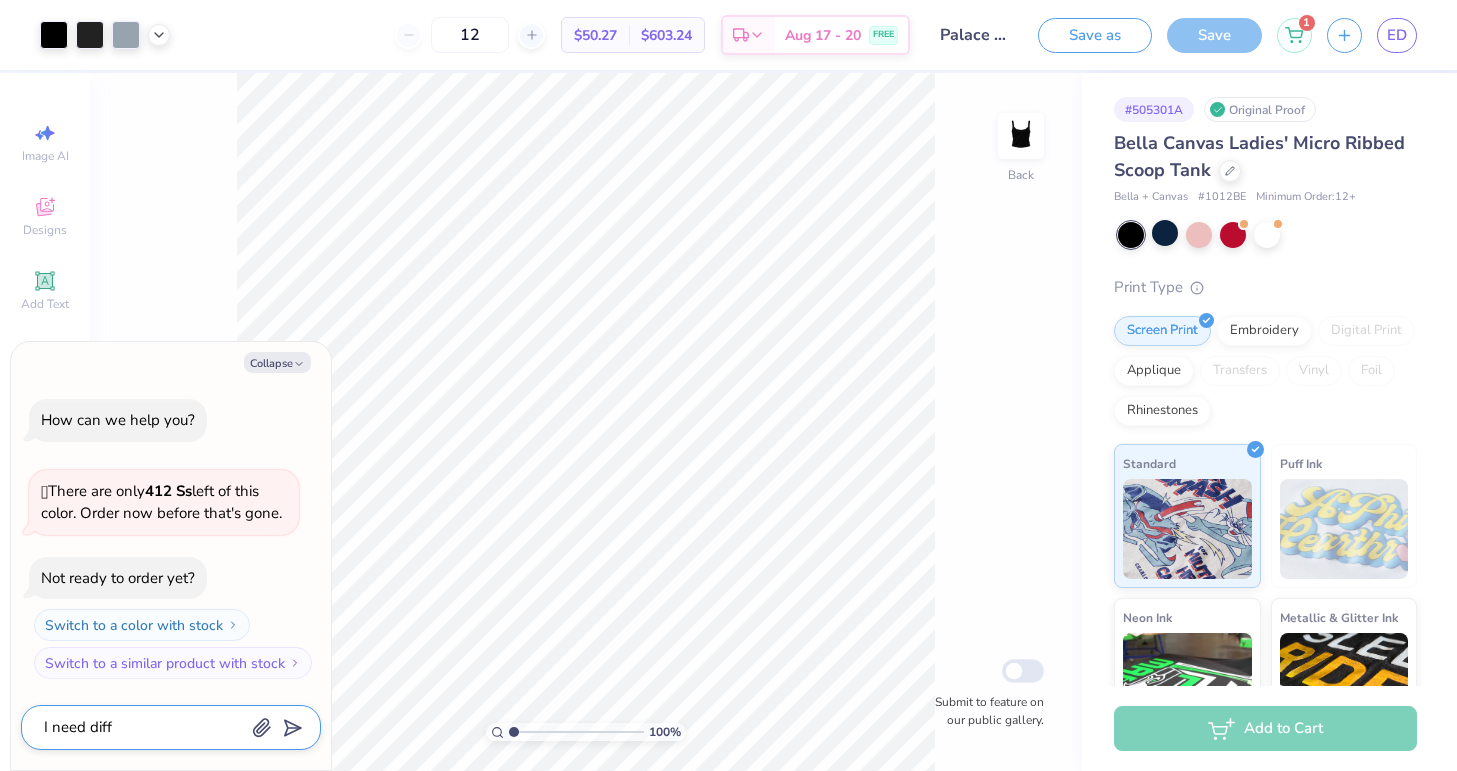 type on "I need diffe" 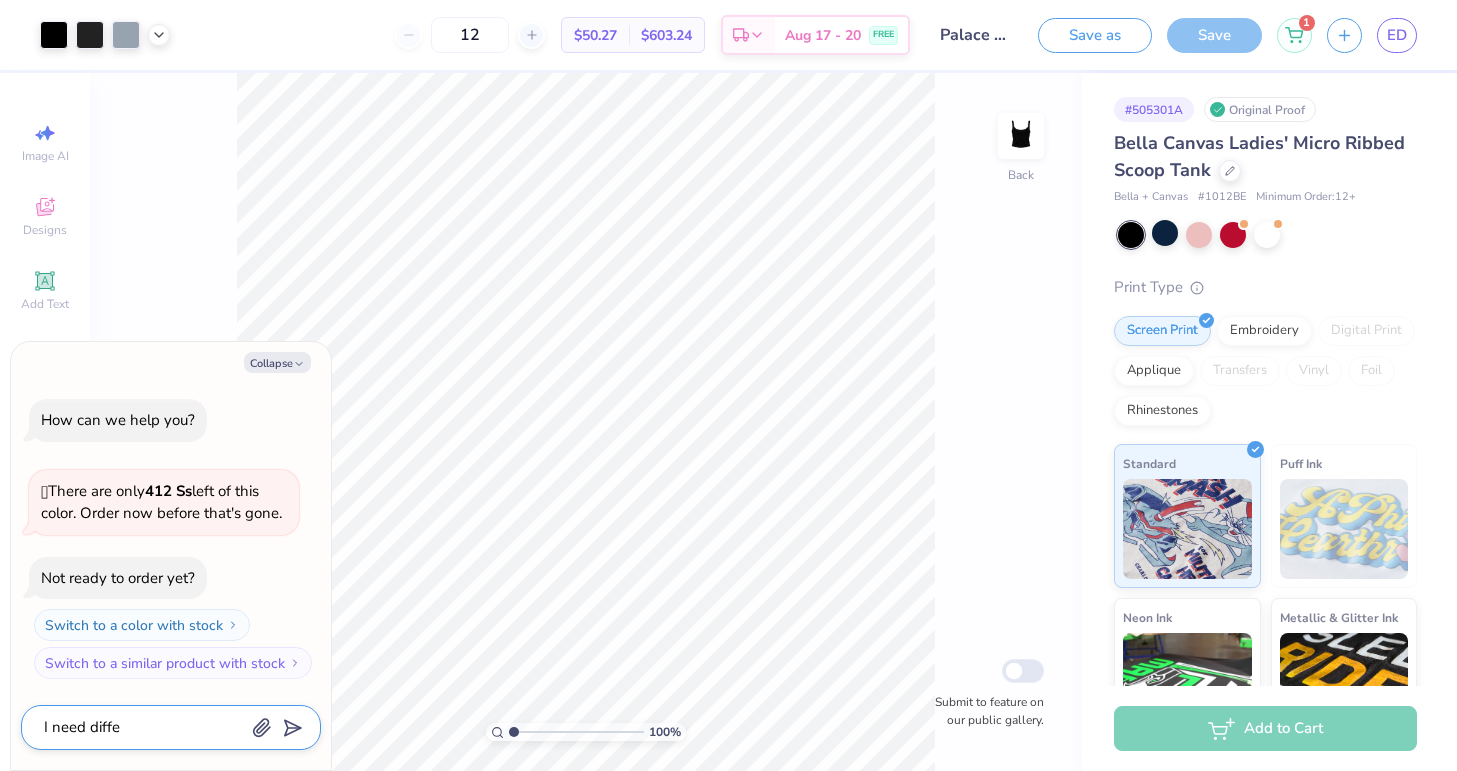 type on "I need differ" 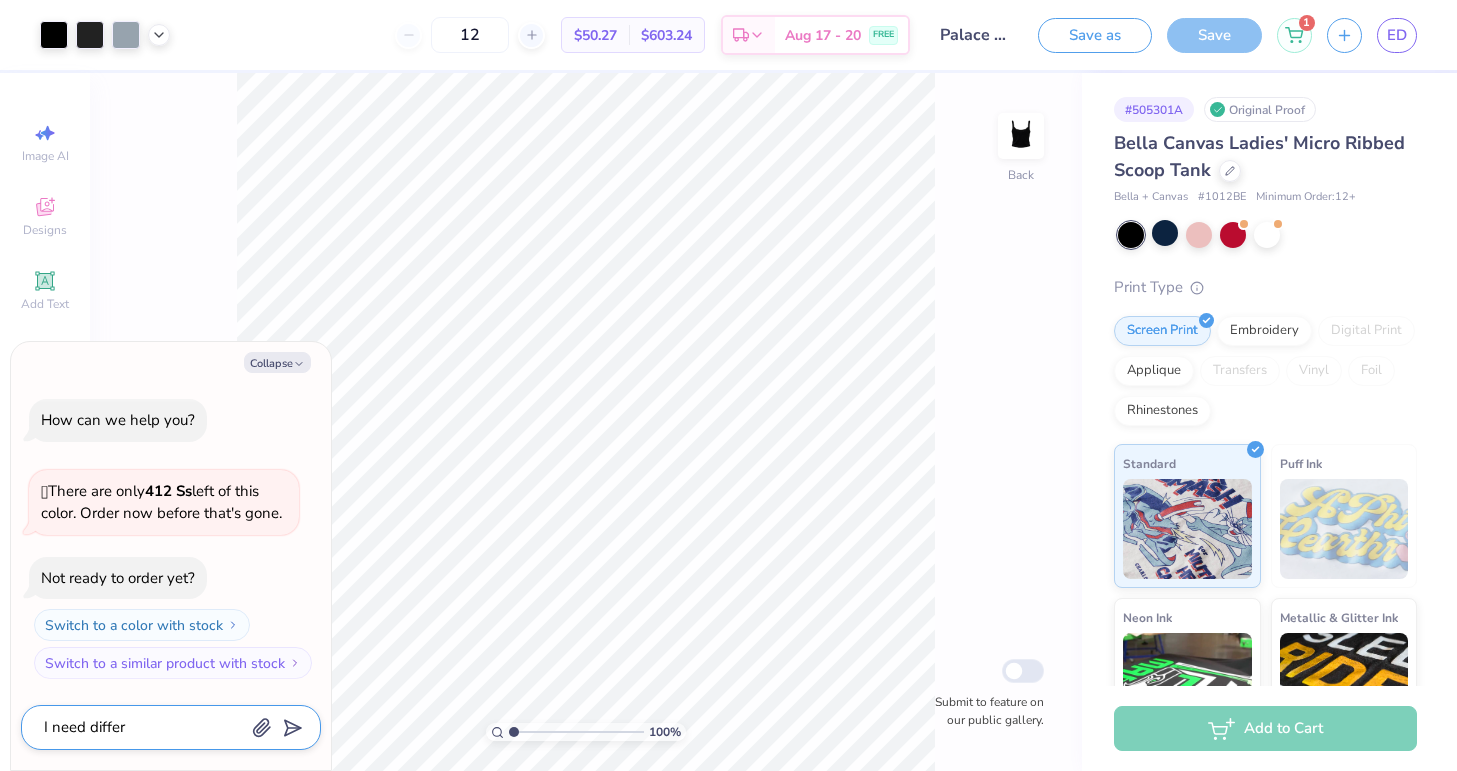 type on "I need differe" 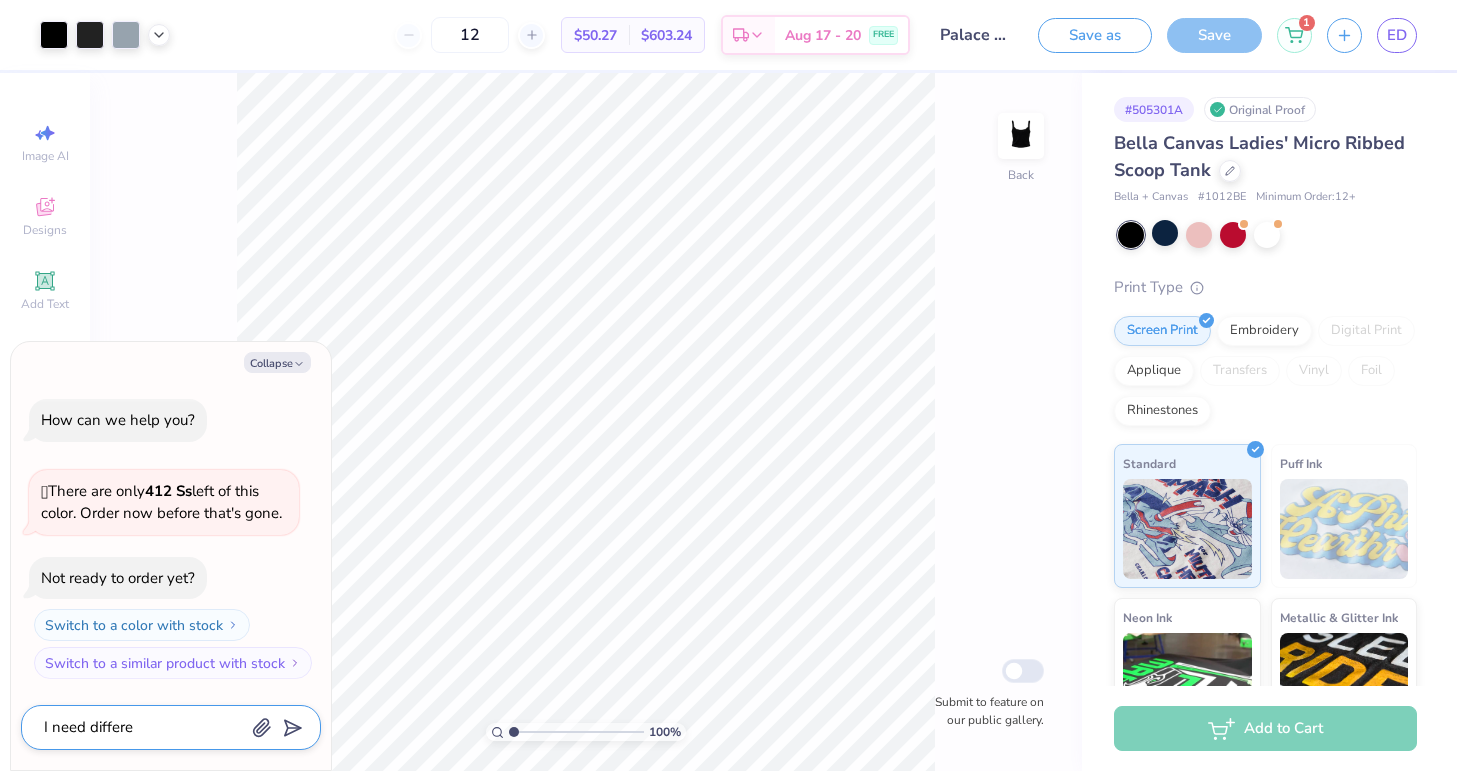 type on "I need differen" 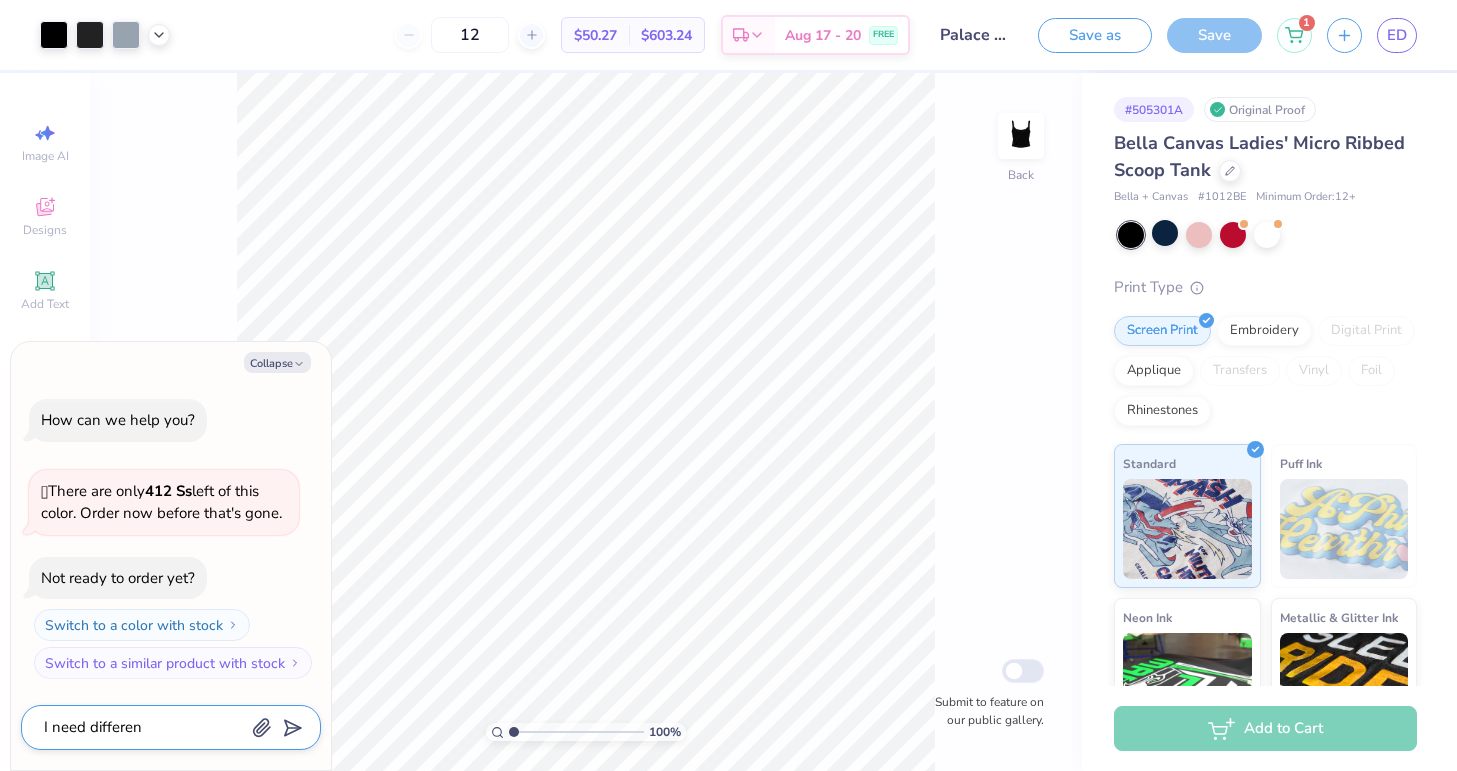 type on "I need differen" 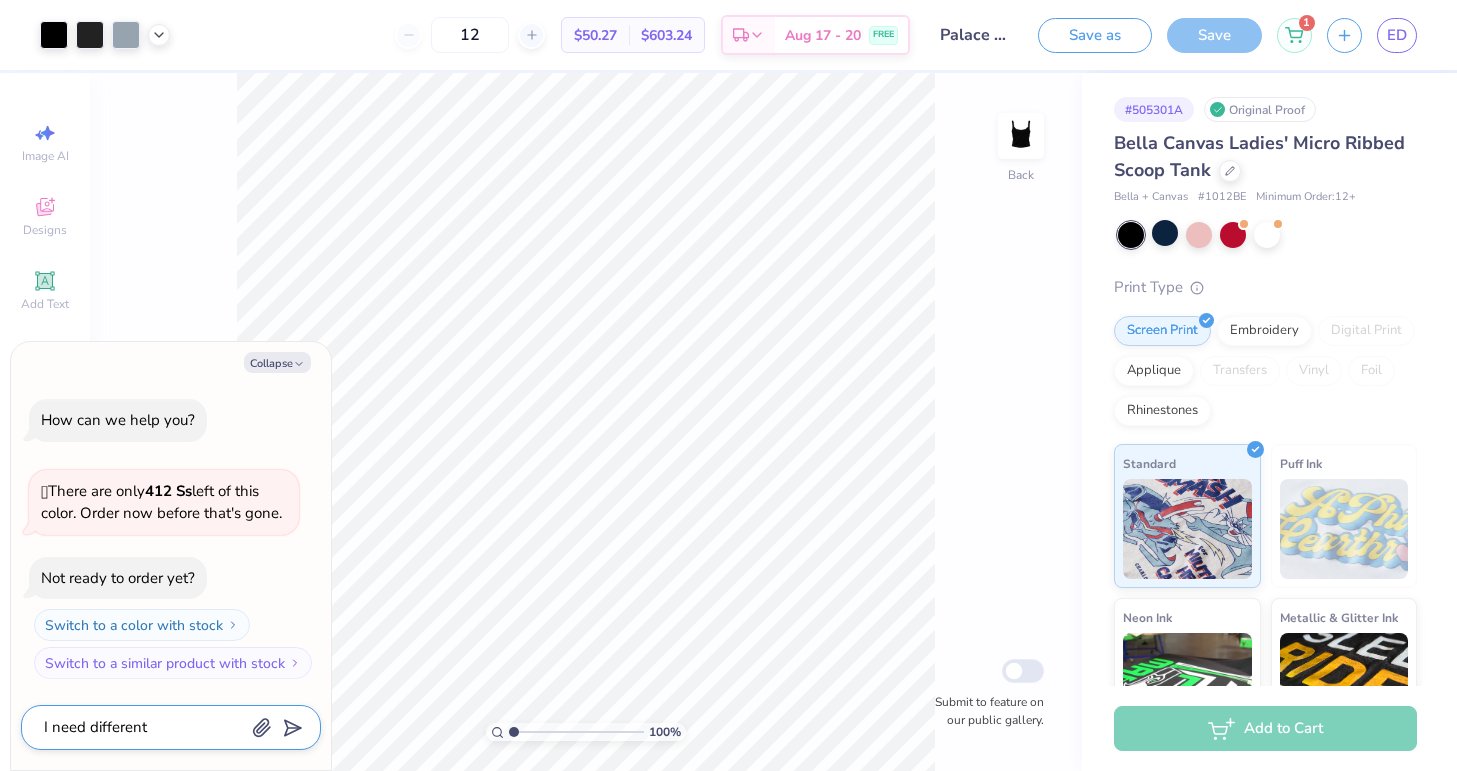 type on "I need different" 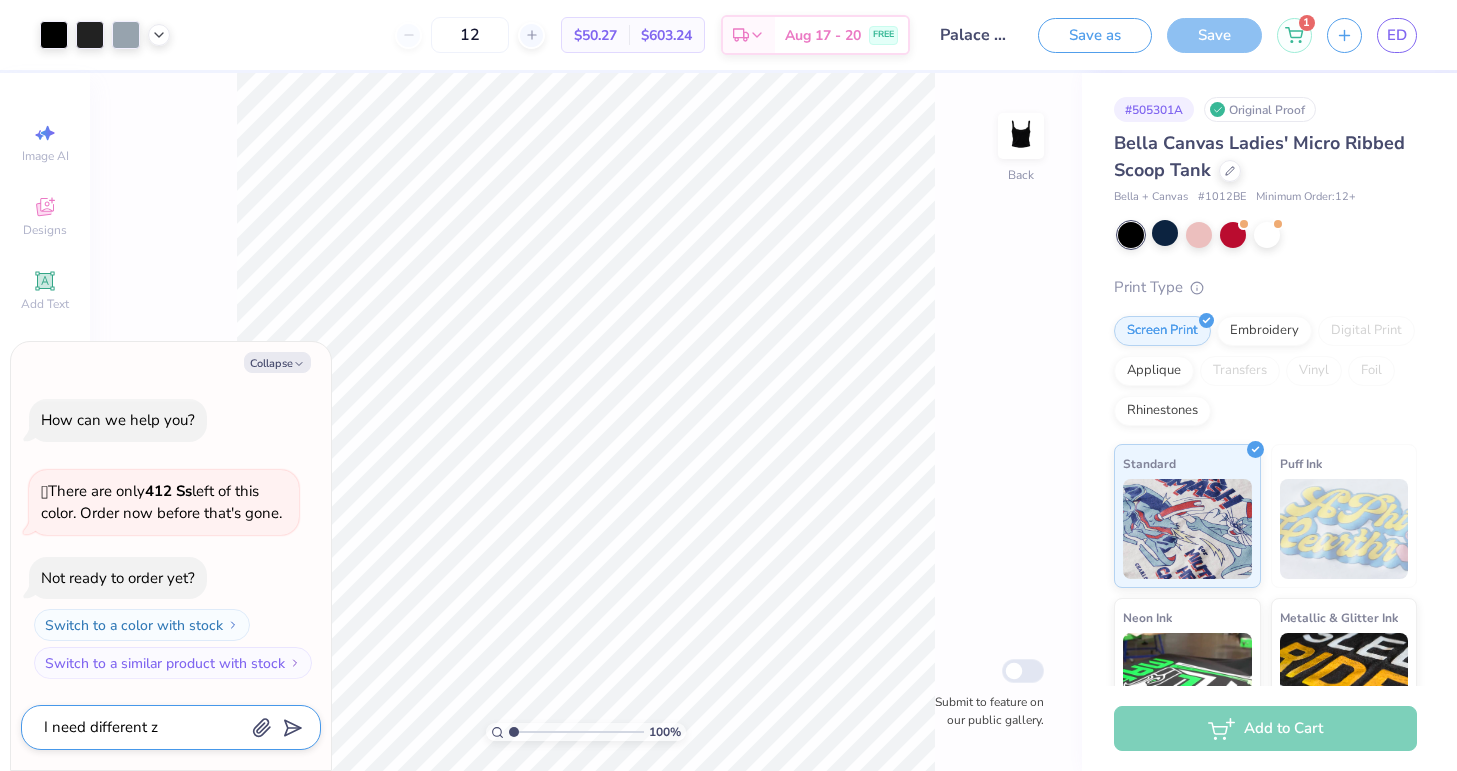 type on "I need different zi" 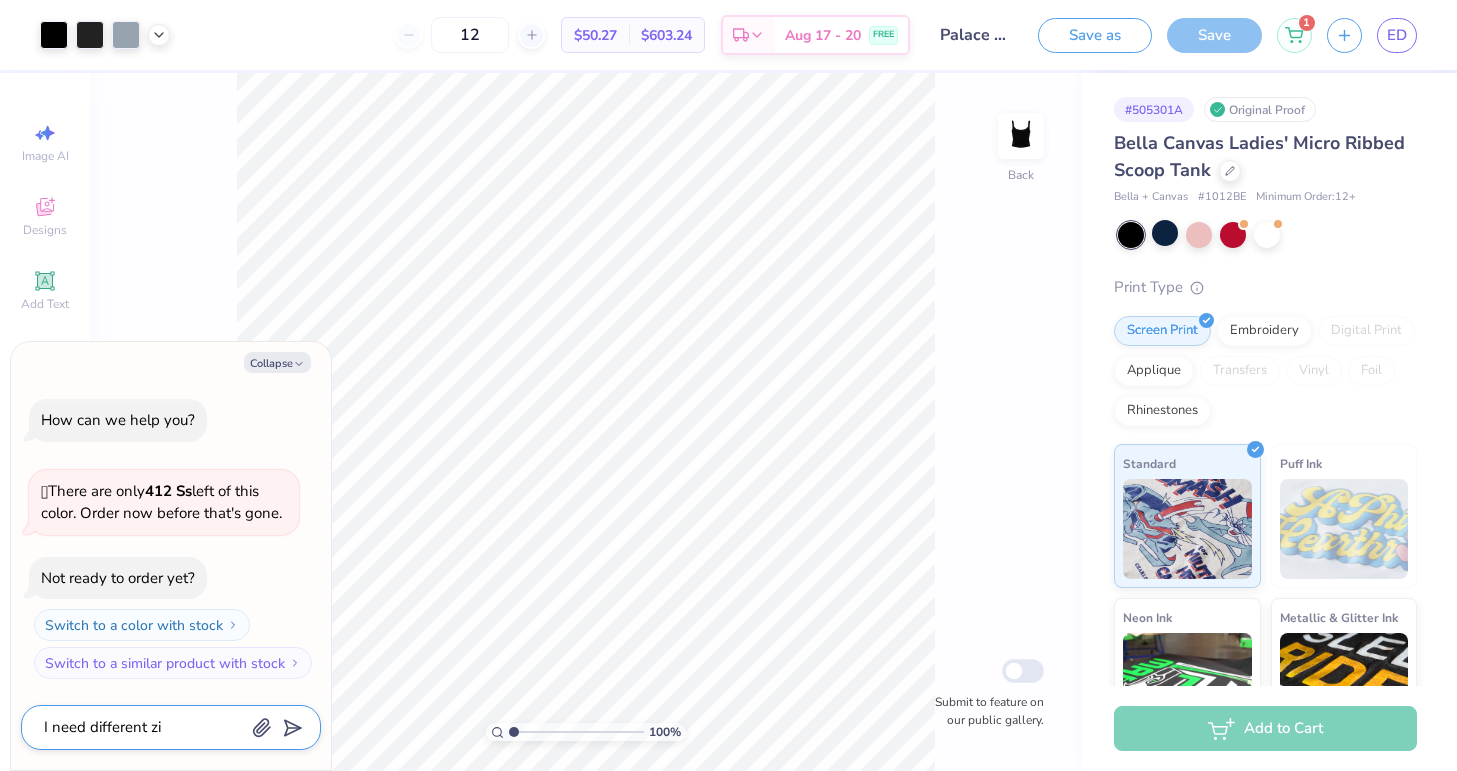 type on "I need different z" 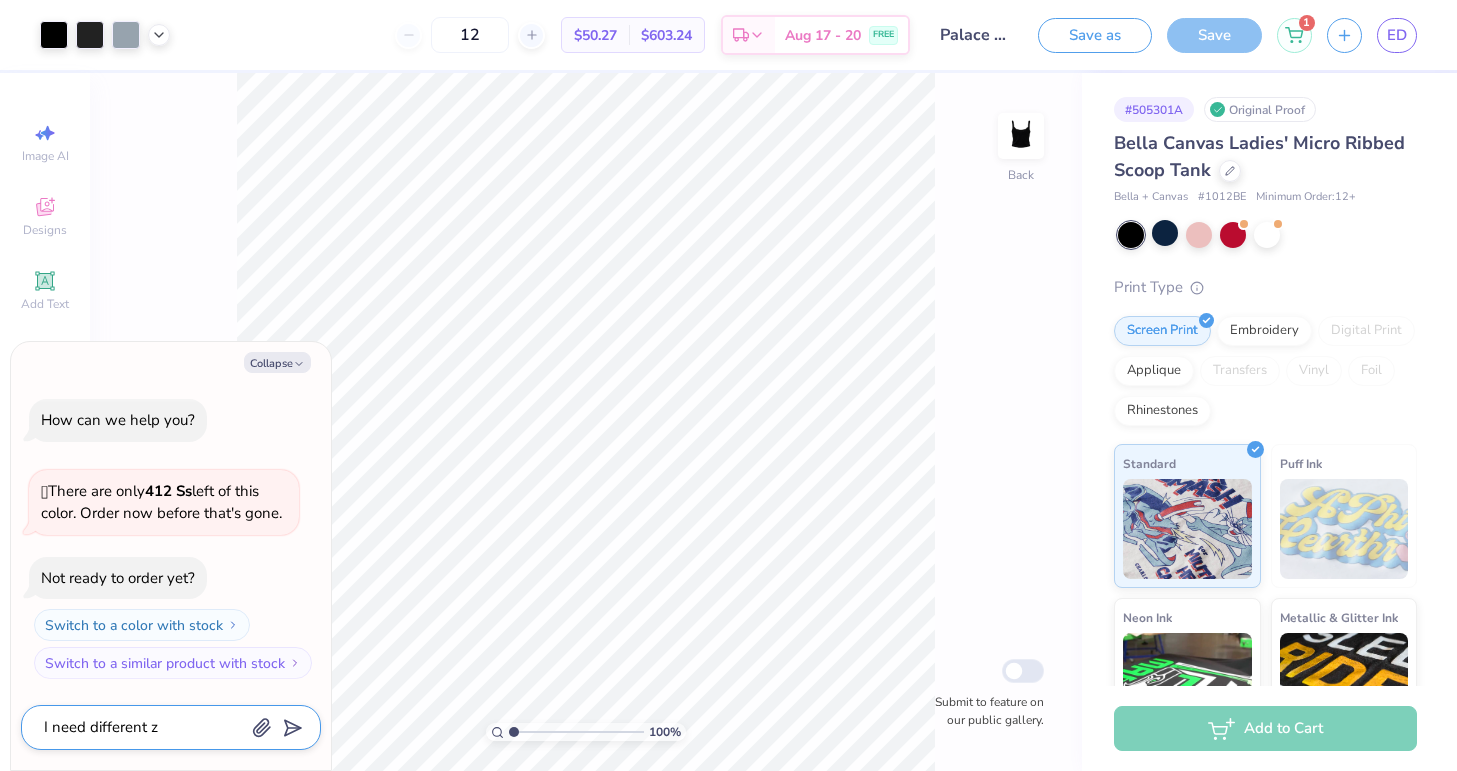 type on "I need different" 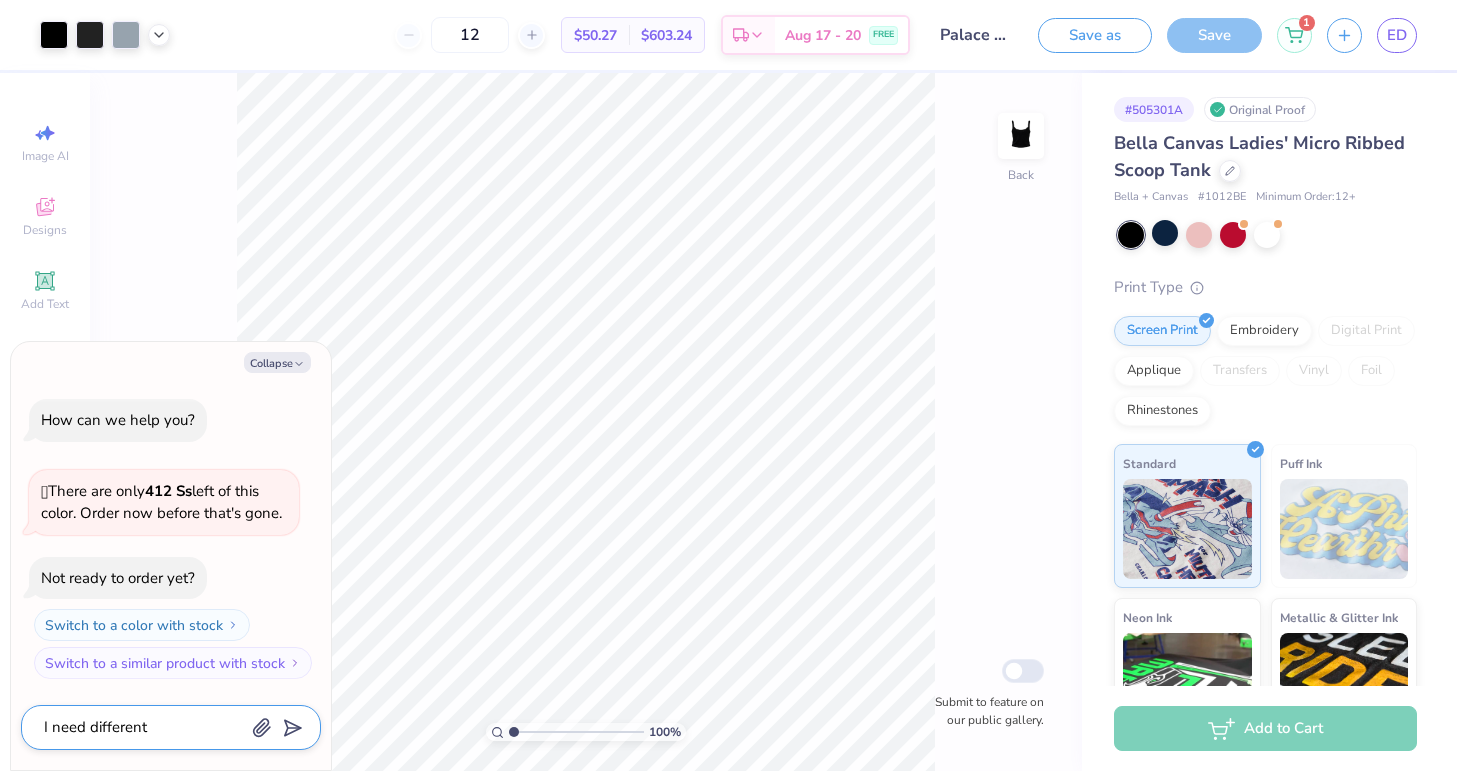 type on "I need different s" 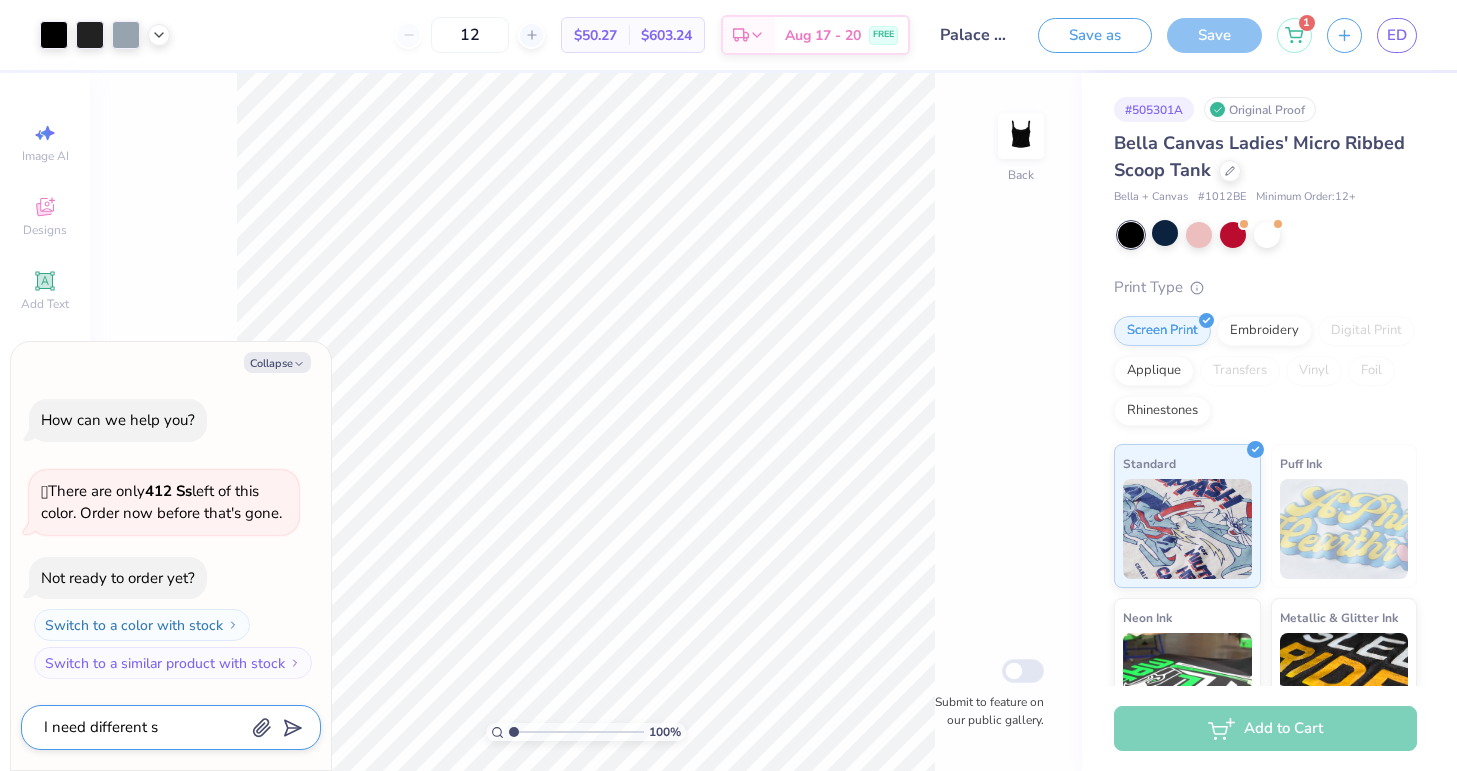 type on "I need different si" 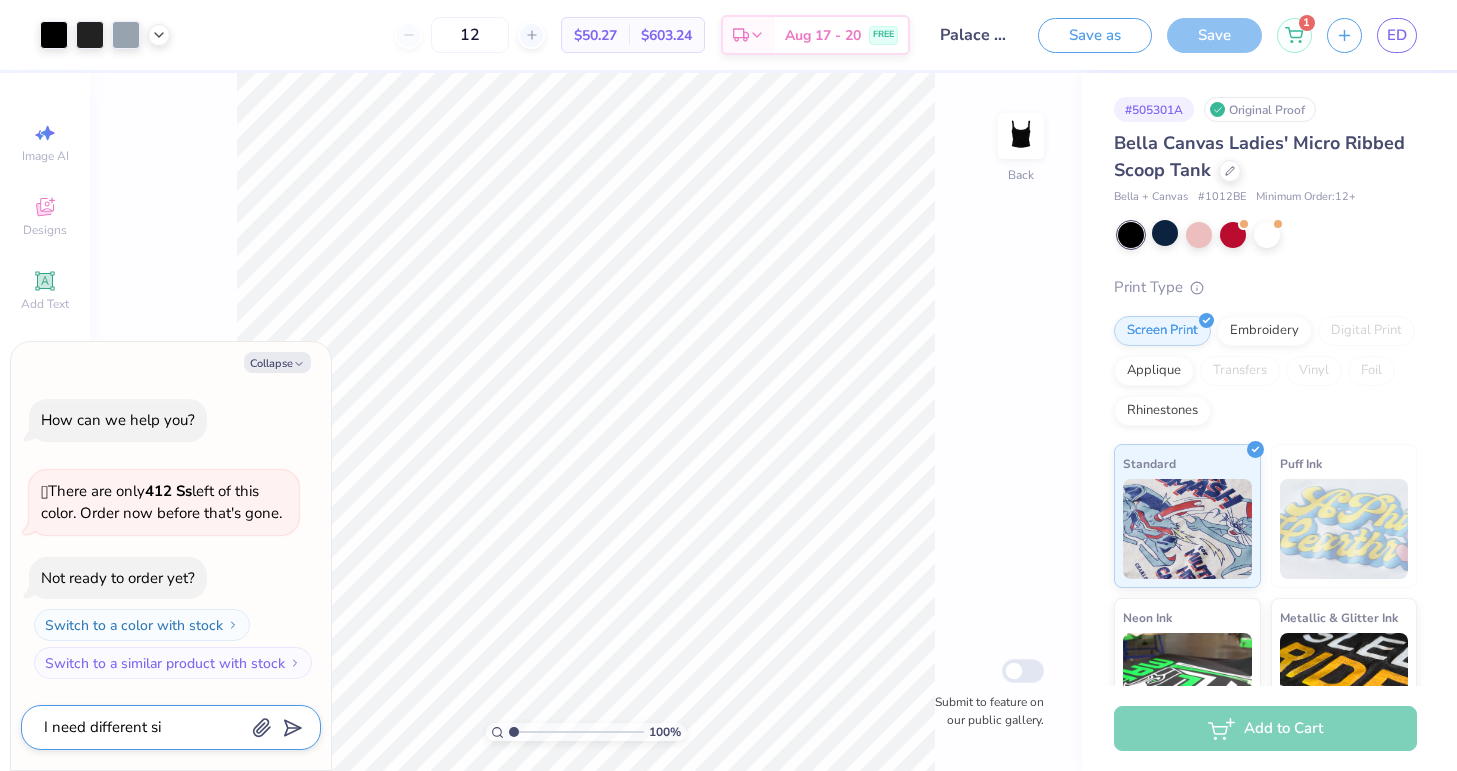 type on "I need different siz" 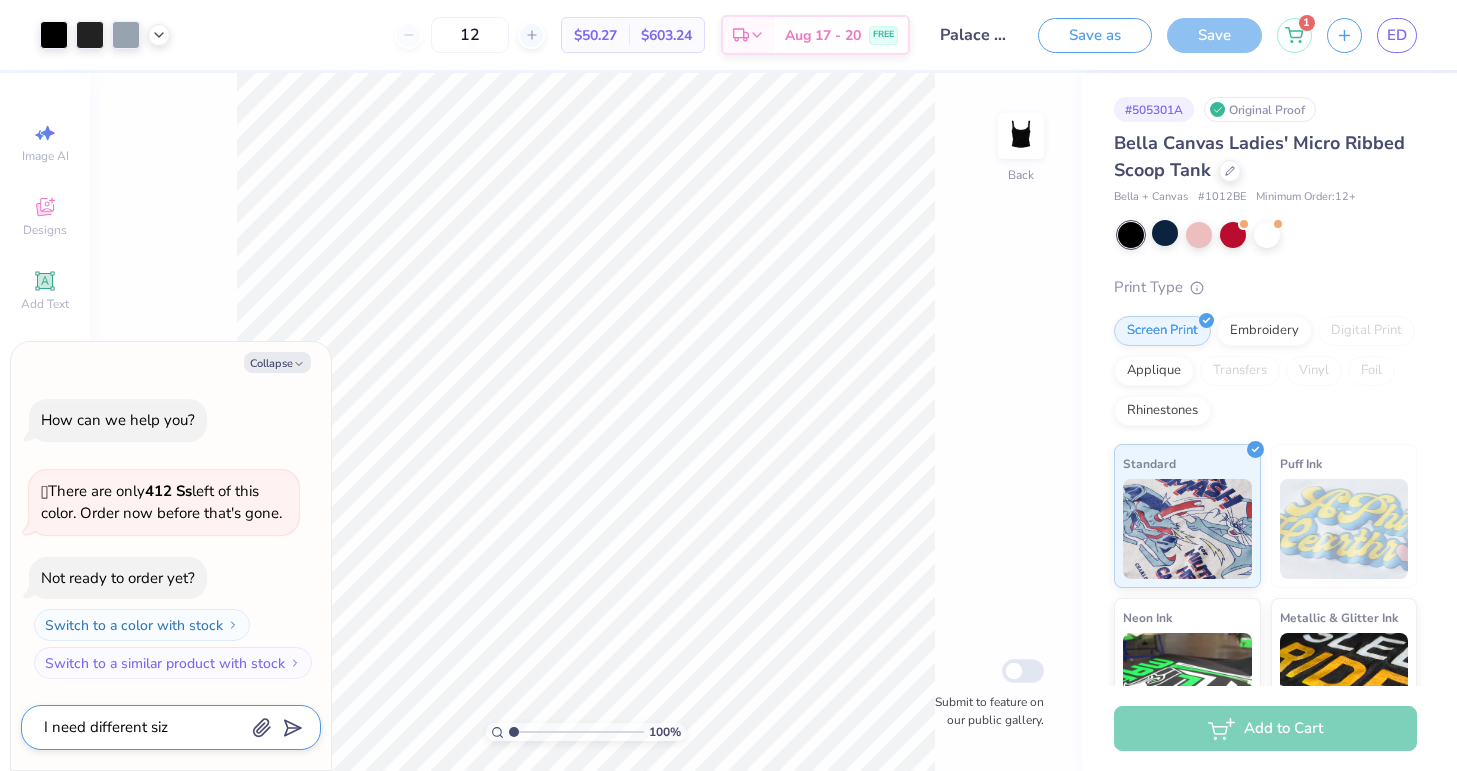 type on "I need different size" 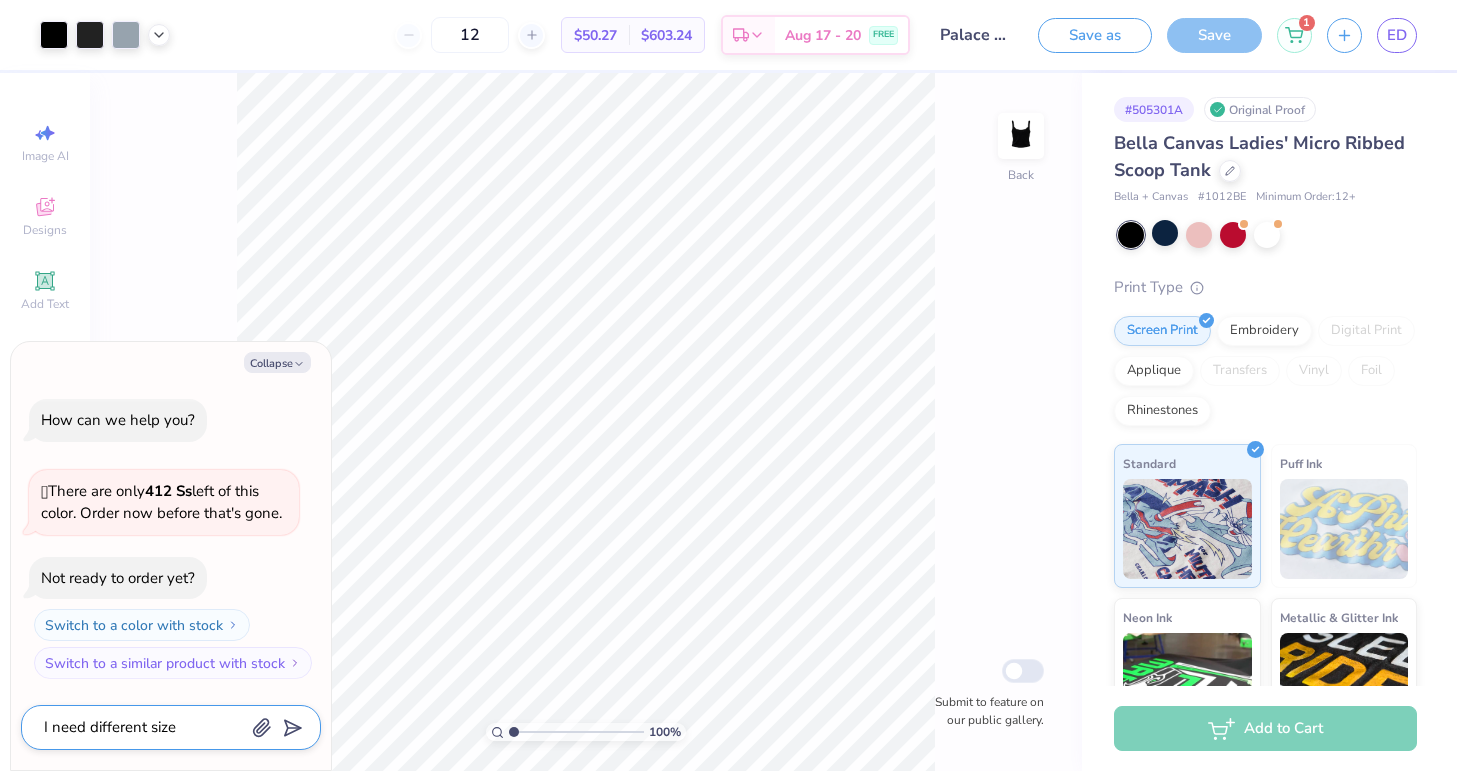 type on "I need different sizes" 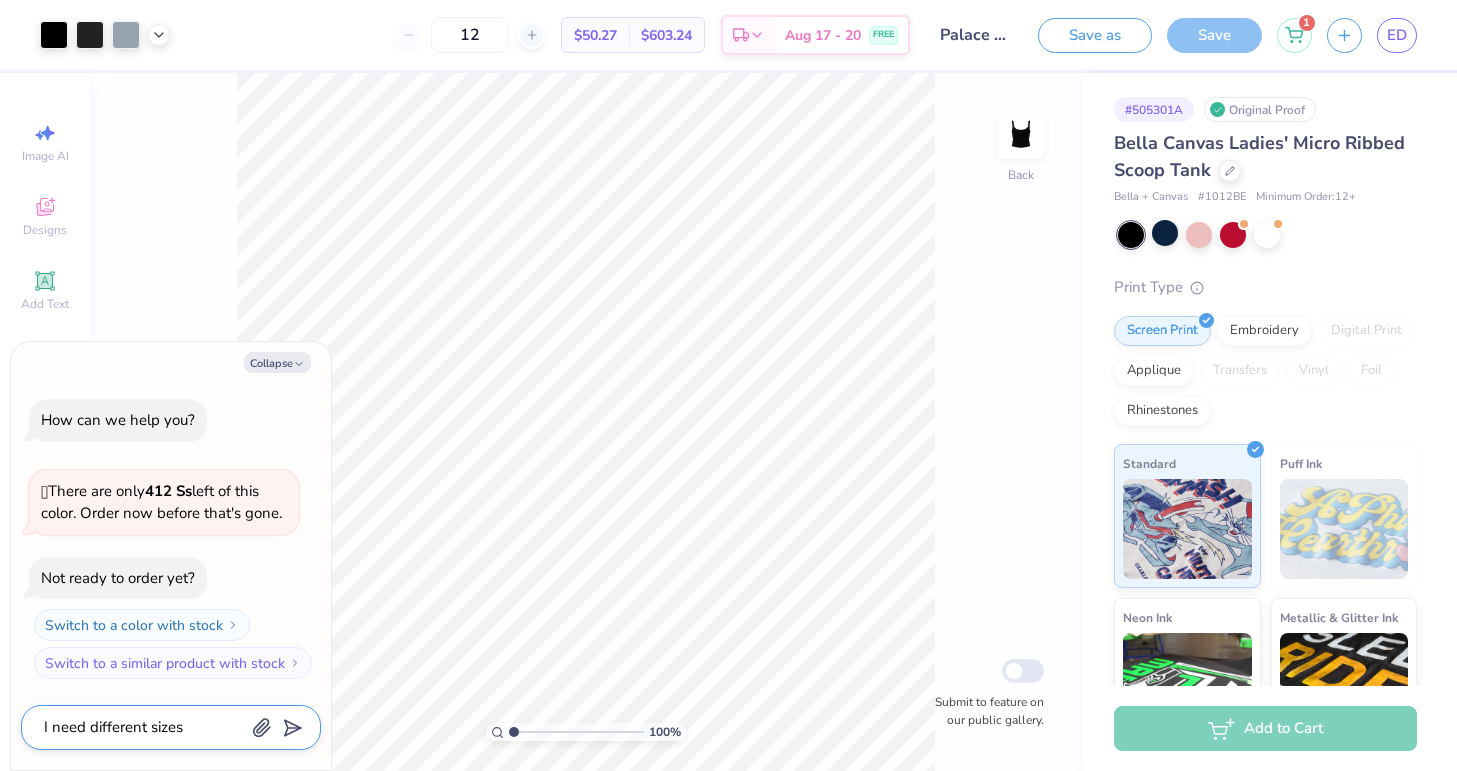 type on "I need different sizes" 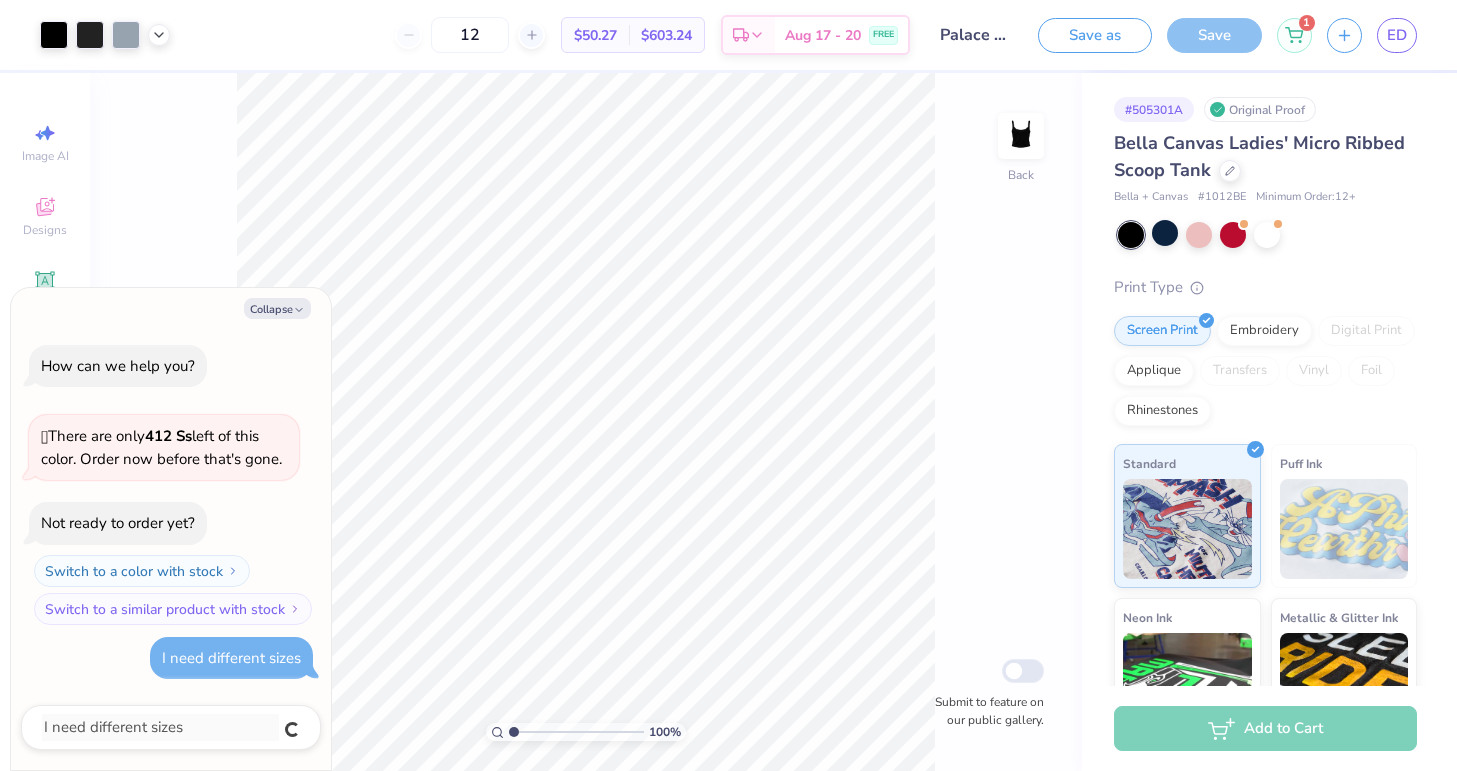 type on "x" 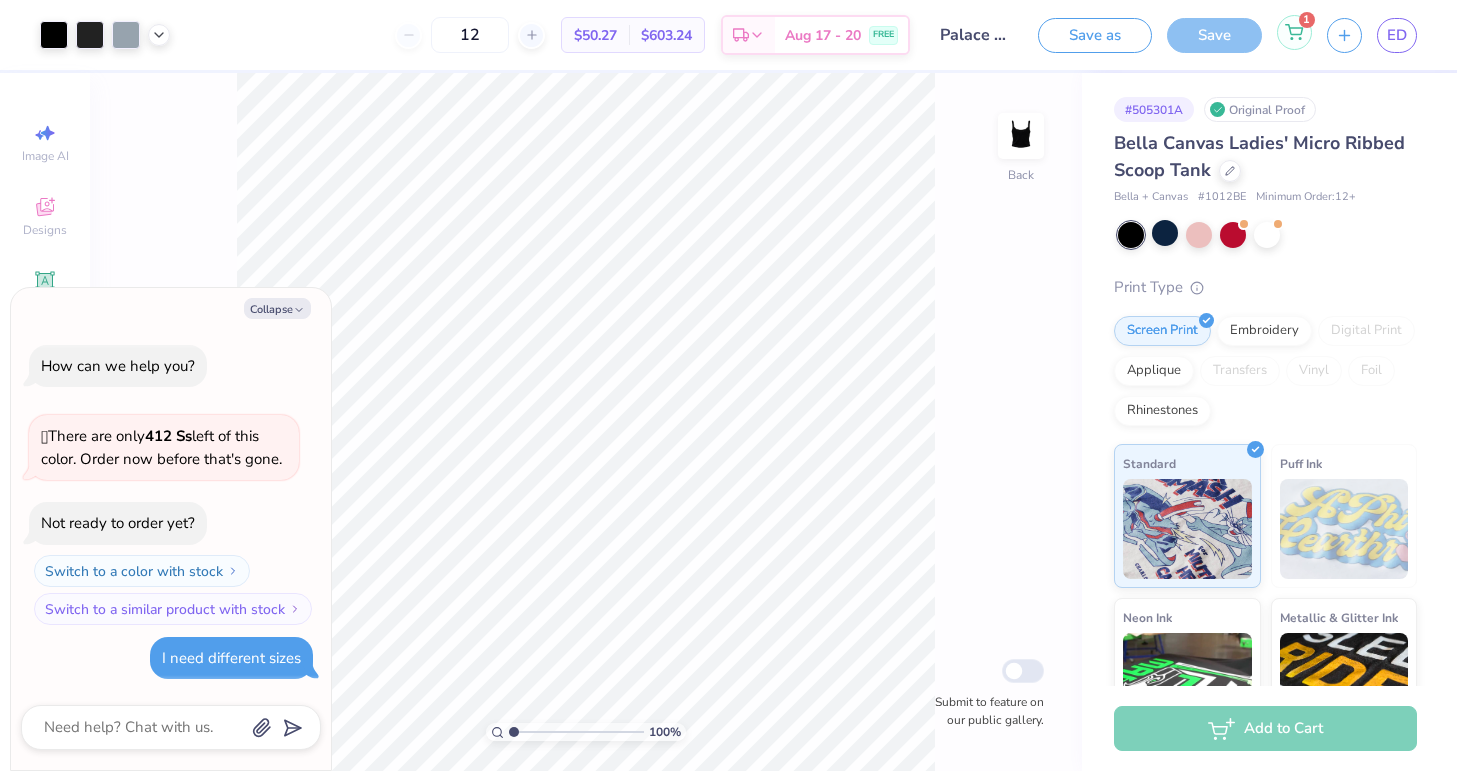 click on "1" at bounding box center [1294, 32] 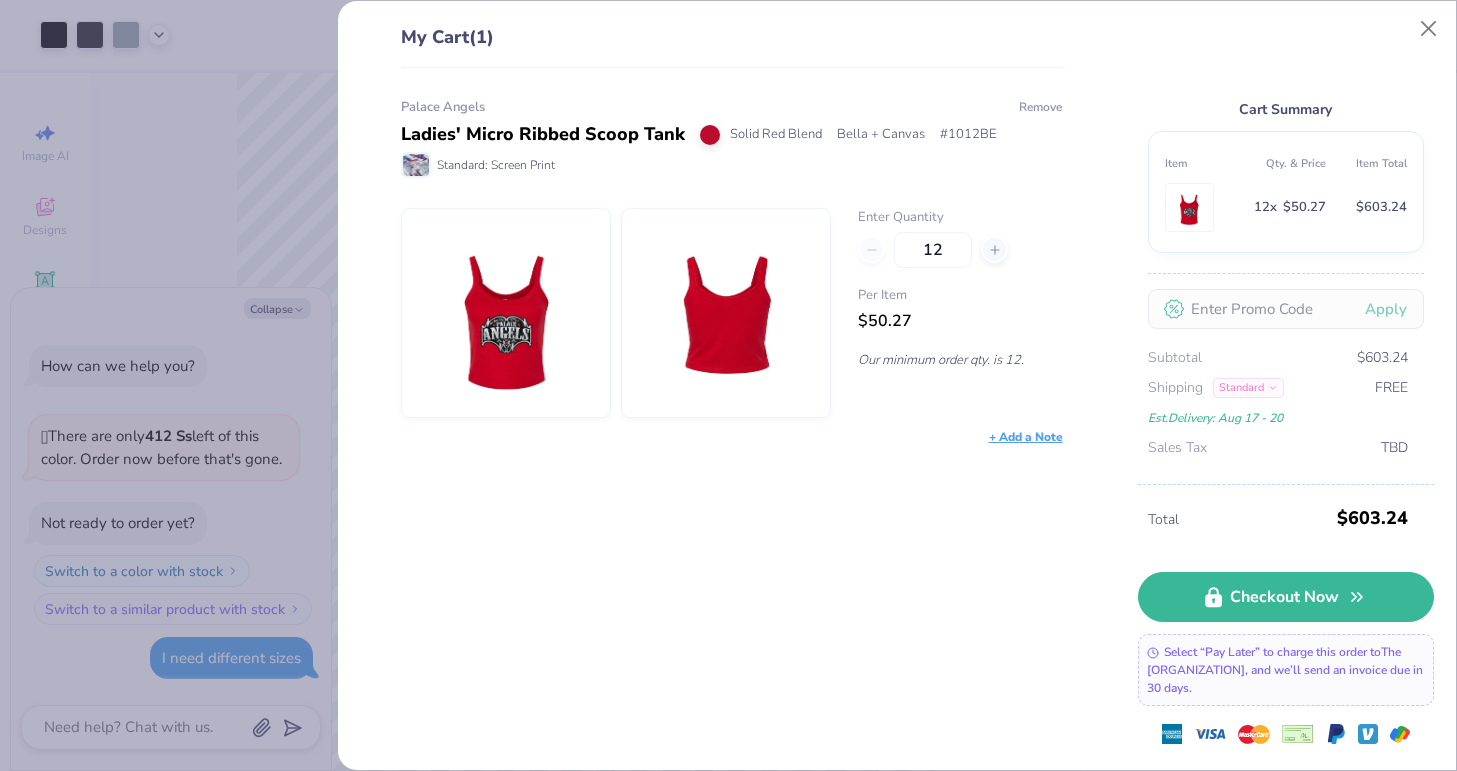 click on "Remove" at bounding box center [1040, 107] 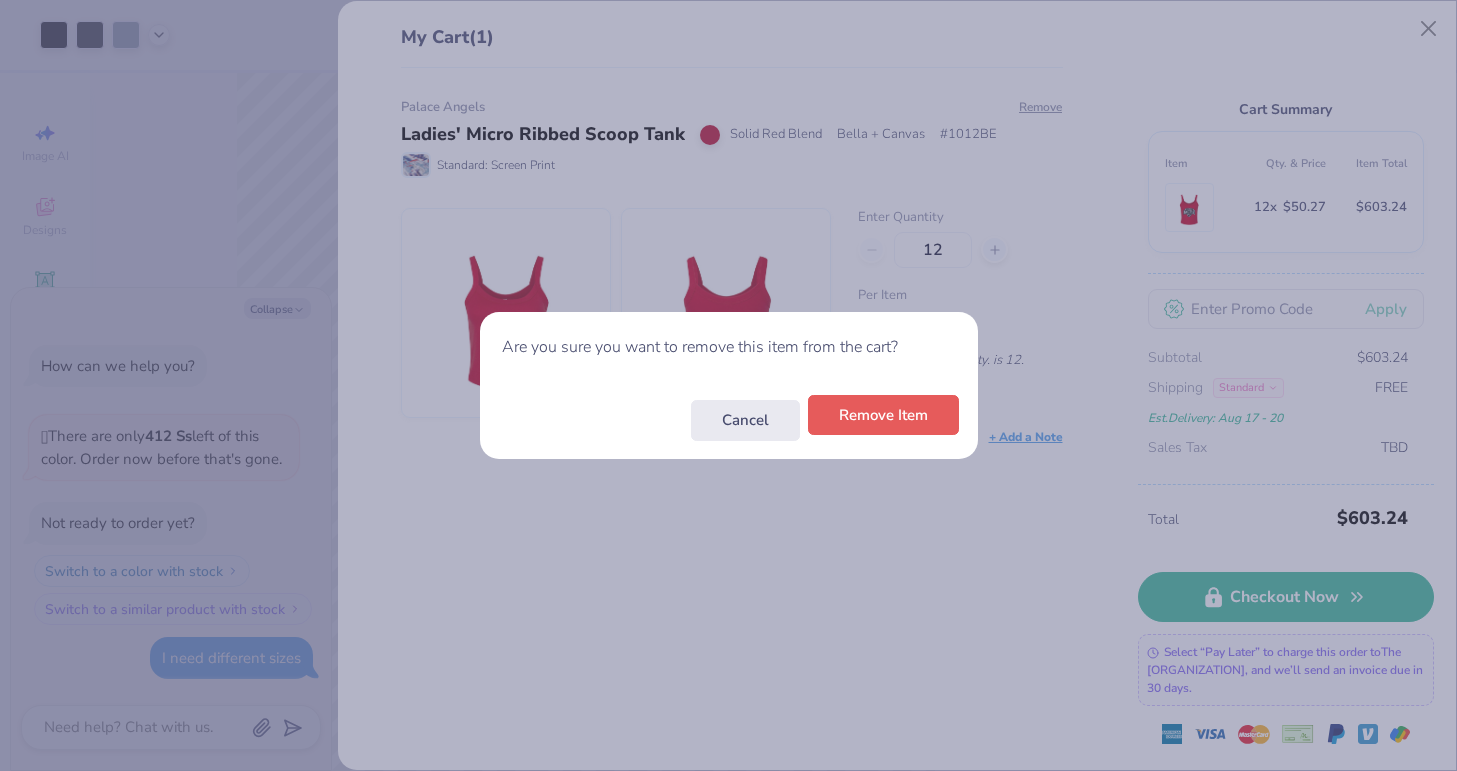 click on "Remove Item" at bounding box center (883, 415) 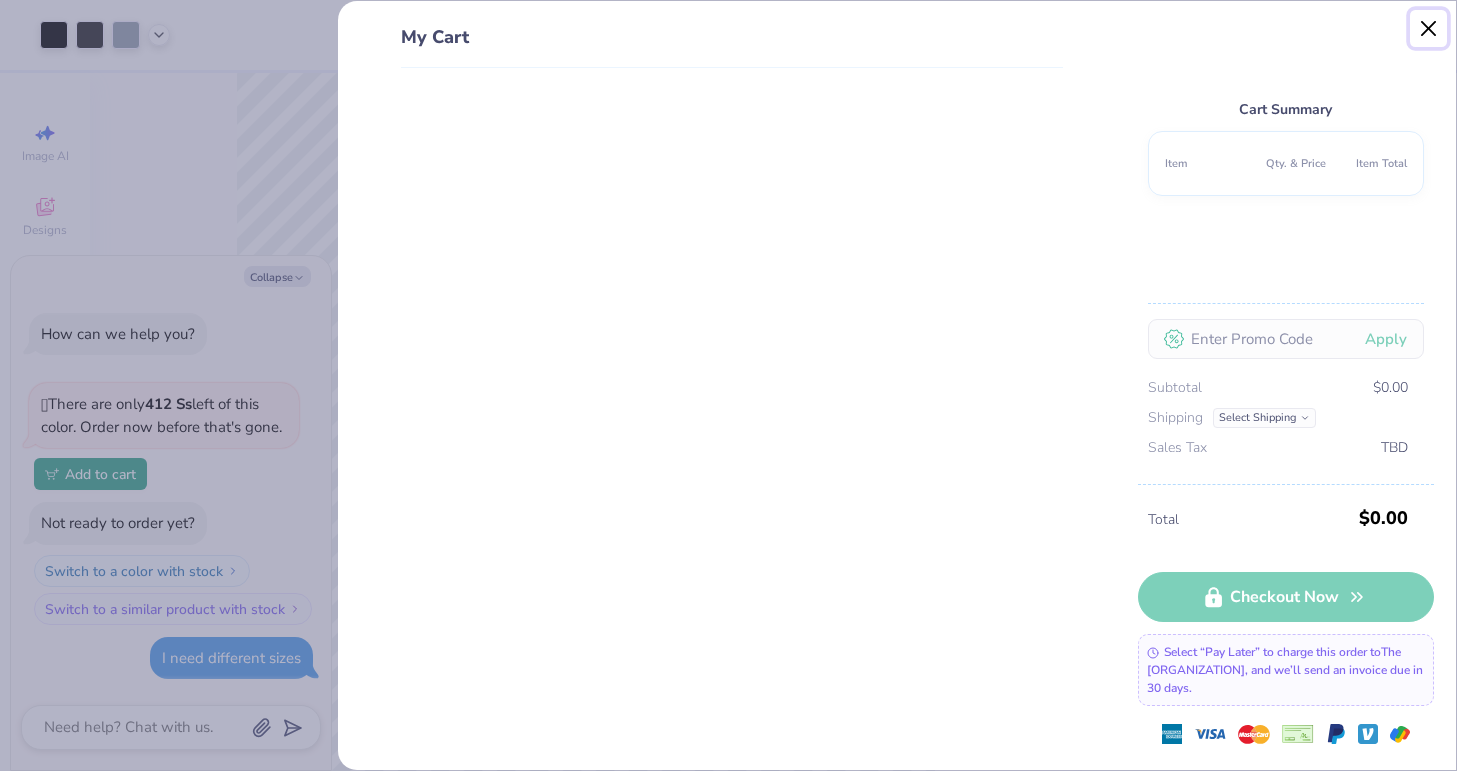 click at bounding box center [1429, 29] 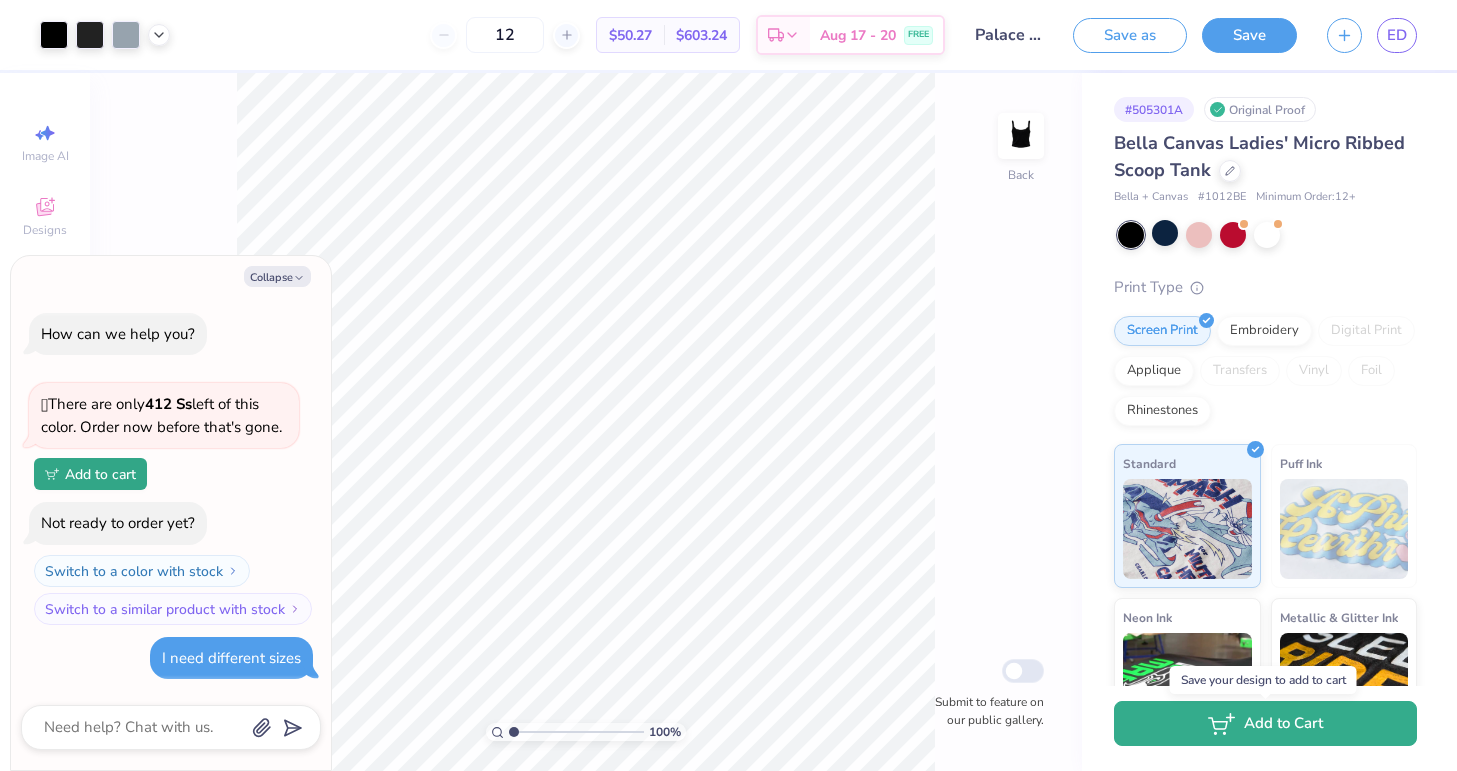 click on "Add to Cart" at bounding box center [1265, 723] 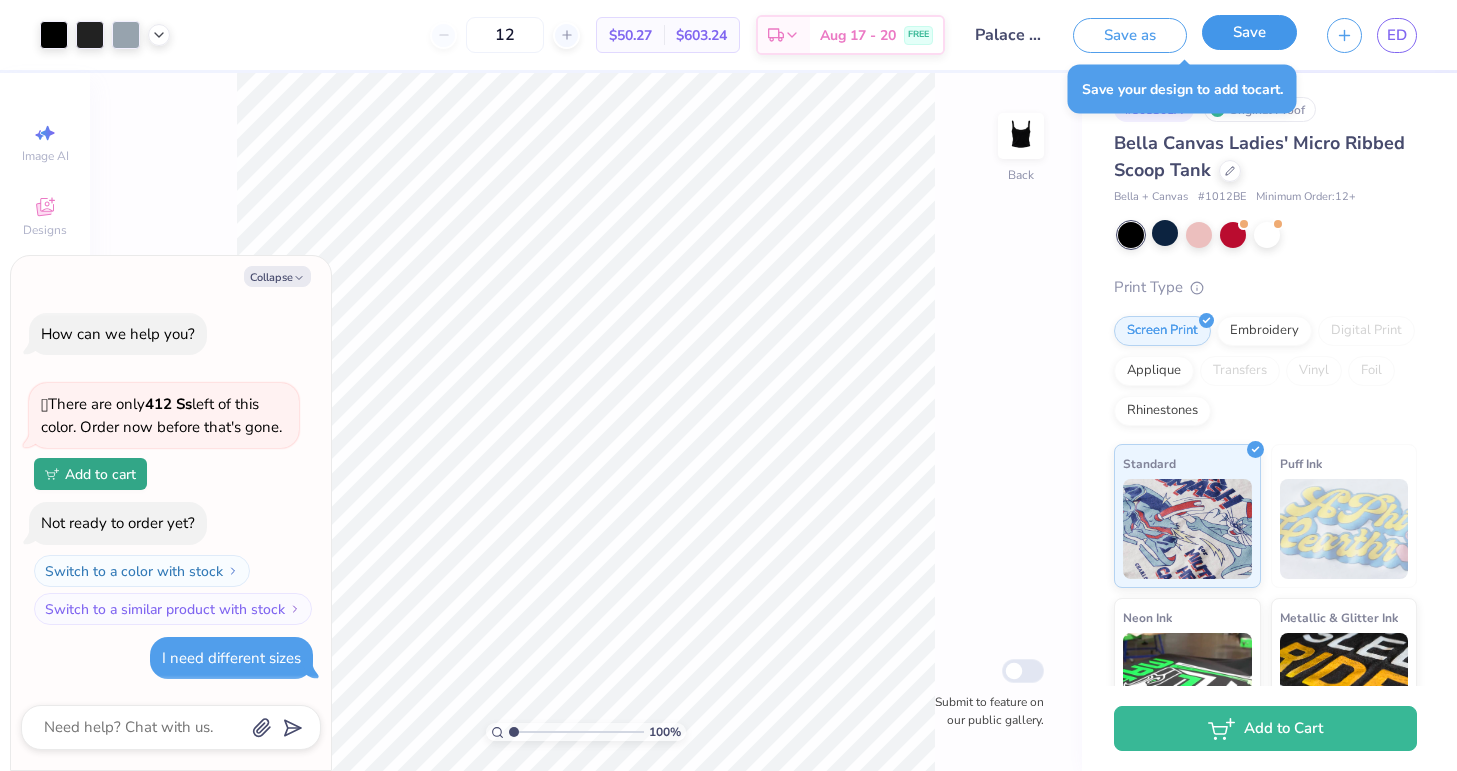 click on "Save" at bounding box center [1249, 32] 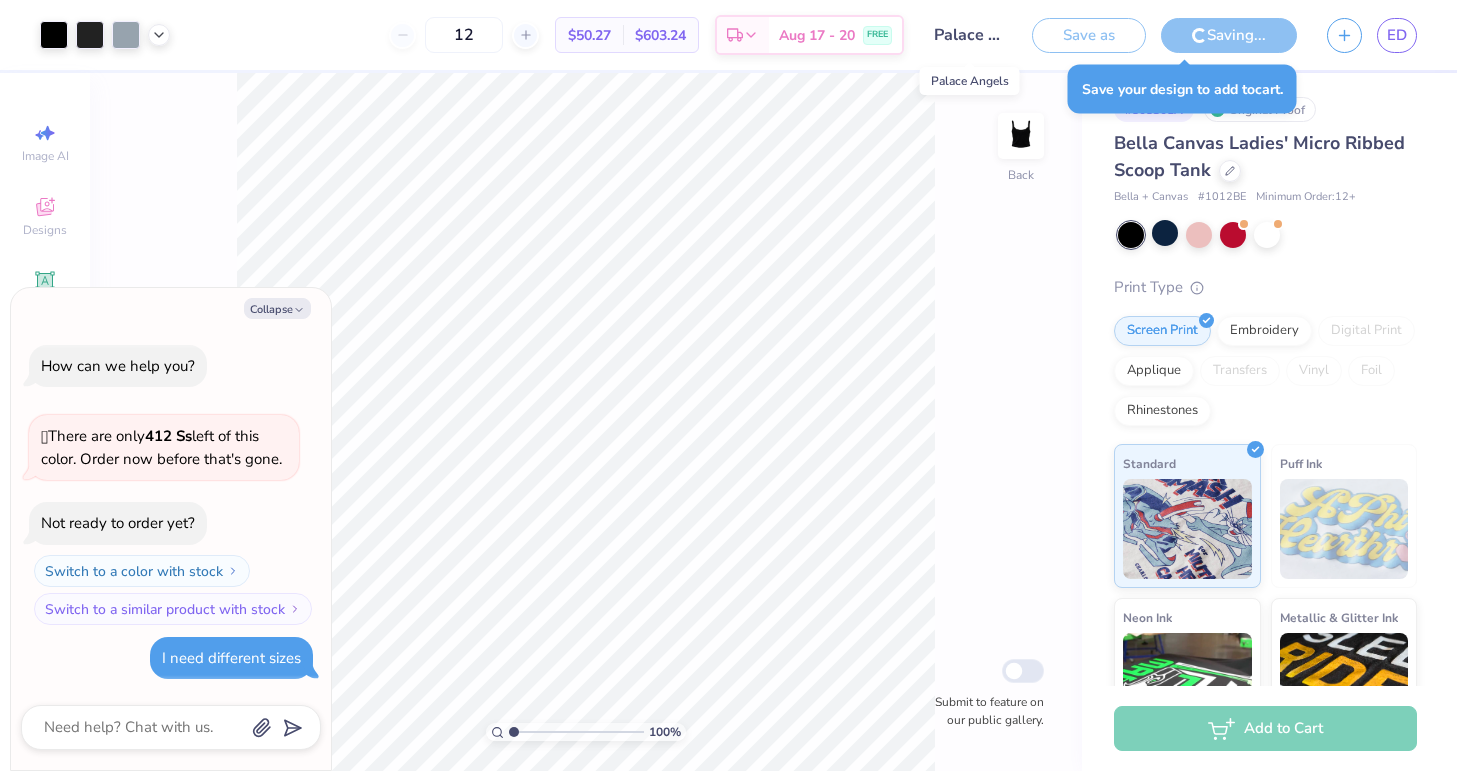click on "[PLACE] [PERSON]" at bounding box center (968, 35) 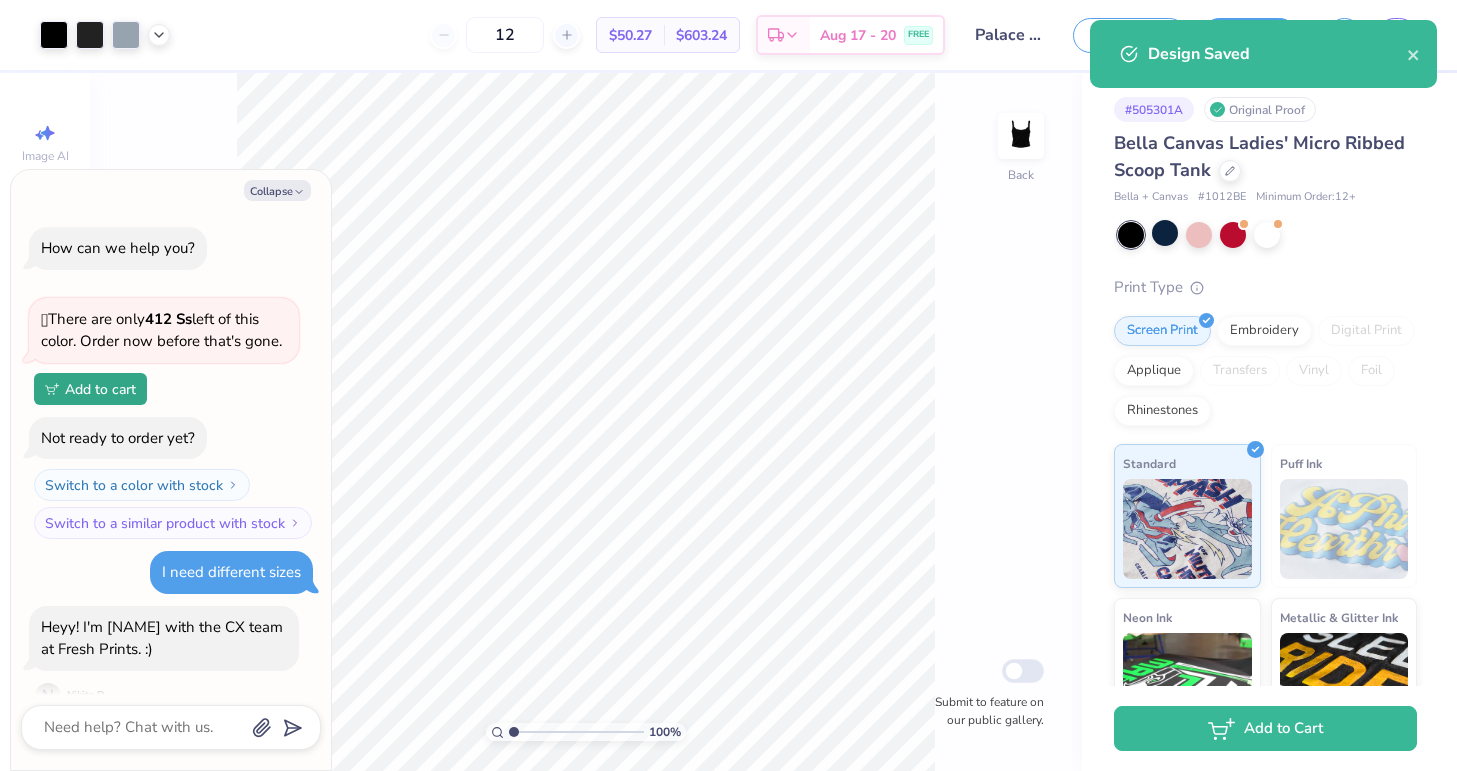scroll, scrollTop: 31, scrollLeft: 0, axis: vertical 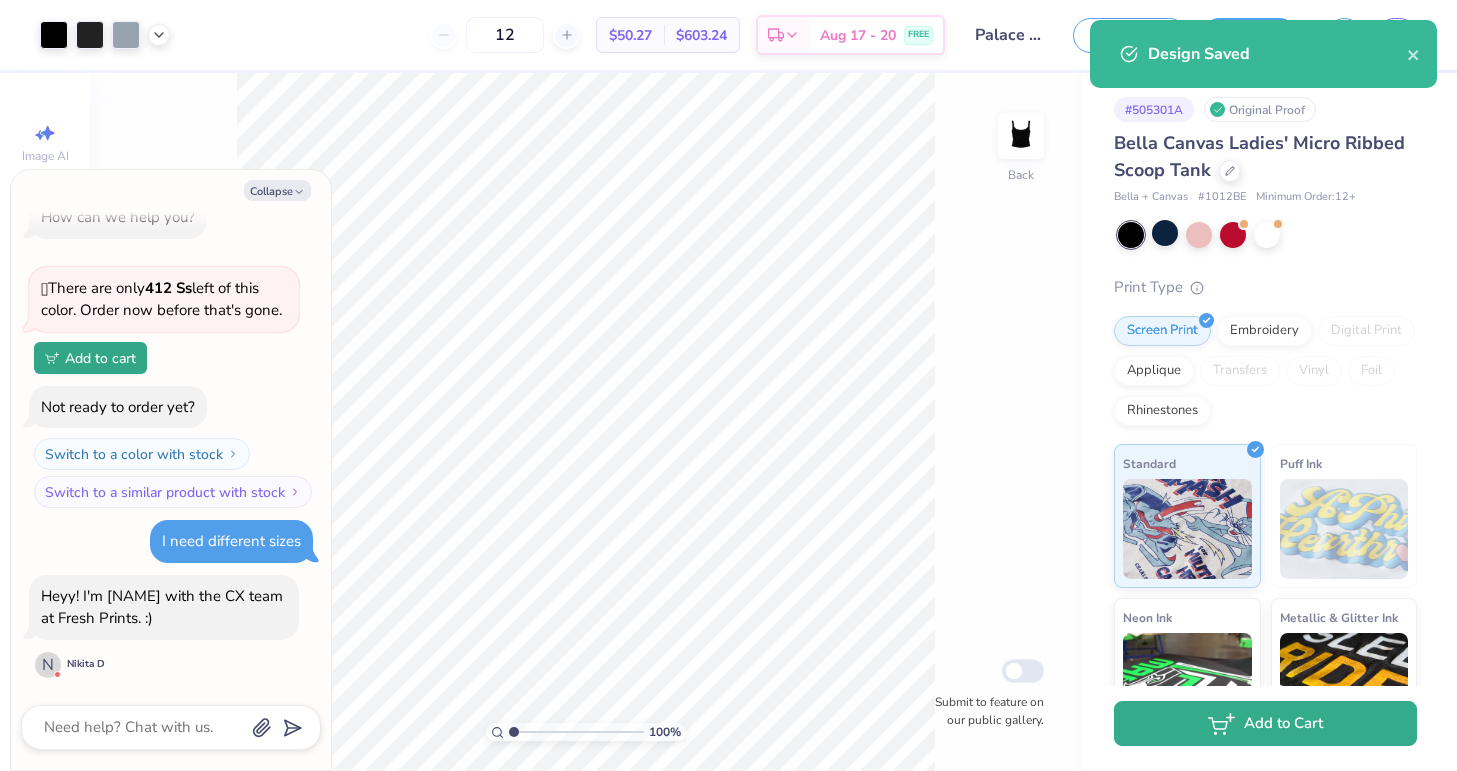click 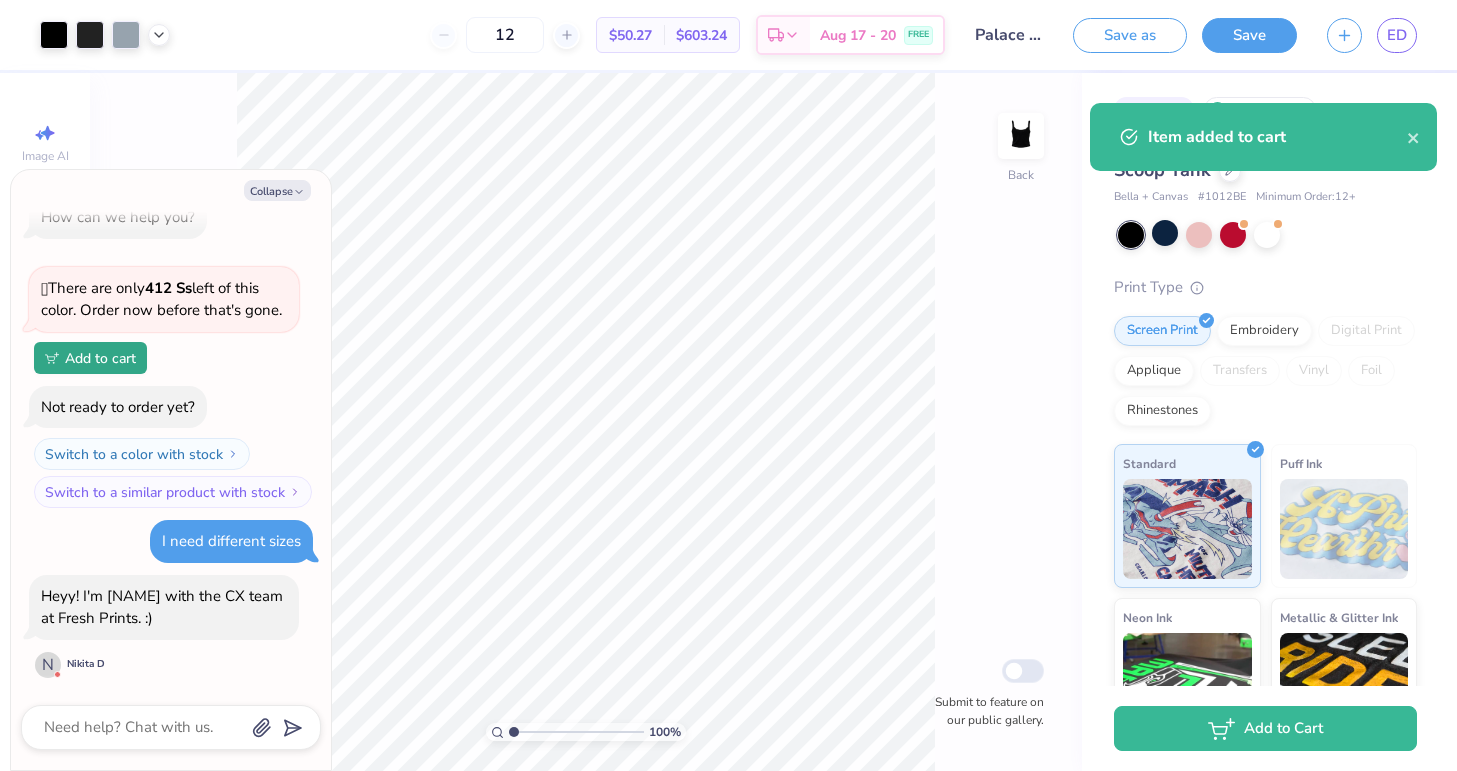 scroll, scrollTop: 0, scrollLeft: 0, axis: both 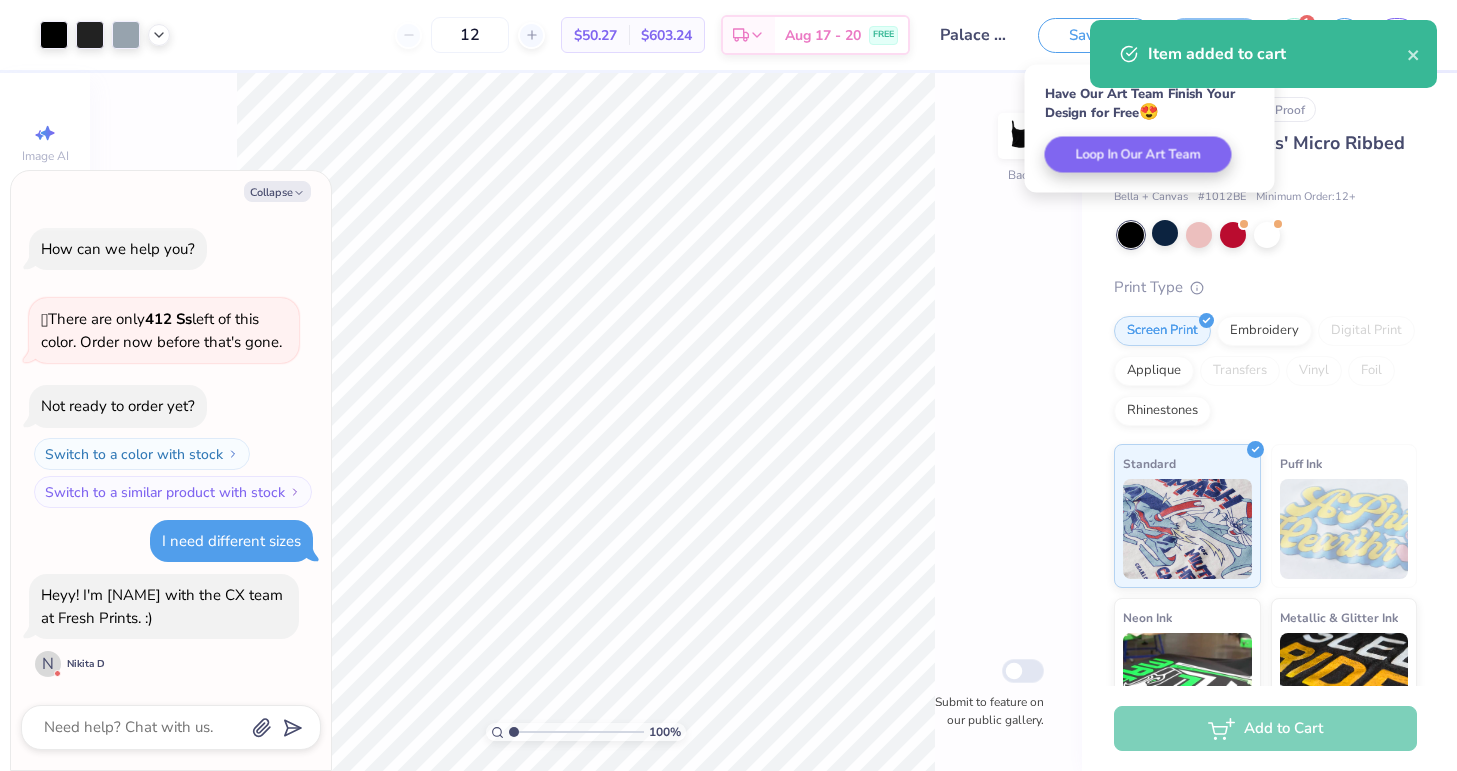 click on "Item added to cart" at bounding box center [1263, 54] 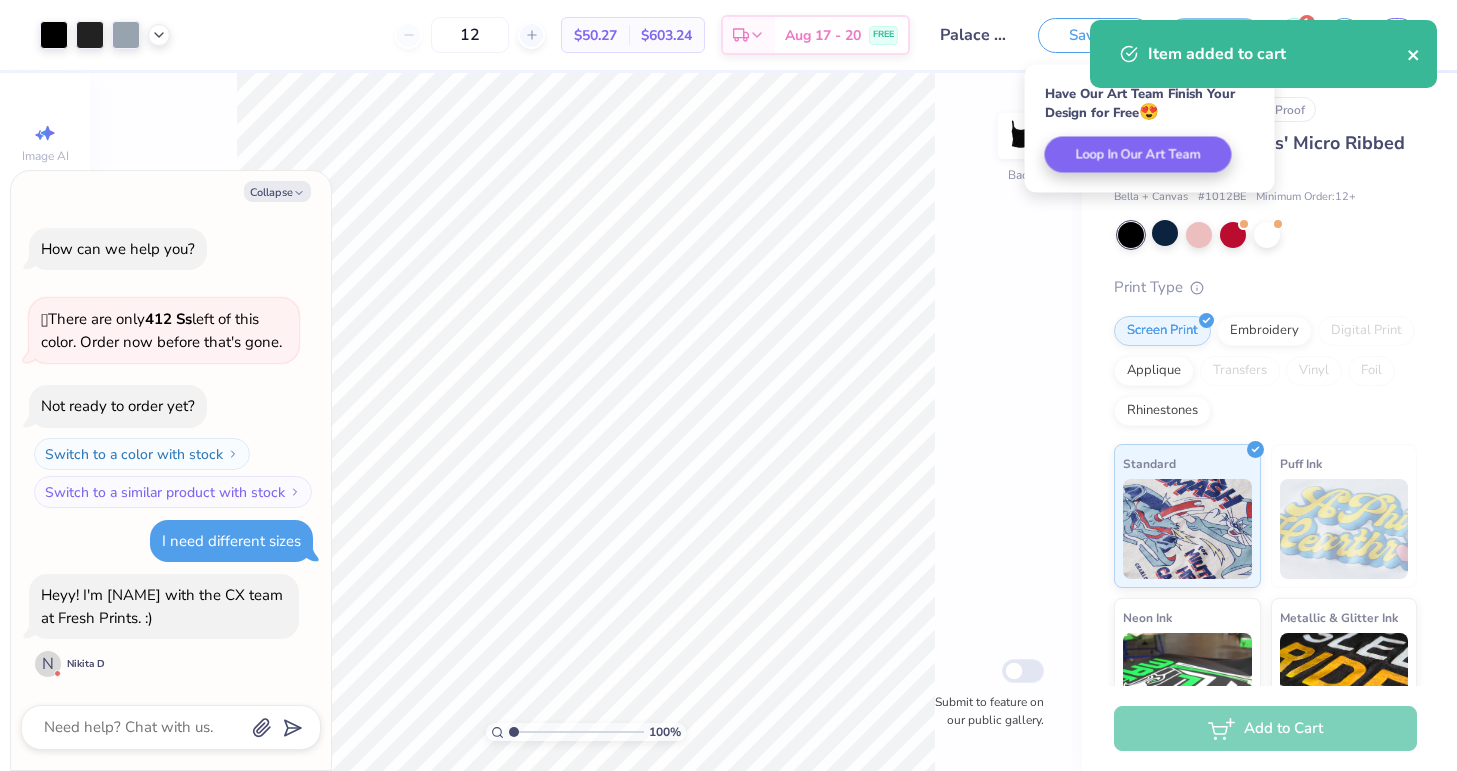click 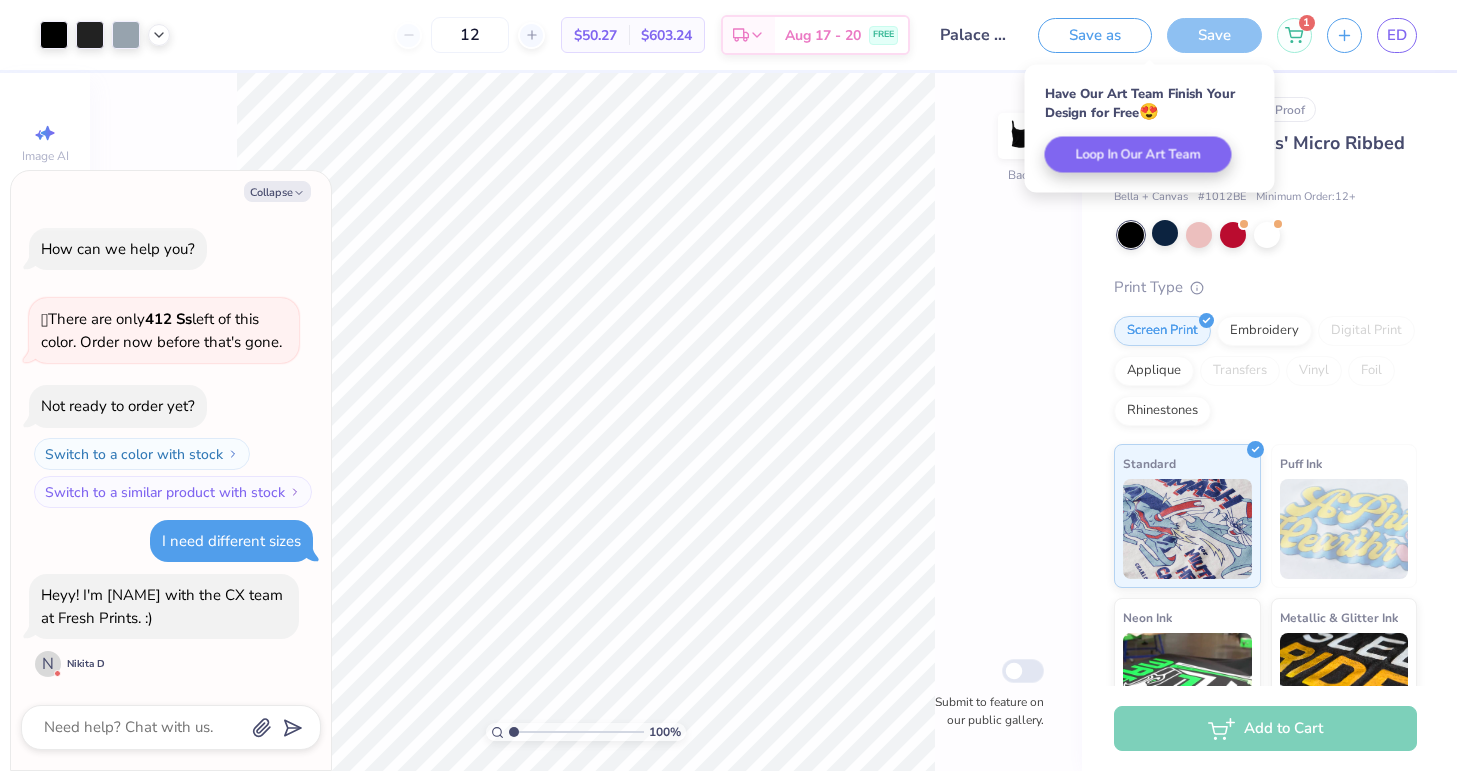 click on "Art colors 12 $50.27 Per Item $603.24 Total Est.  Delivery Aug 17 - 20 FREE Design Title Palace Angels Save as Save 1 ED Image AI Designs Add Text Upload Greek Clipart & logos Decorate 100  % Back Submit to feature on our public gallery. # 505301A Original Proof Bella Canvas Ladies' Micro Ribbed Scoop Tank Bella + Canvas # 1012BE Minimum Order:  12 +   Print Type Screen Print Embroidery Digital Print Applique Transfers Vinyl Foil Rhinestones Standard Puff Ink Neon Ink Metallic & Glitter Ink Glow in the Dark Ink Water based Ink Add to Cart Stuck?  Our Art team will finish your design for free. Need help?  Chat with us. Item added to cart" at bounding box center [728, 385] 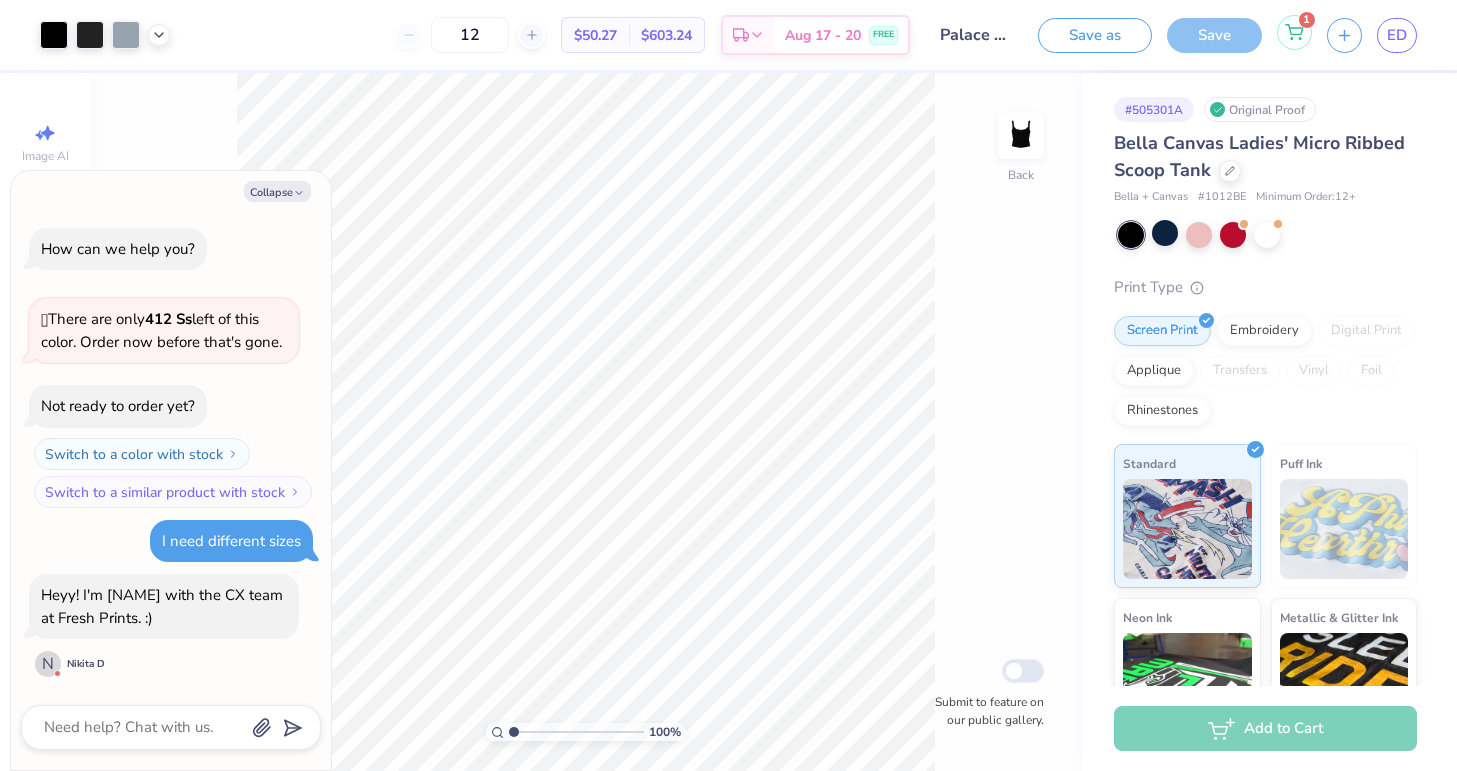 click 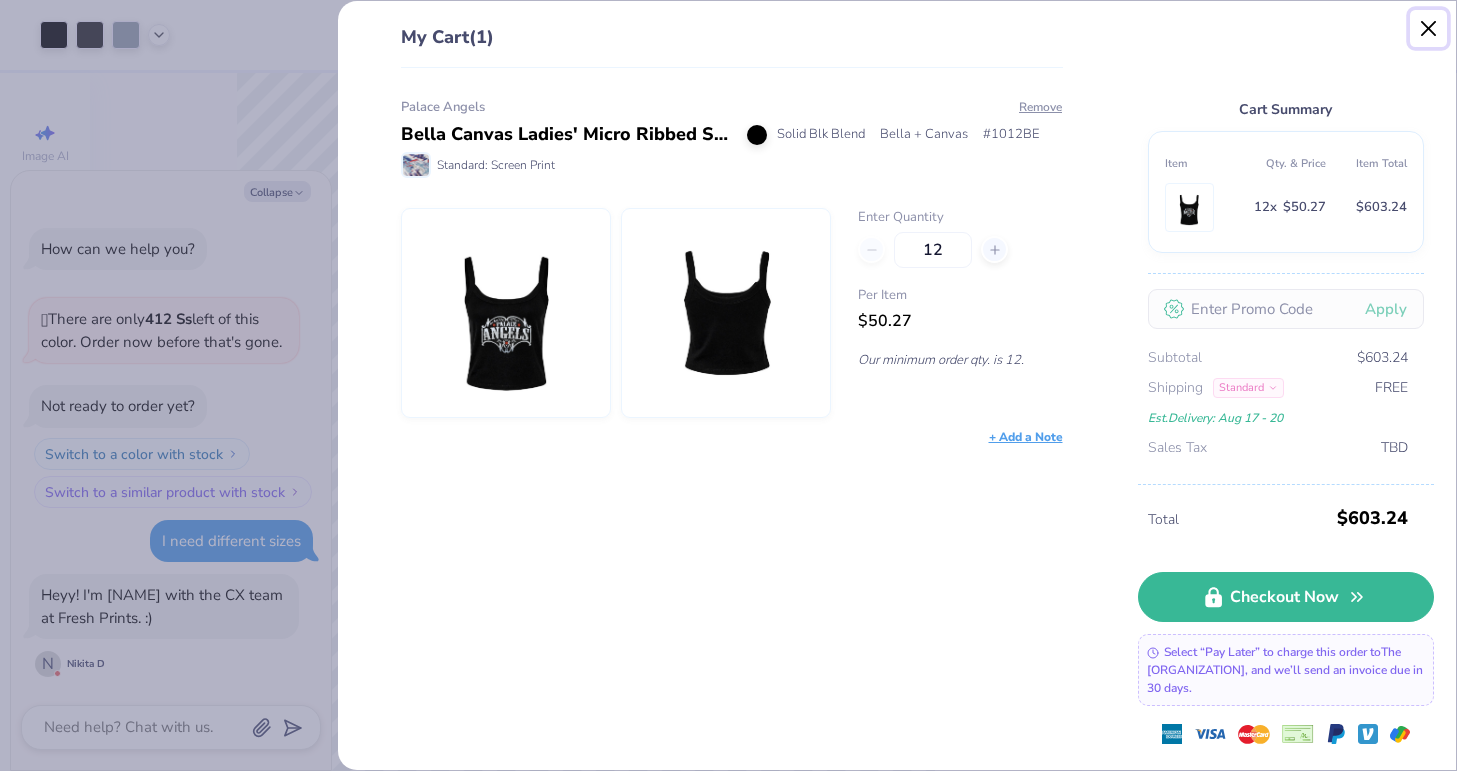 click at bounding box center [1429, 29] 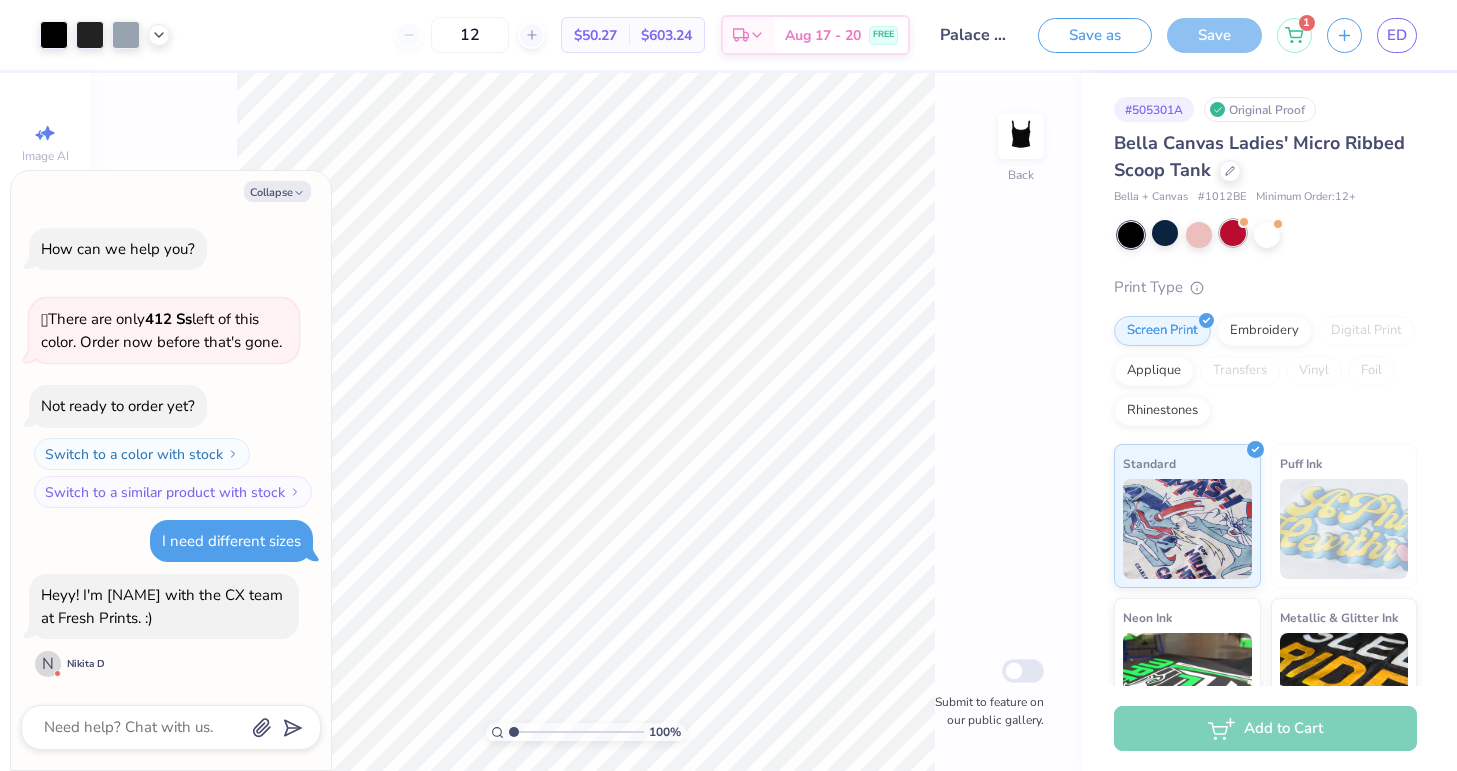 click at bounding box center (1233, 233) 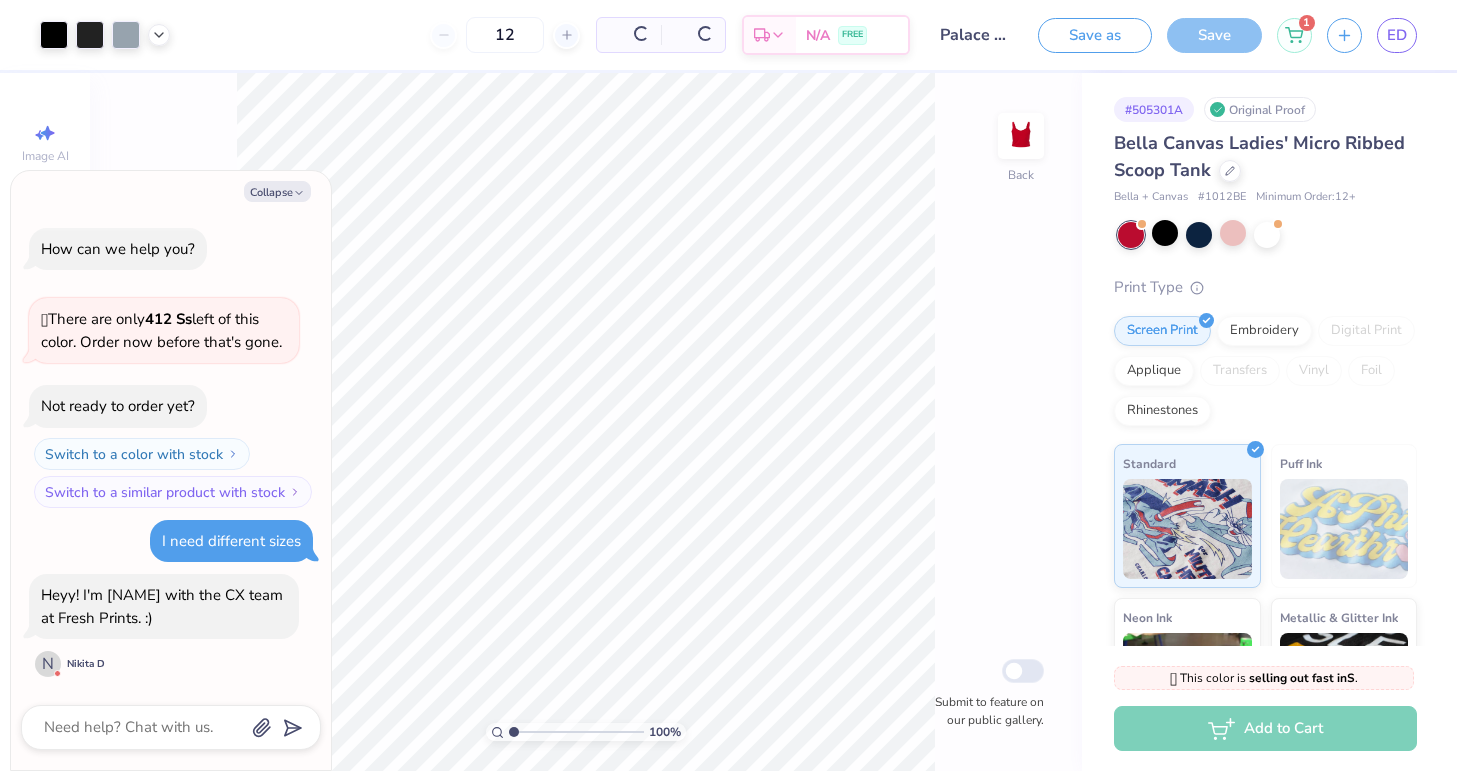 type on "x" 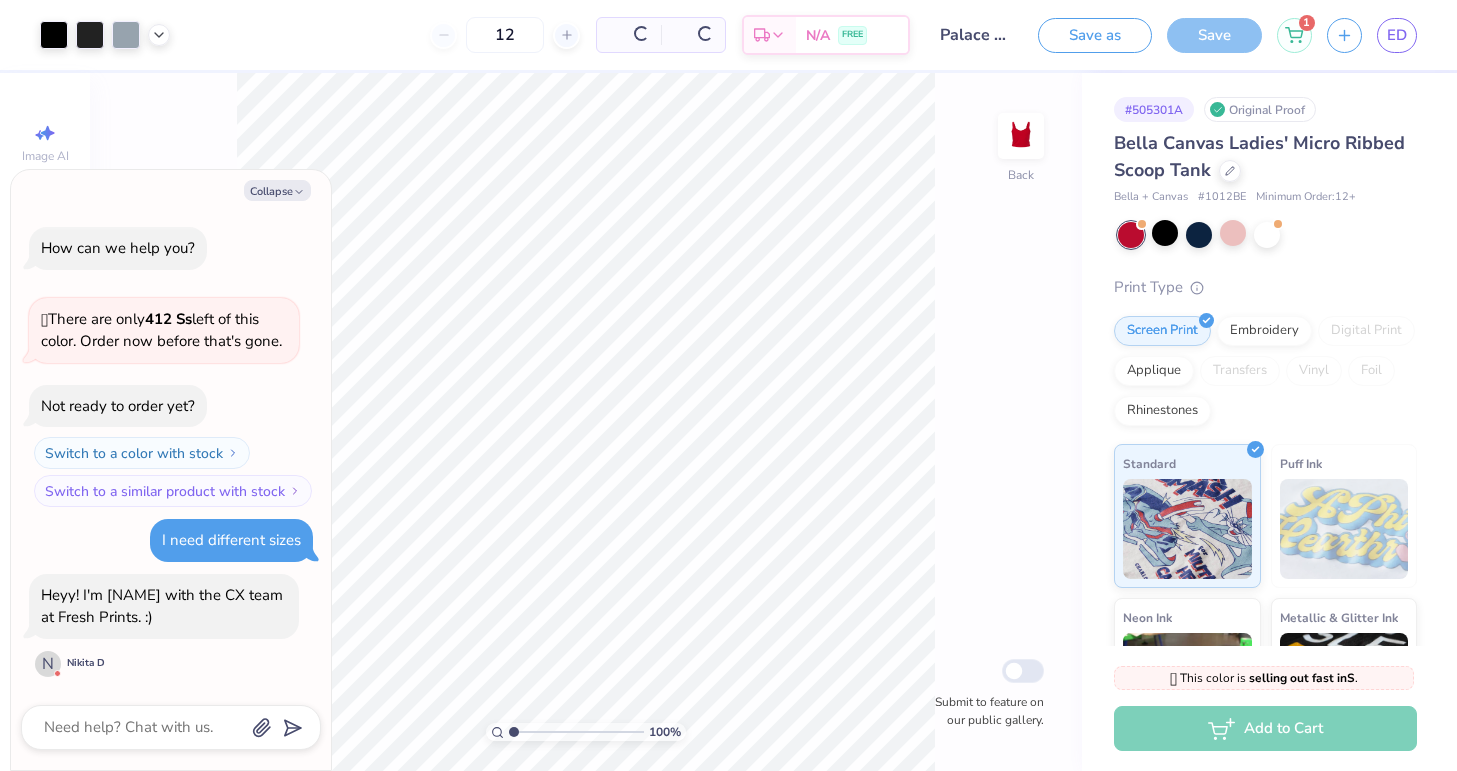 scroll, scrollTop: 237, scrollLeft: 0, axis: vertical 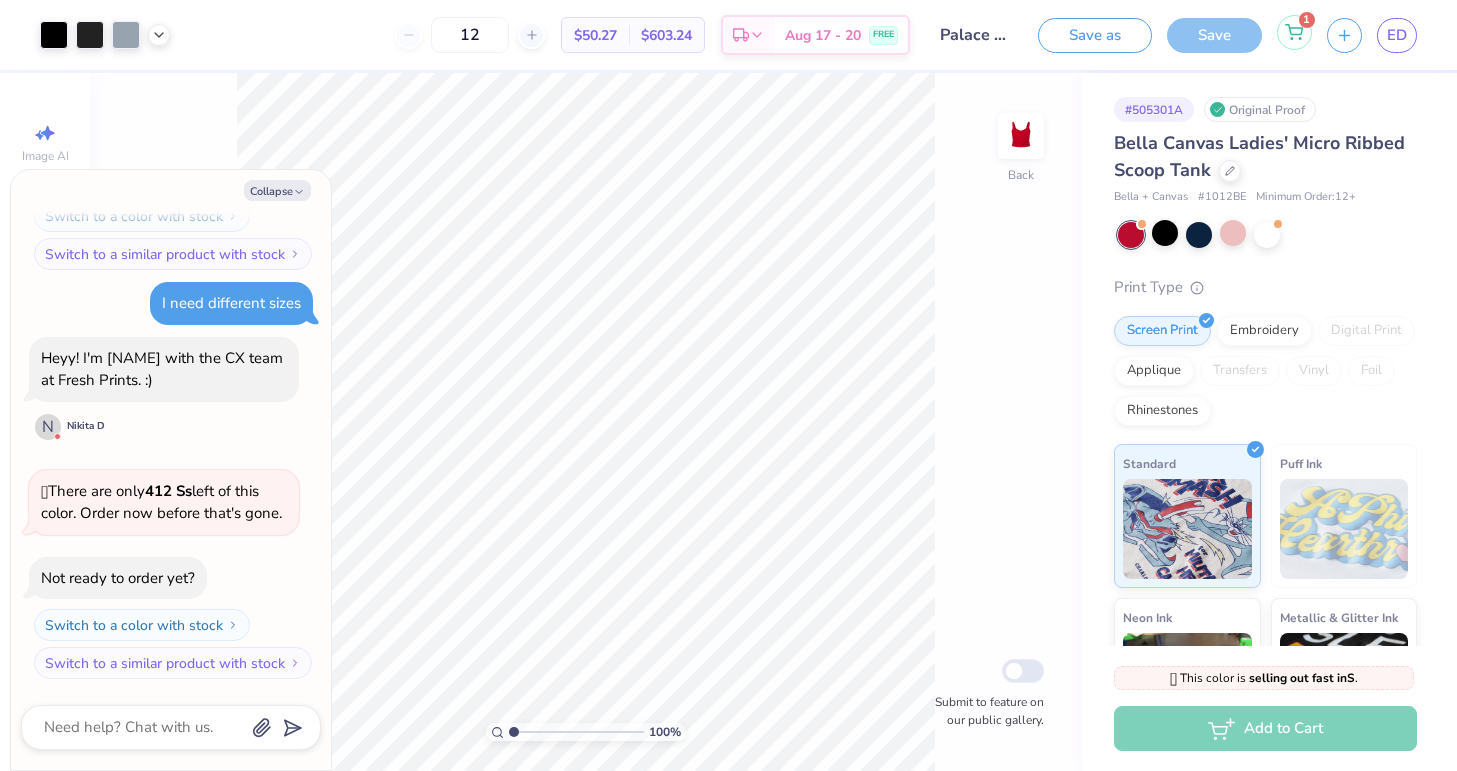 click on "1" at bounding box center [1294, 32] 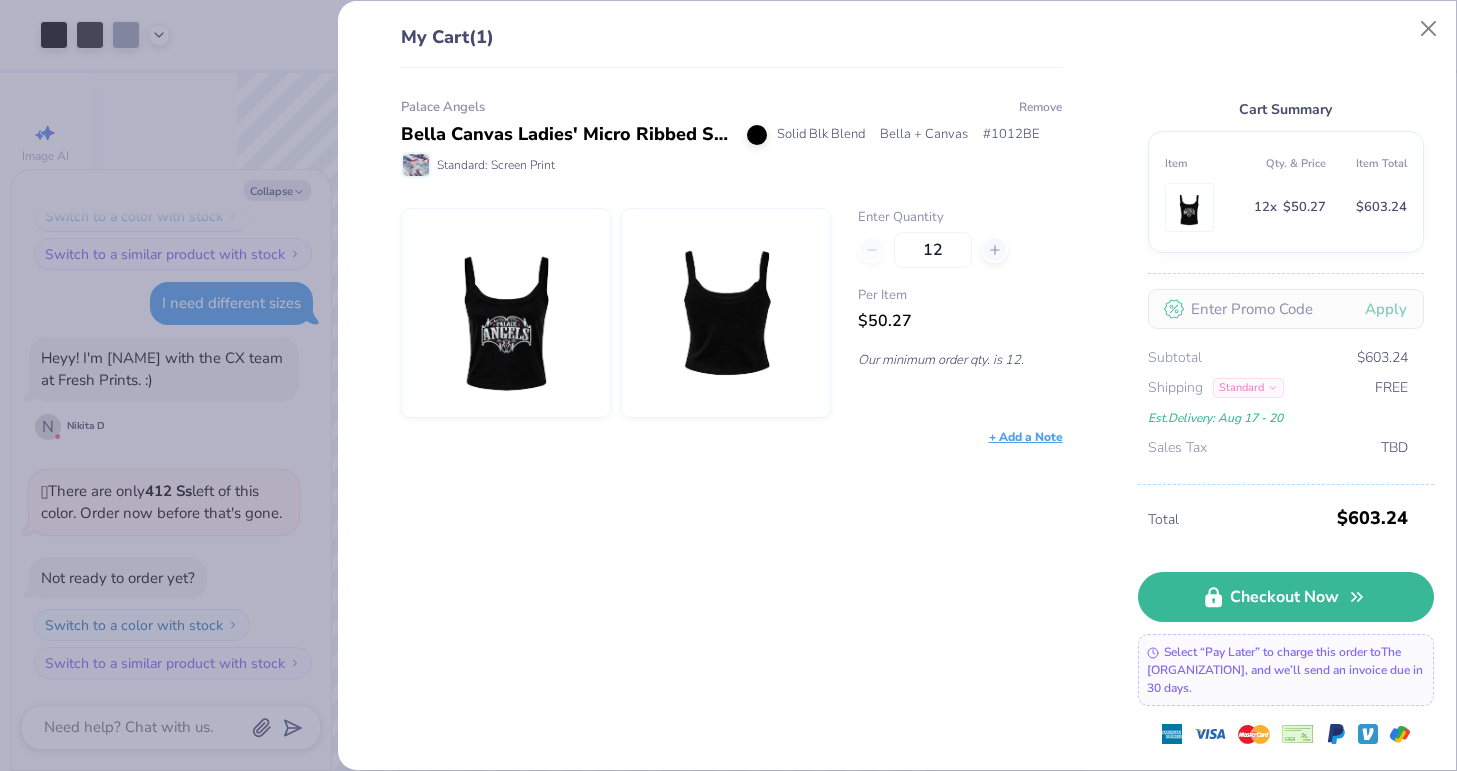 click on "Remove" at bounding box center [1040, 107] 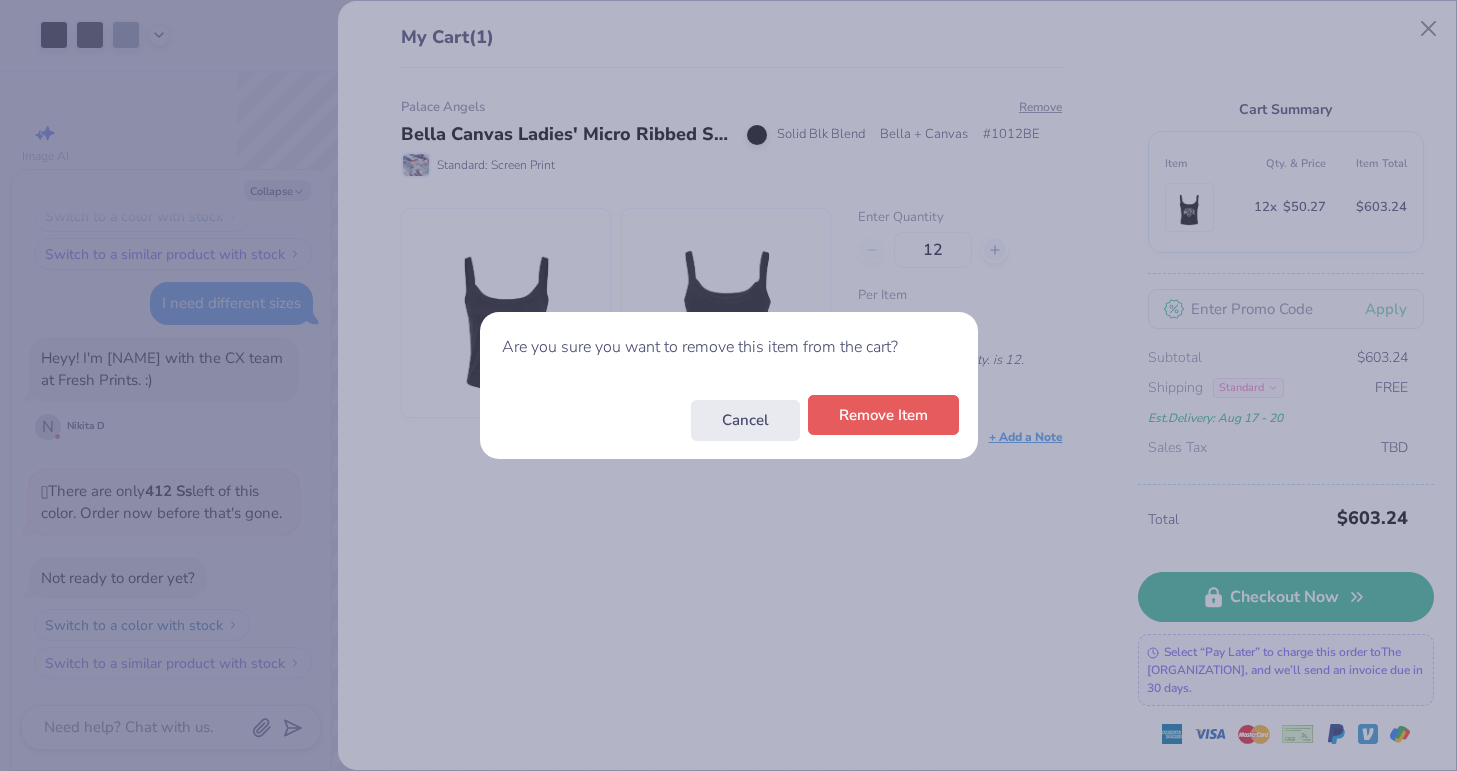 click on "Remove Item" at bounding box center [883, 415] 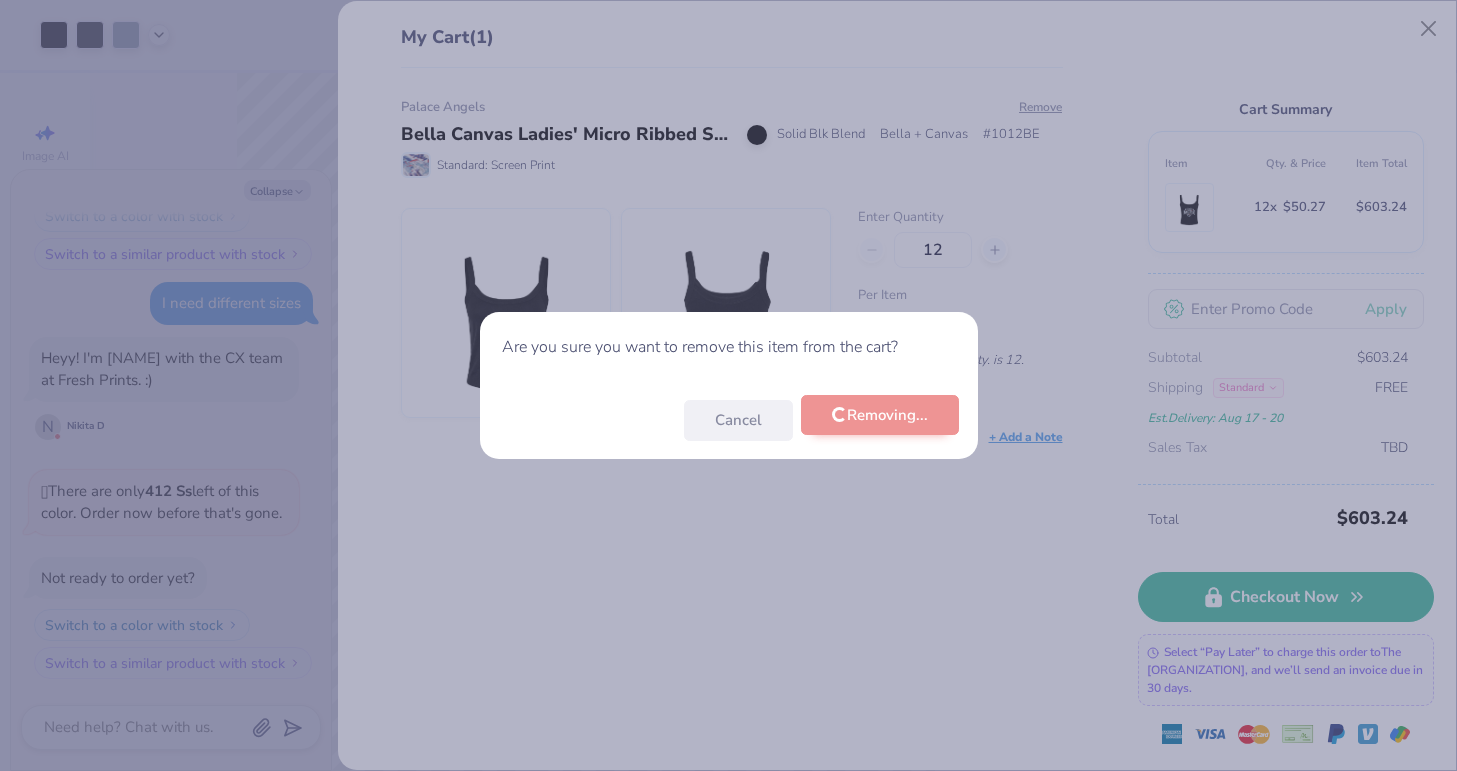 scroll, scrollTop: 269, scrollLeft: 0, axis: vertical 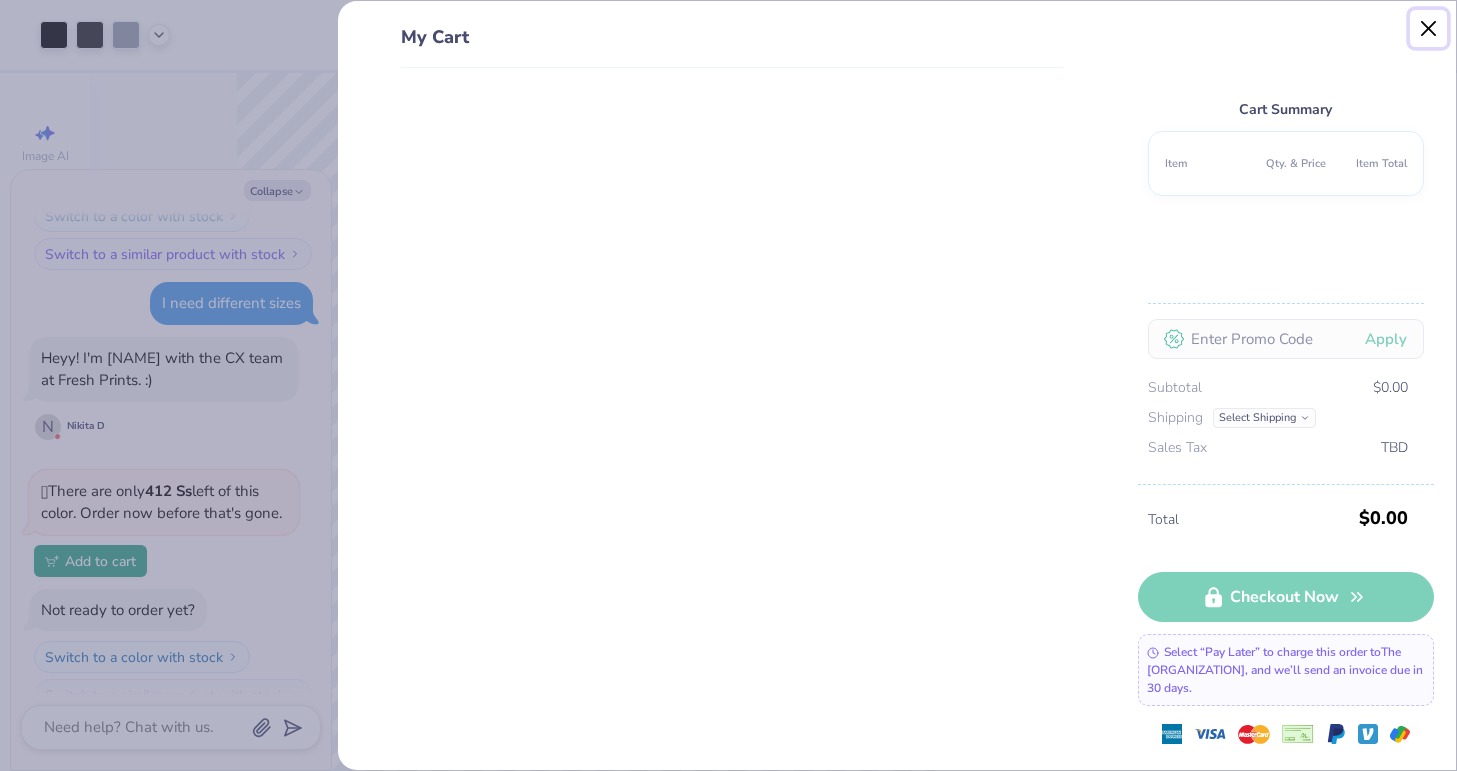 click at bounding box center [1429, 29] 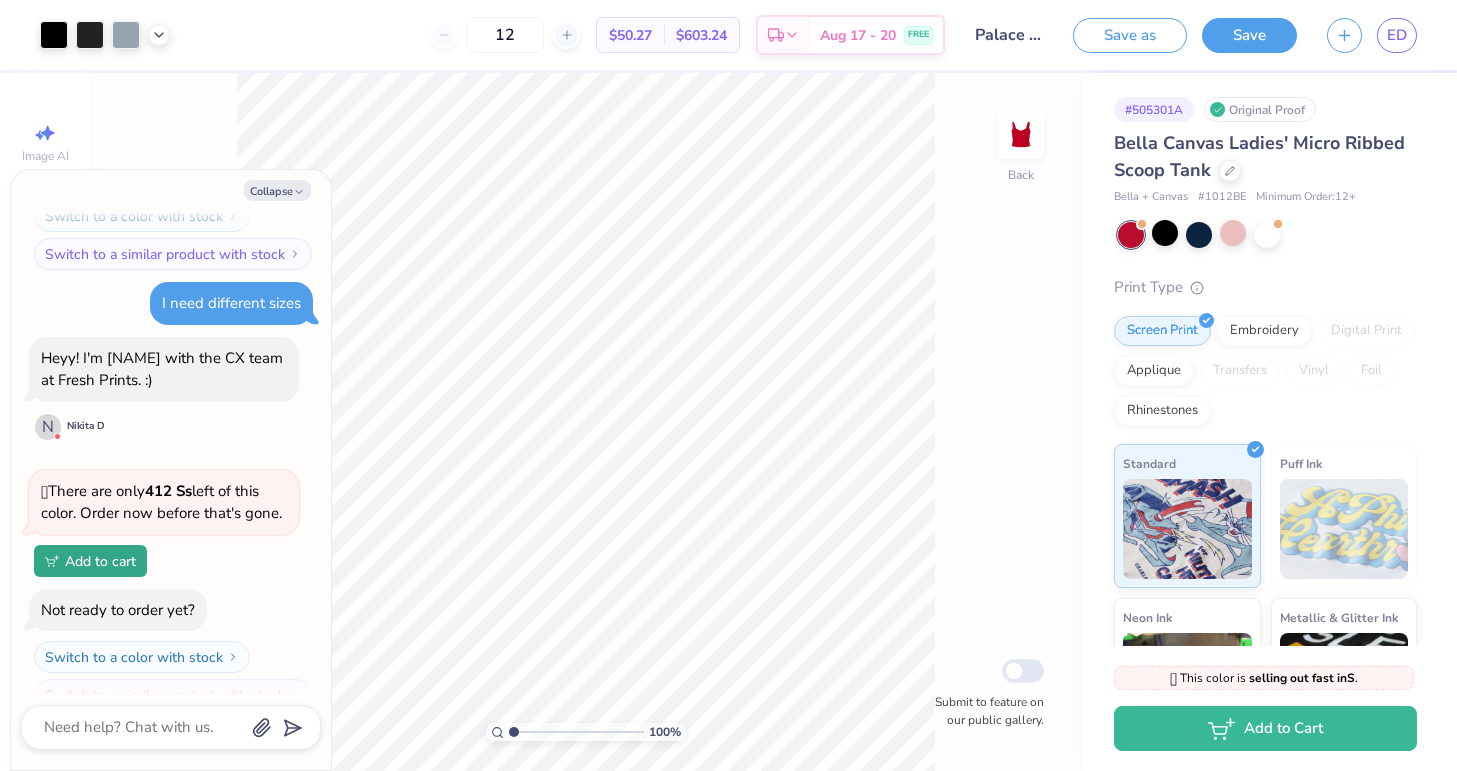 scroll, scrollTop: 301, scrollLeft: 0, axis: vertical 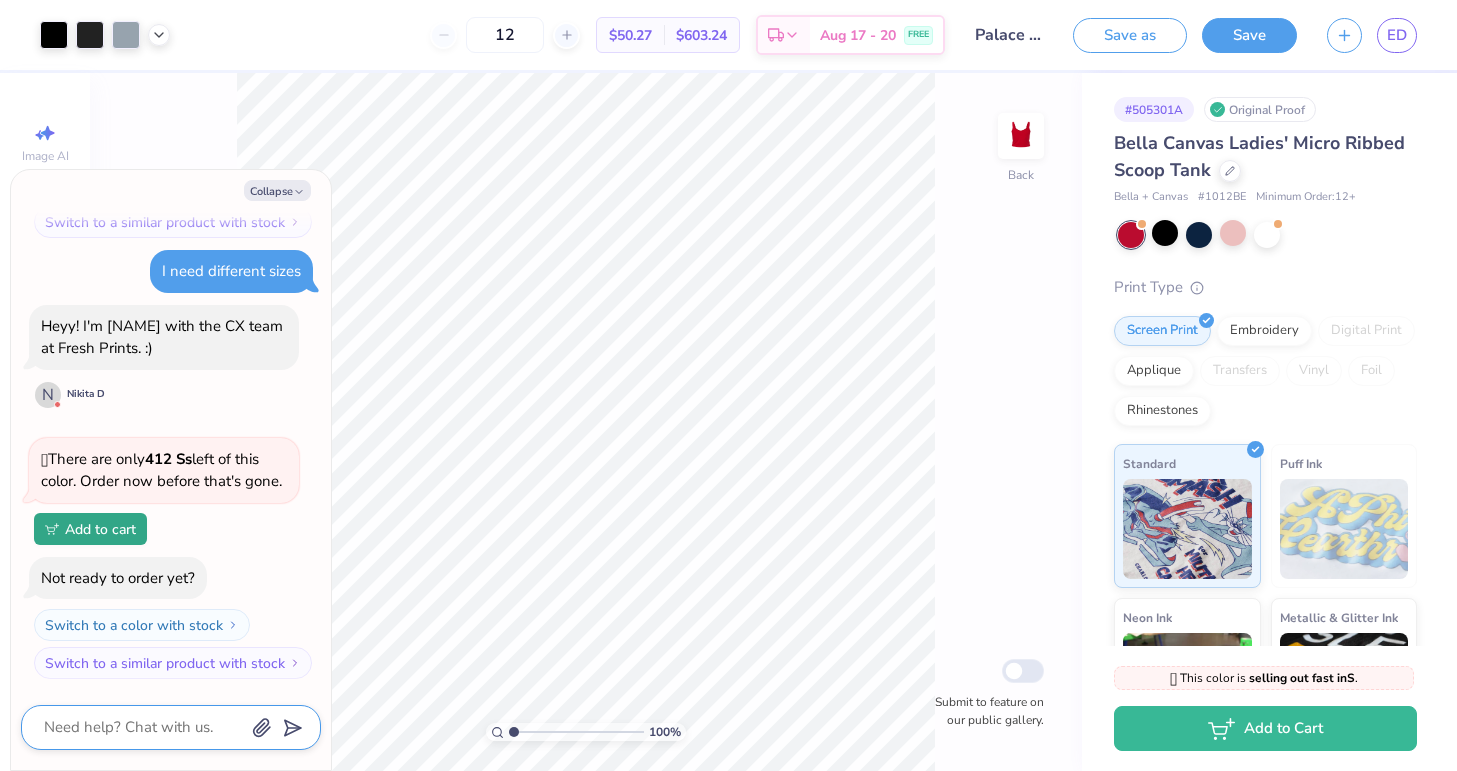 click at bounding box center [143, 727] 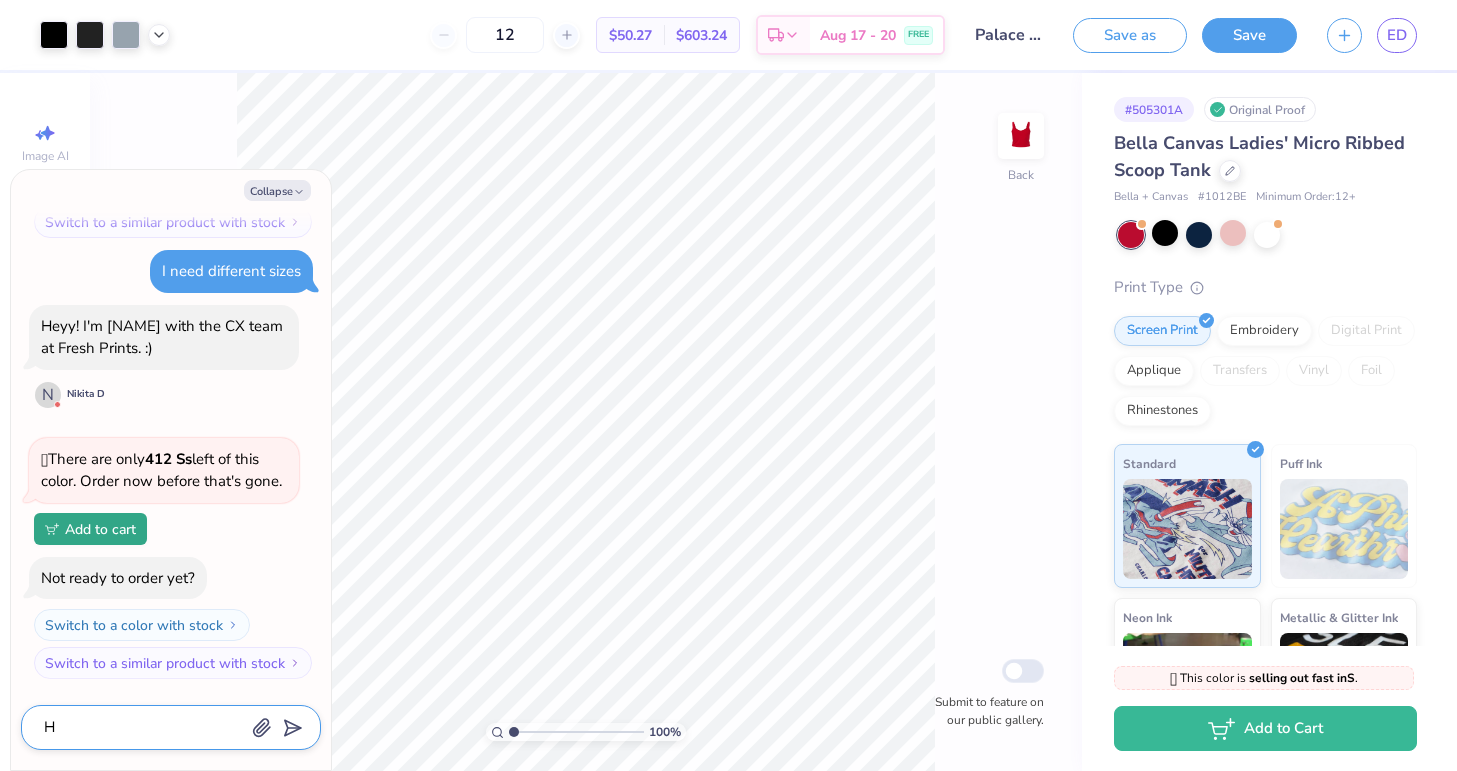 type on "Hi" 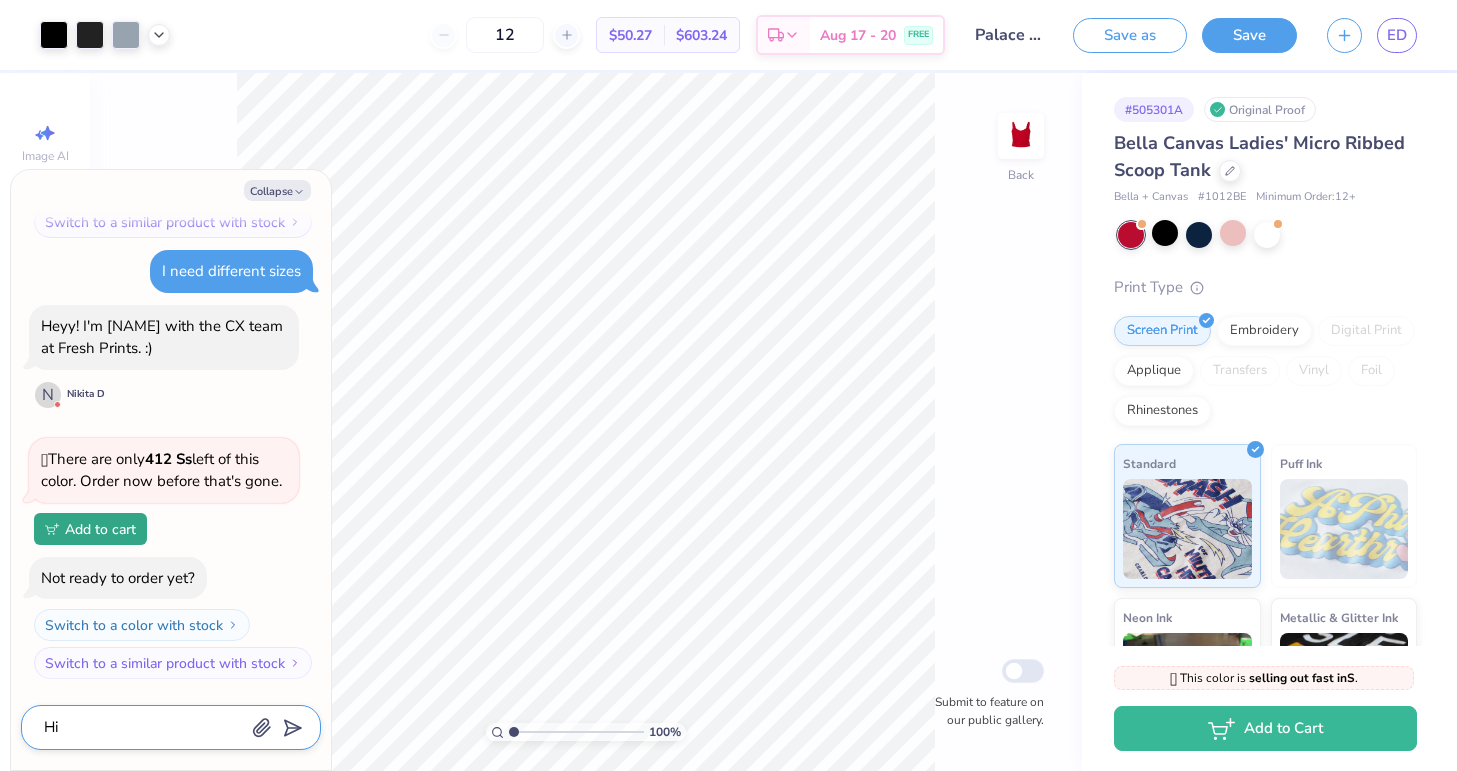 type on "Hi" 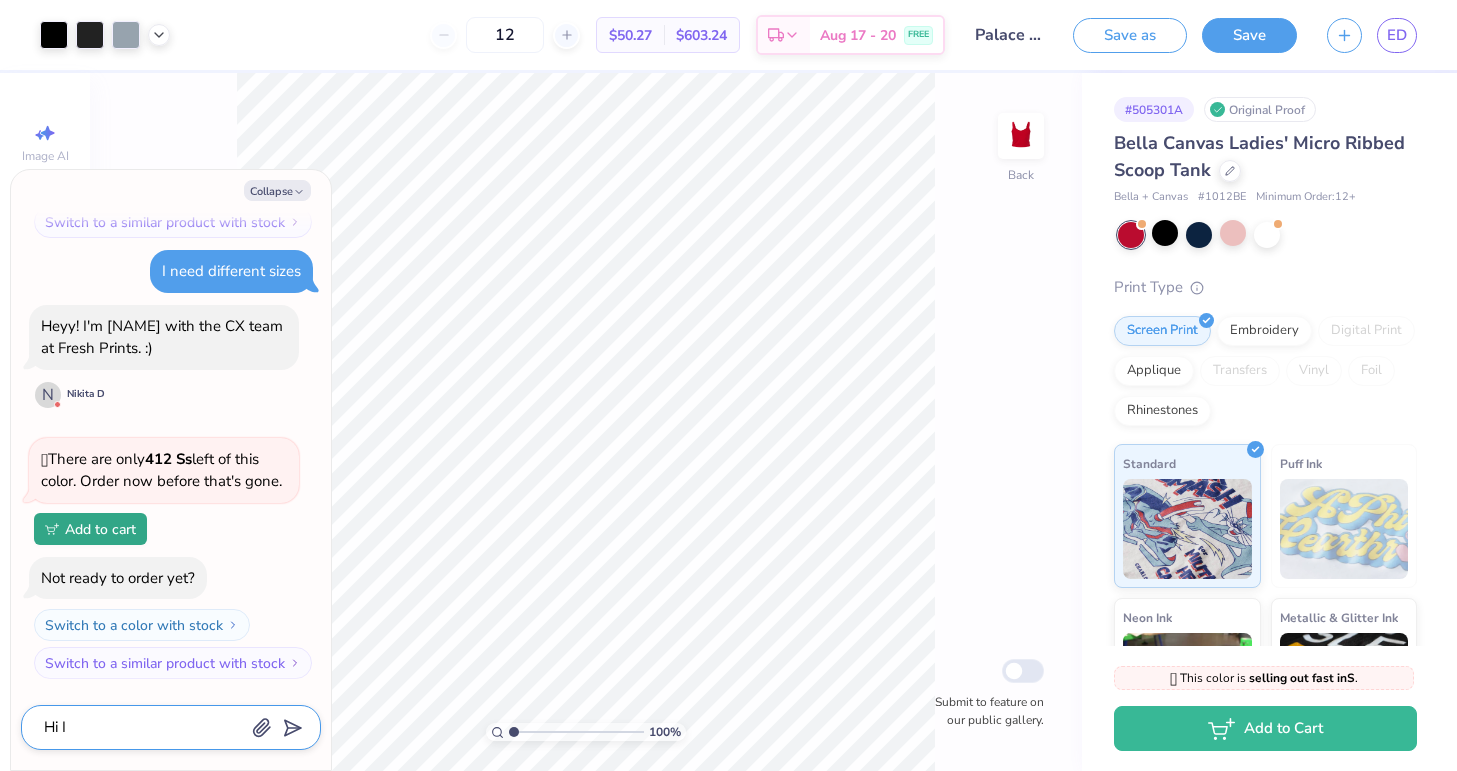 type on "Hi I" 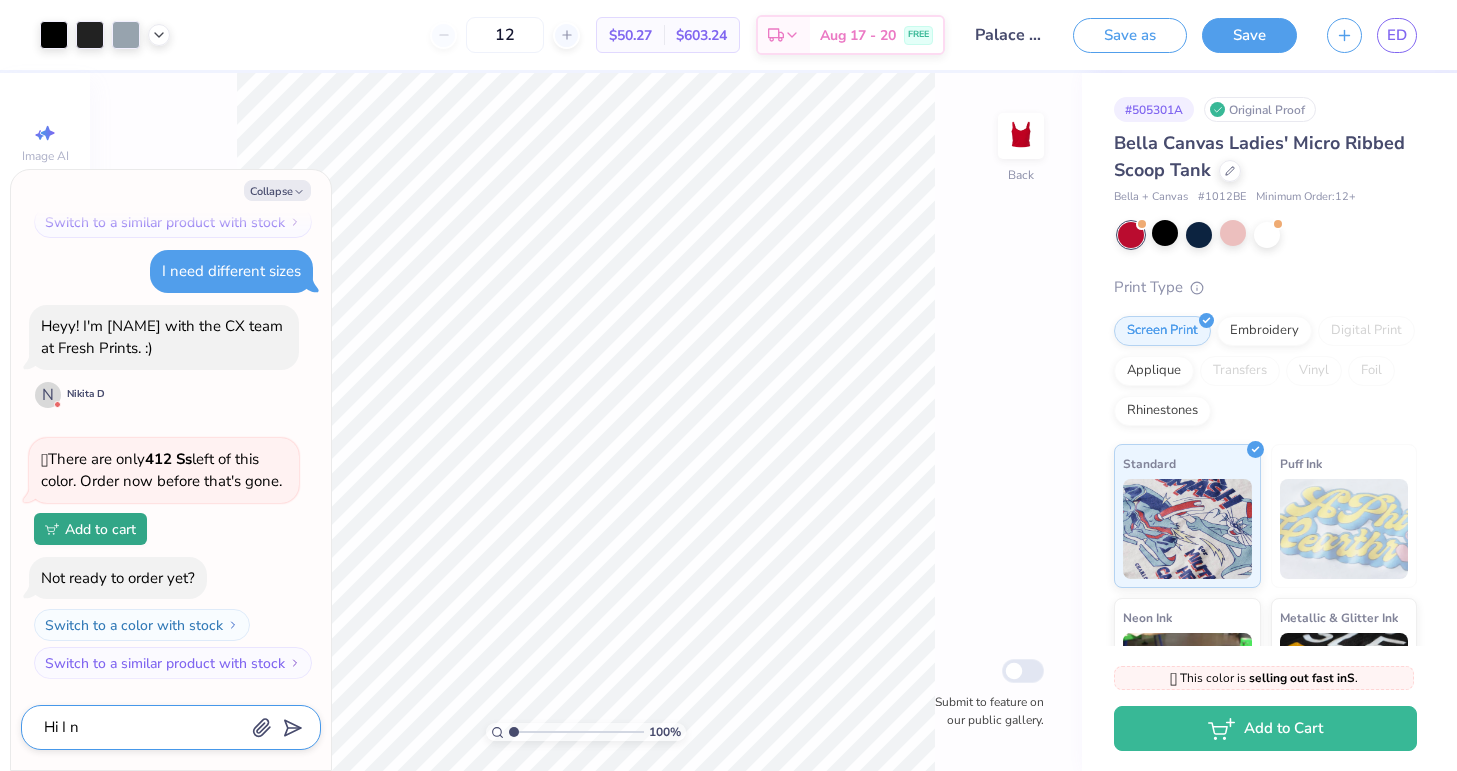 type on "Hi I ne" 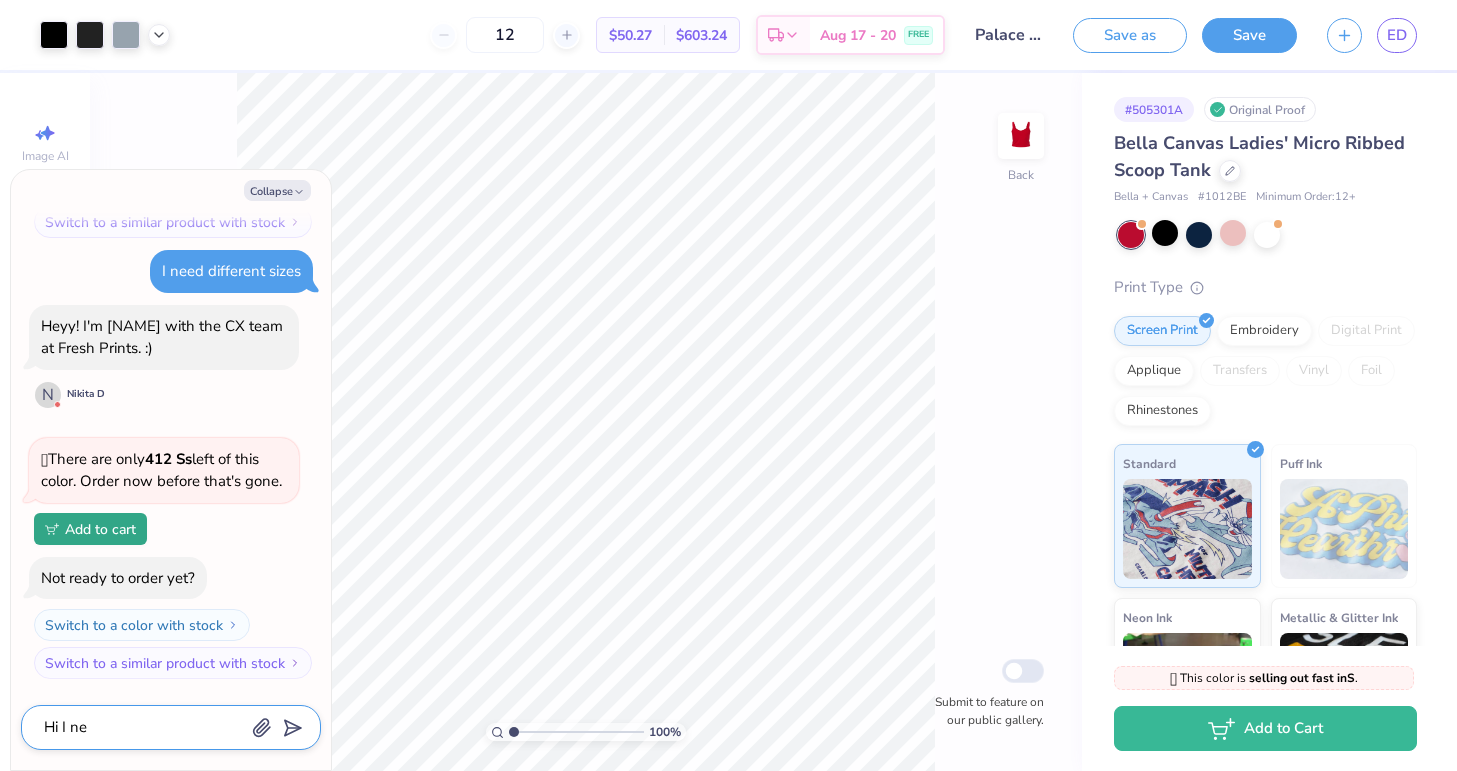 type on "Hi I nee" 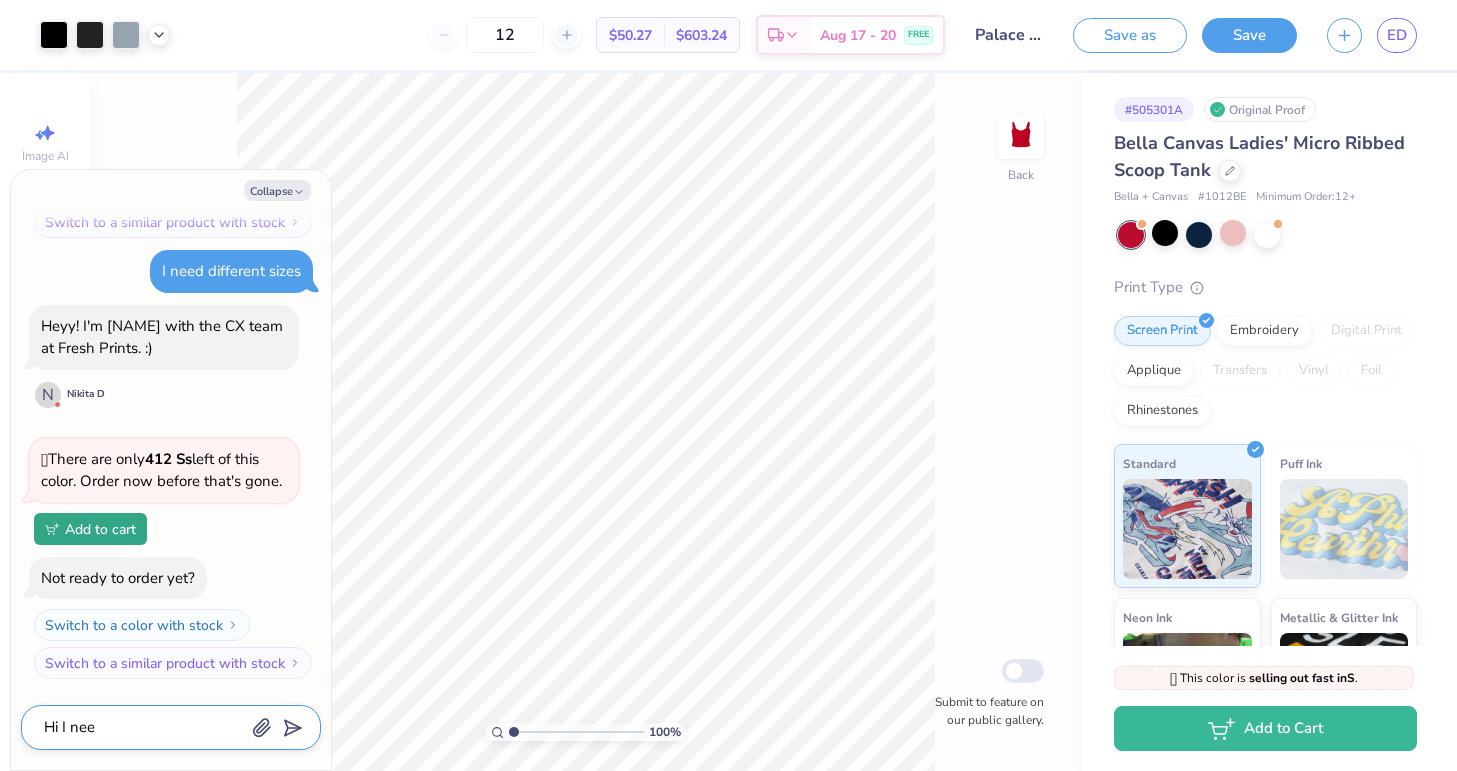 type on "Hi I need" 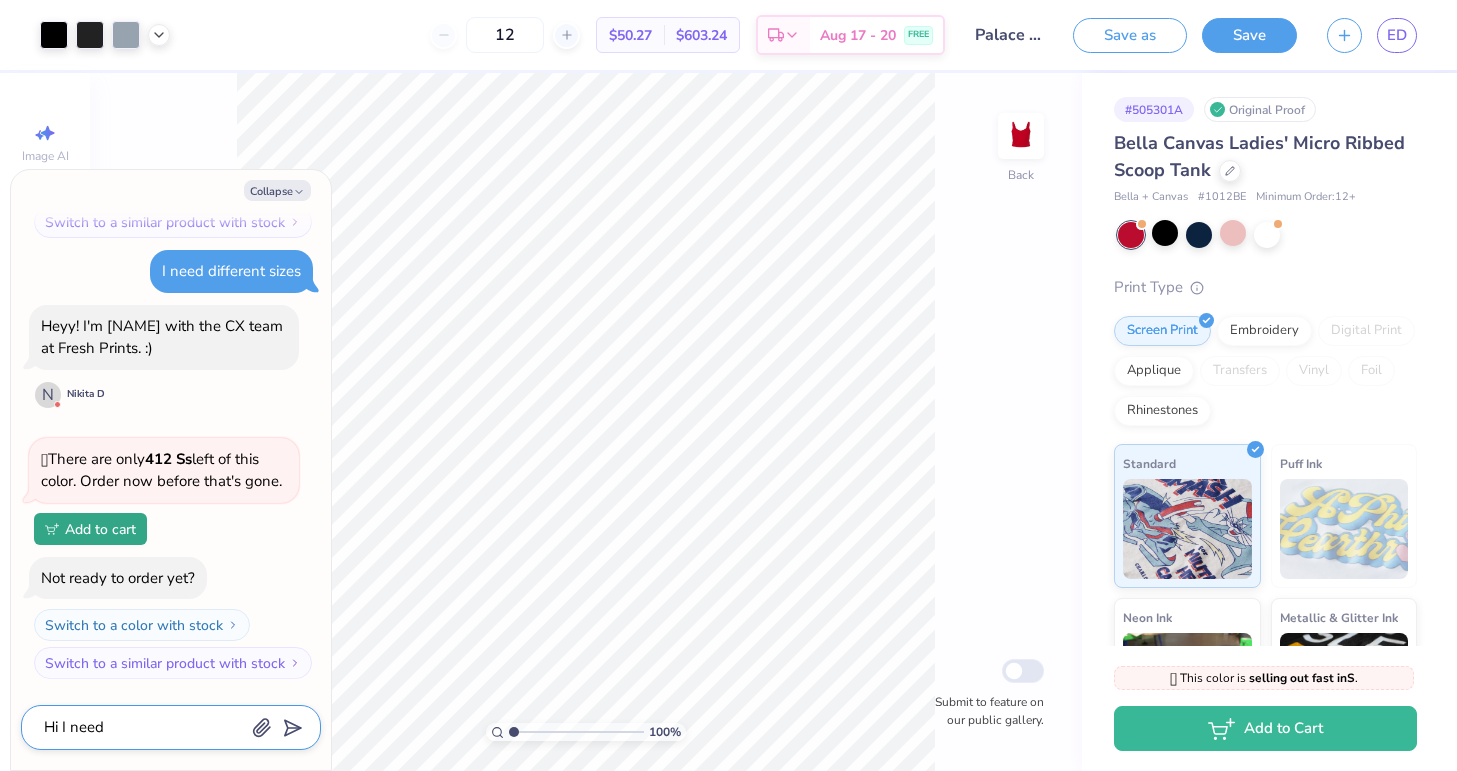 type on "Hi I need" 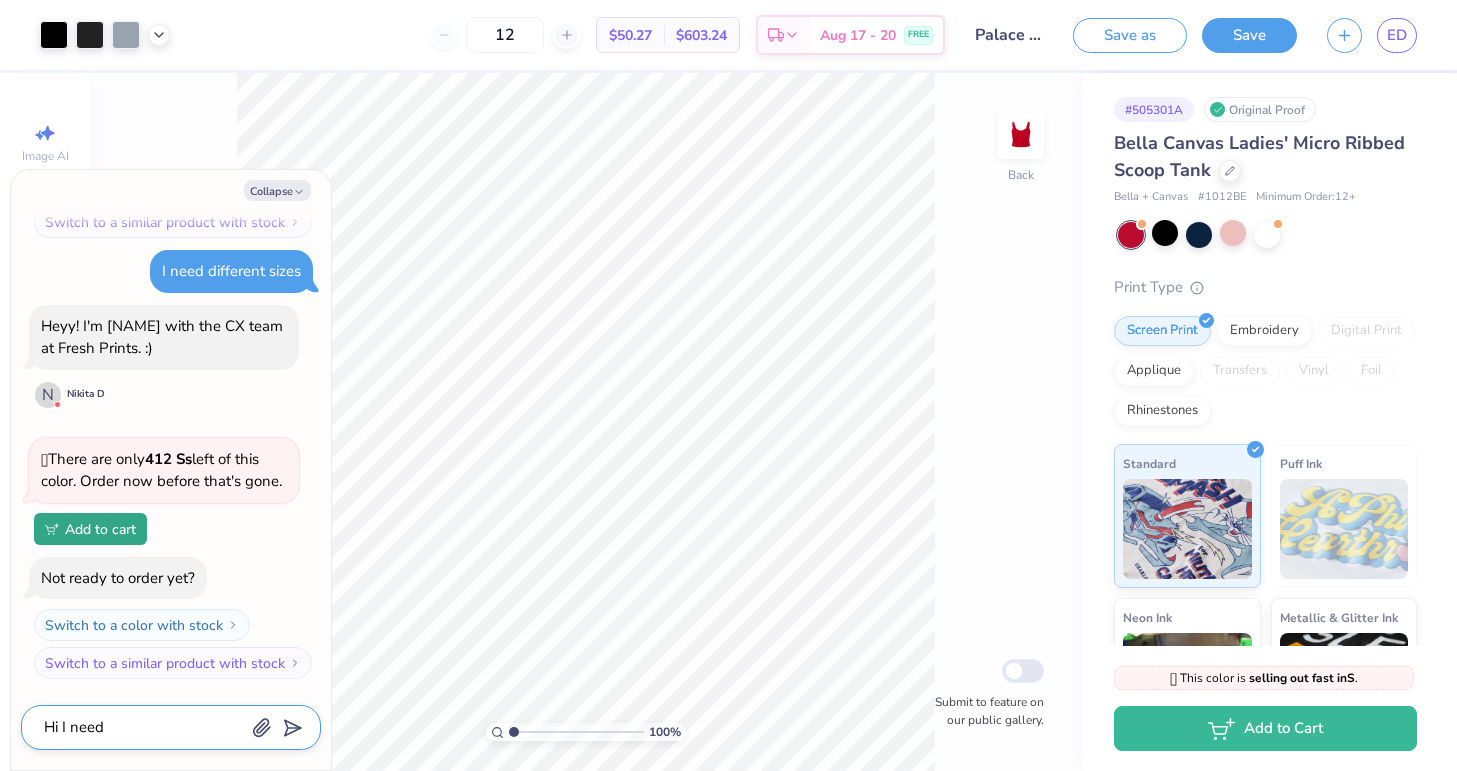 type on "Hi I need d" 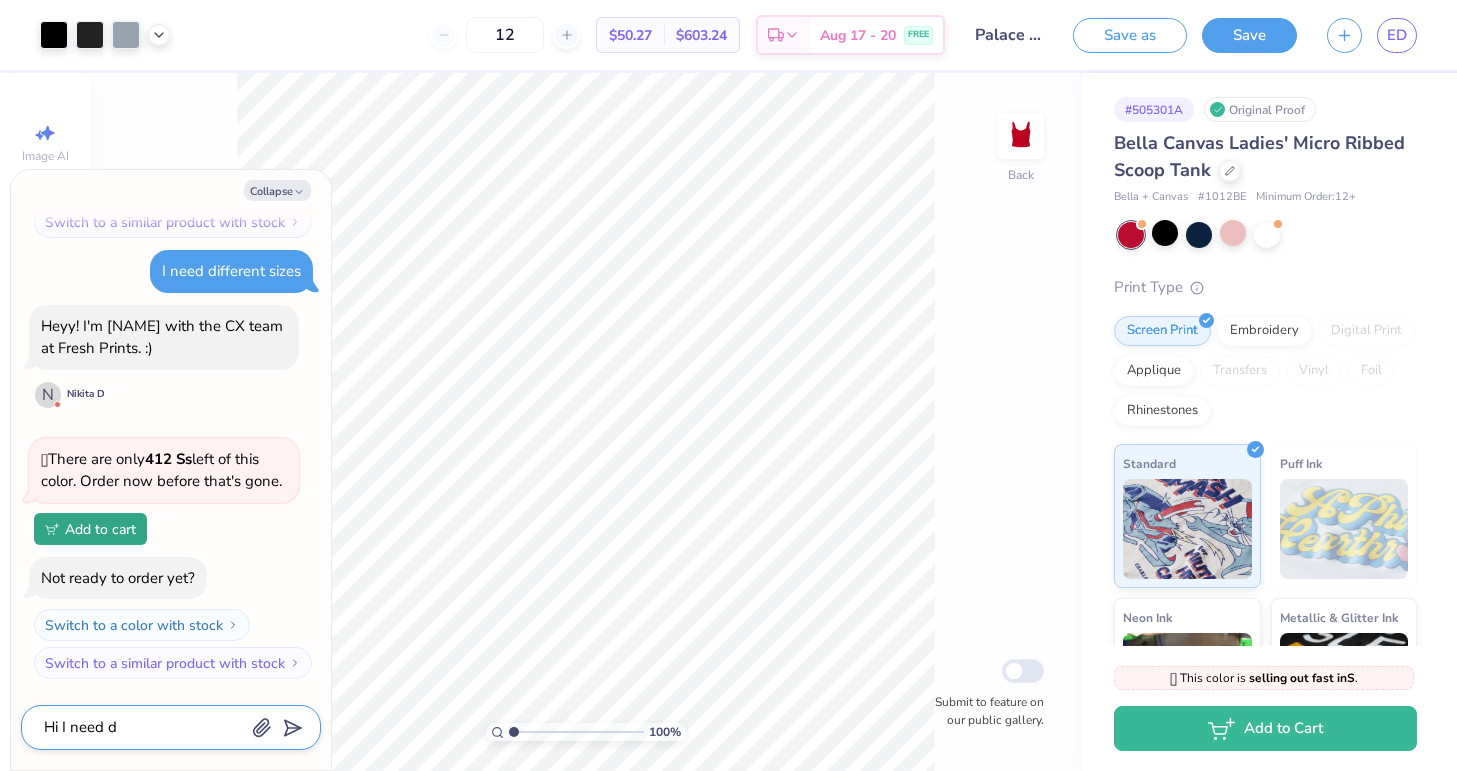 type on "Hi I need di" 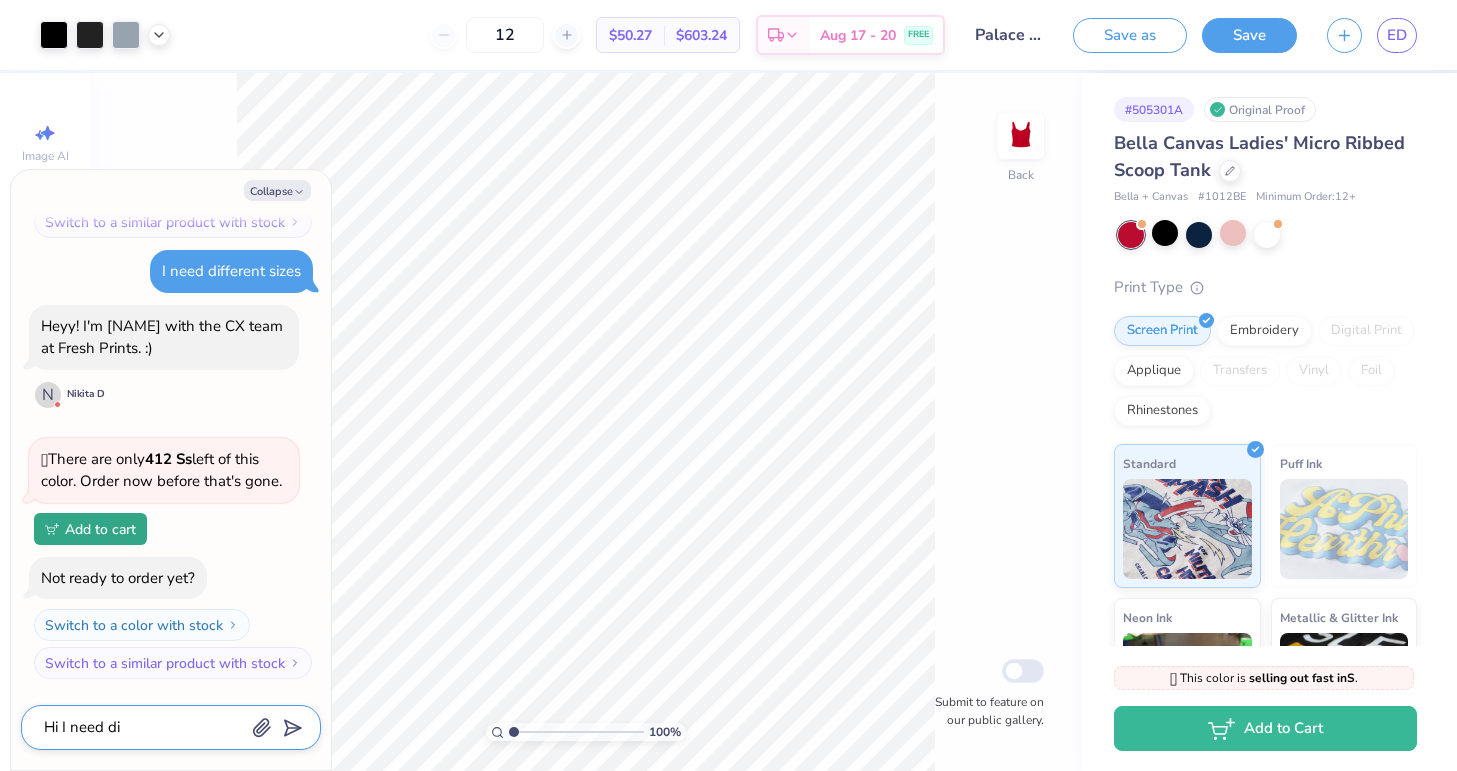 type on "Hi I need dif" 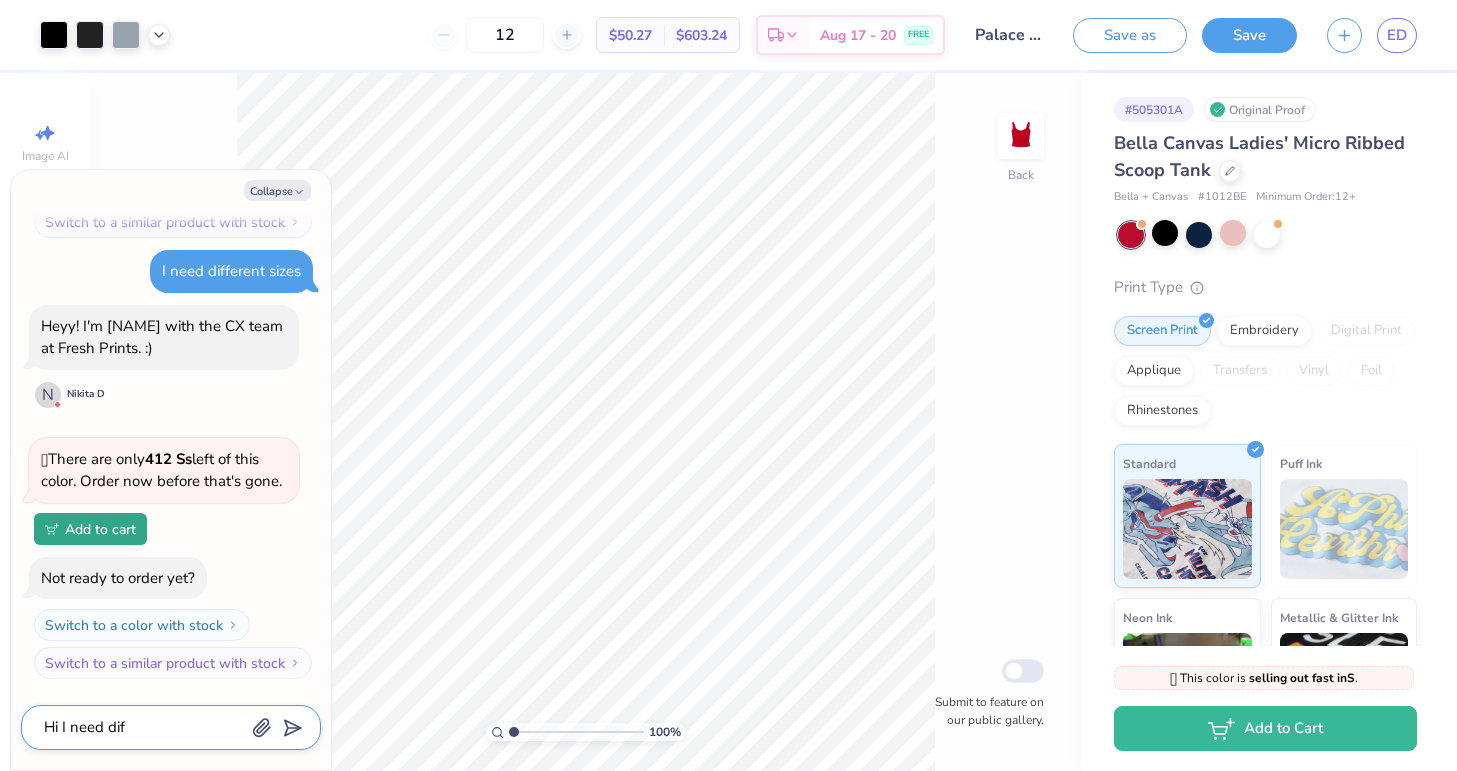type on "Hi I need diff" 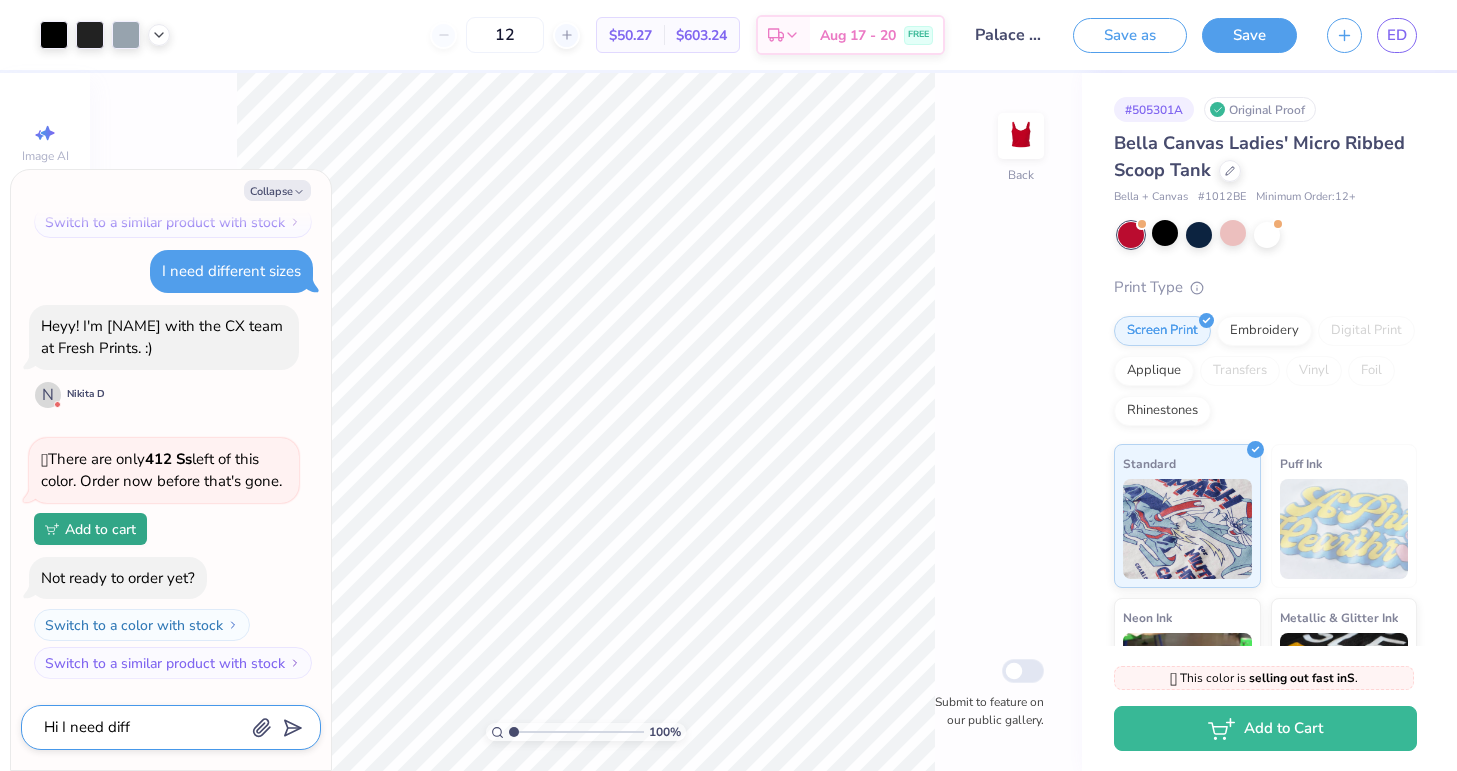 type on "Hi I need diffe" 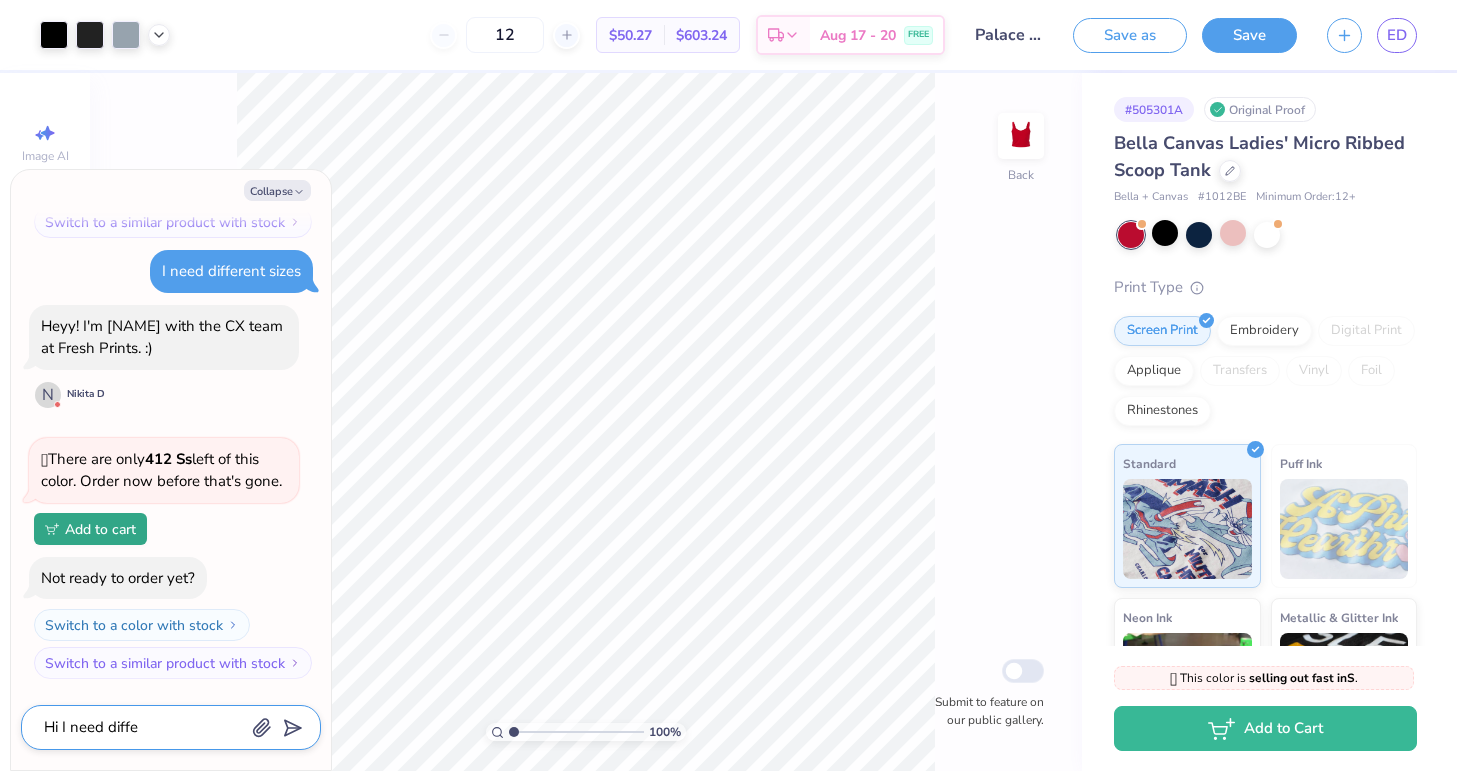 type on "Hi I need differ" 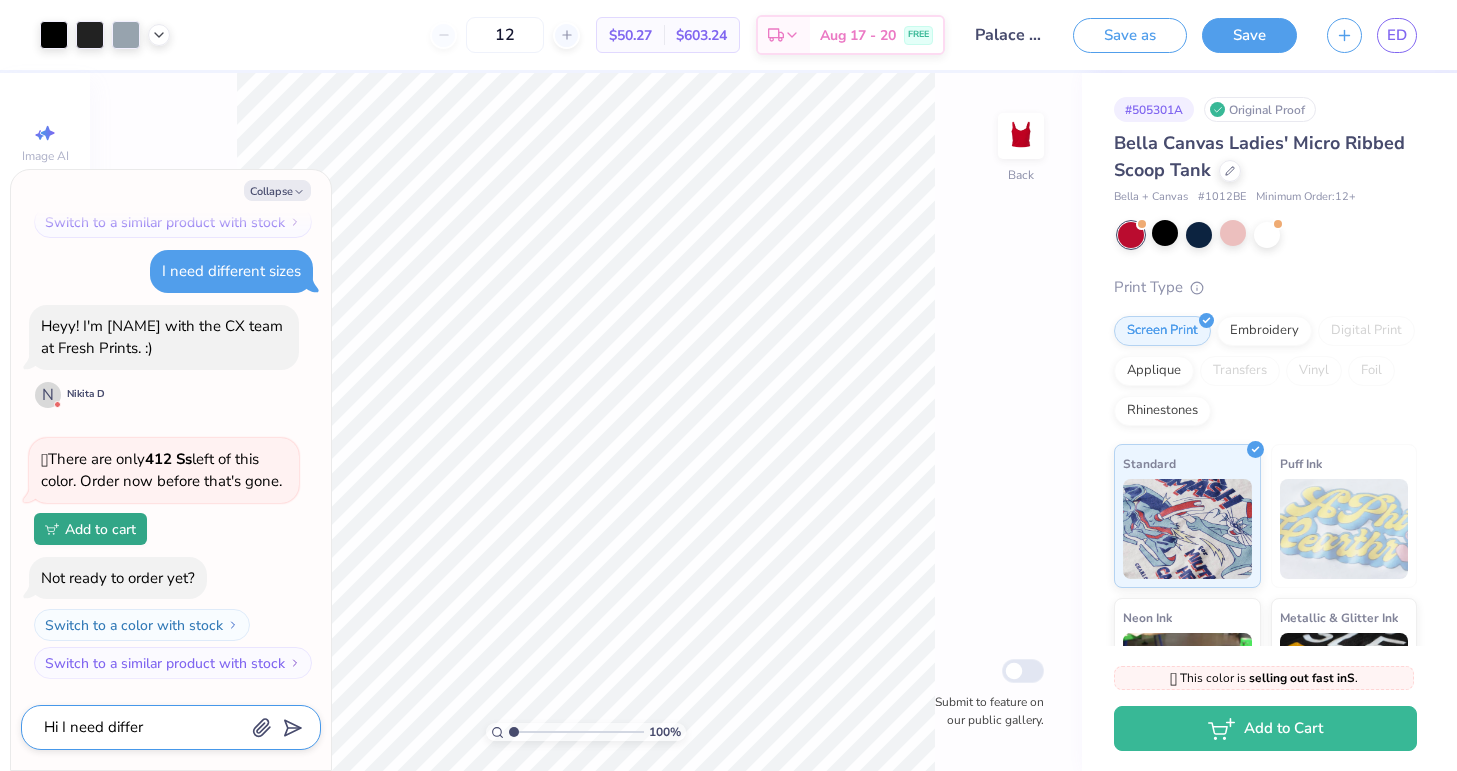 type on "Hi I need differe" 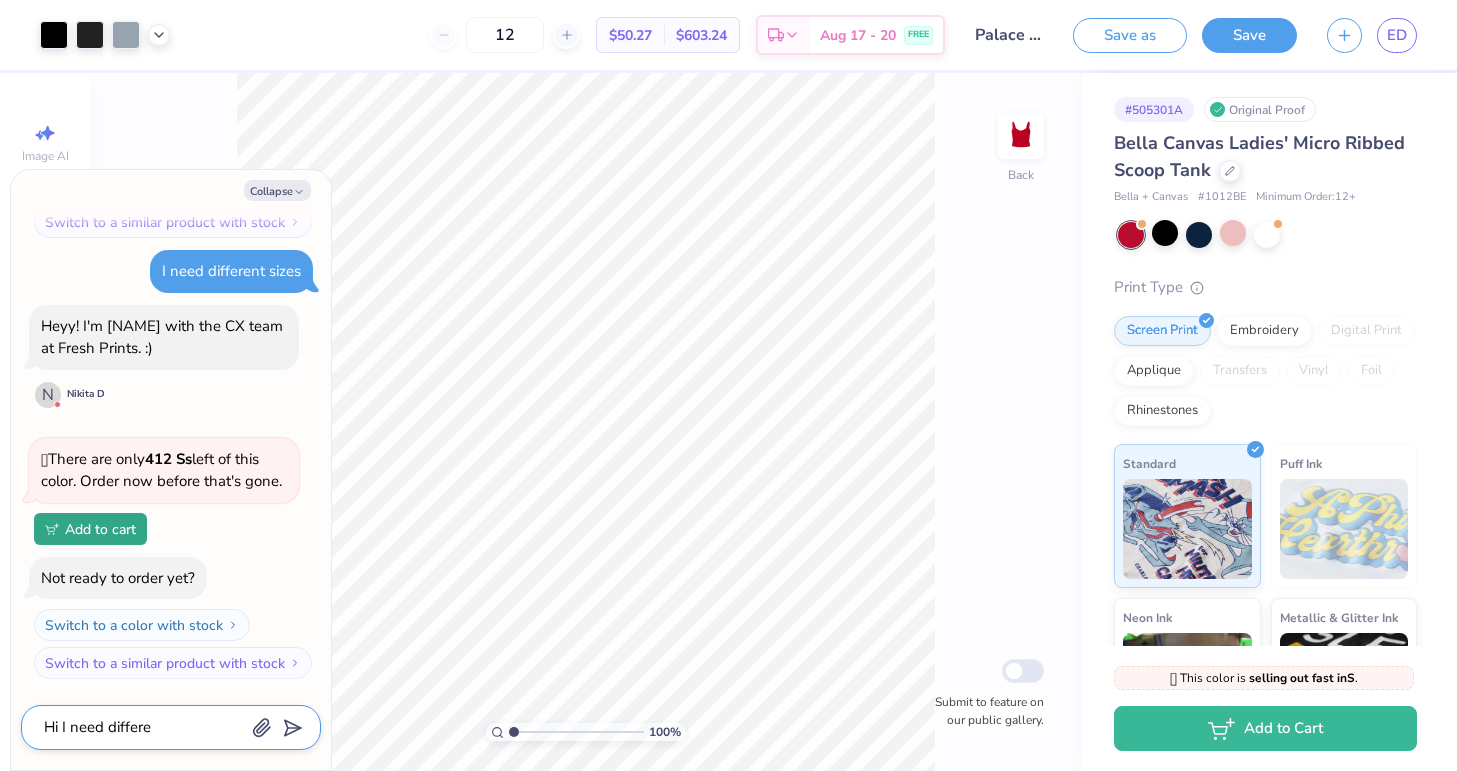 type on "Hi I need differen" 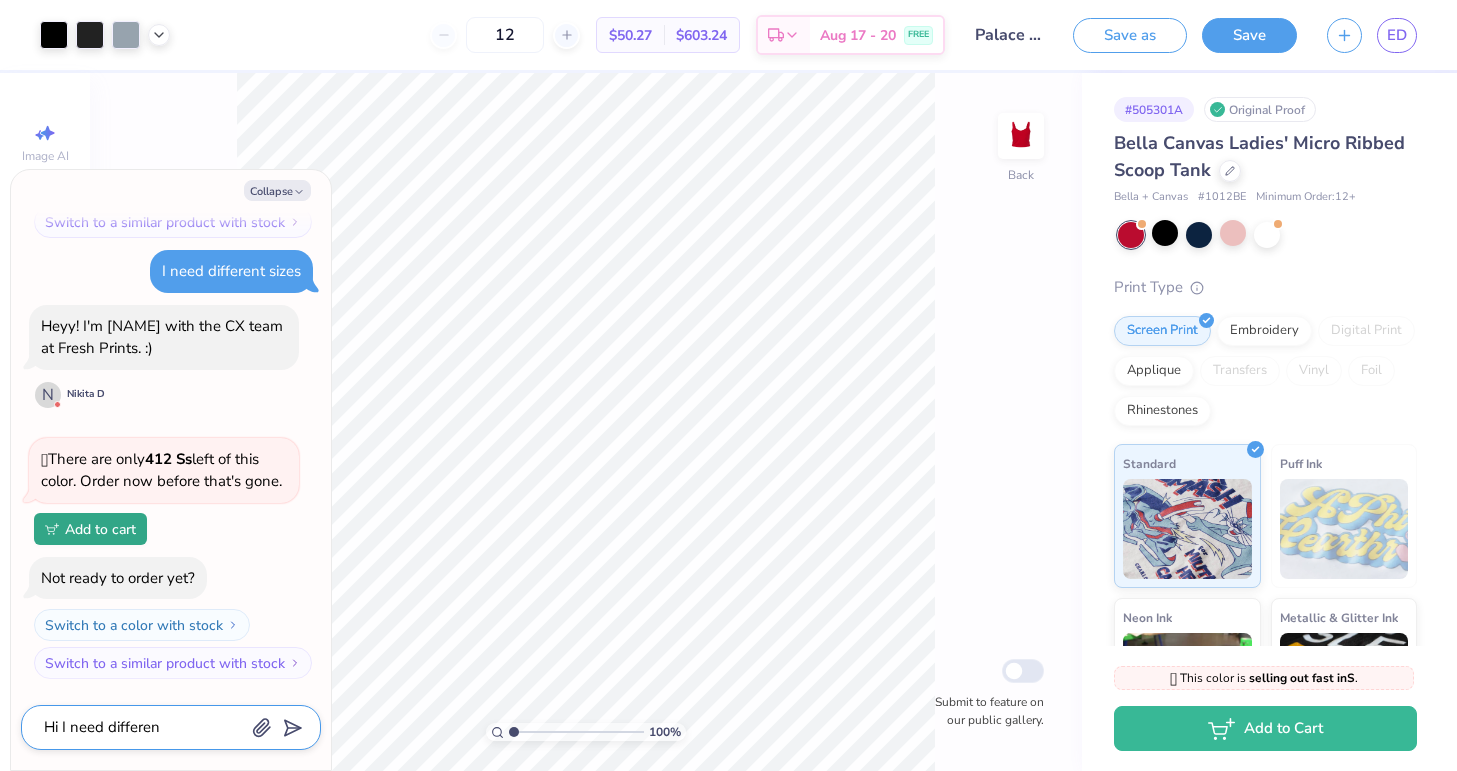 type on "Hi I need different" 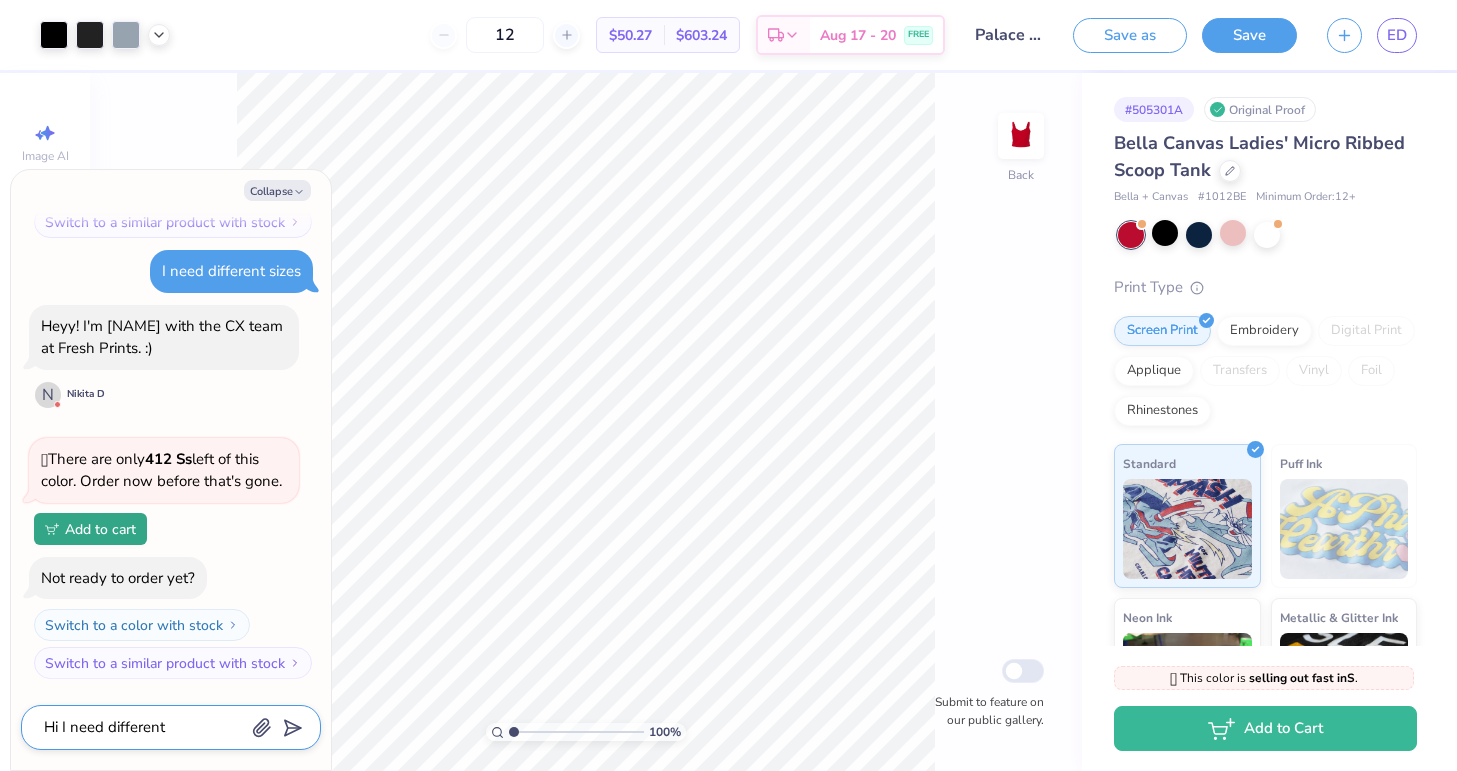 type on "Hi I need different" 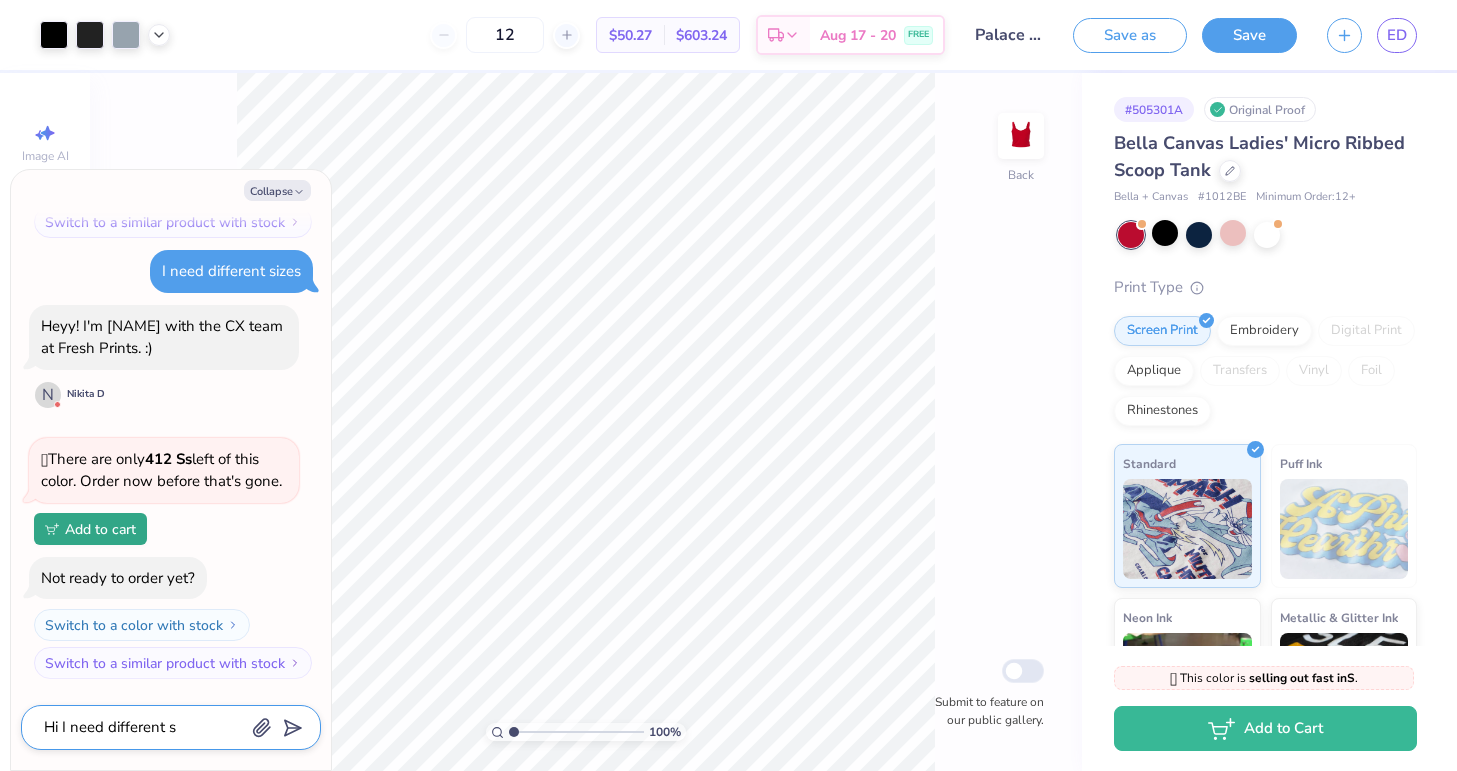 type on "Hi I need different si" 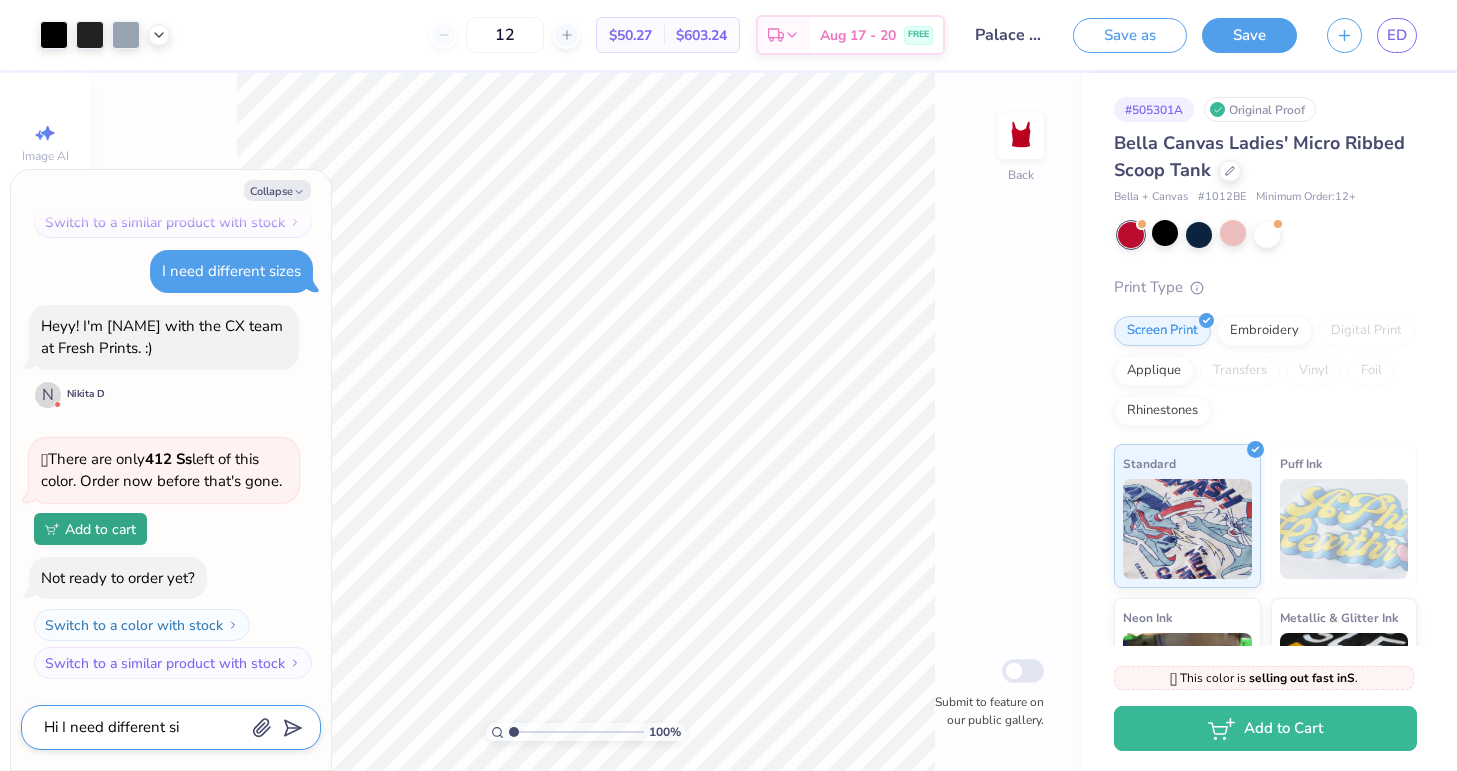 type on "x" 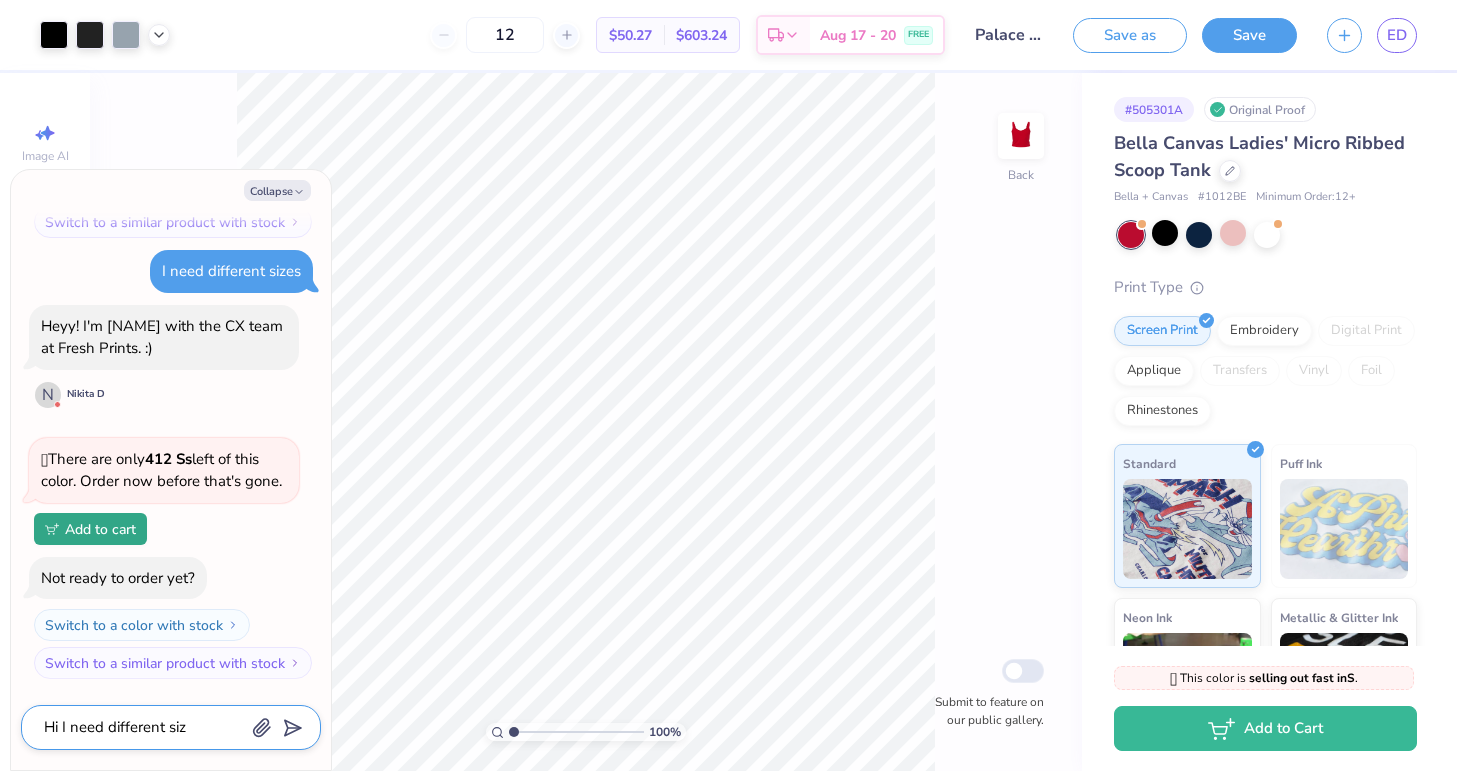 type on "Hi I need different size" 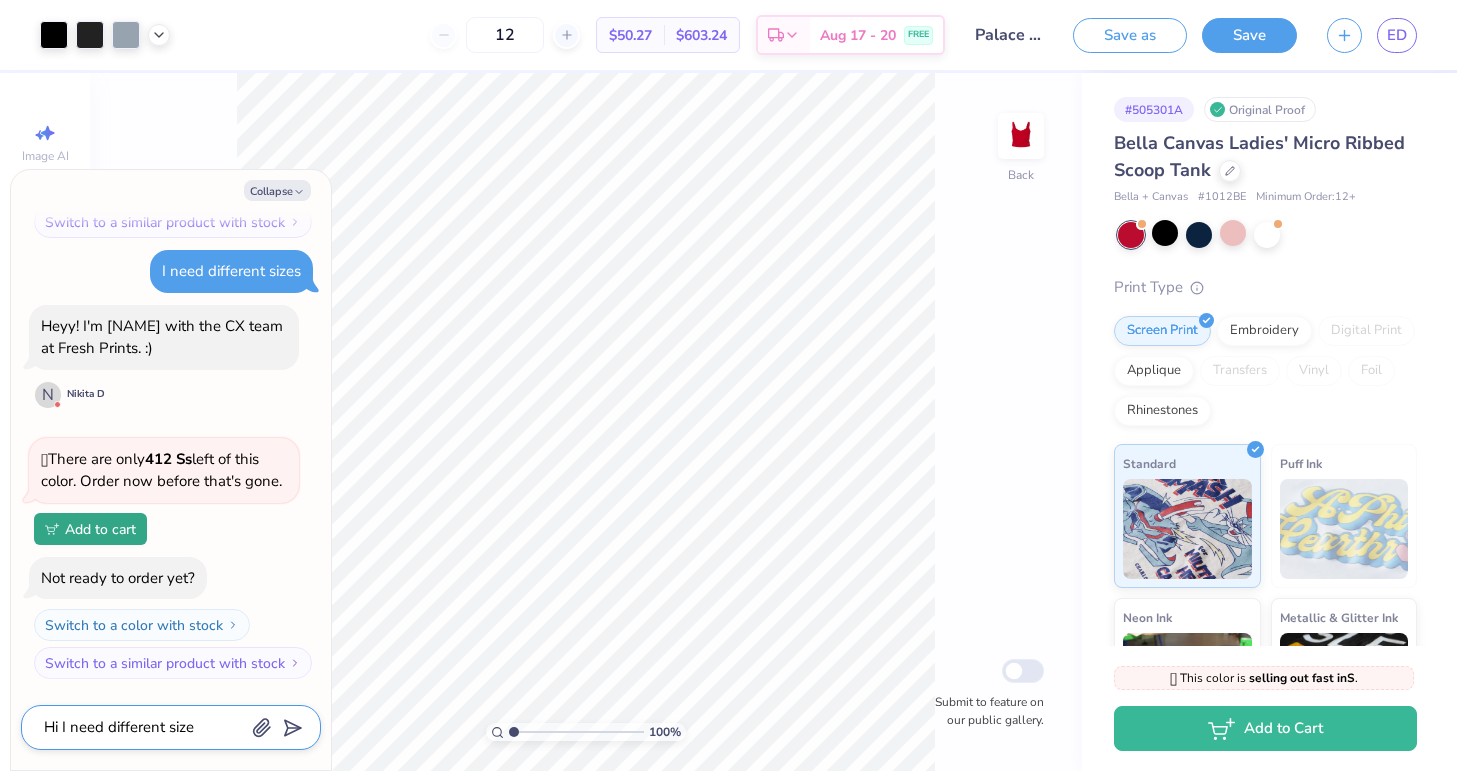 type on "Hi I need different sizes" 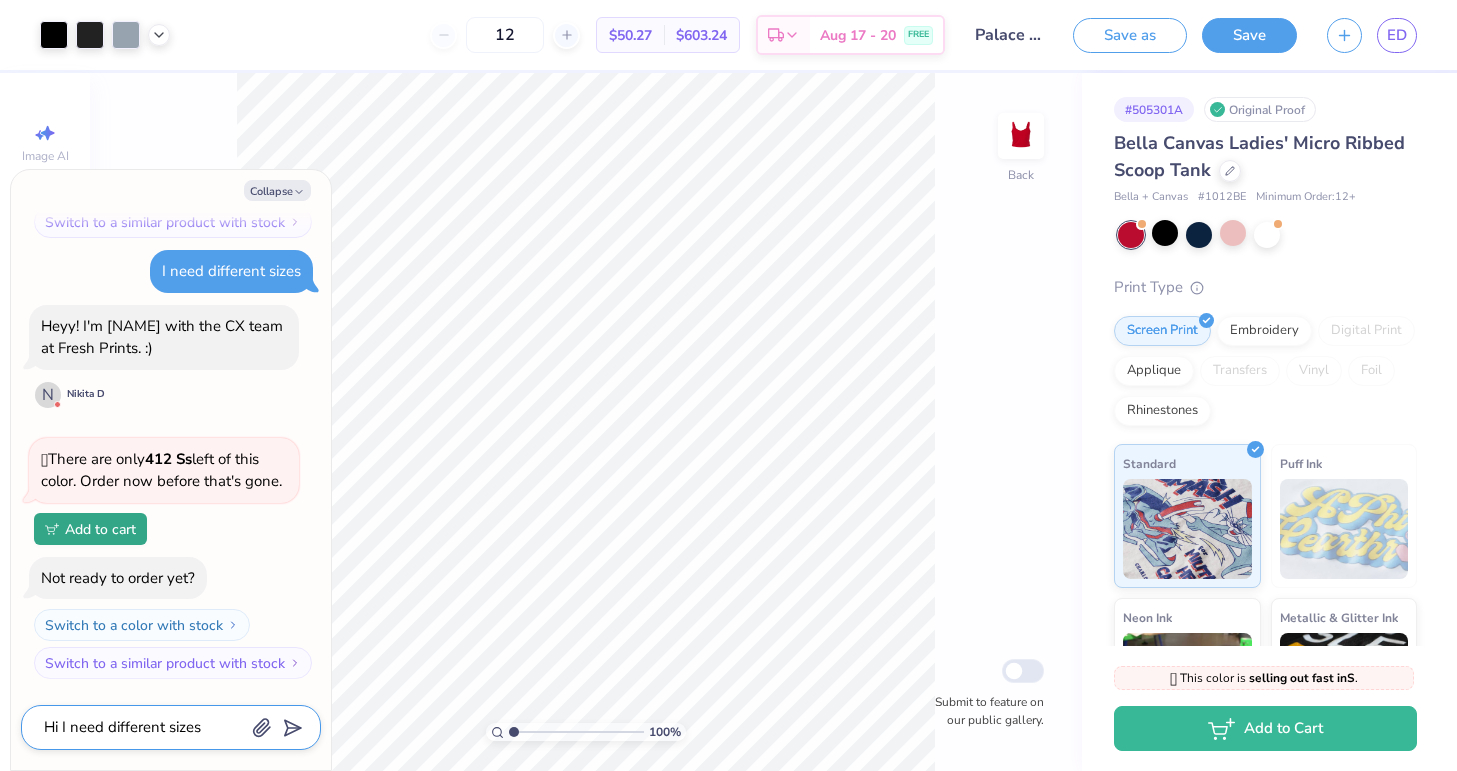 type on "Hi I need different sizes" 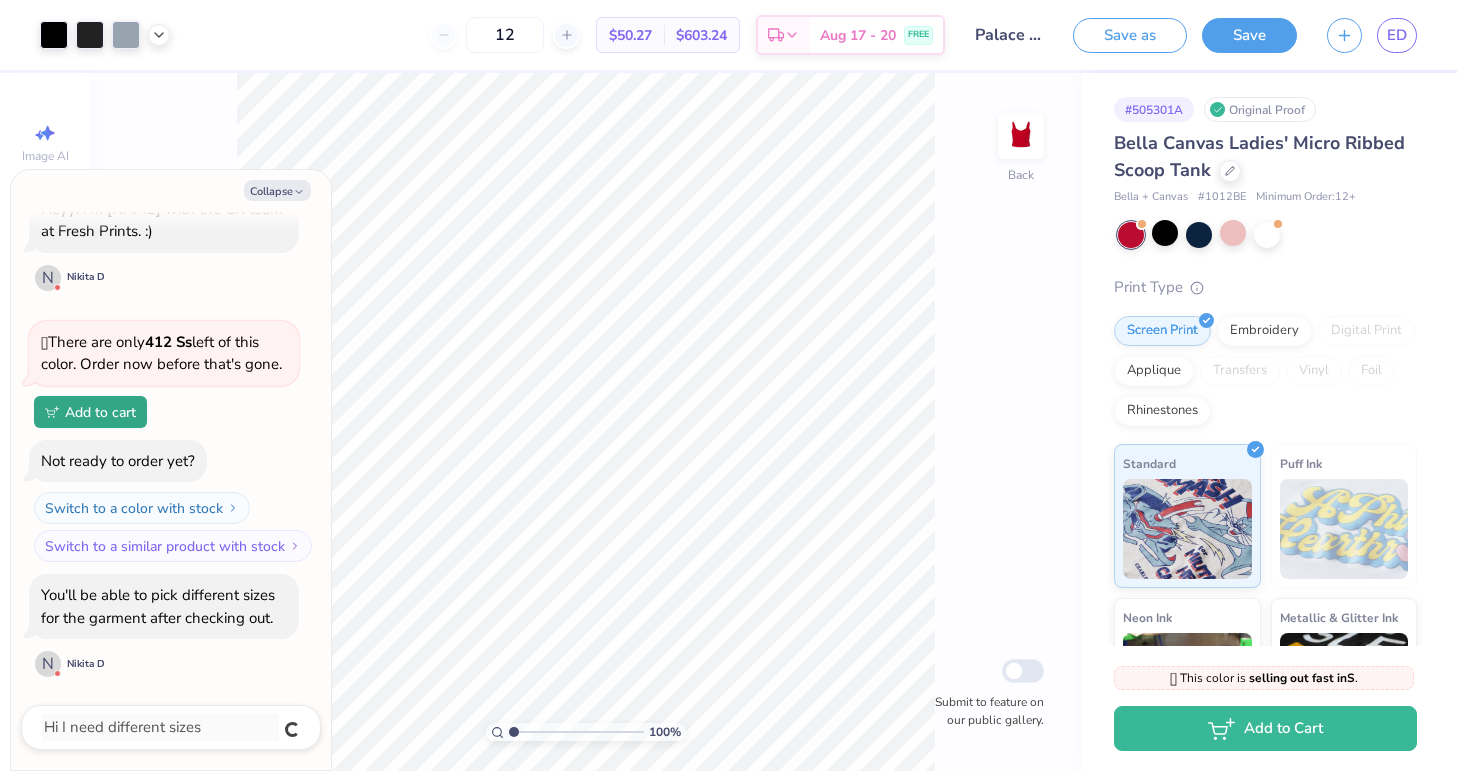 type on "x" 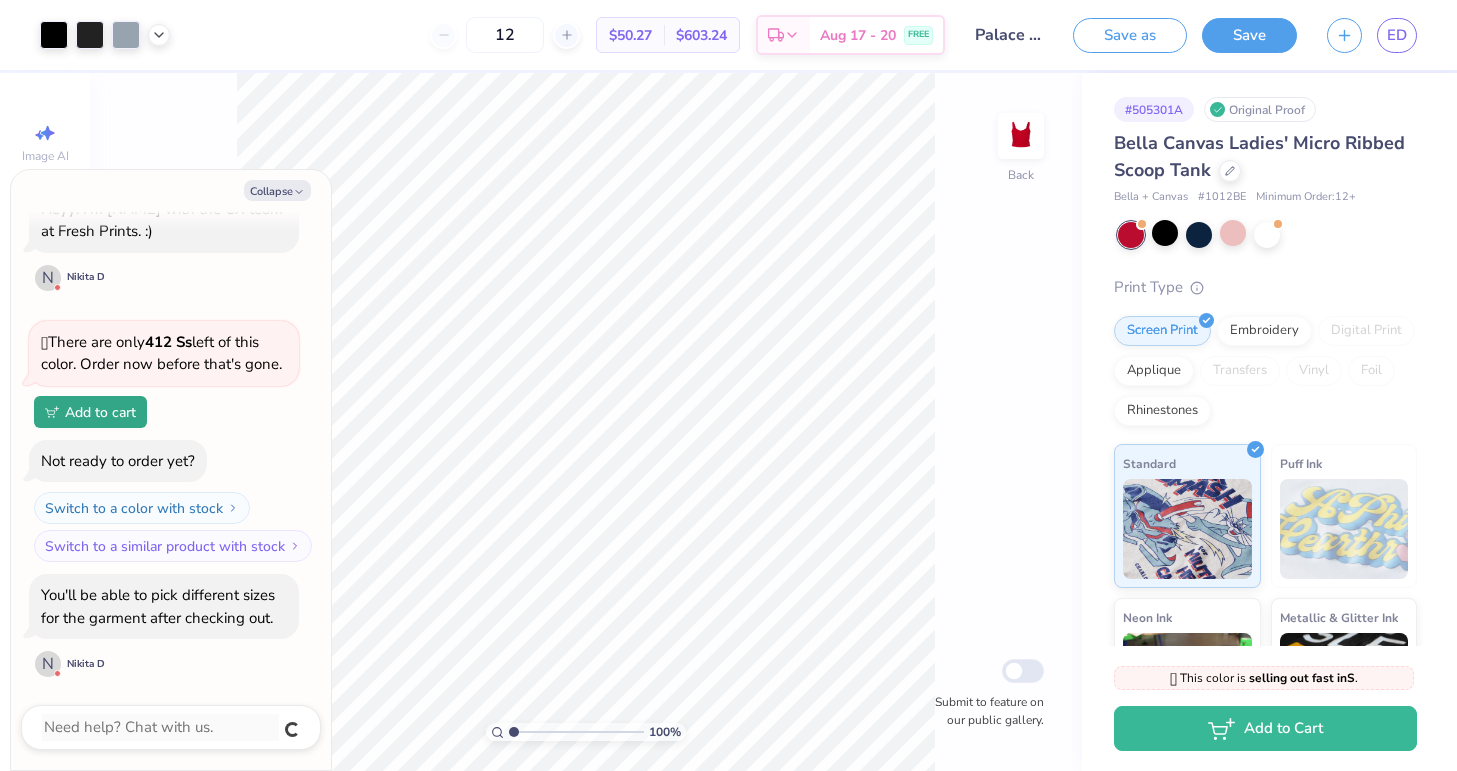 scroll, scrollTop: 472, scrollLeft: 0, axis: vertical 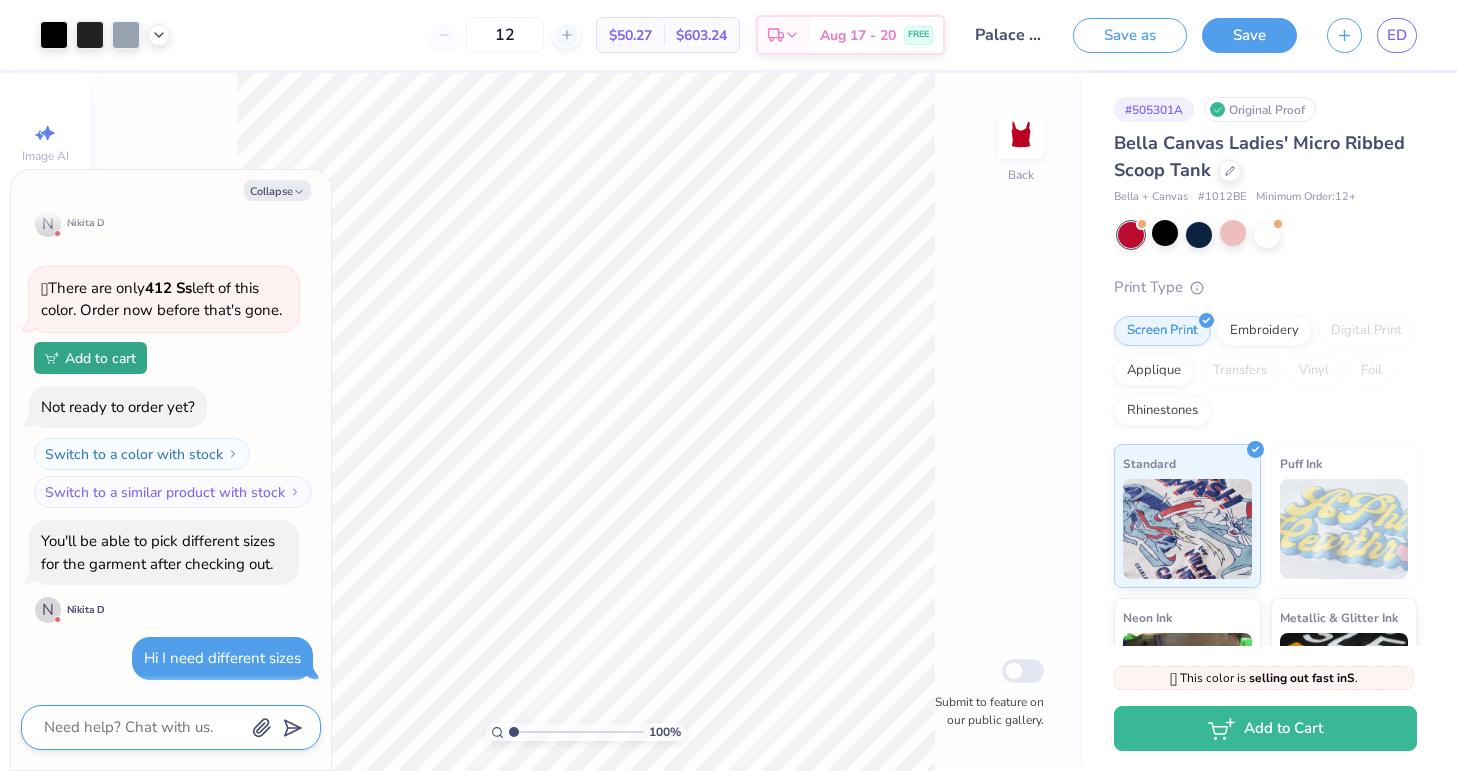 click at bounding box center [143, 727] 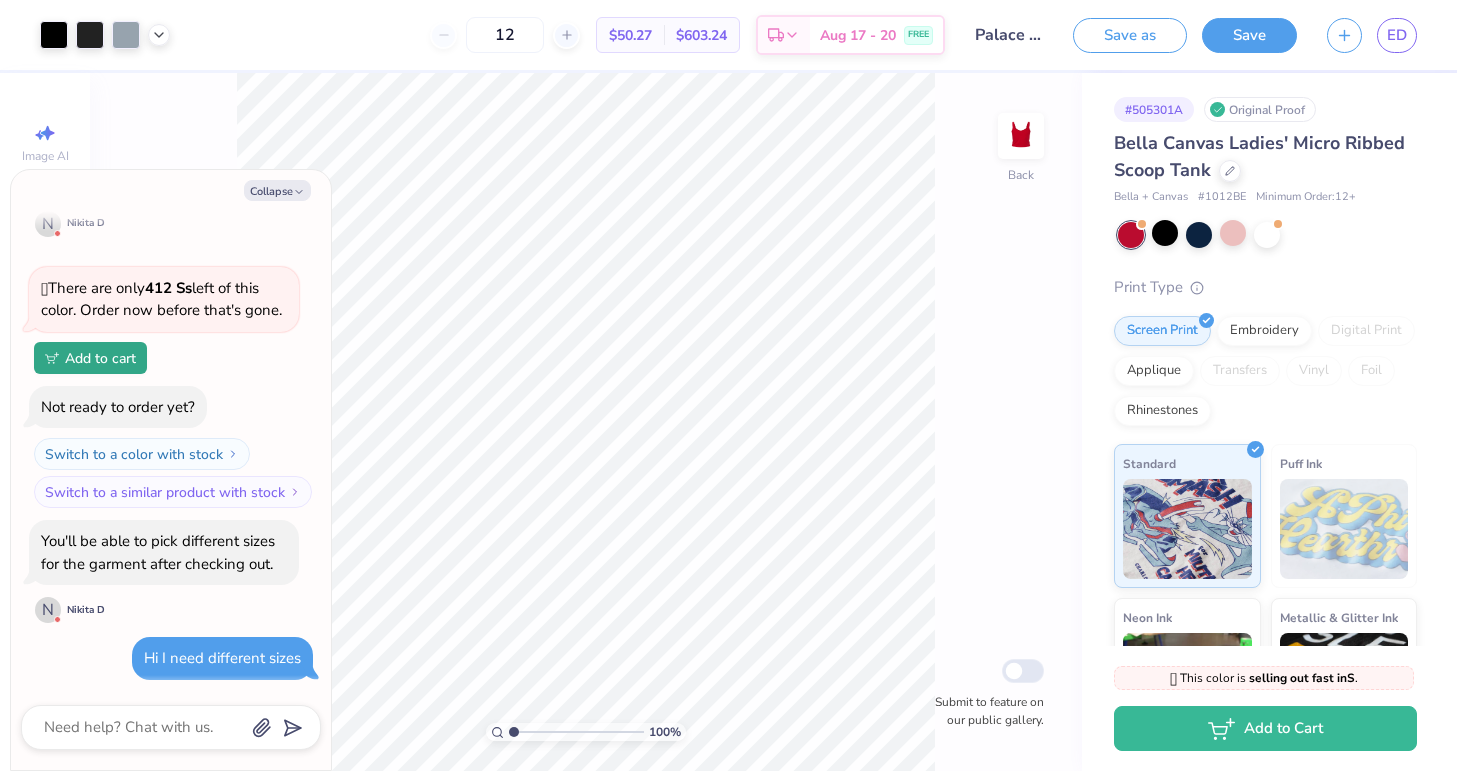 click on "Save as Save ED" at bounding box center (1265, 35) 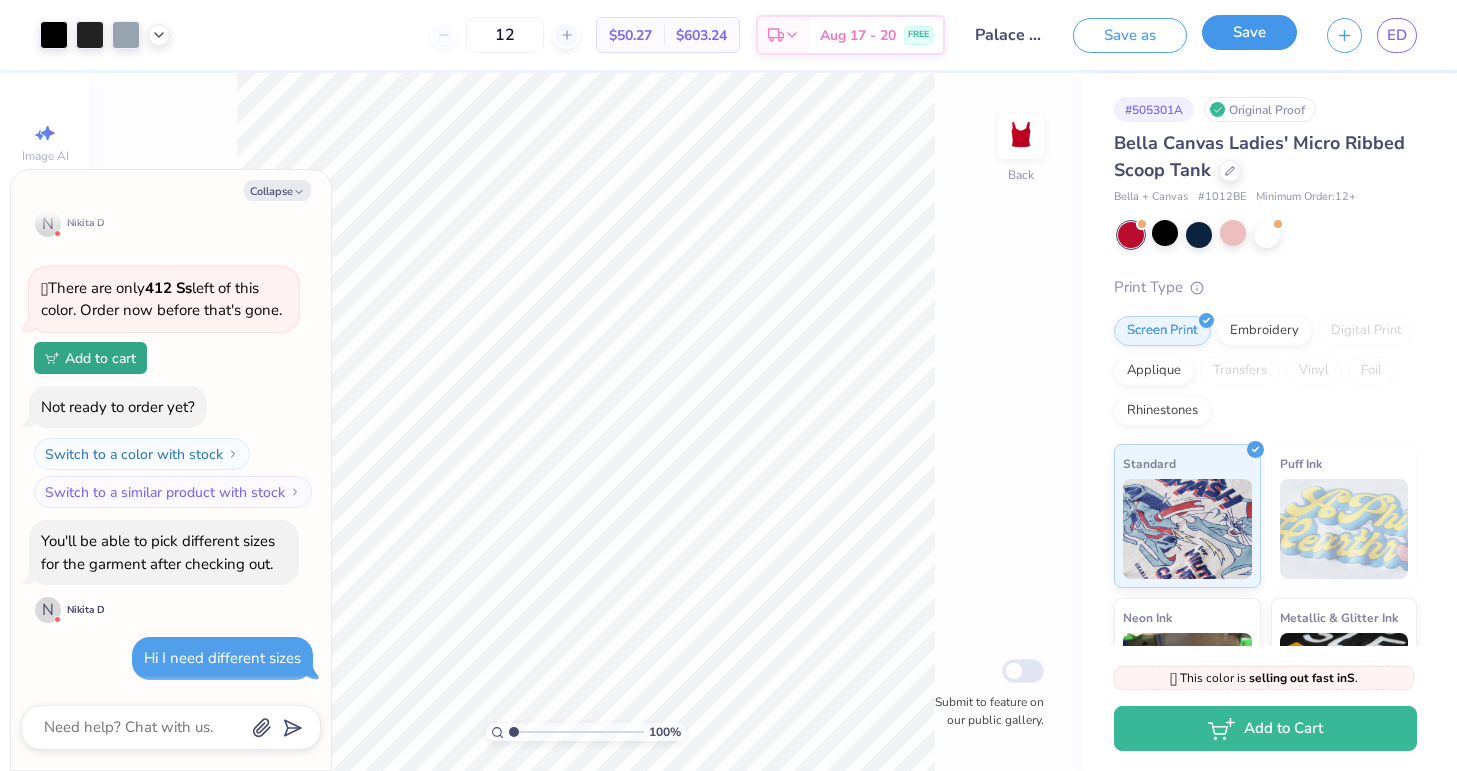 click on "Save" at bounding box center (1249, 32) 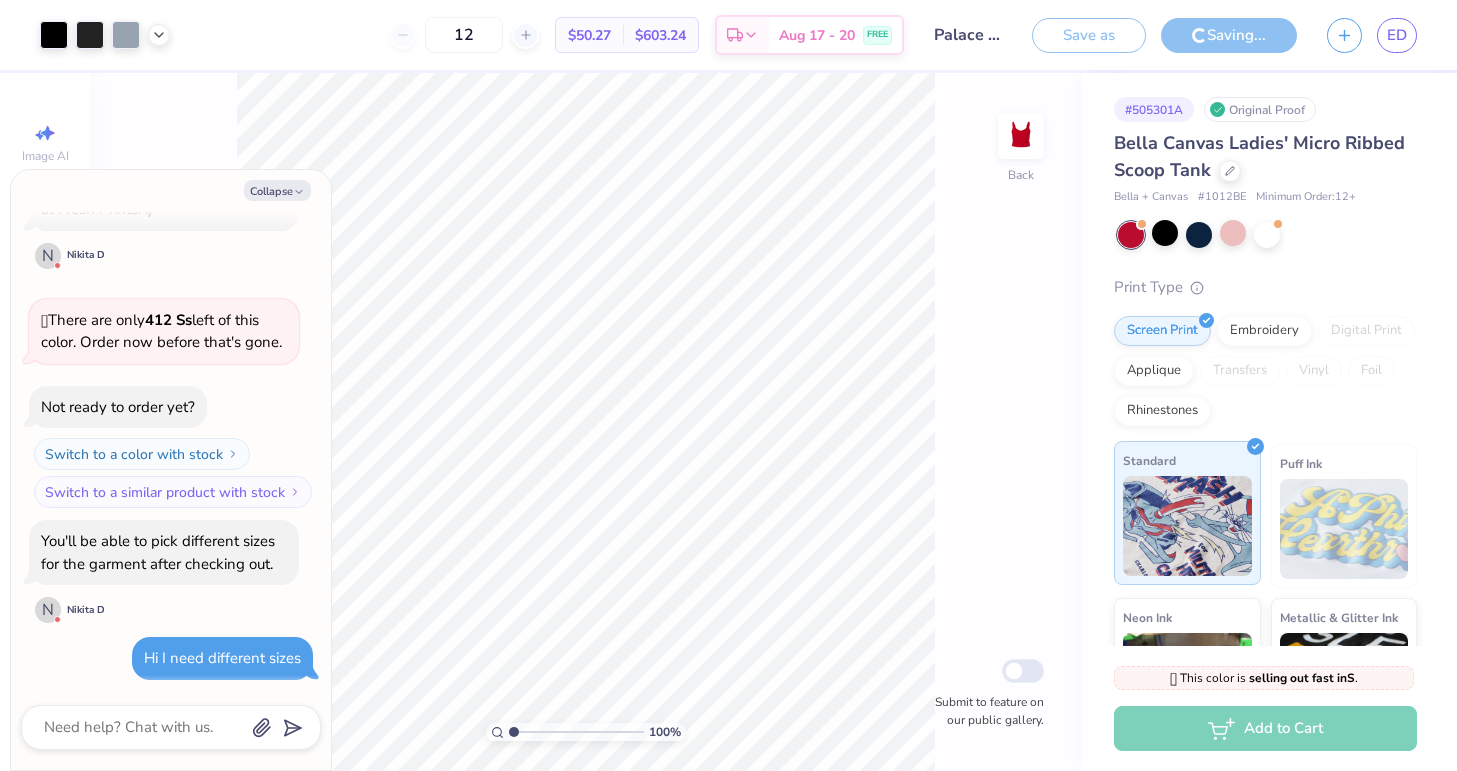 scroll, scrollTop: 472, scrollLeft: 0, axis: vertical 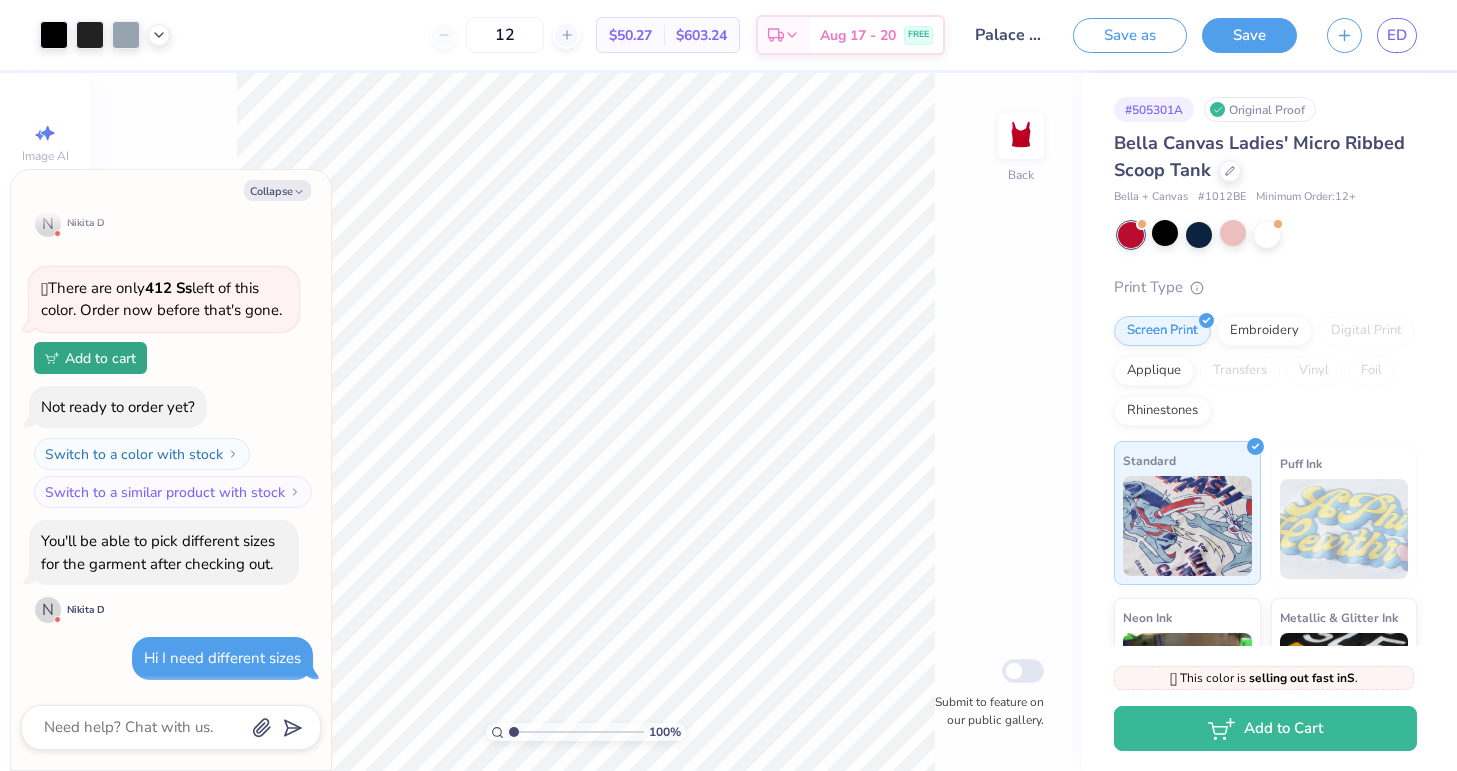 type on "x" 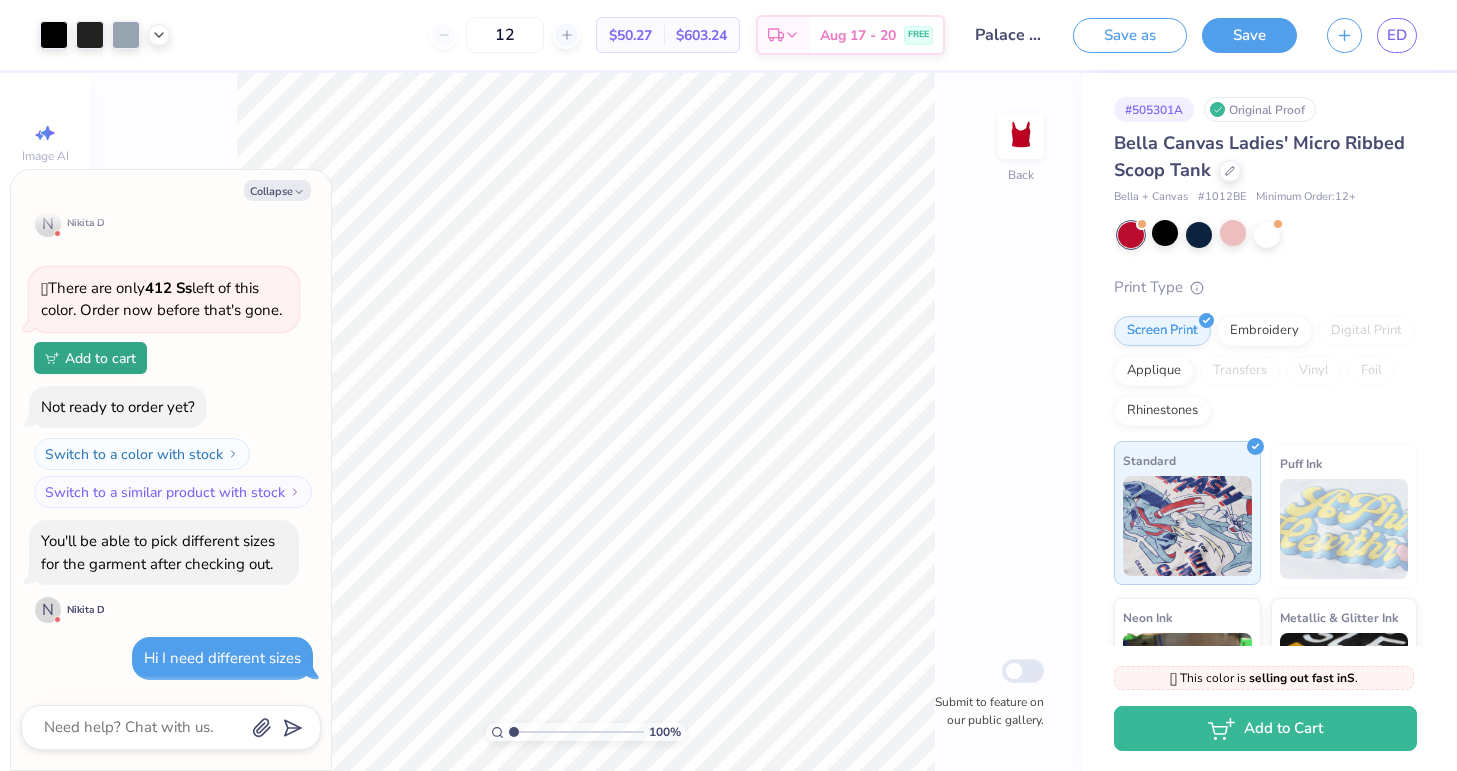 scroll, scrollTop: 612, scrollLeft: 0, axis: vertical 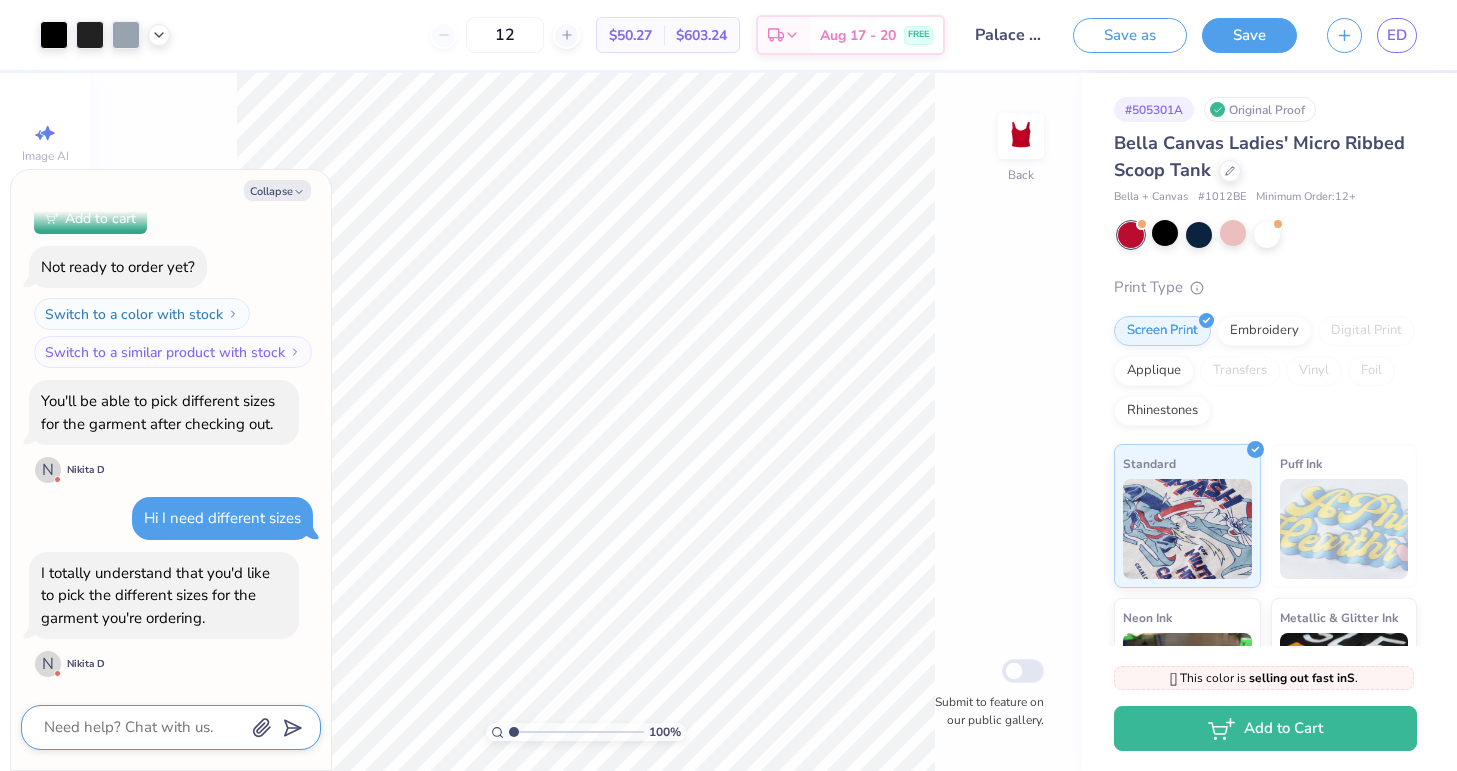 click at bounding box center (143, 727) 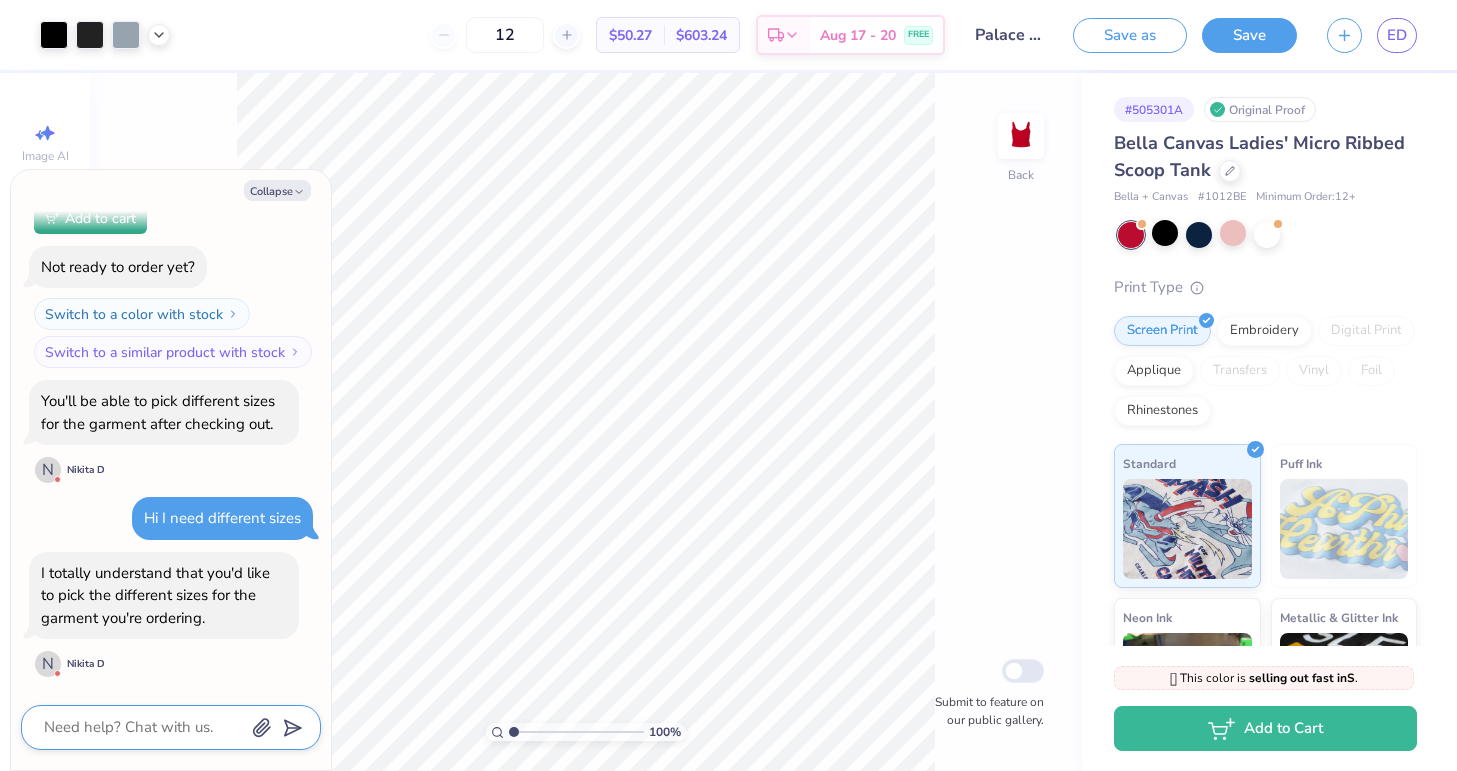 type on "T" 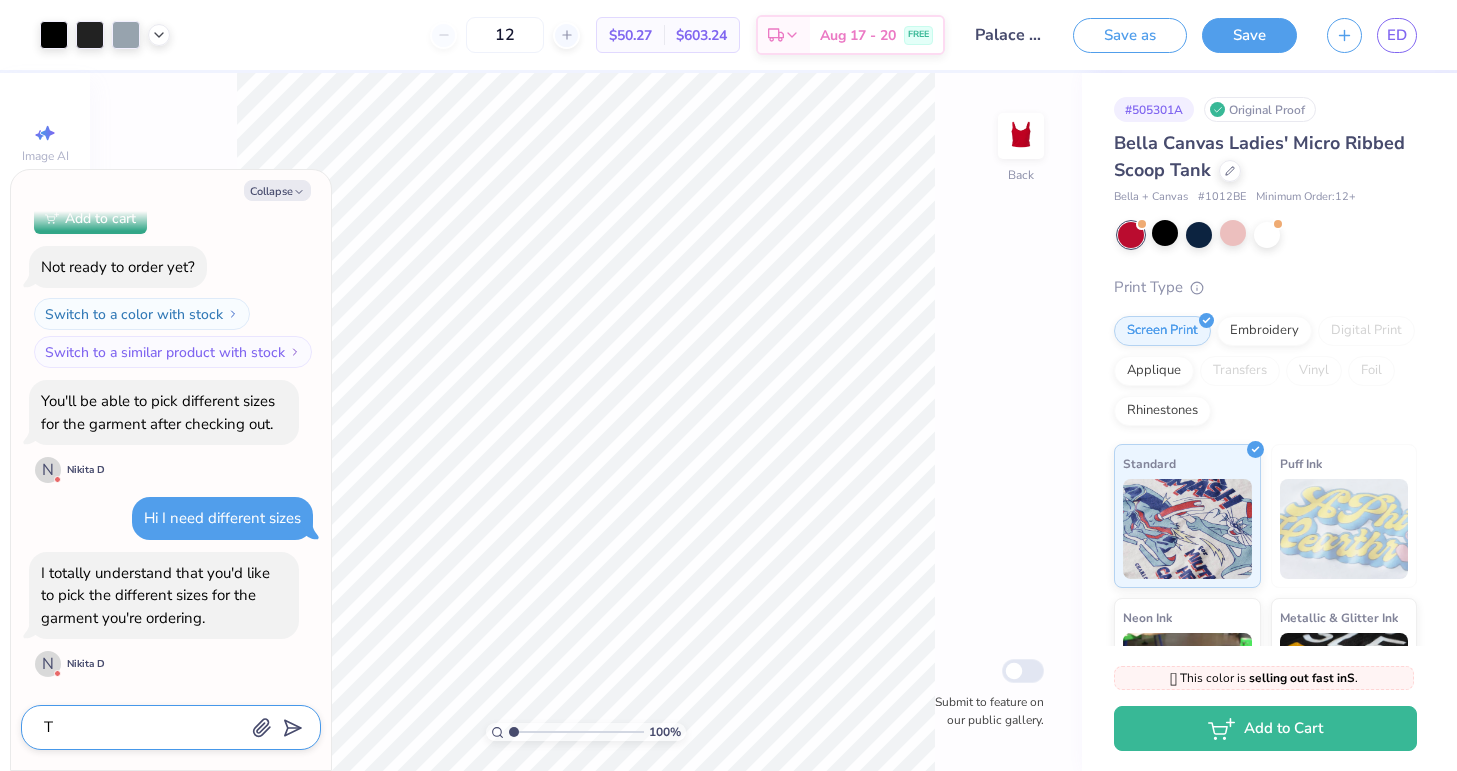 type on "Th" 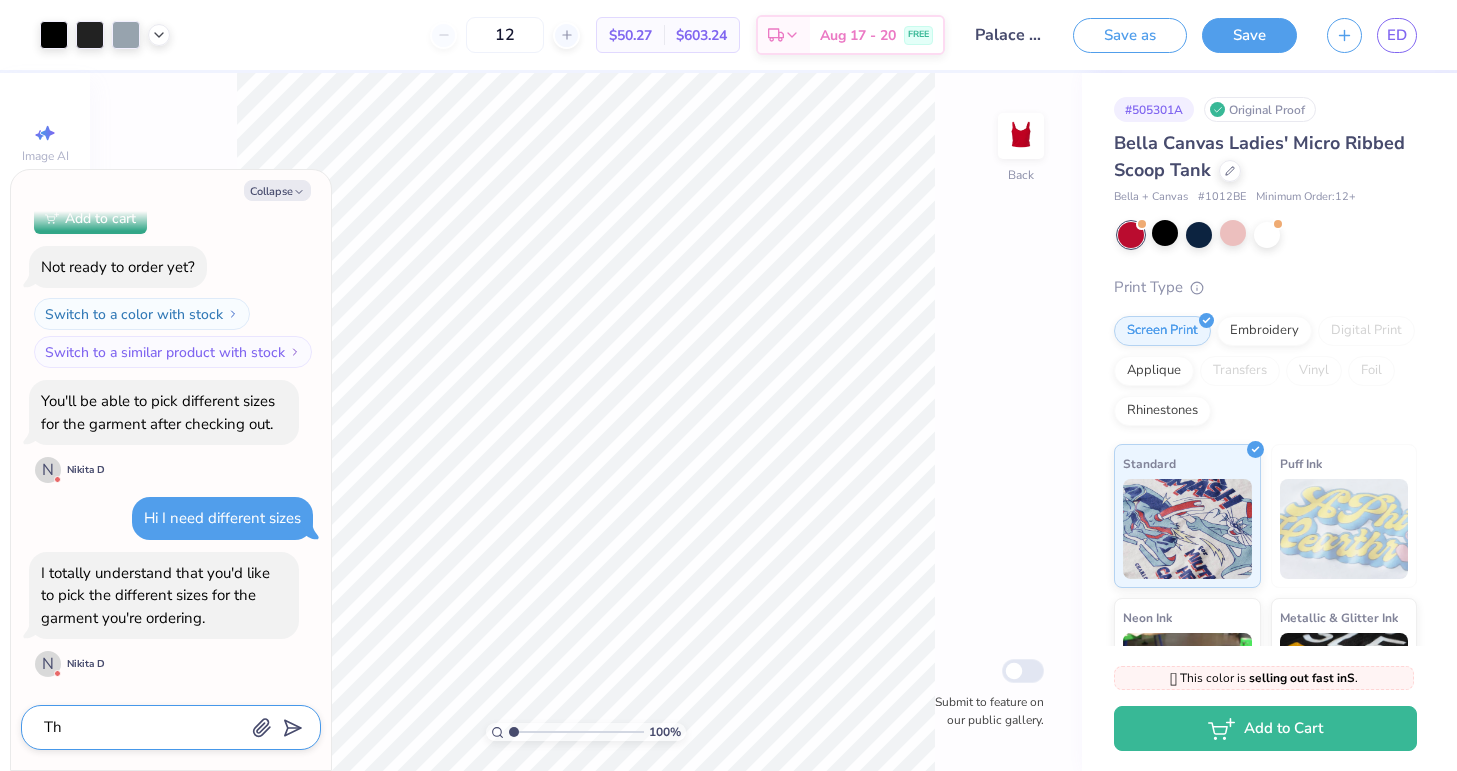 type on "T" 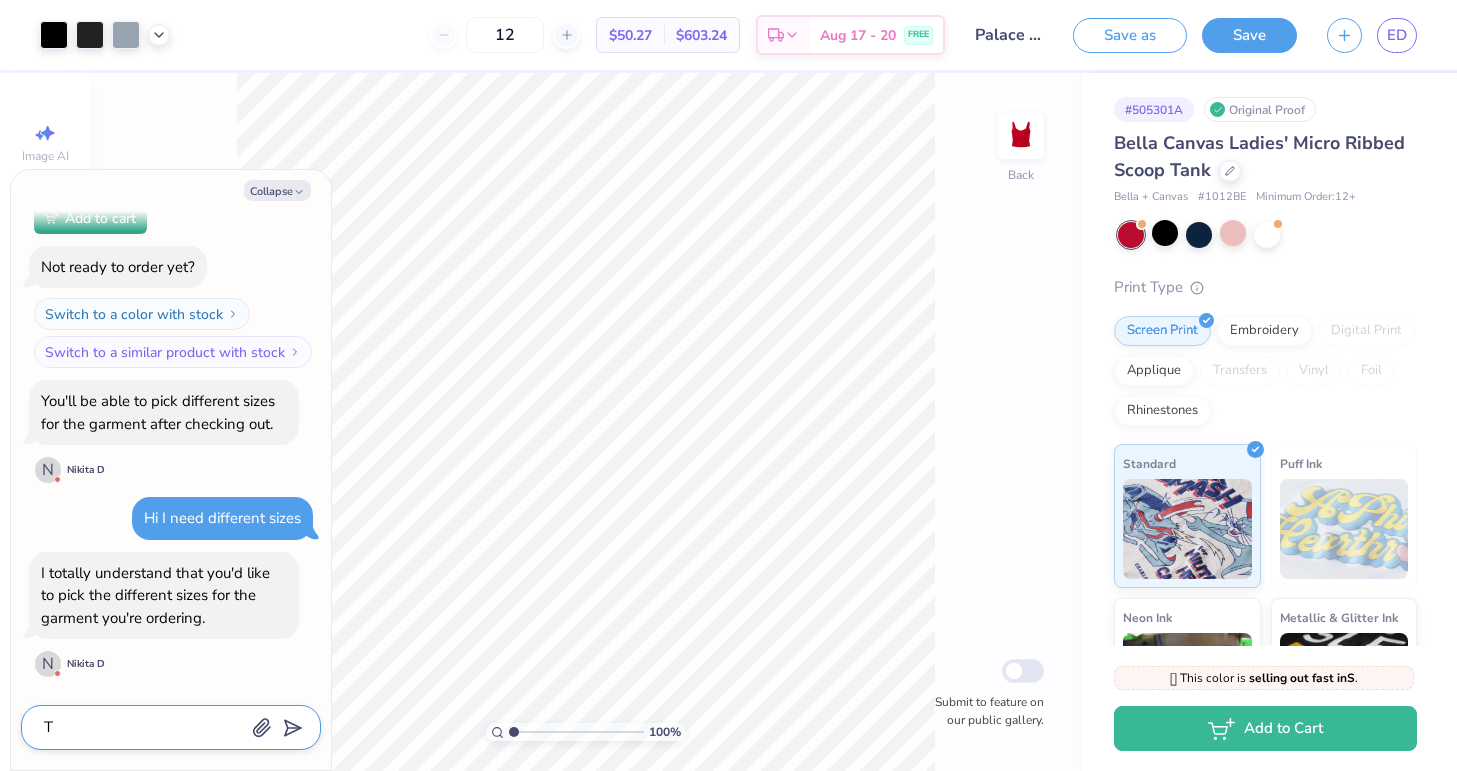 type 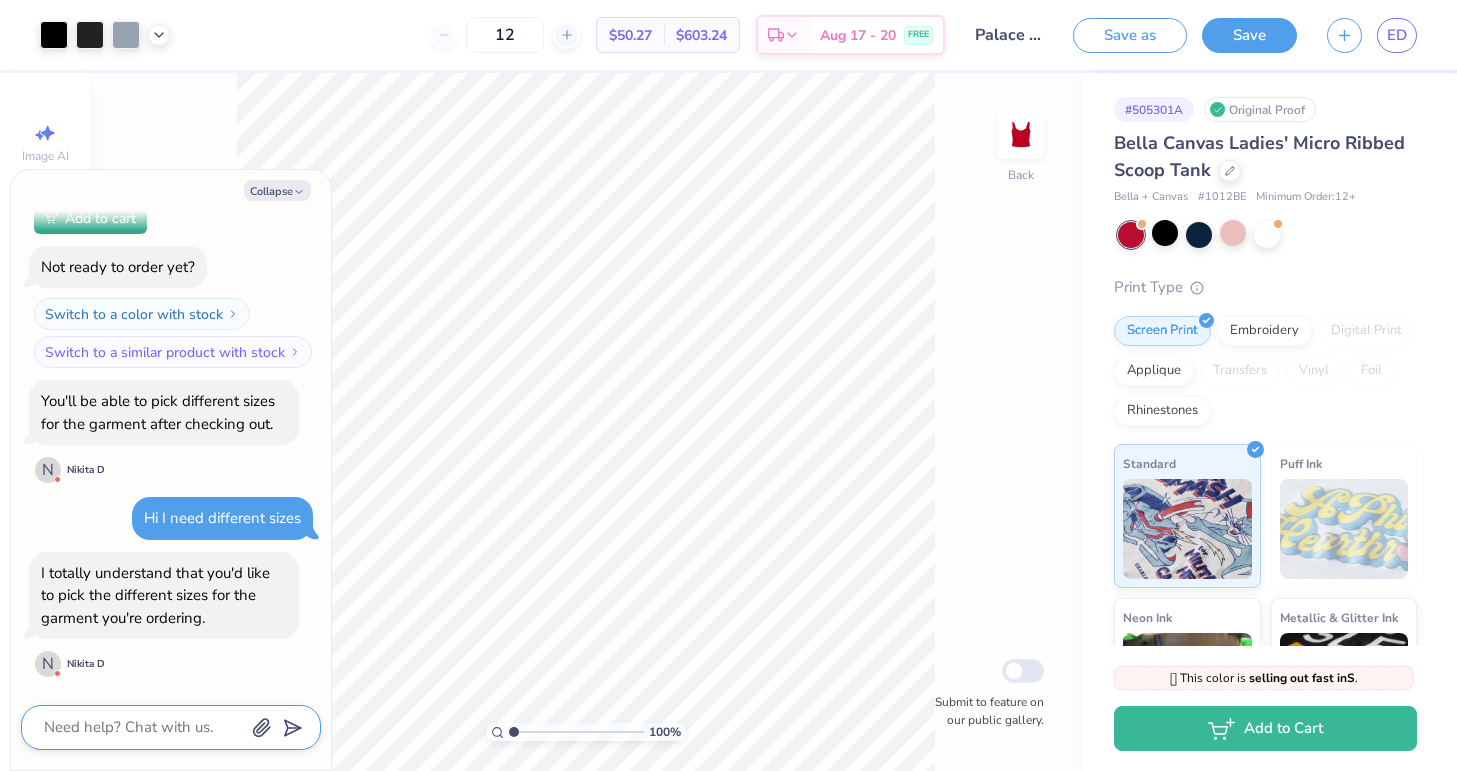 type on "D" 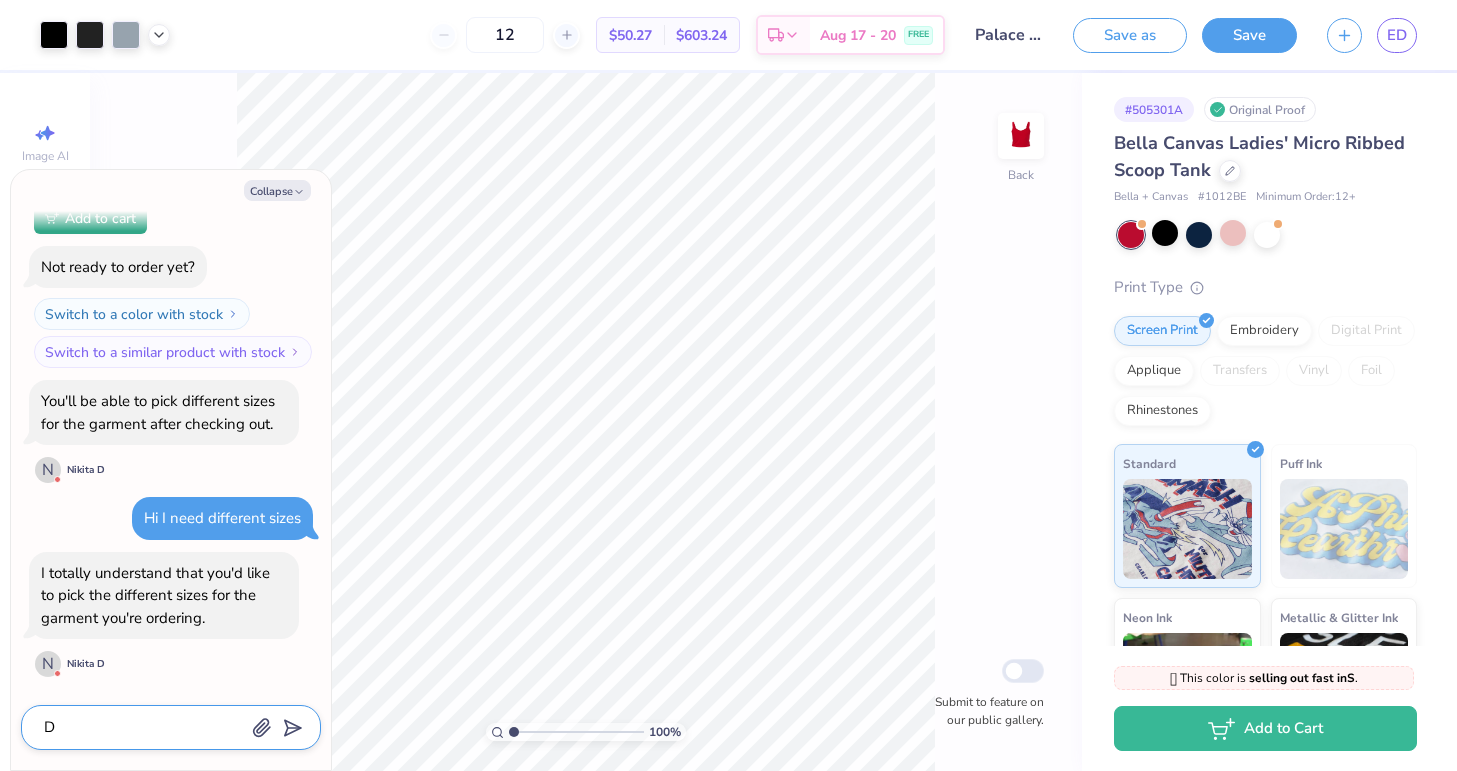 type on "Do" 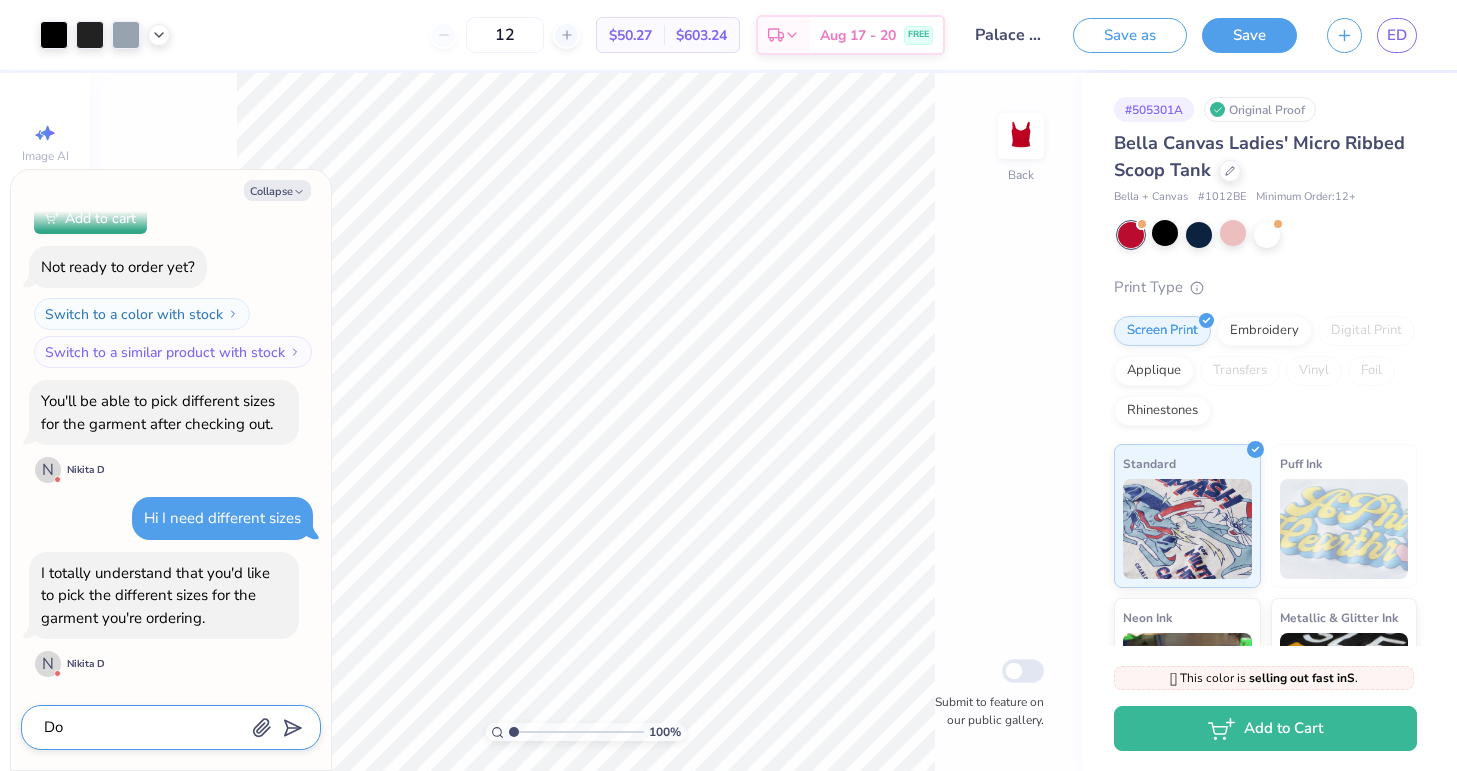 type on "Do" 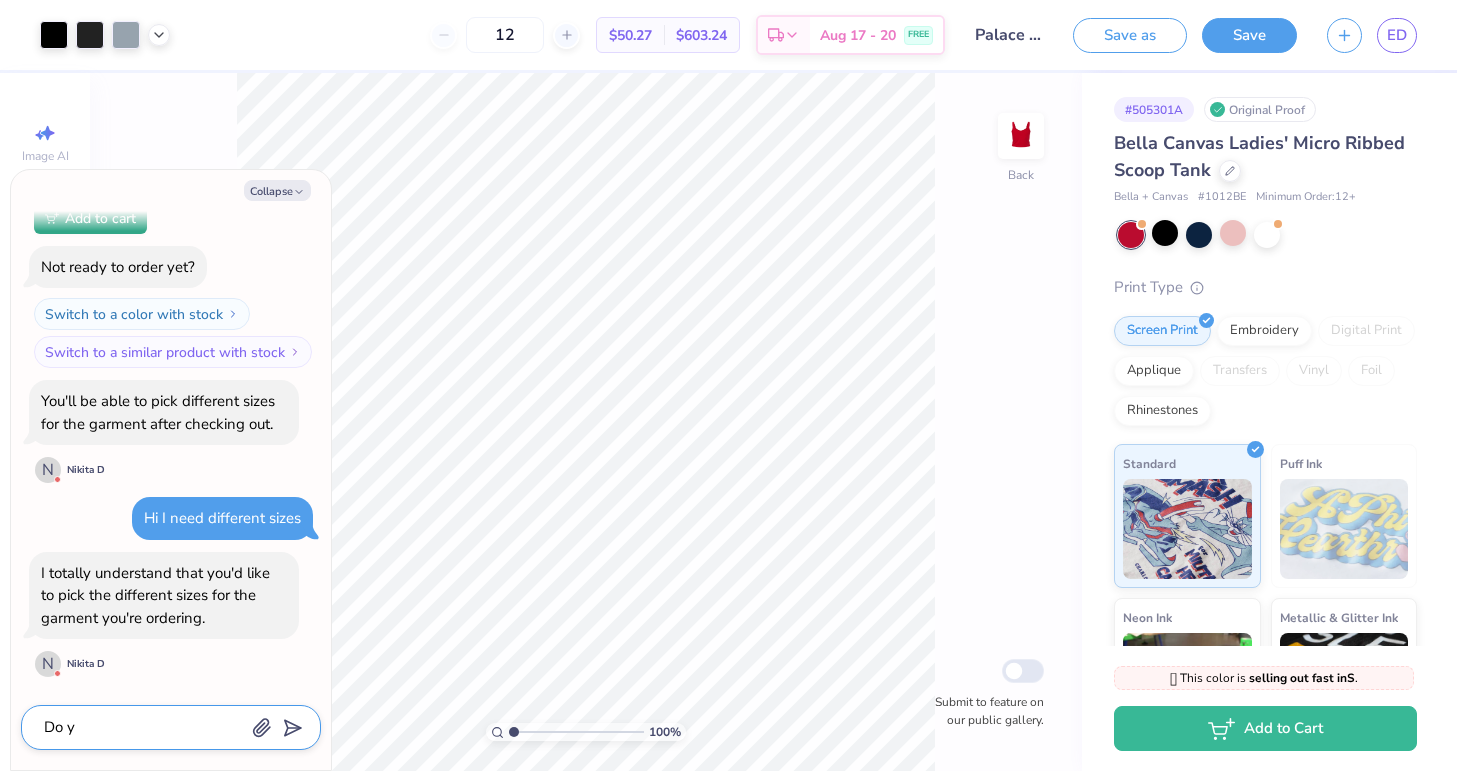 type on "x" 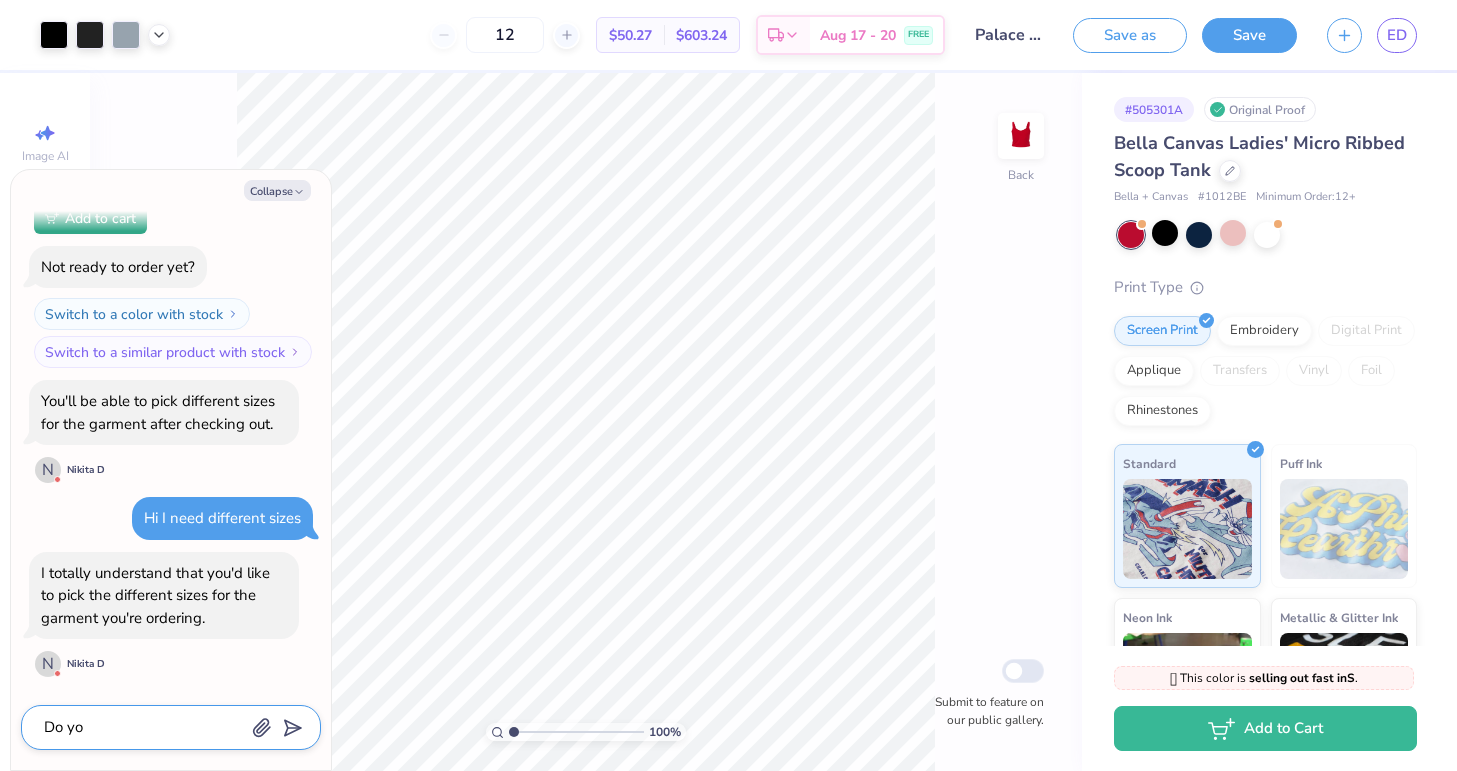 type on "Do you" 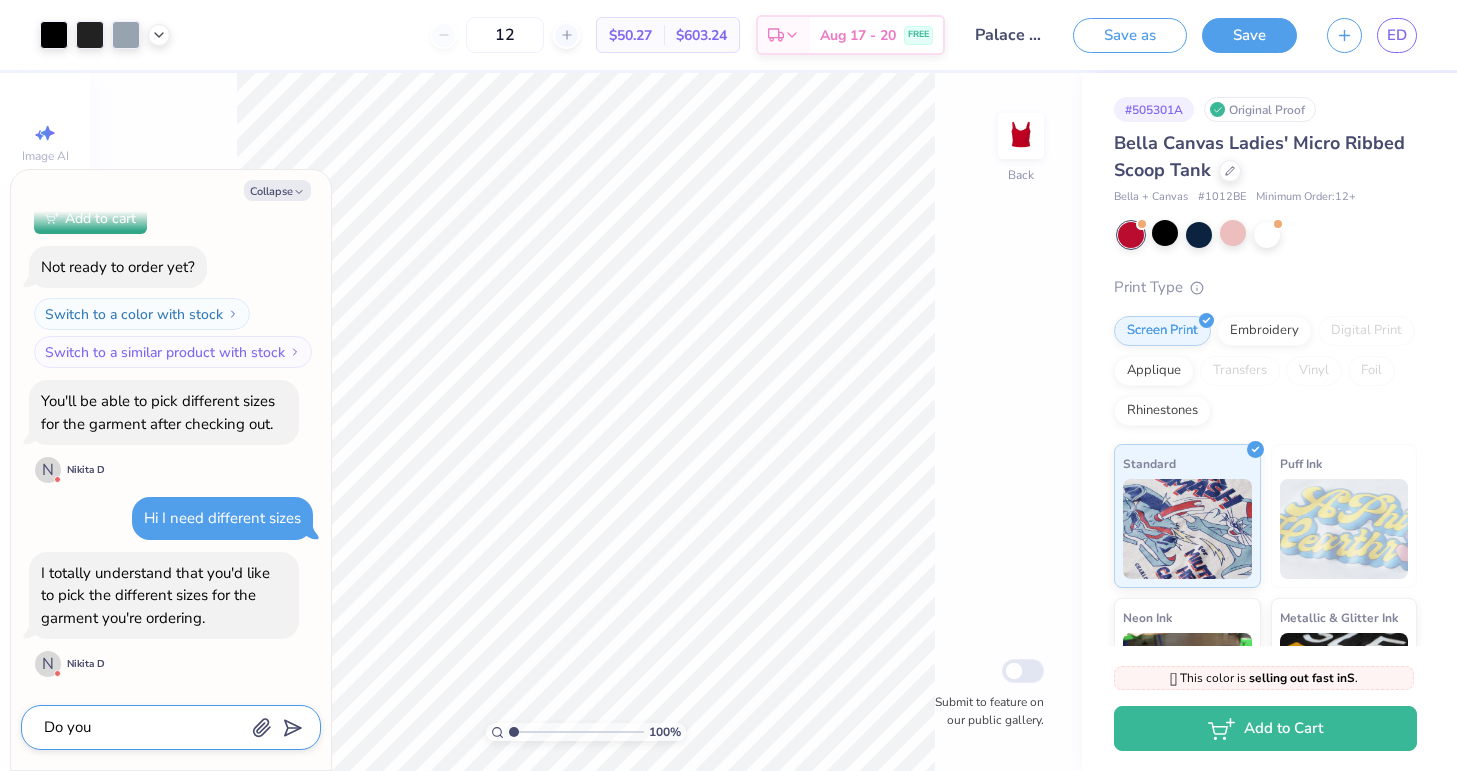 type on "Do you" 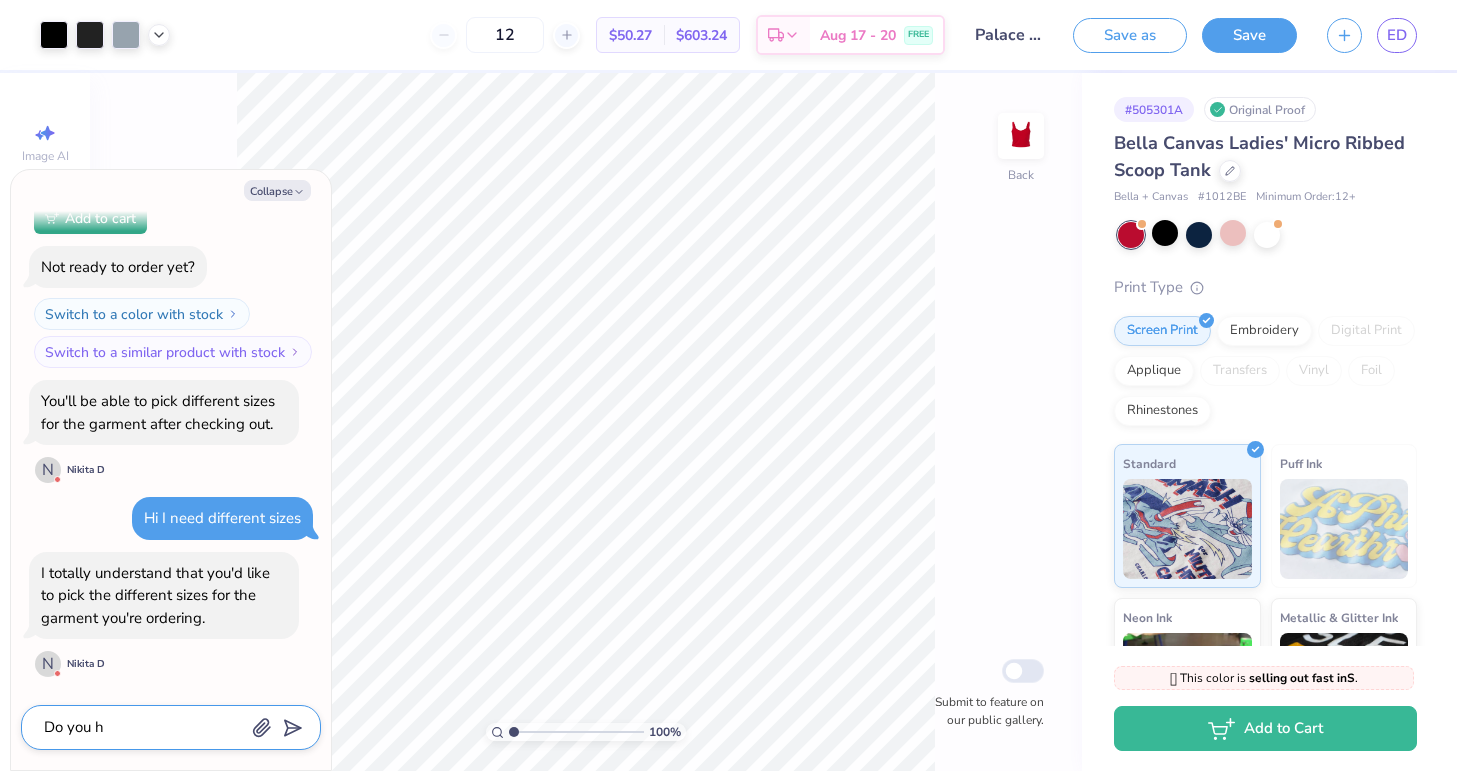 type on "Do you ha" 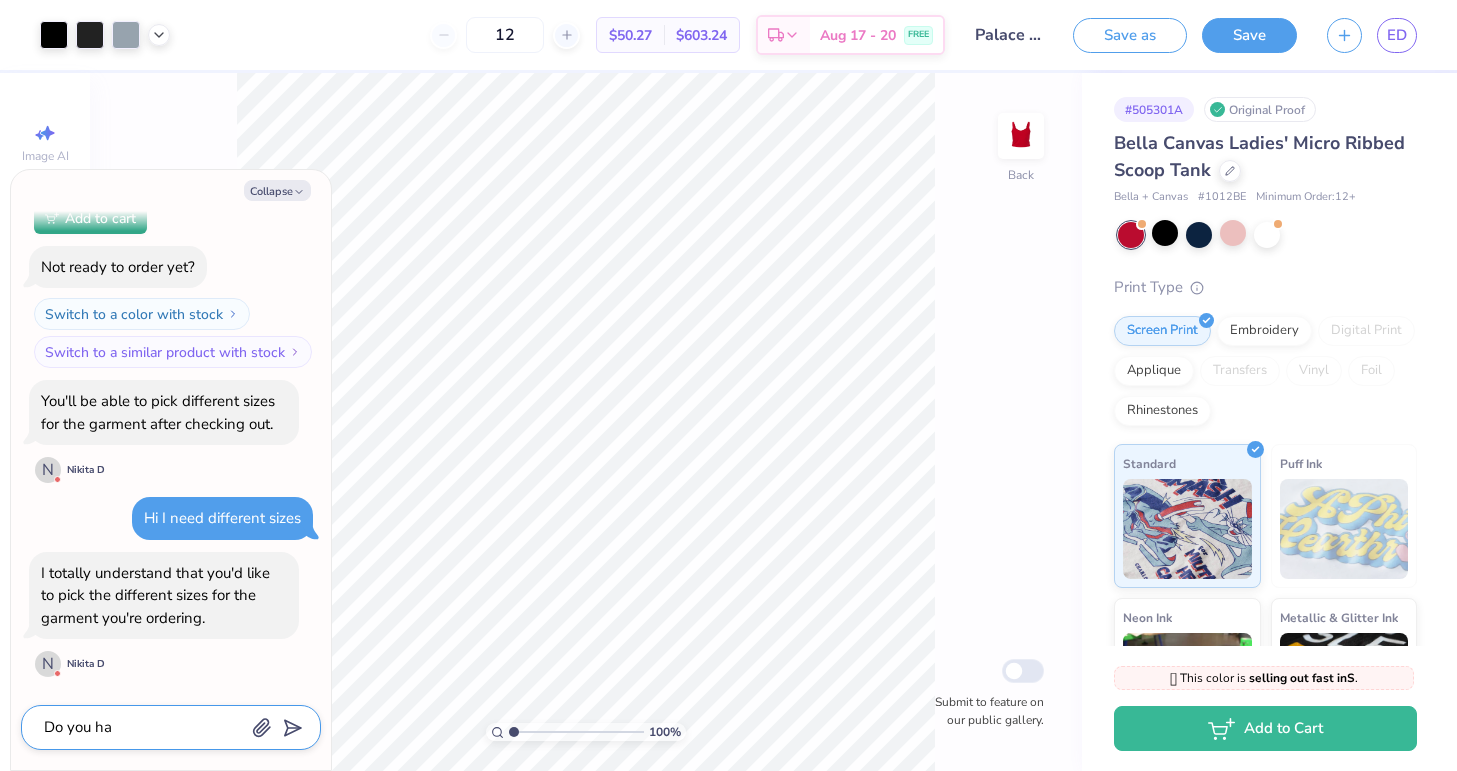 type on "Do you hae" 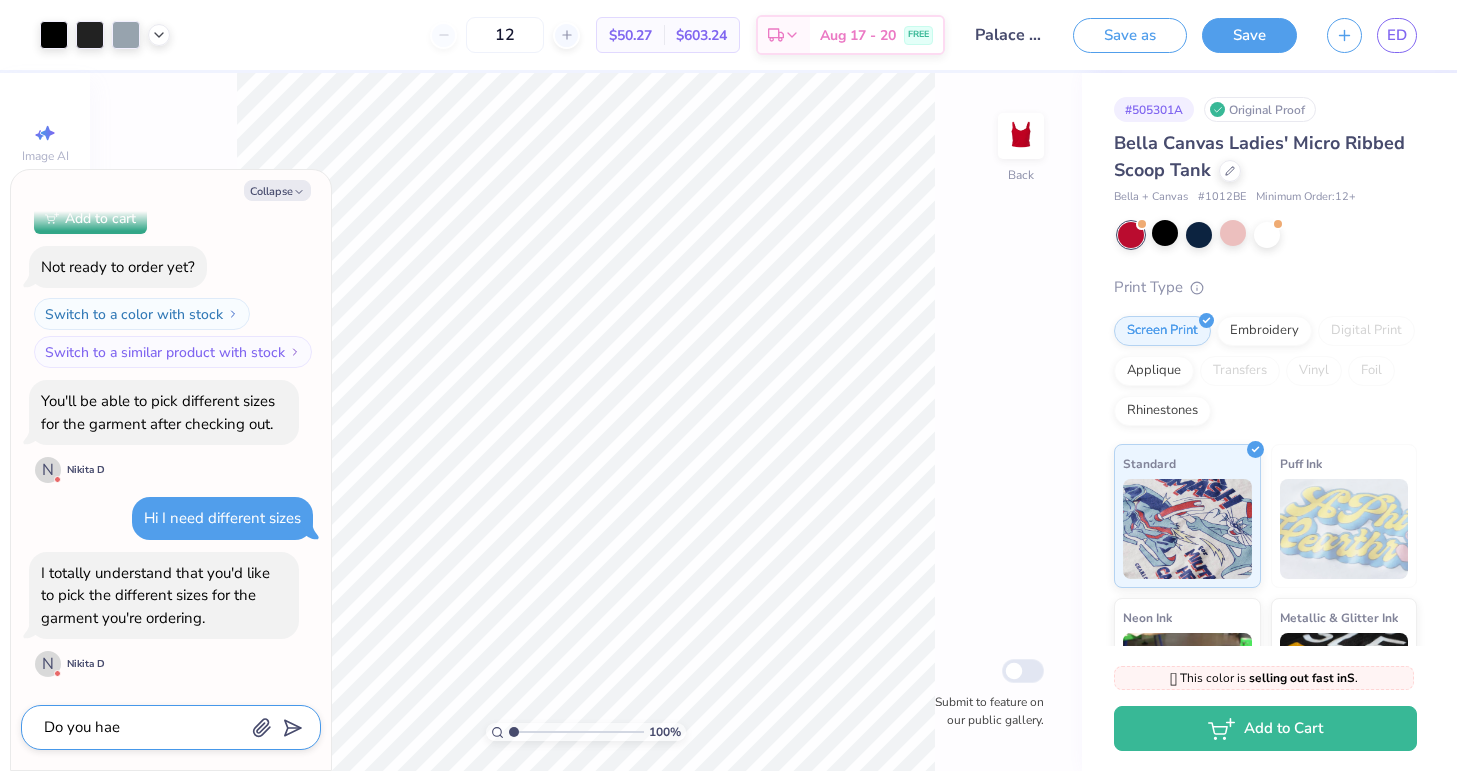 type on "Do you ha" 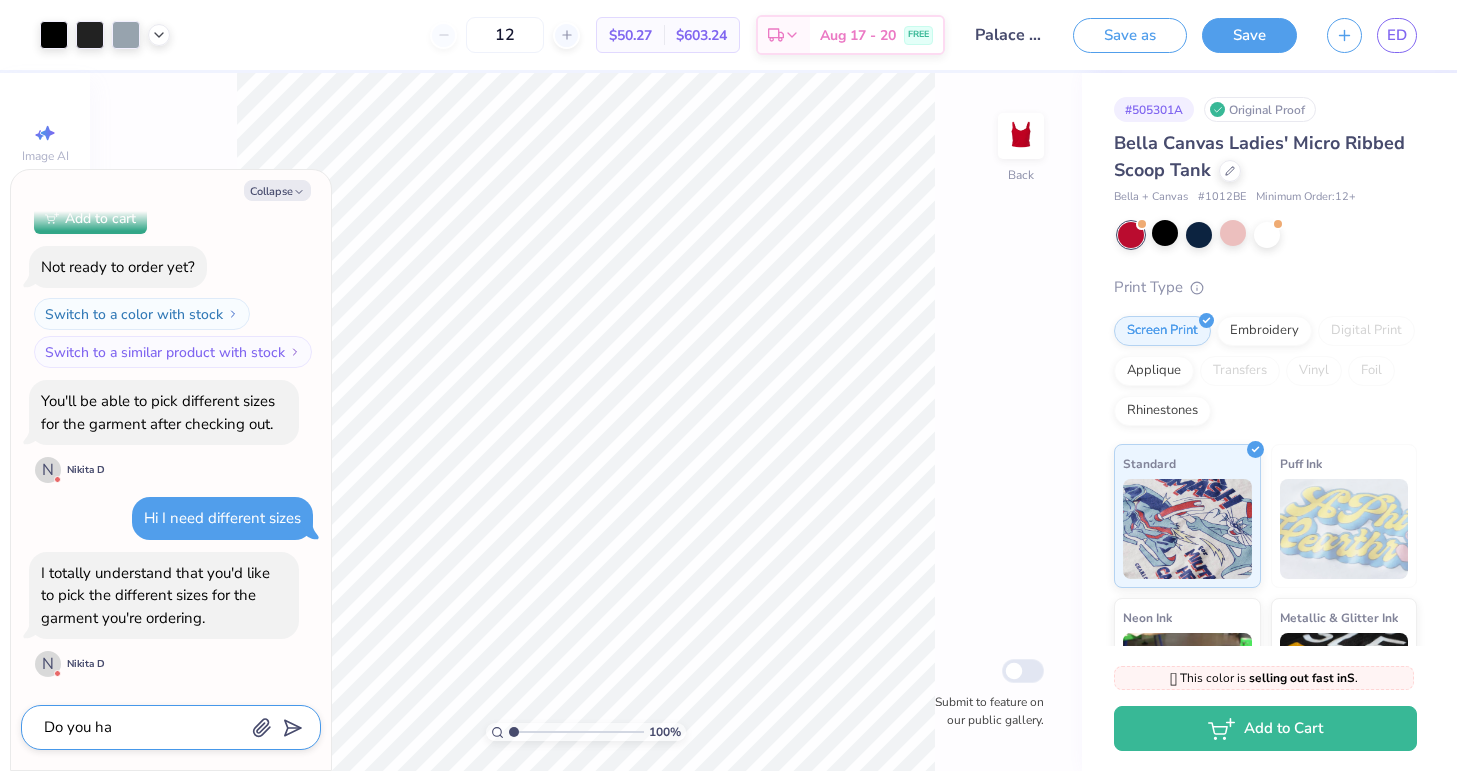 type on "Do you hav" 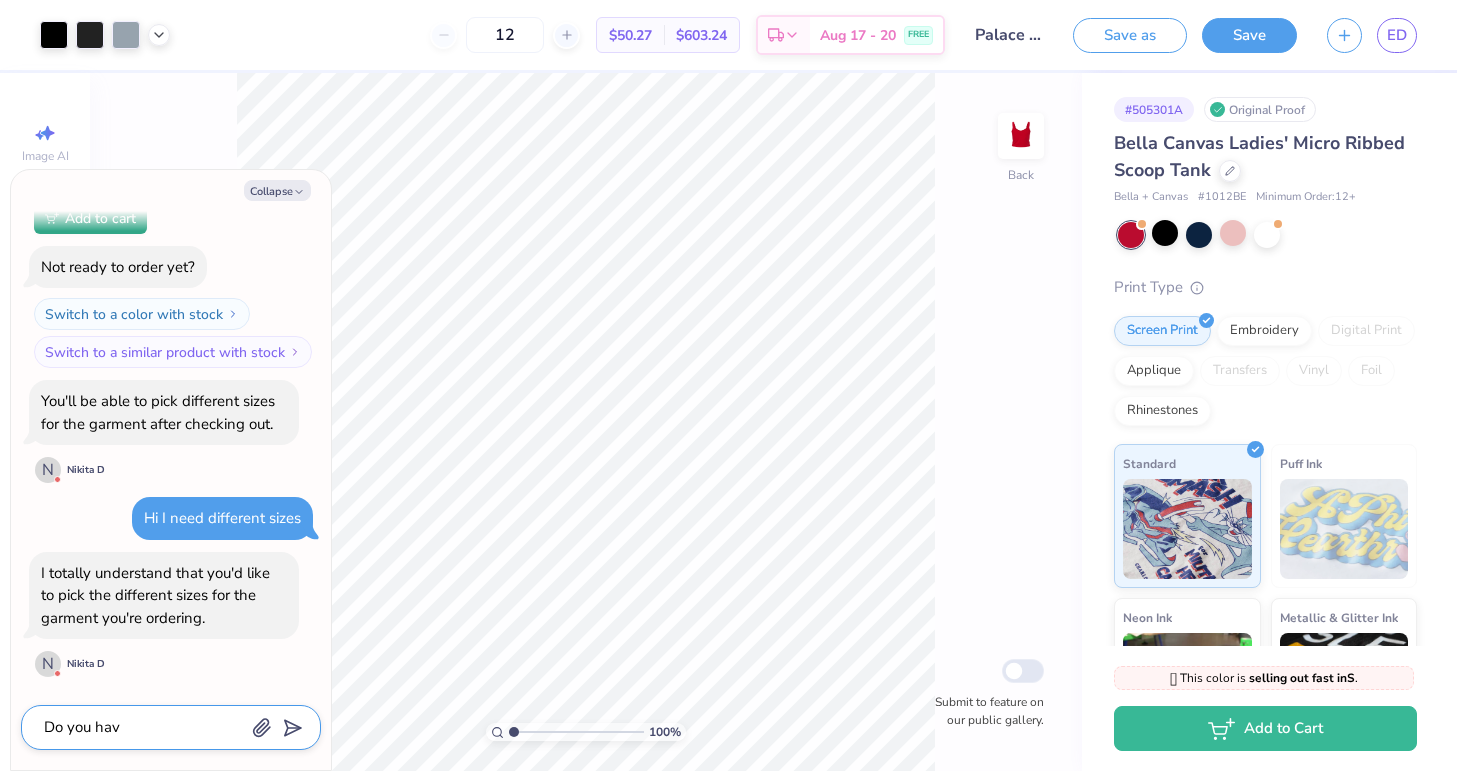 type on "Do you have" 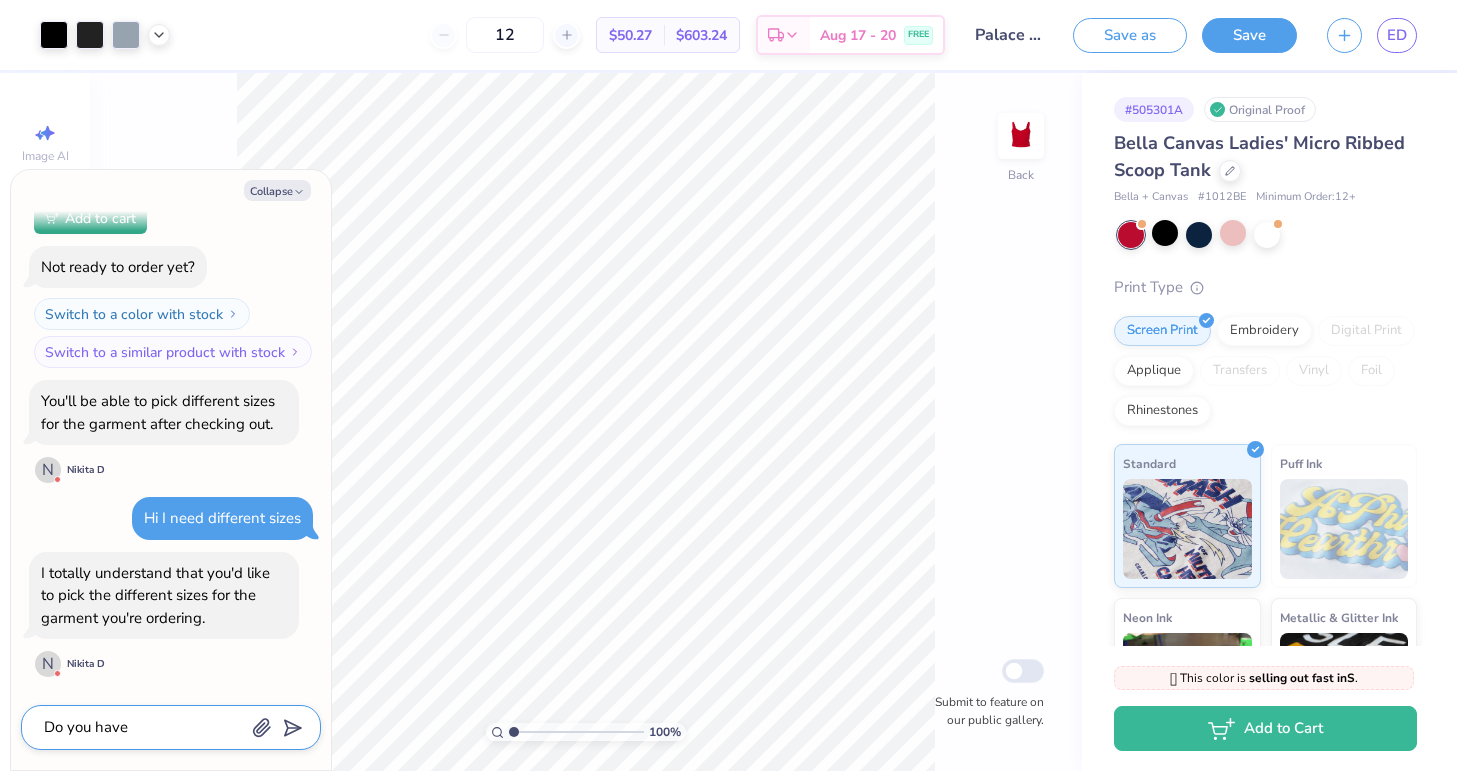 type on "Do you have" 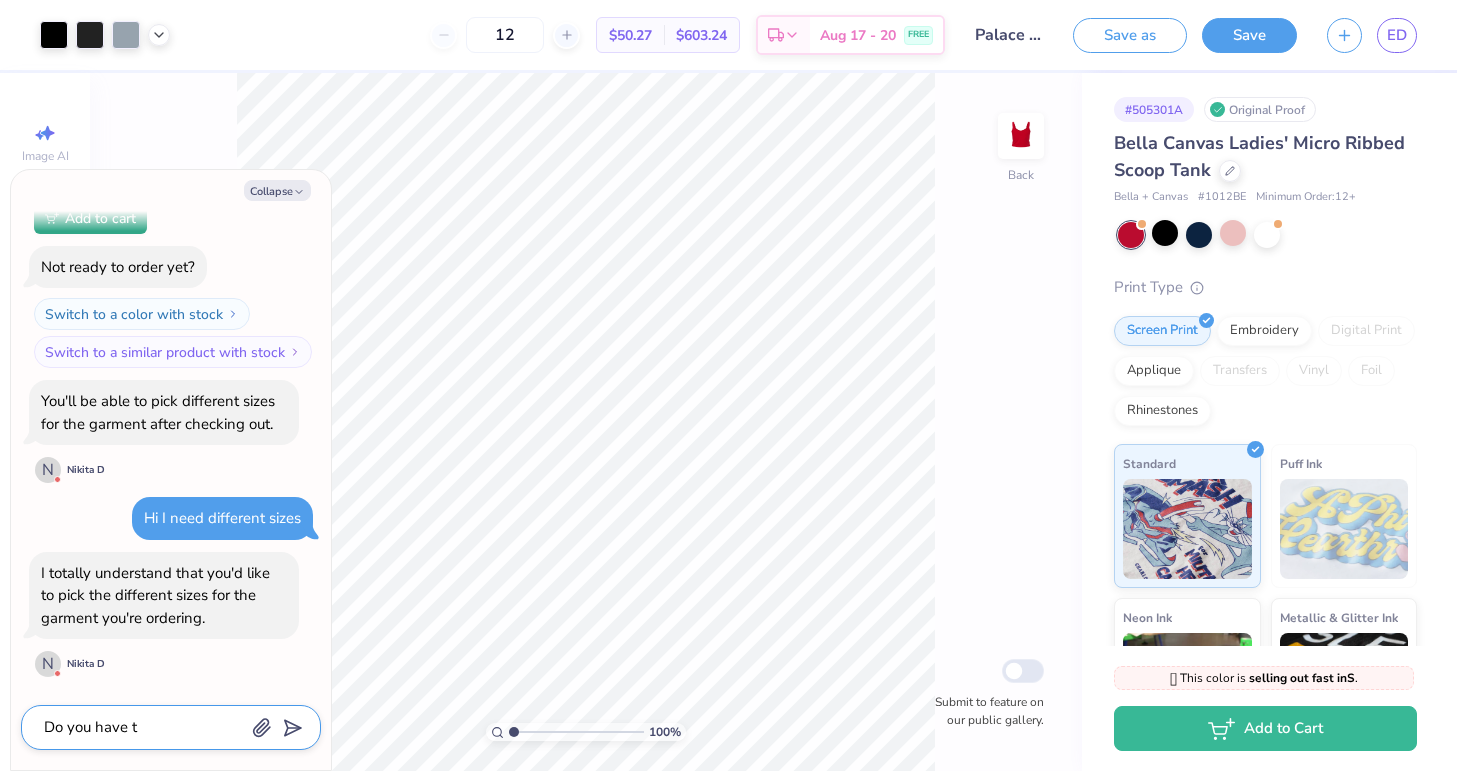 type on "Do you have to" 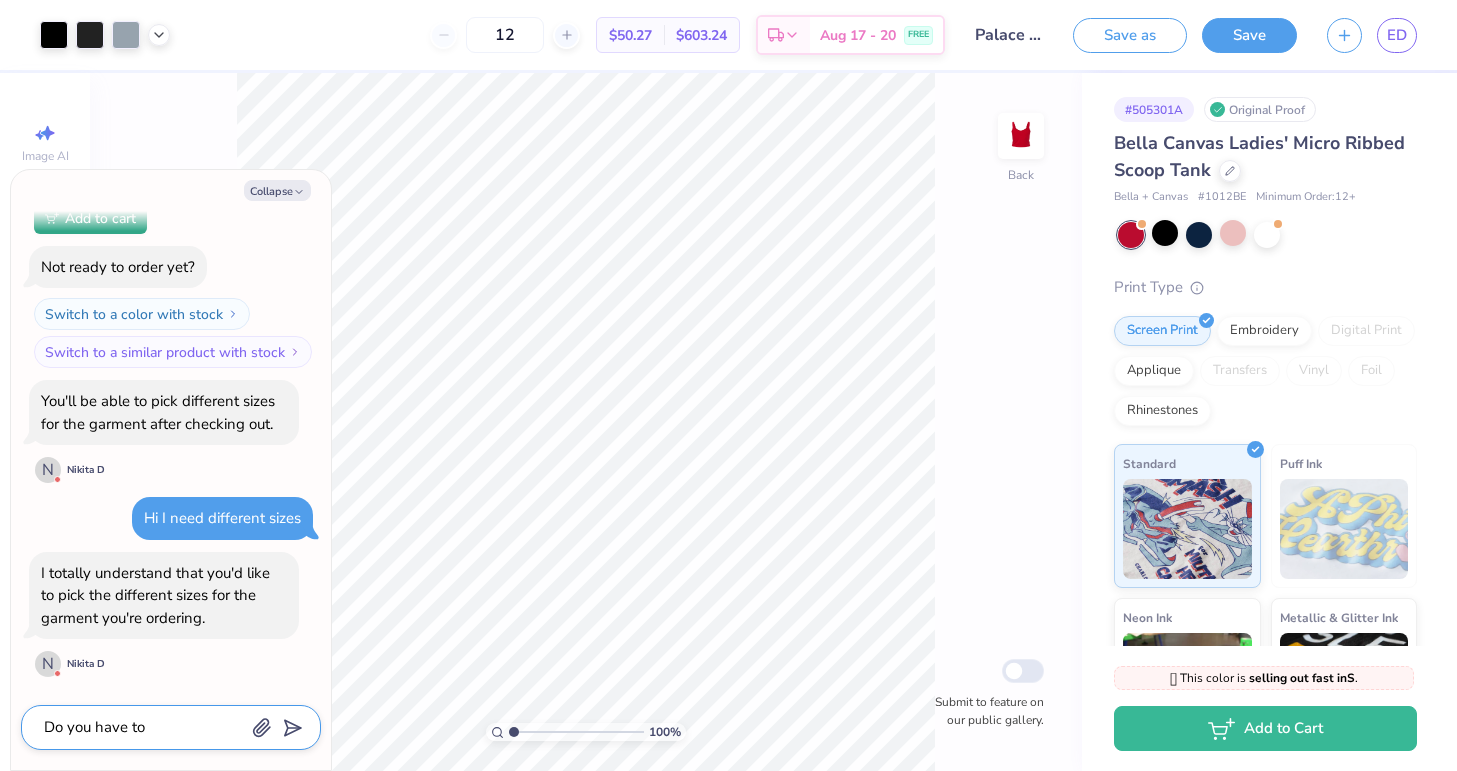 type on "Do you have t" 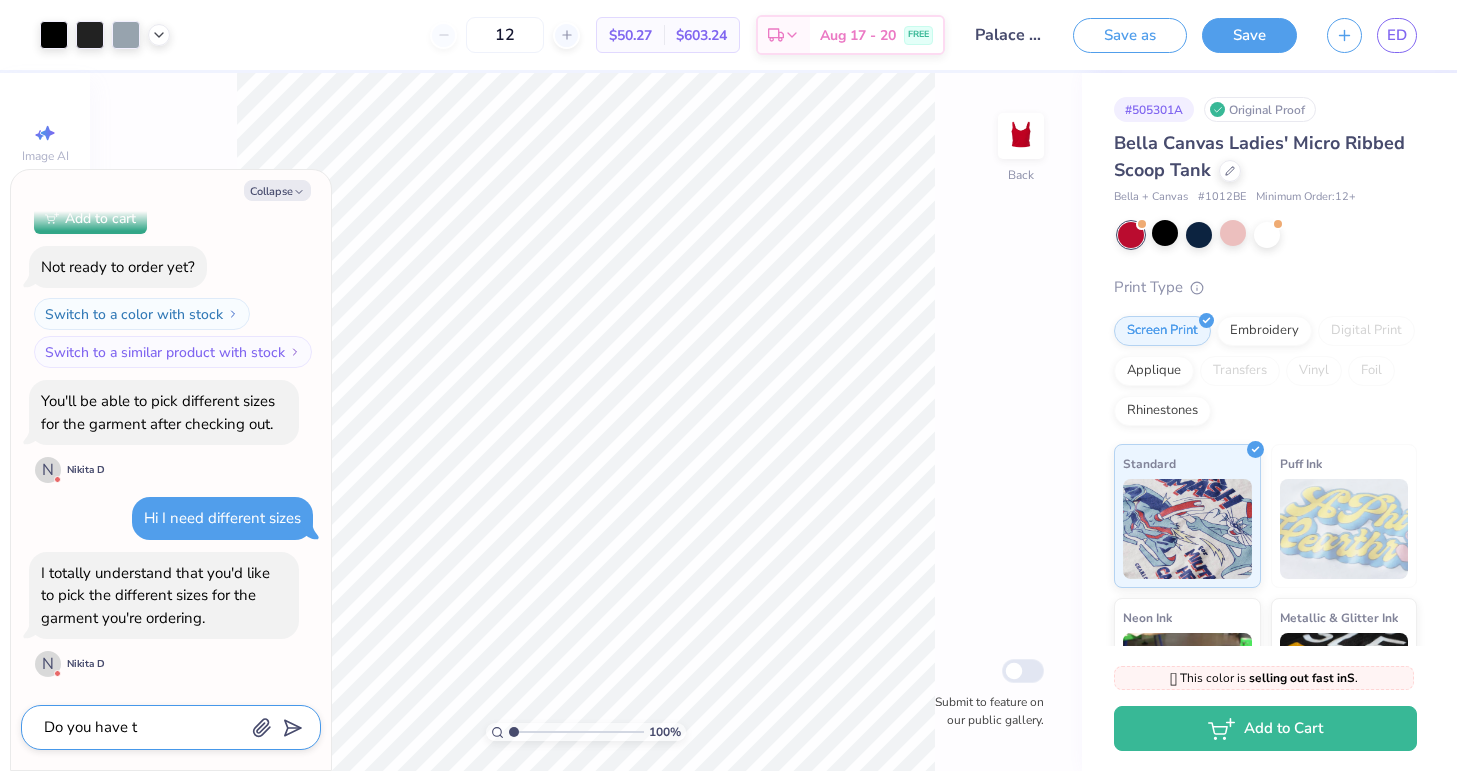 type on "Do you have to" 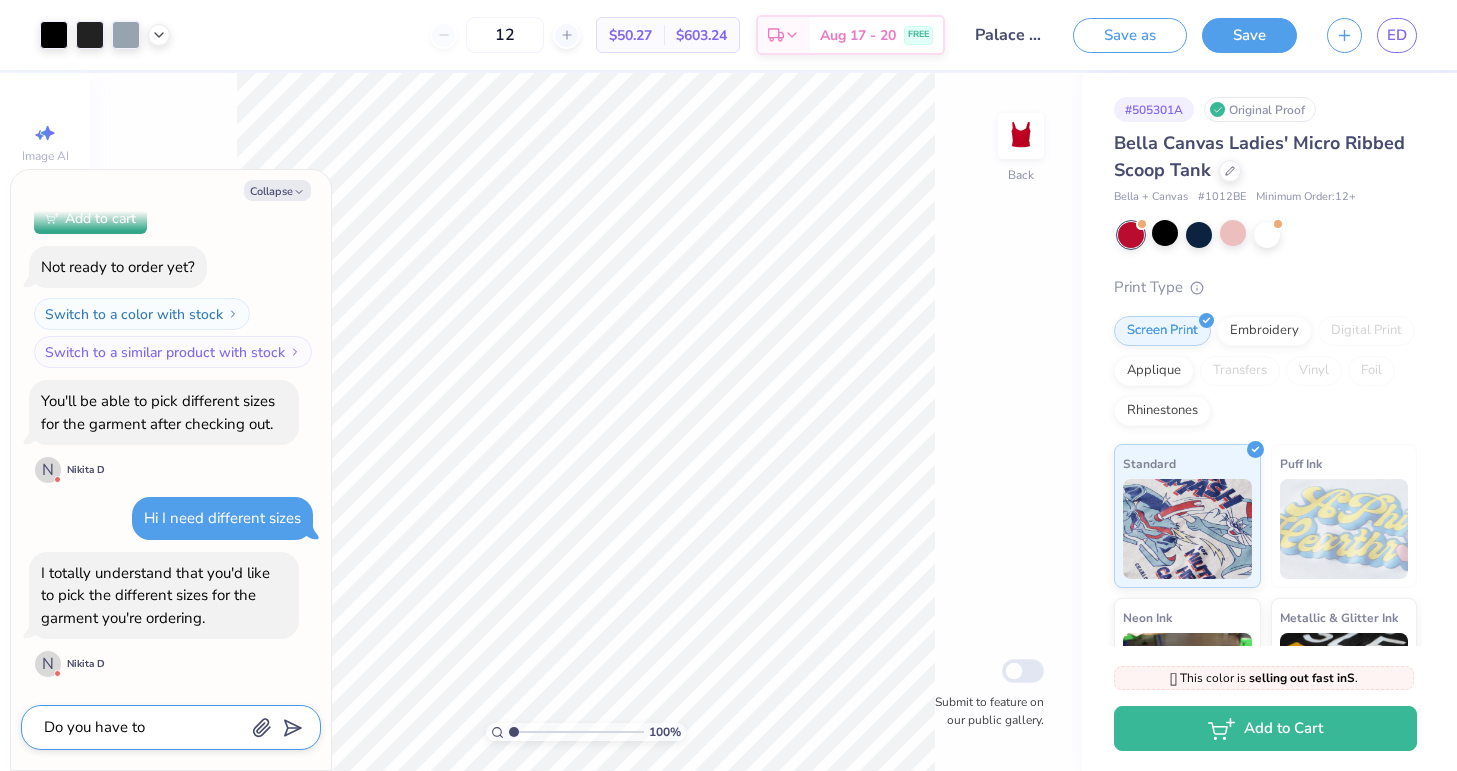 type on "Do you have to" 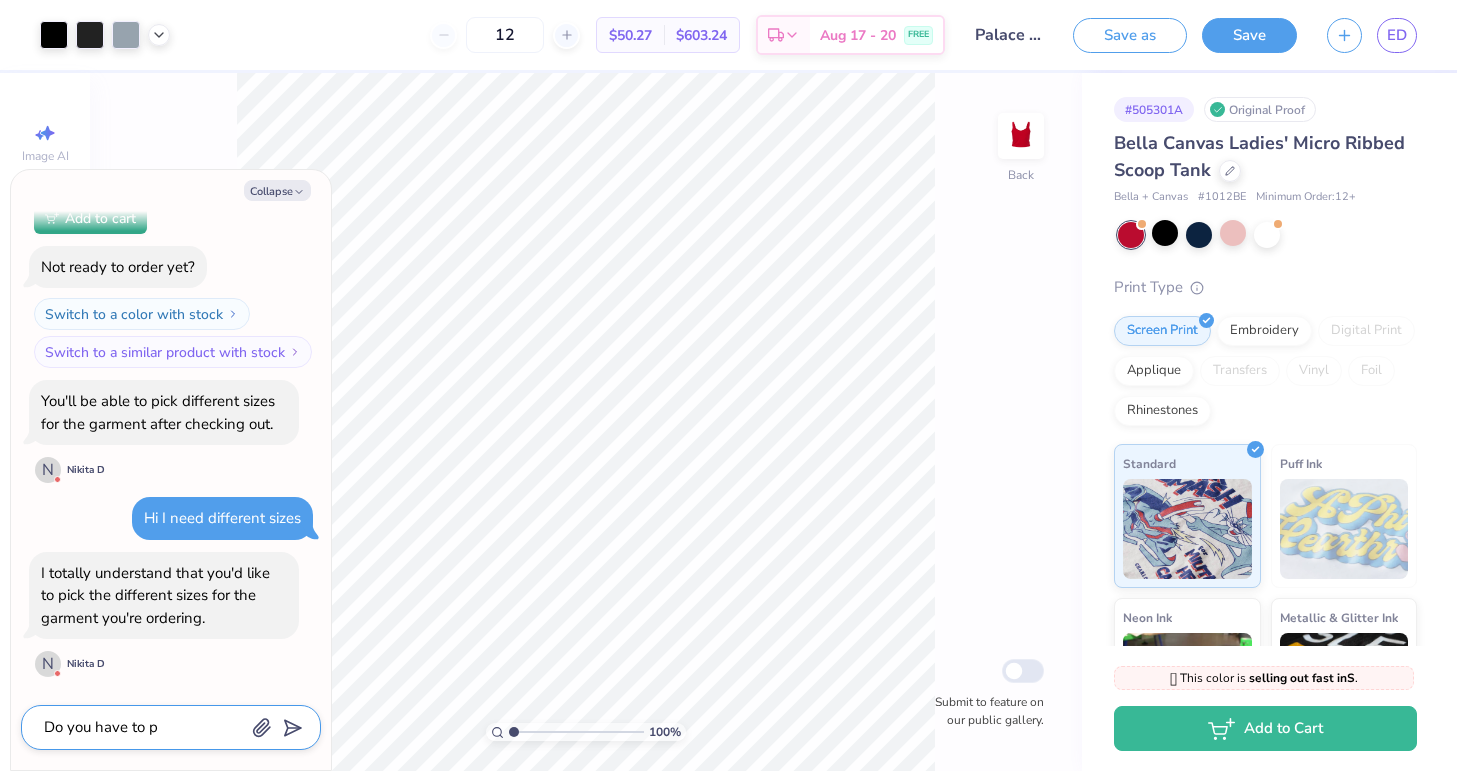 type on "Do you have to pa" 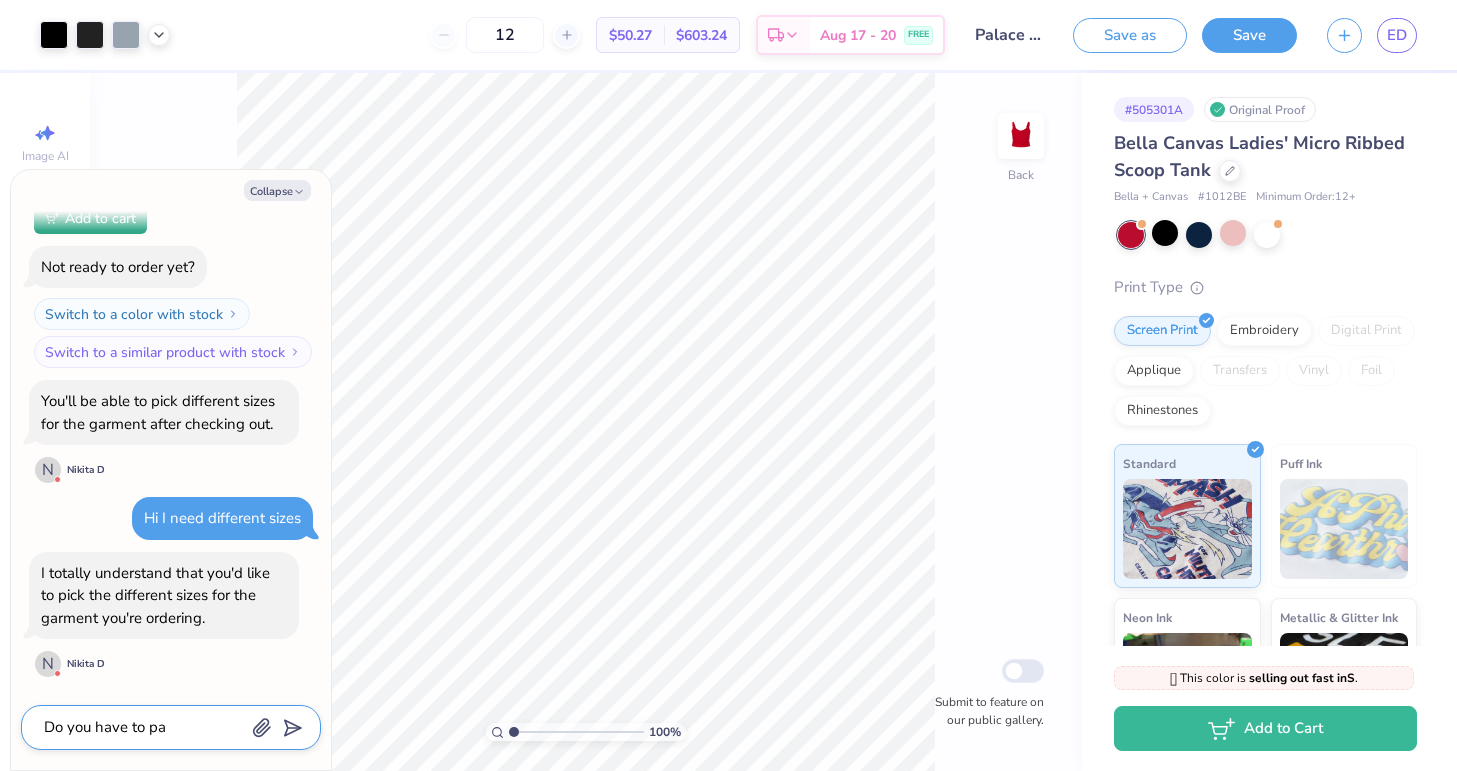 type on "Do you have to pay" 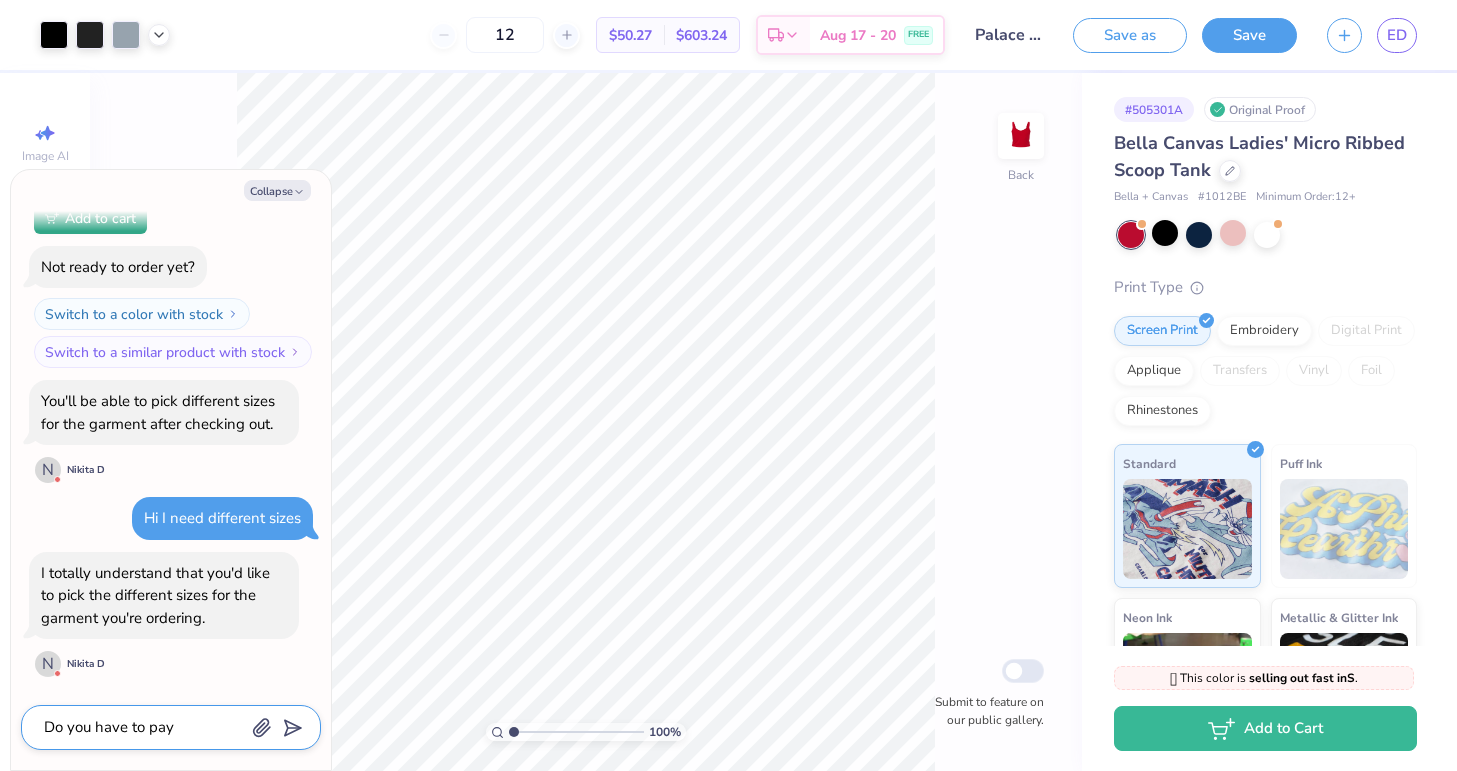 type on "Do you have to pay" 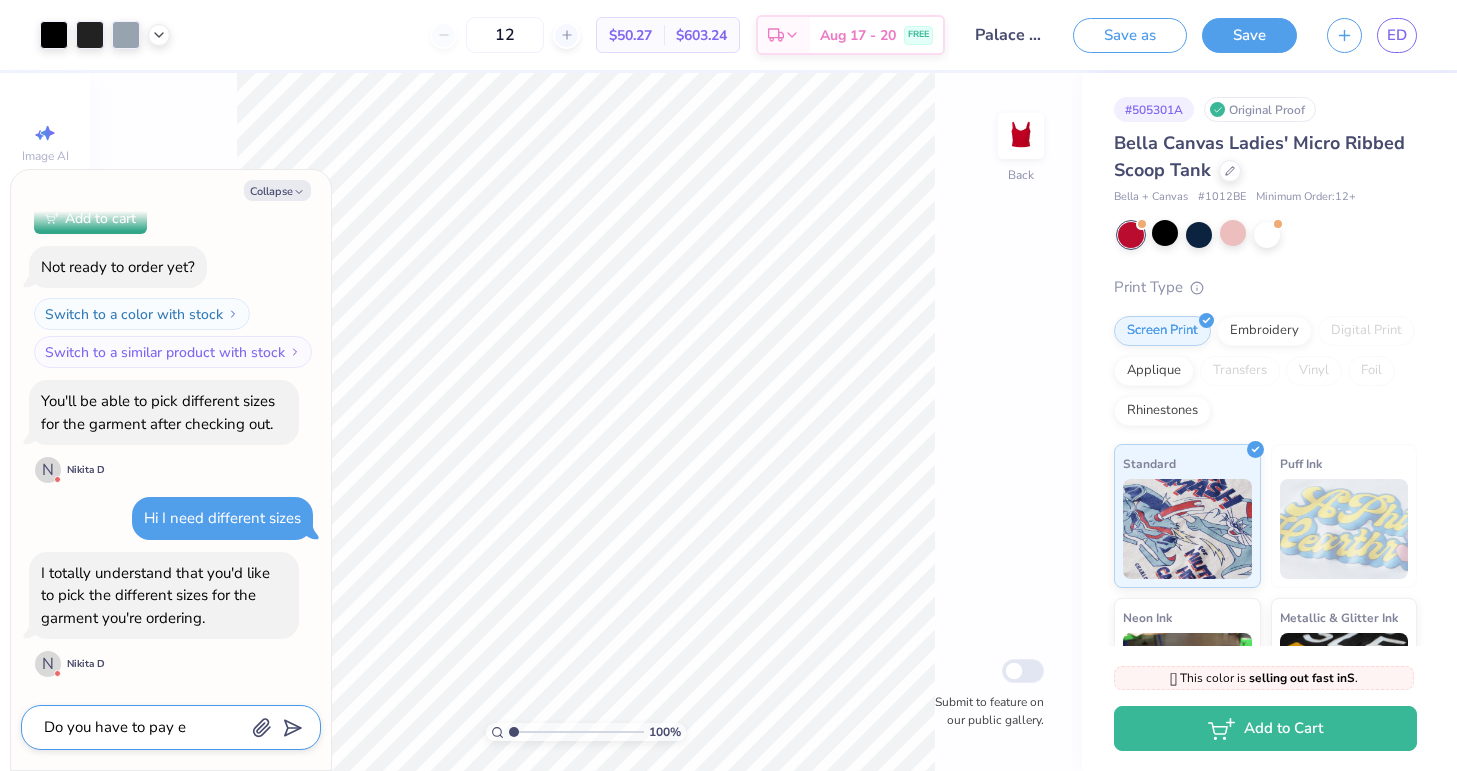 type on "Do you have to pay eb" 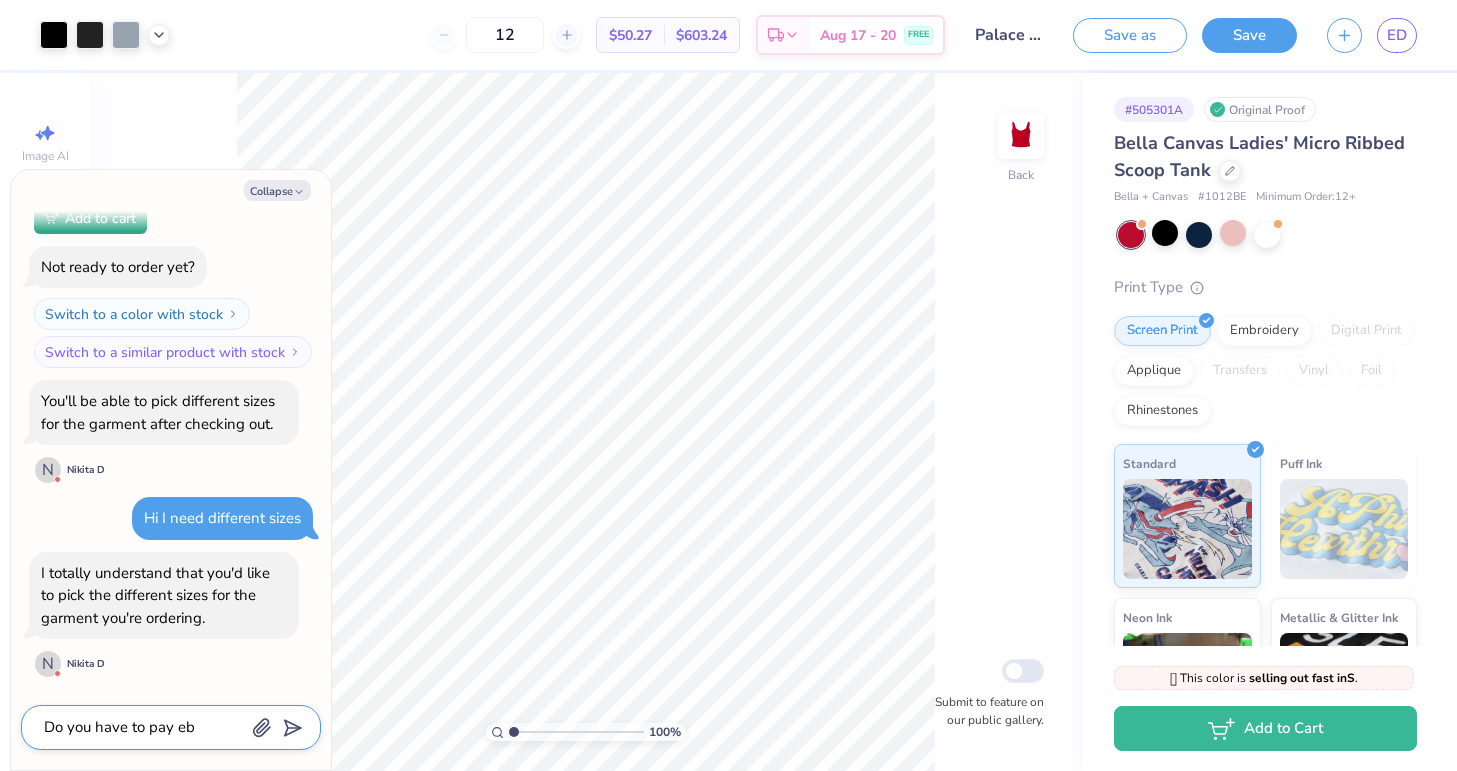 type on "Do you have to pay e" 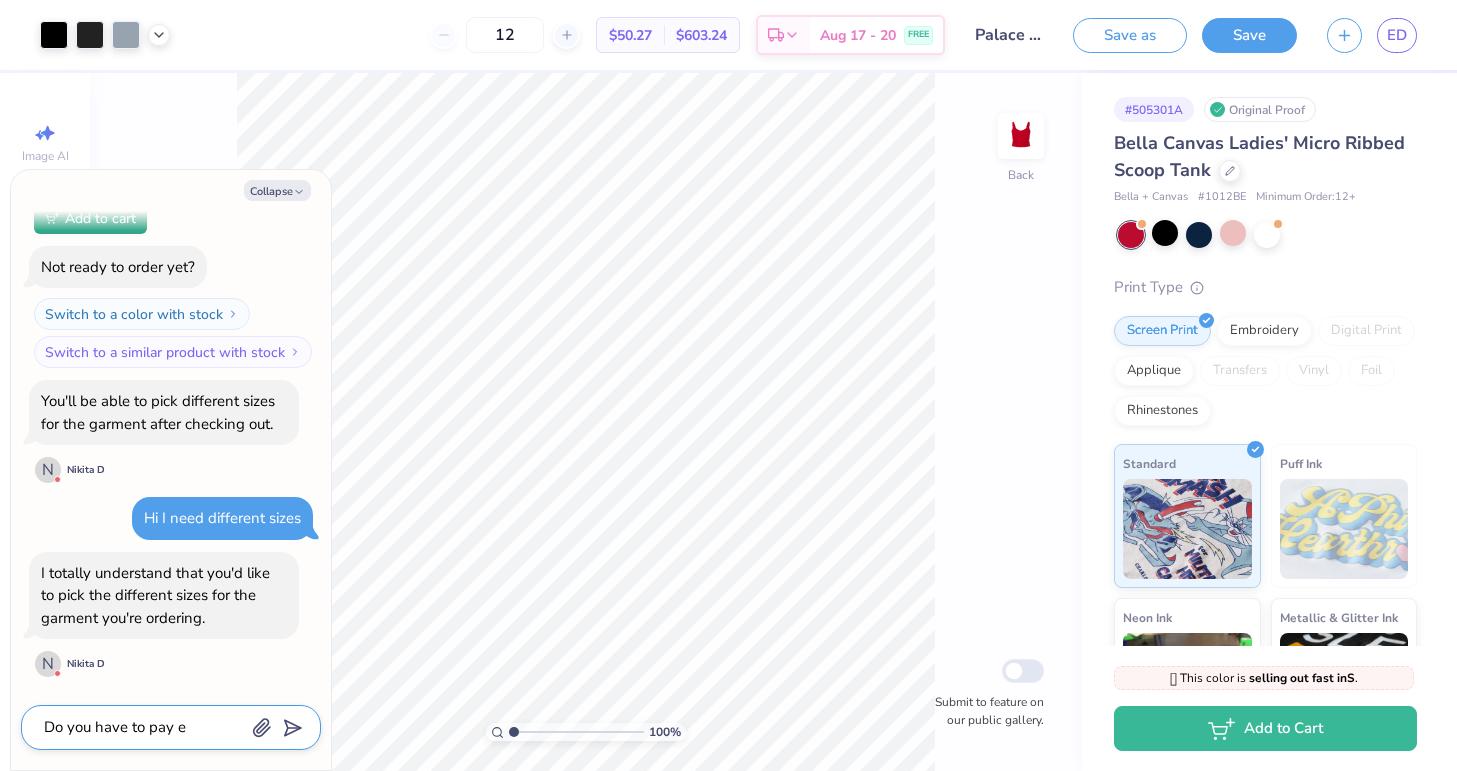 type on "Do you have to pay" 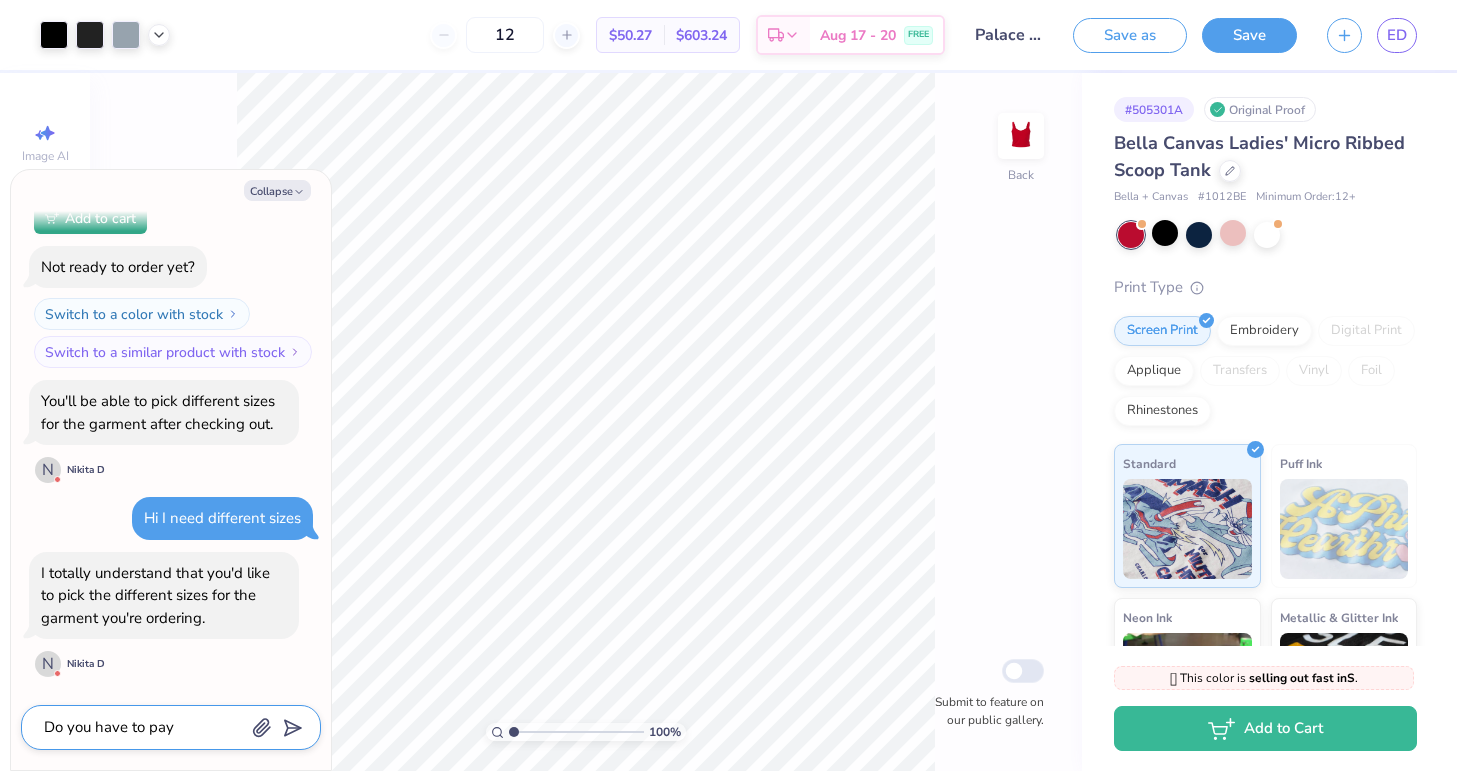 type on "Do you have to pay b" 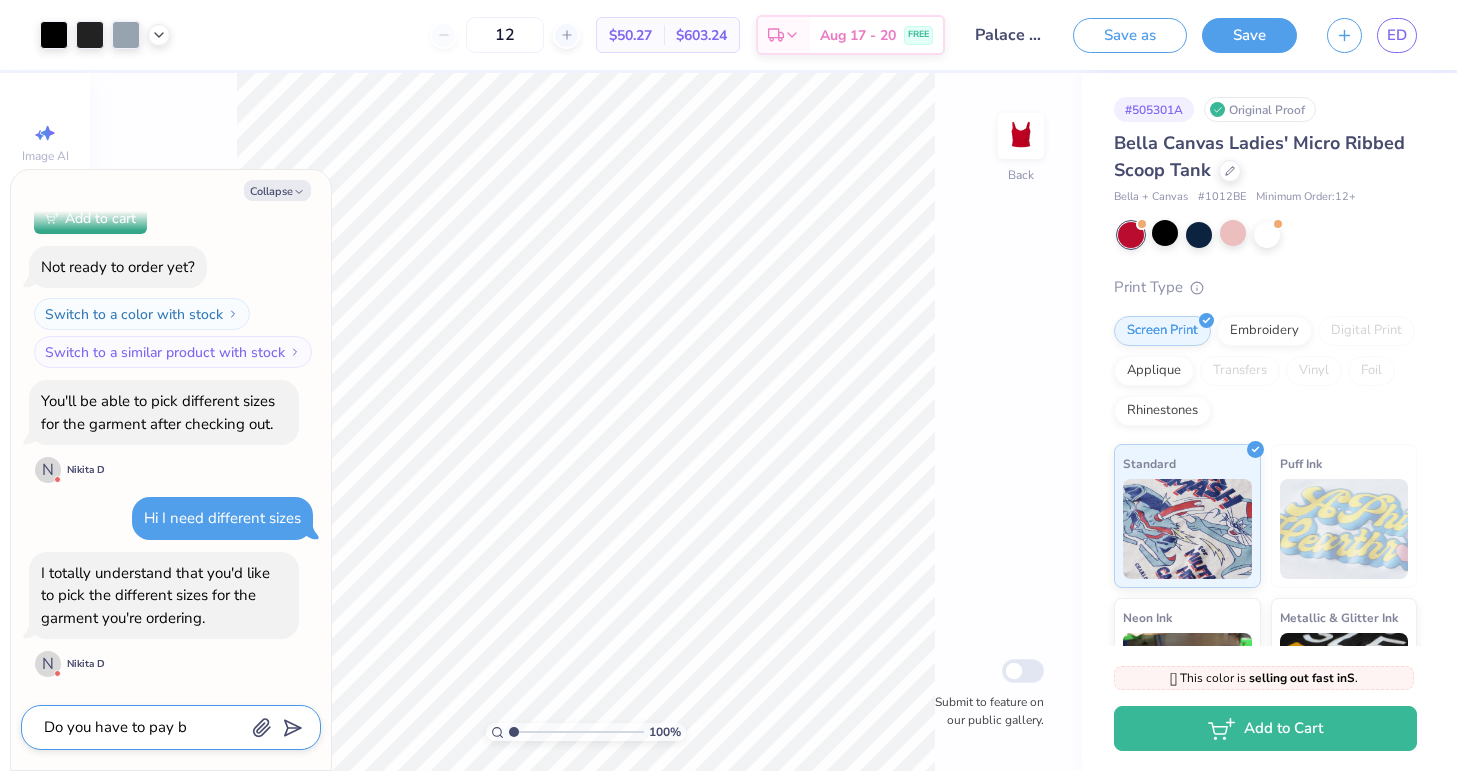 type on "Do you have to pay be" 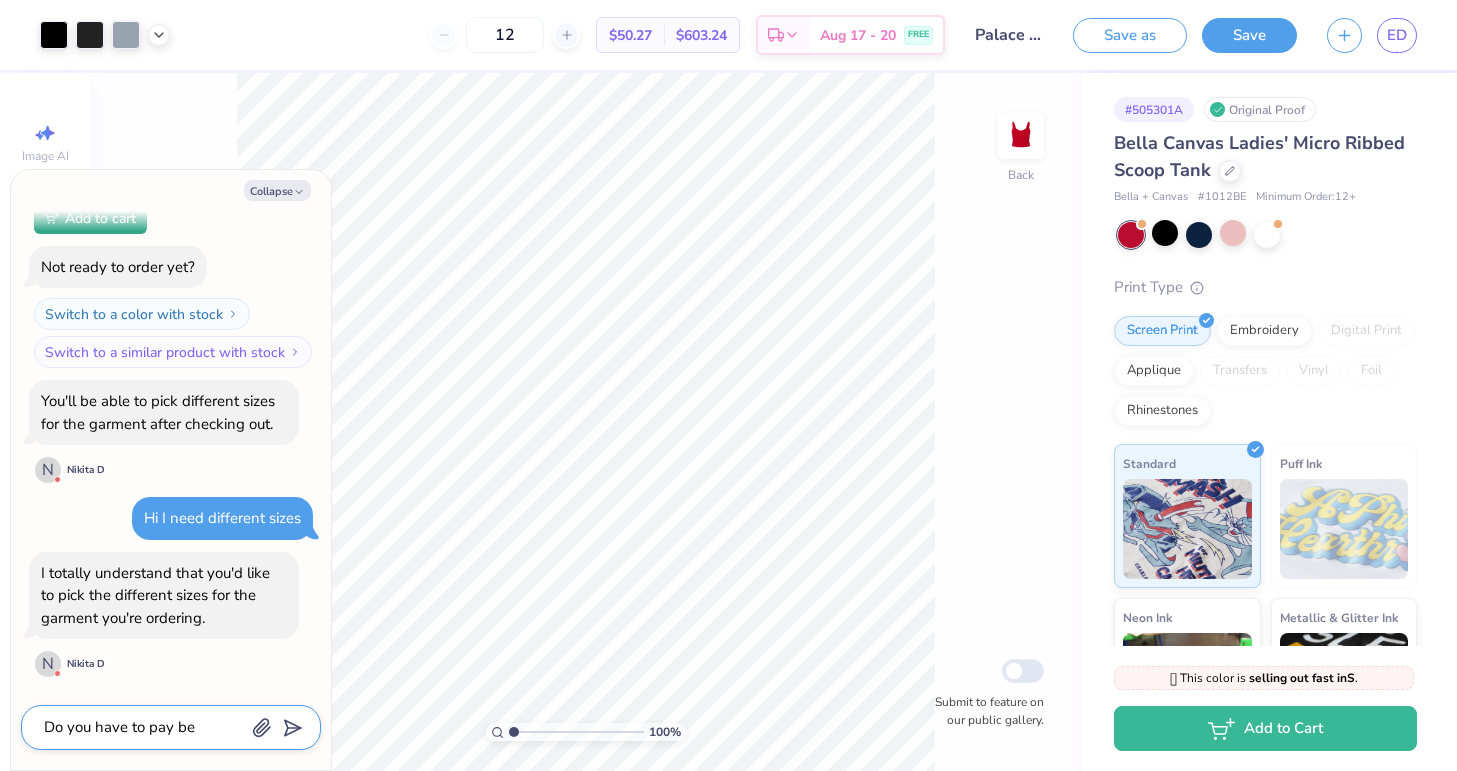 type on "Do you have to pay bef" 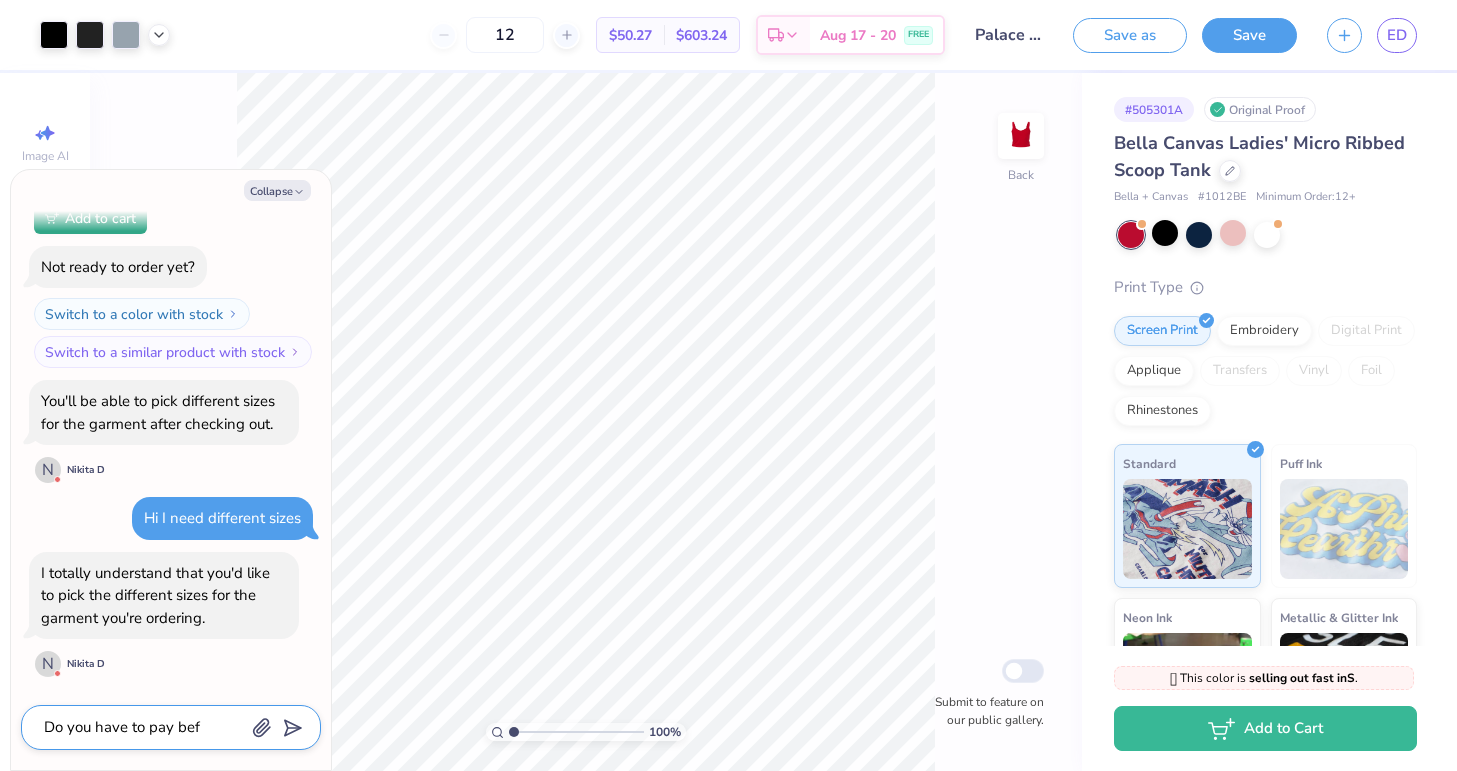 type on "Do you have to pay befo" 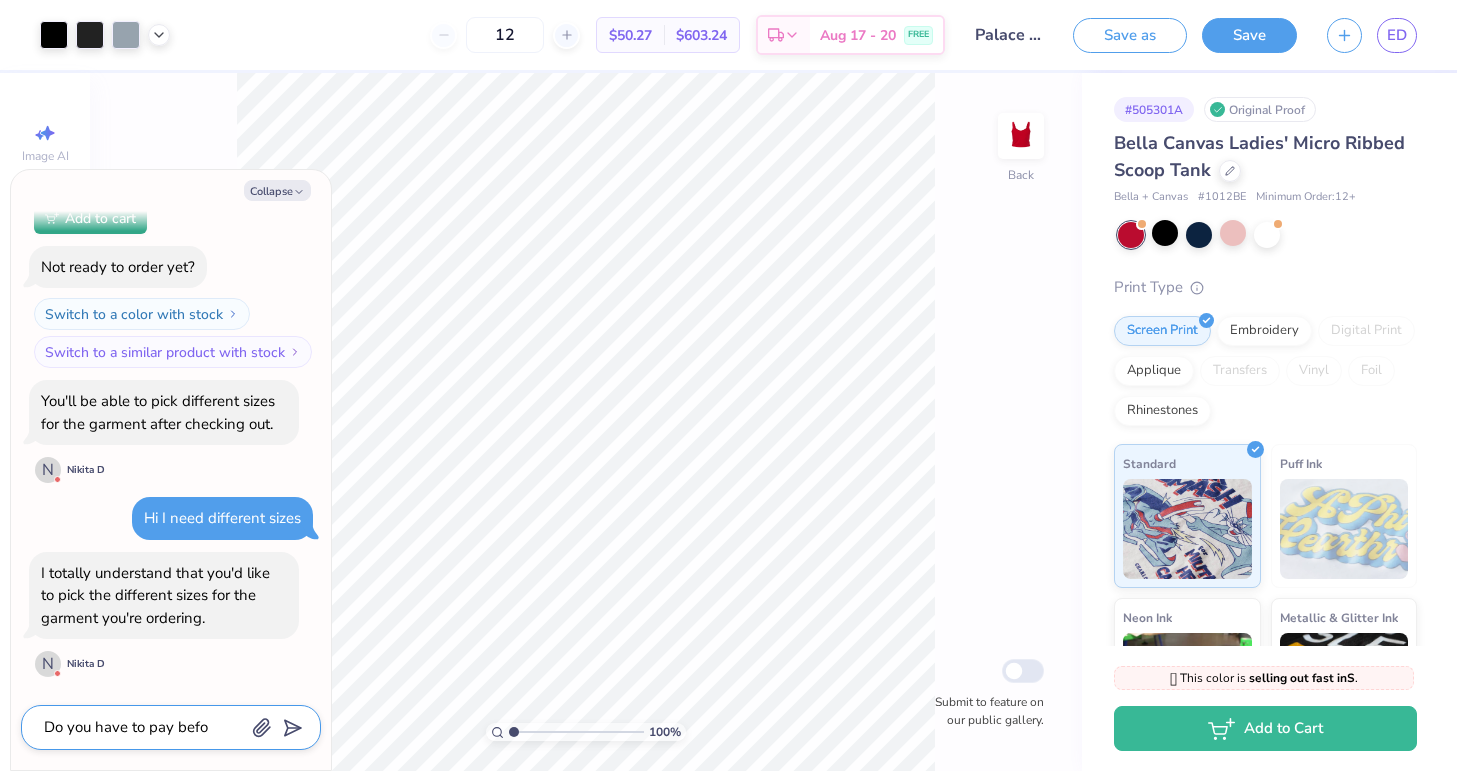 type on "Do you have to pay befor" 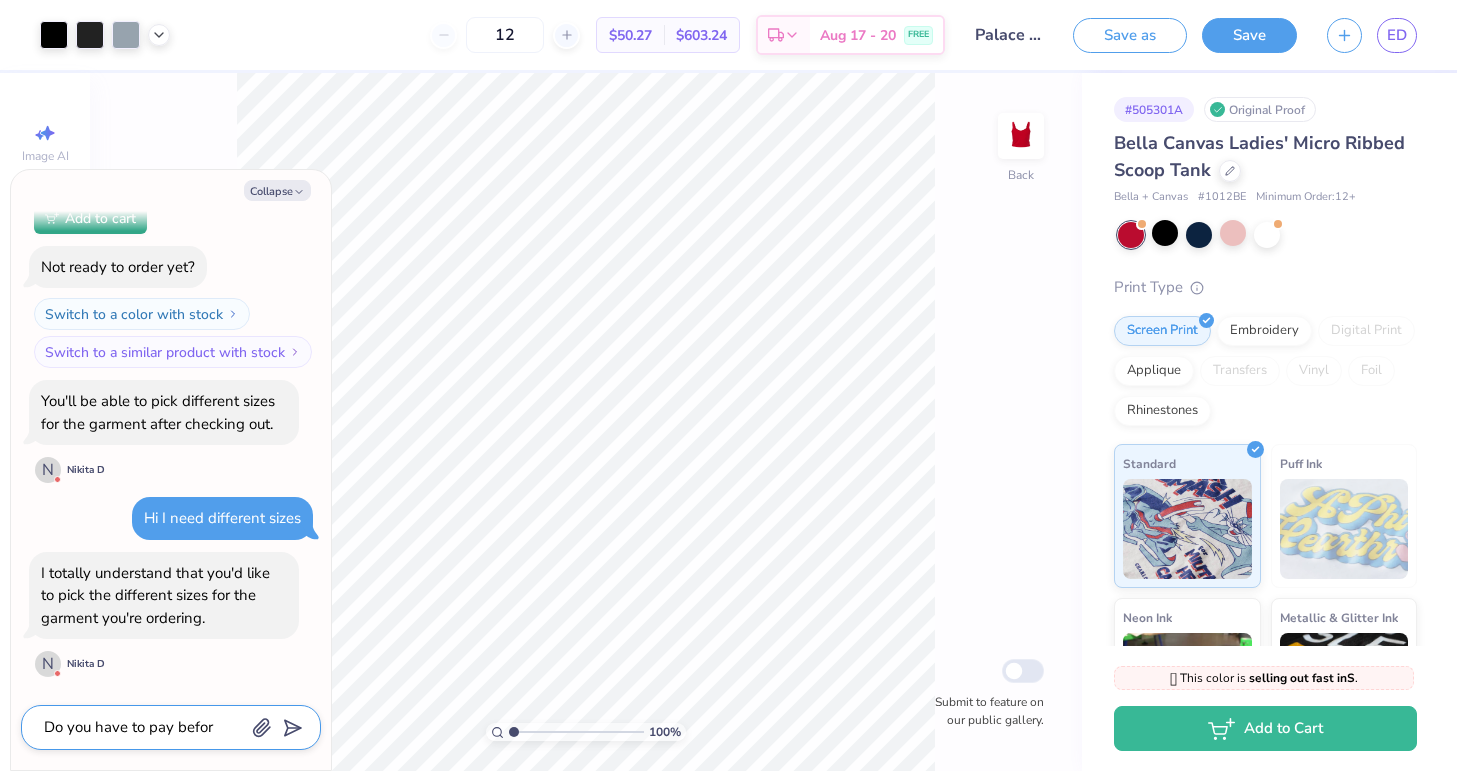 type on "x" 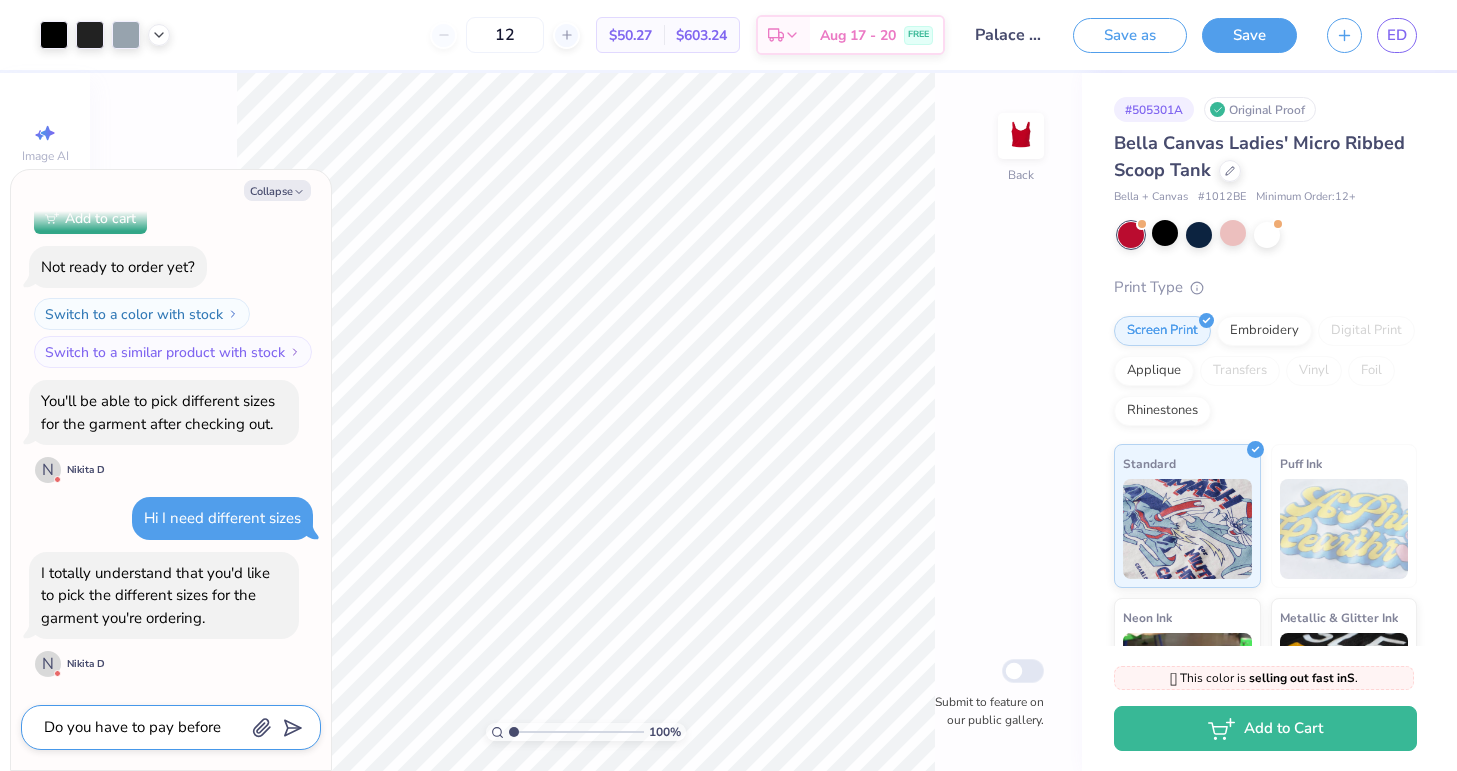type on "Do you have to pay before" 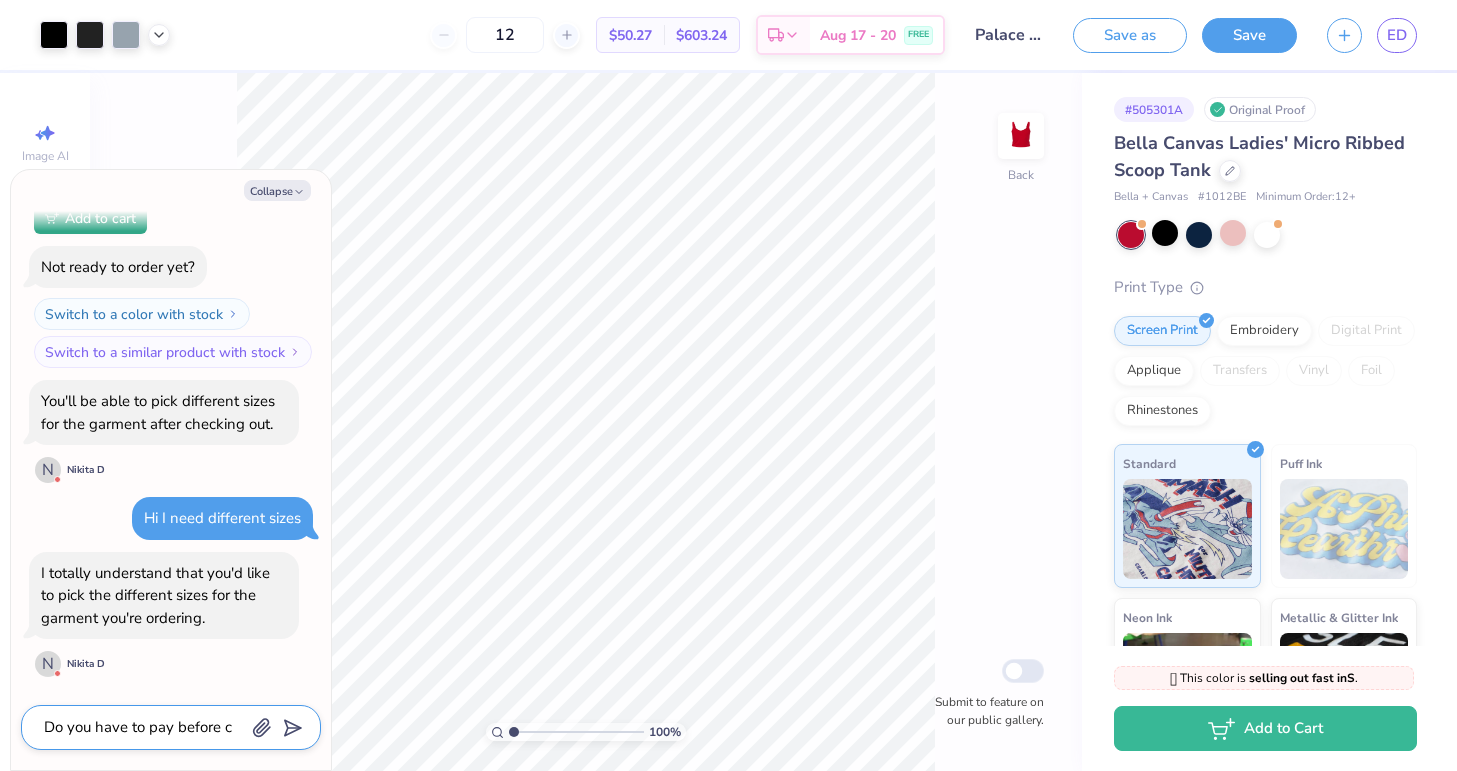 type on "Do you have to pay before ch" 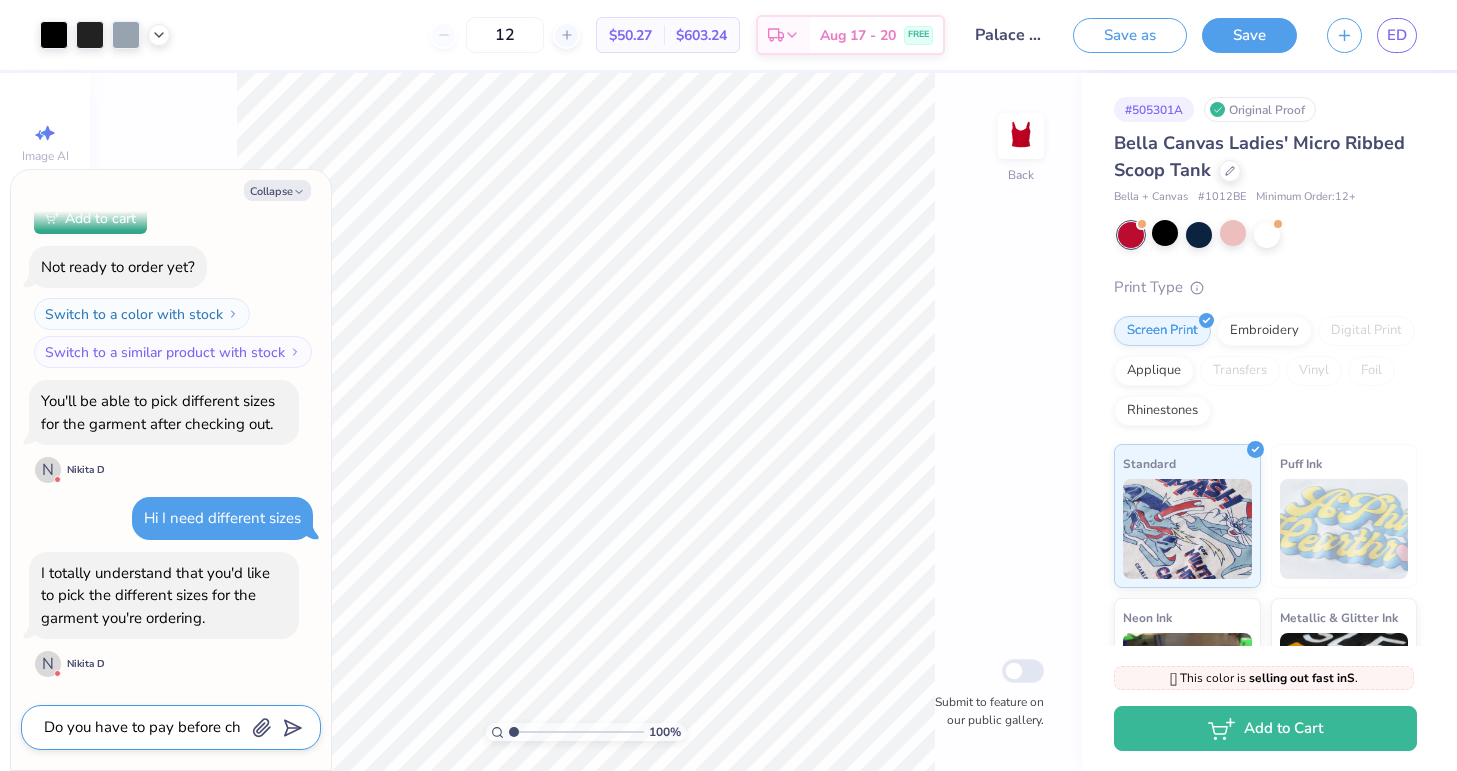 type on "Do you have to pay before cho" 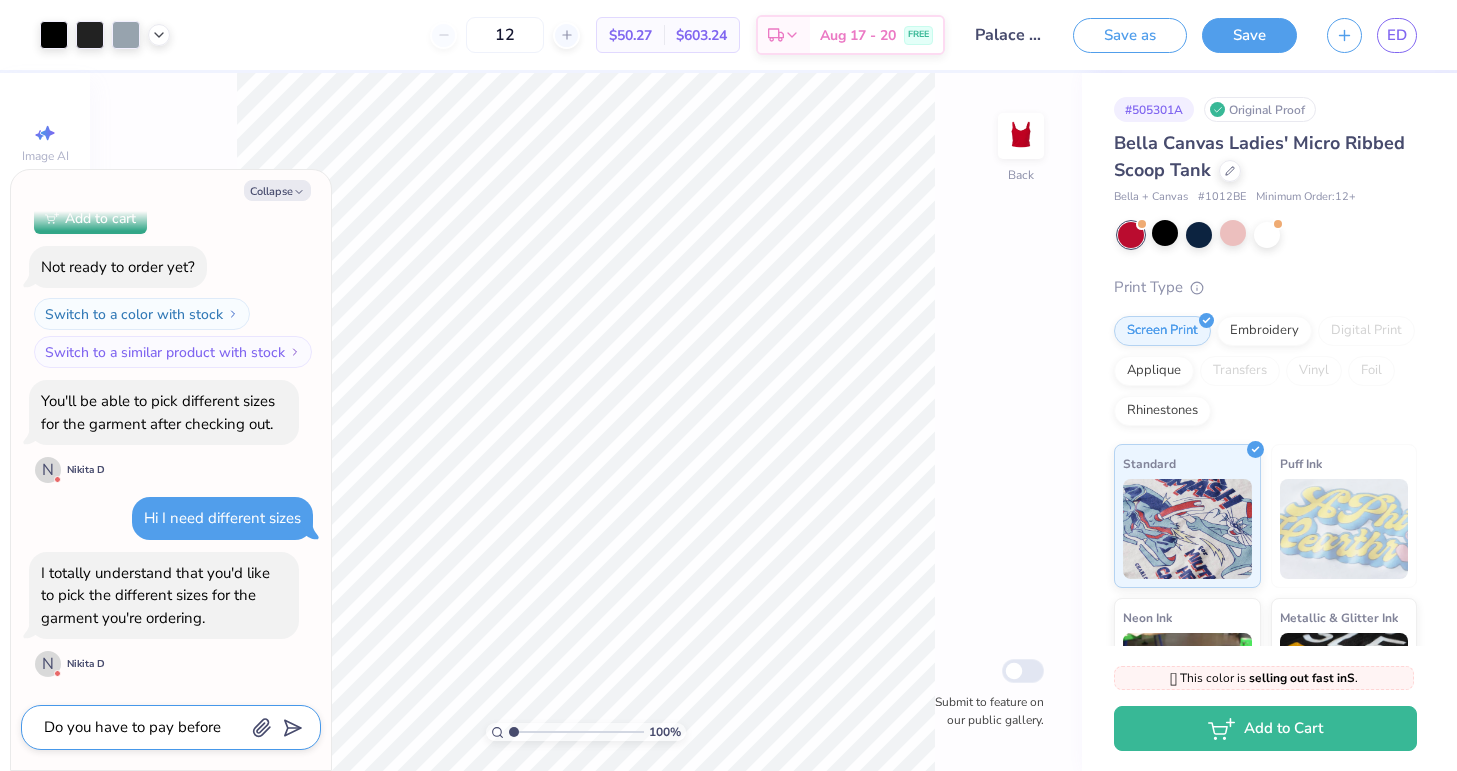 type on "Do you have to pay before choo" 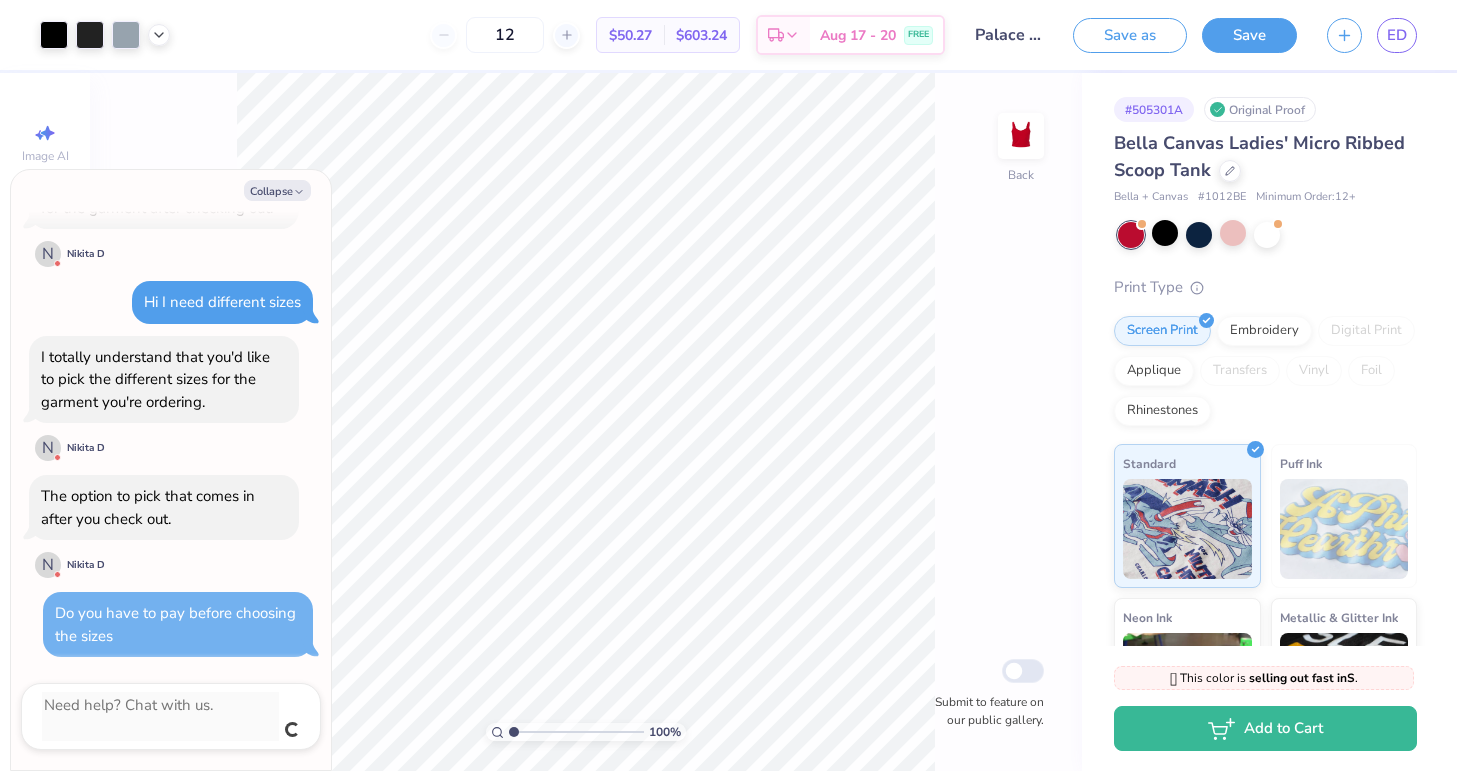 scroll, scrollTop: 923, scrollLeft: 0, axis: vertical 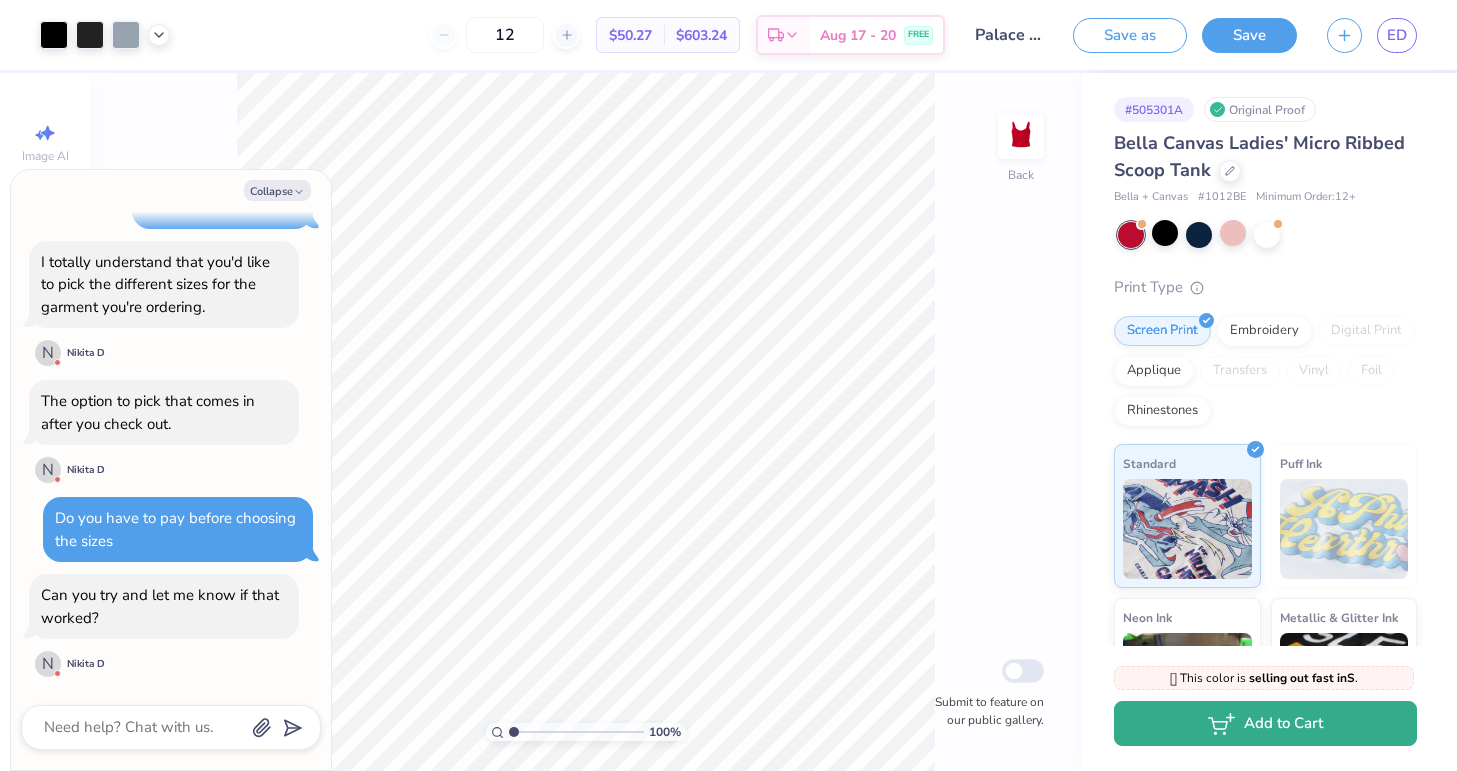 click on "Add to Cart" at bounding box center [1265, 723] 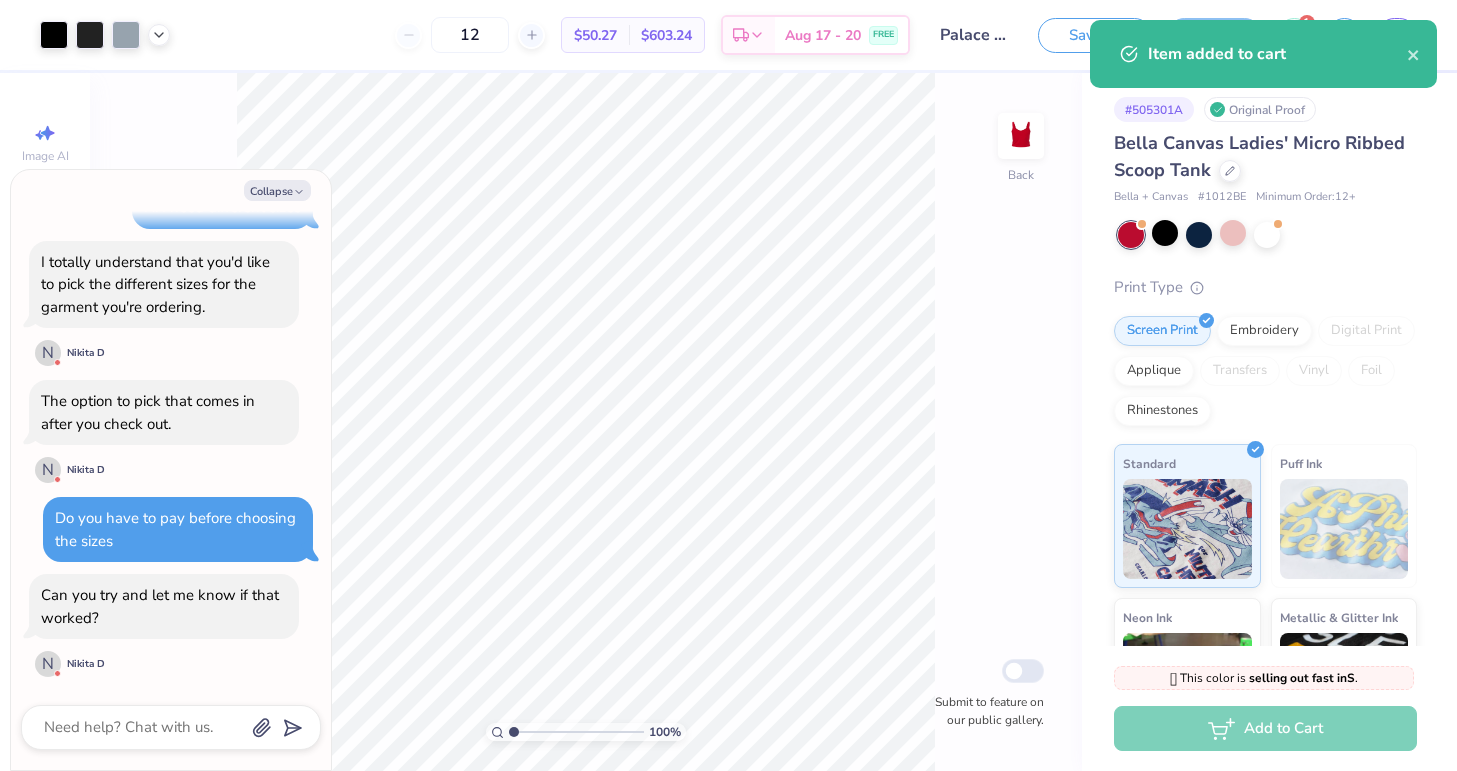 scroll, scrollTop: 859, scrollLeft: 0, axis: vertical 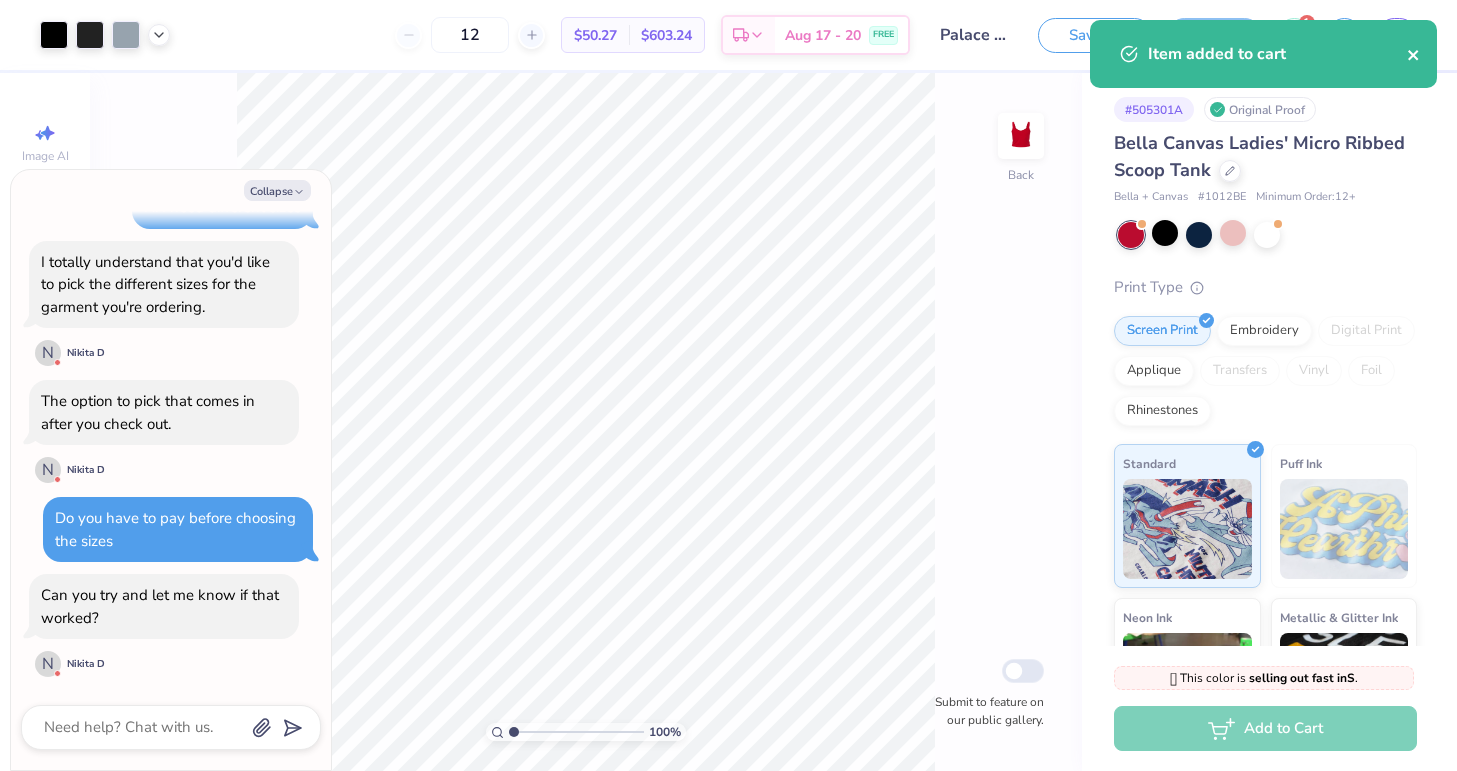 click 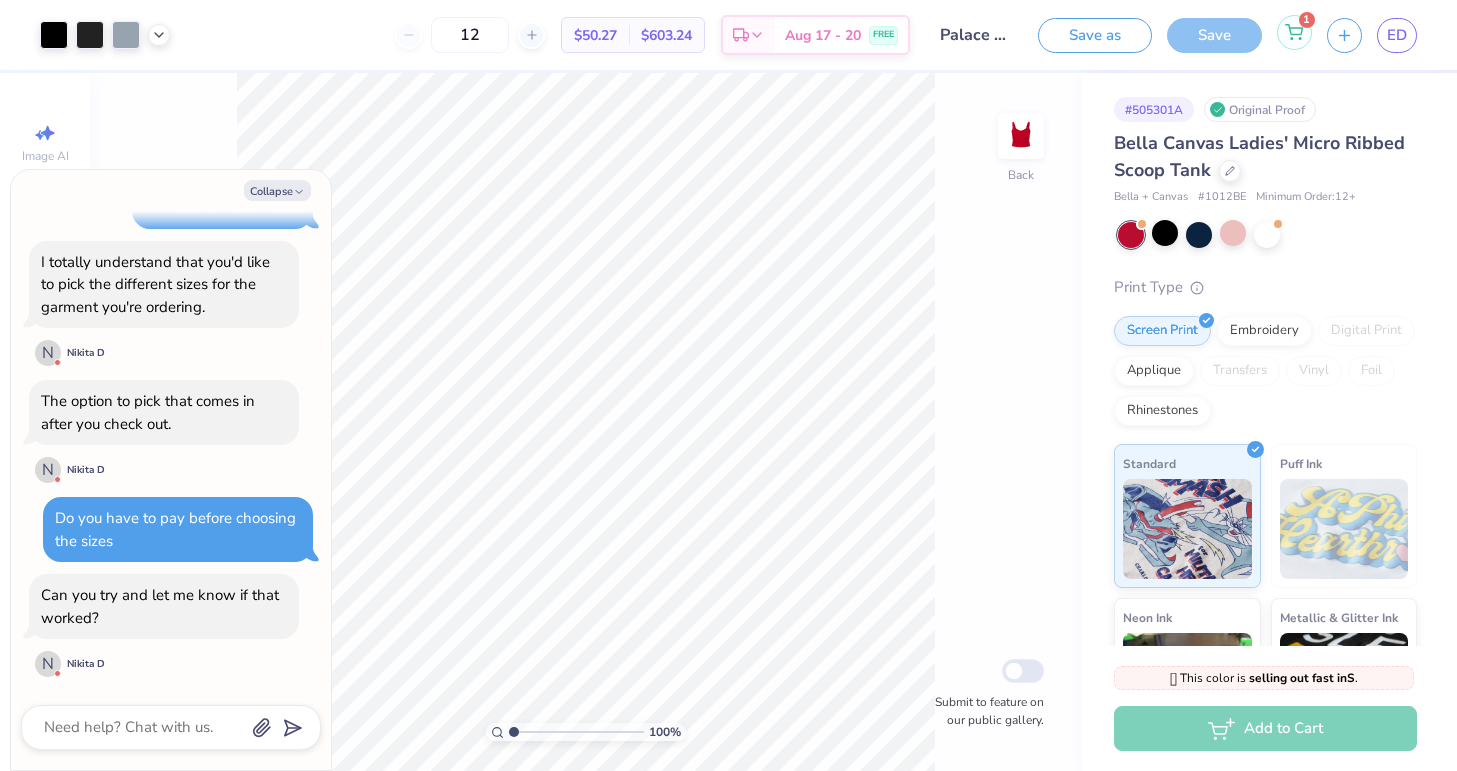 click 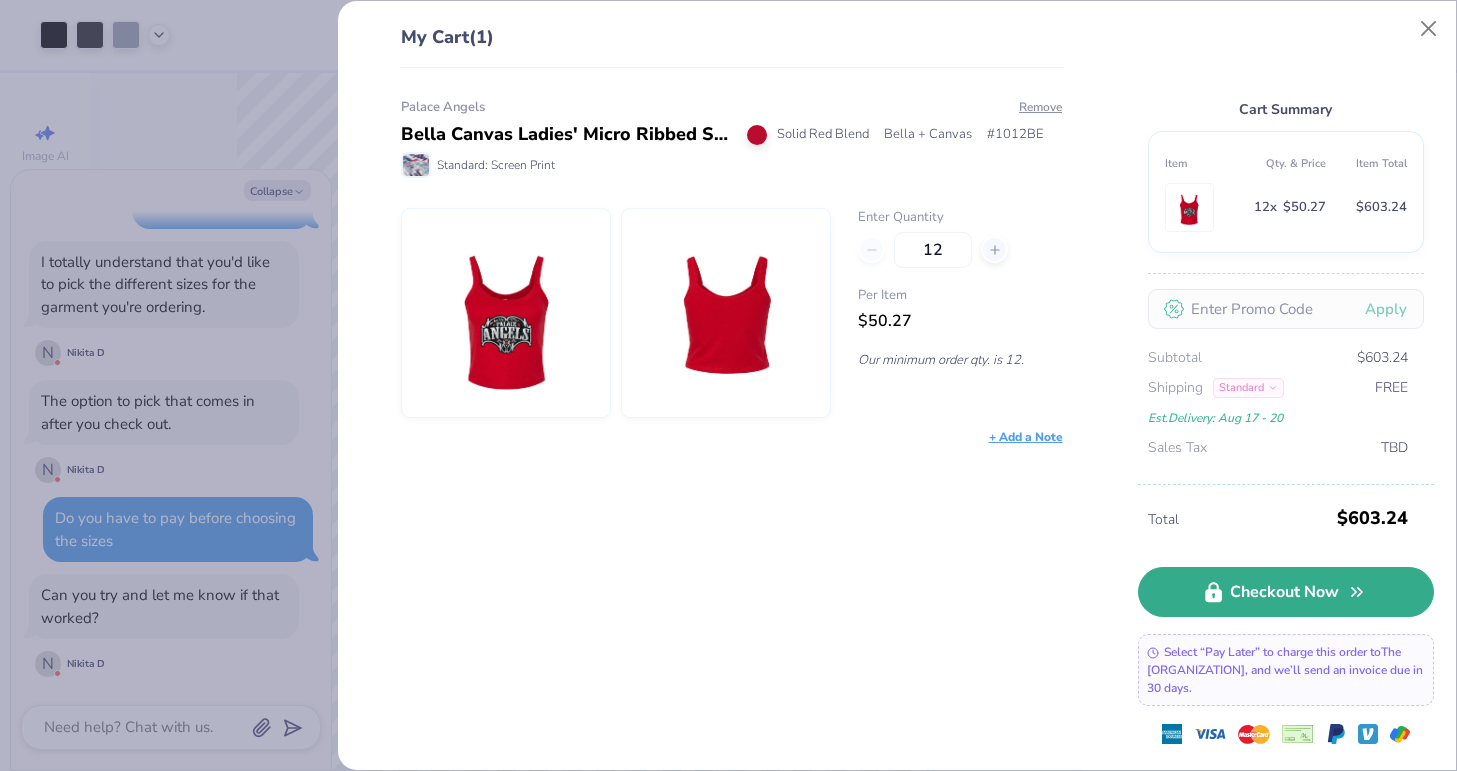 click on "Checkout Now" at bounding box center (1286, 592) 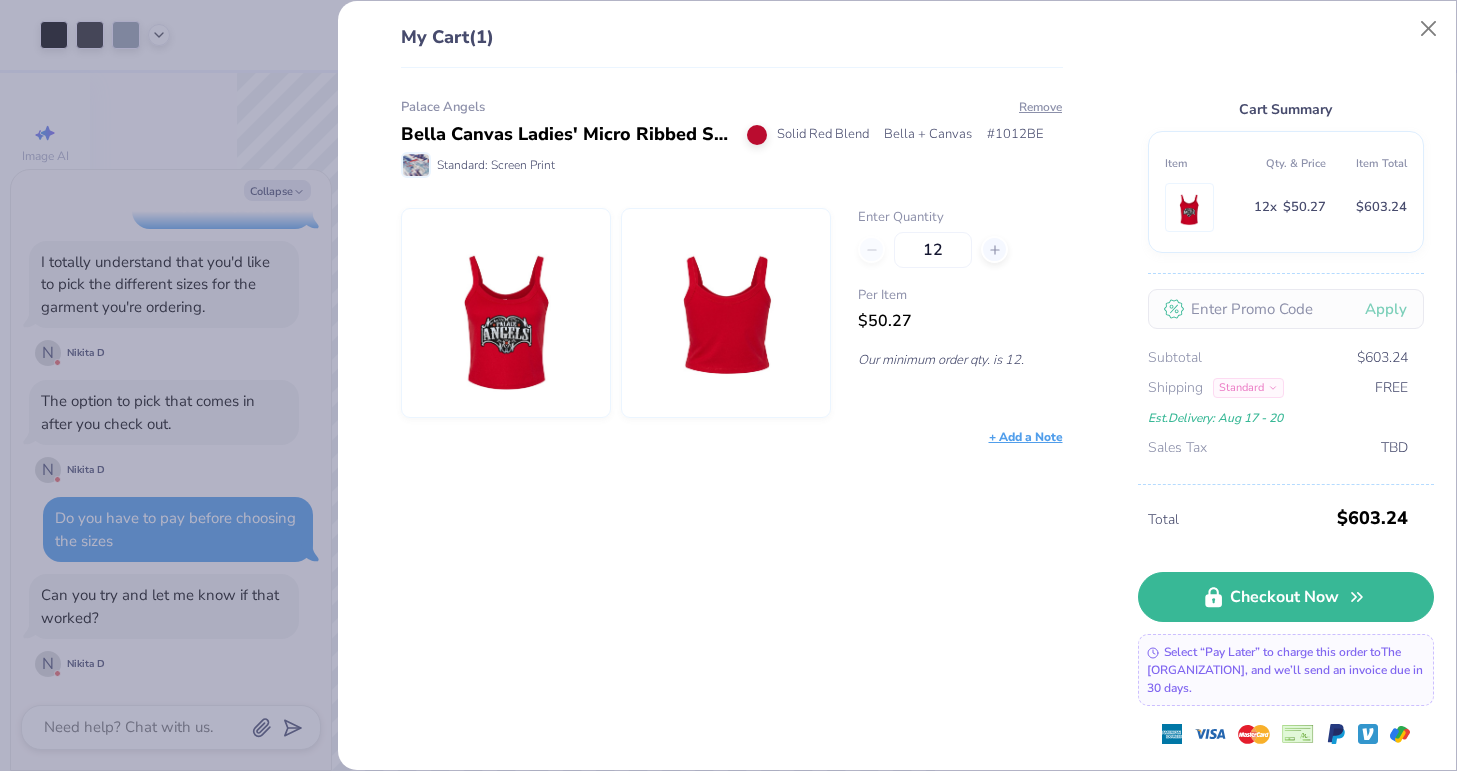 click on "My Cart  (1) Palace Angels Bella Canvas Ladies' Micro Ribbed Scoop Tank Solid Red Blend Bella + Canvas # 1012BE Standard: Screen Print Remove Enter Quantity 12 Per Item $50.27 Our minimum order qty. is 12. + Add a Note Cart Summary Item Qty. & Price Item Total 12  x $50.27 $603.24 Apply Subtotal $603.24 Shipping Standard FREE Est.   Delivery:   Aug 17 - 20 Sales Tax TBD Total $603.24 Checkout Now Select “Pay Later” to charge this order to  The Nashville Palace , and we’ll send an invoice due in 30 days." at bounding box center [728, 385] 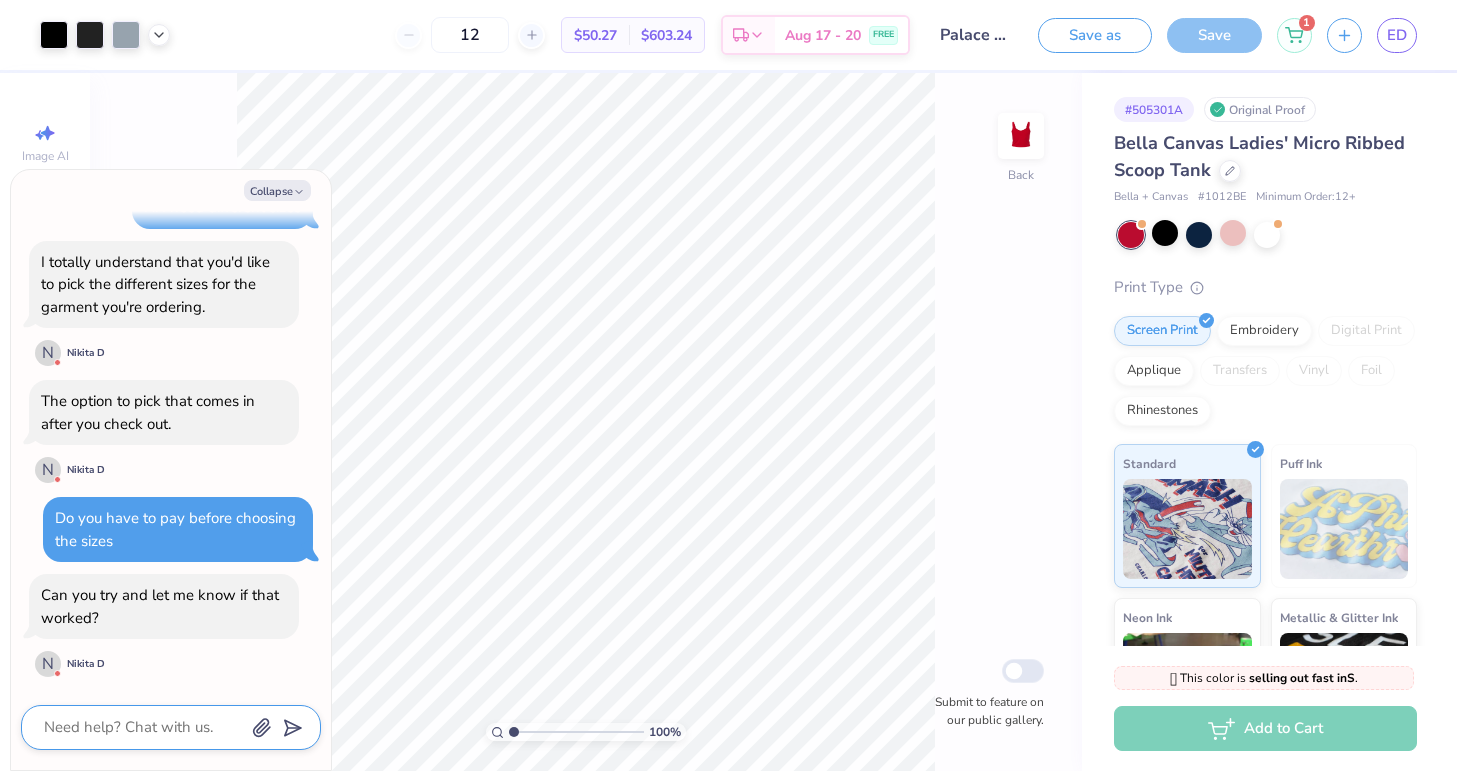 click at bounding box center (143, 727) 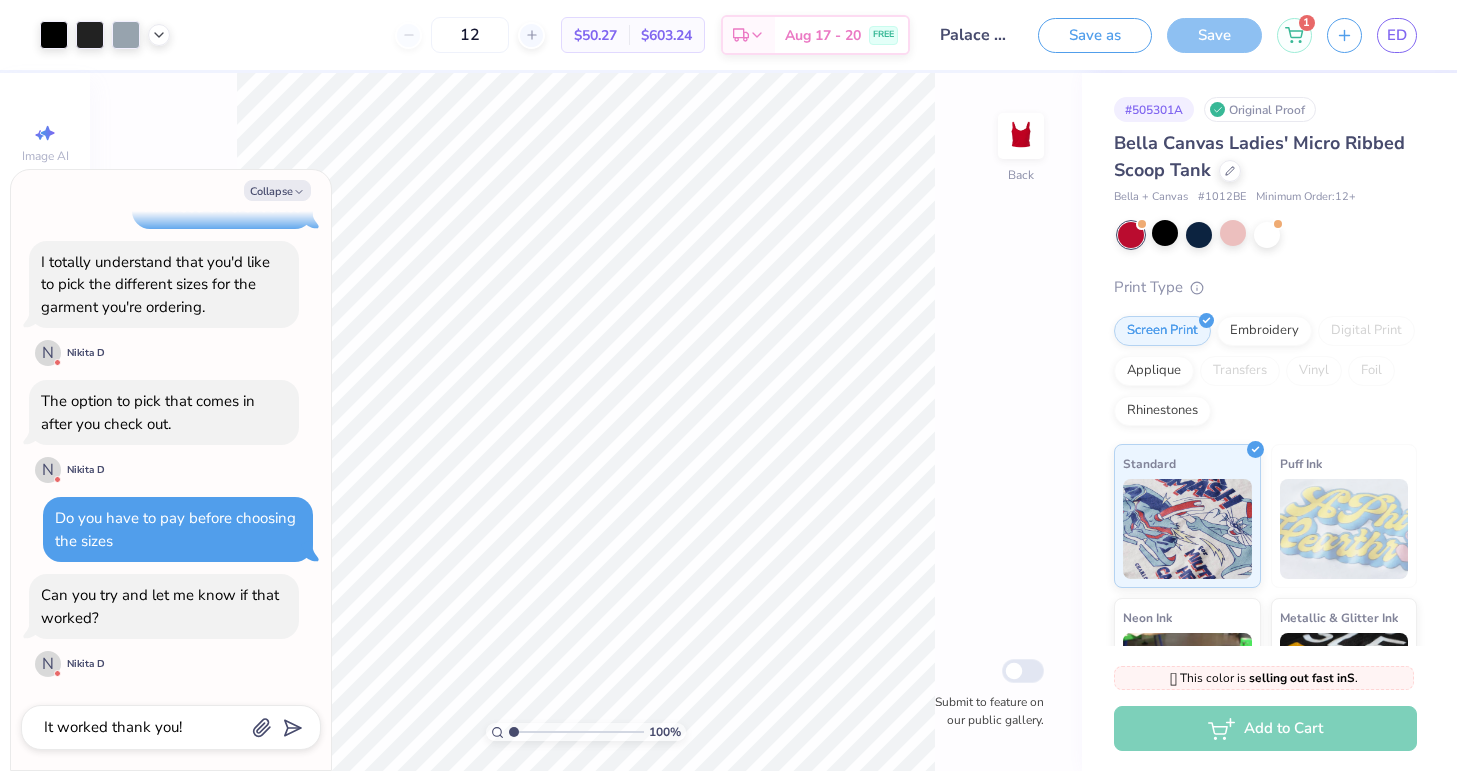 scroll, scrollTop: 913, scrollLeft: 0, axis: vertical 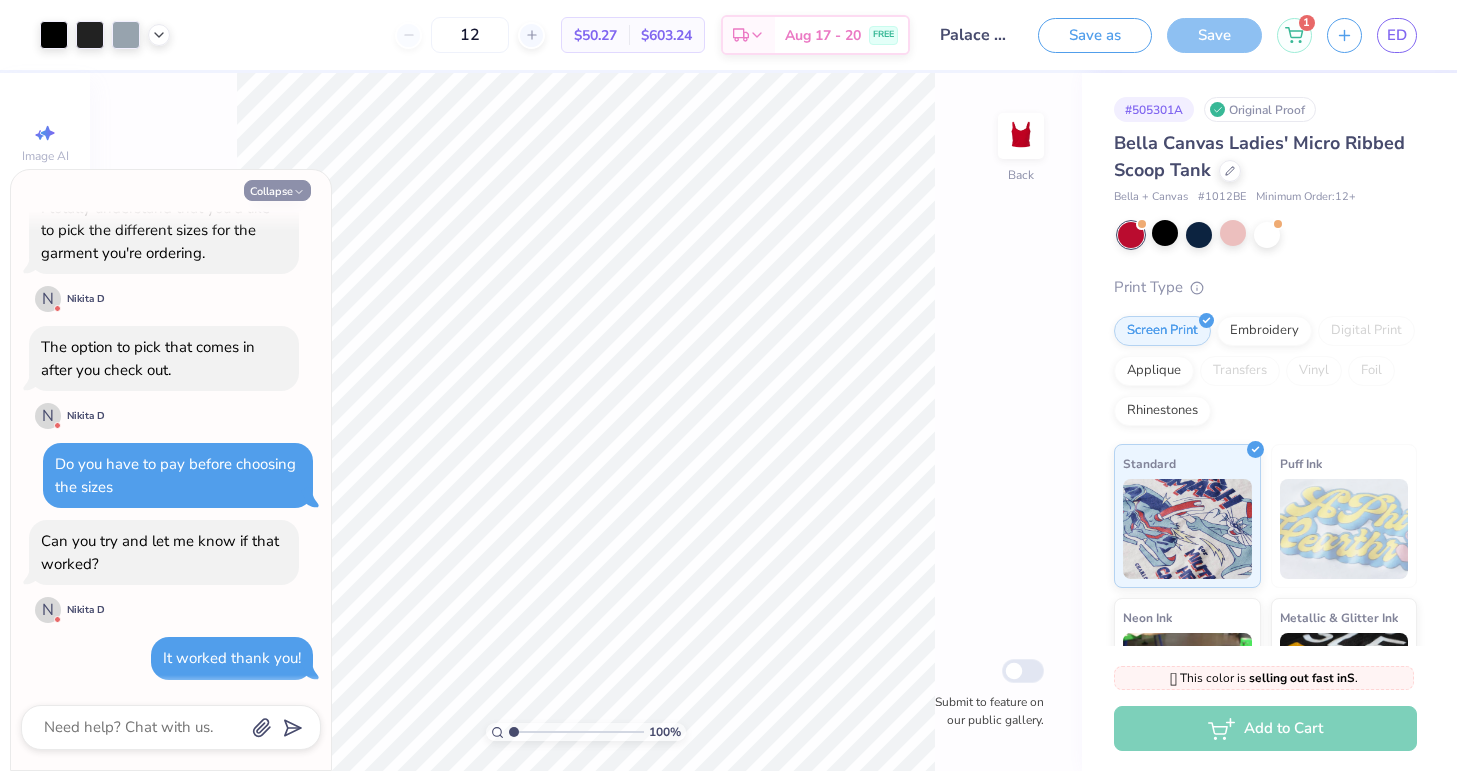 click 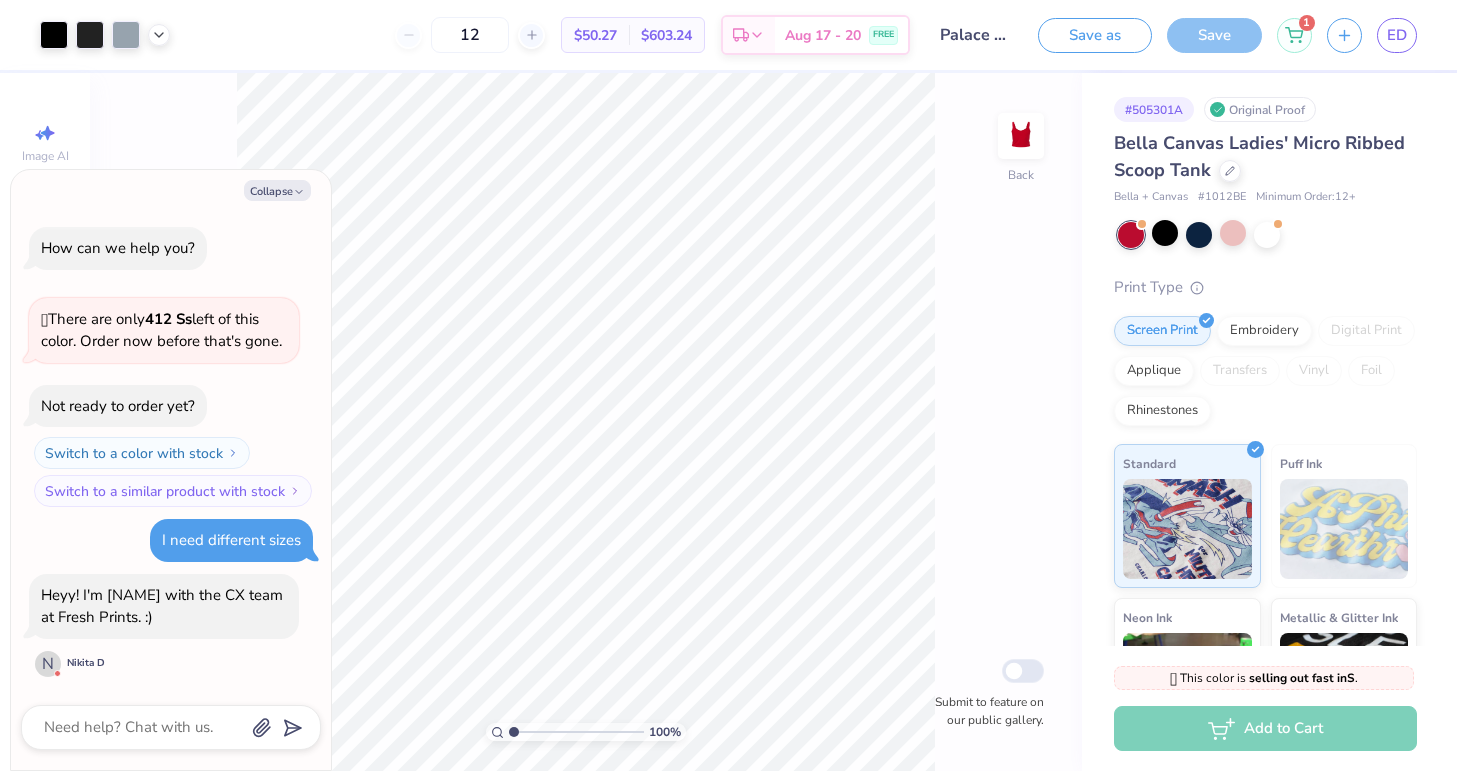 scroll, scrollTop: 1242, scrollLeft: 0, axis: vertical 